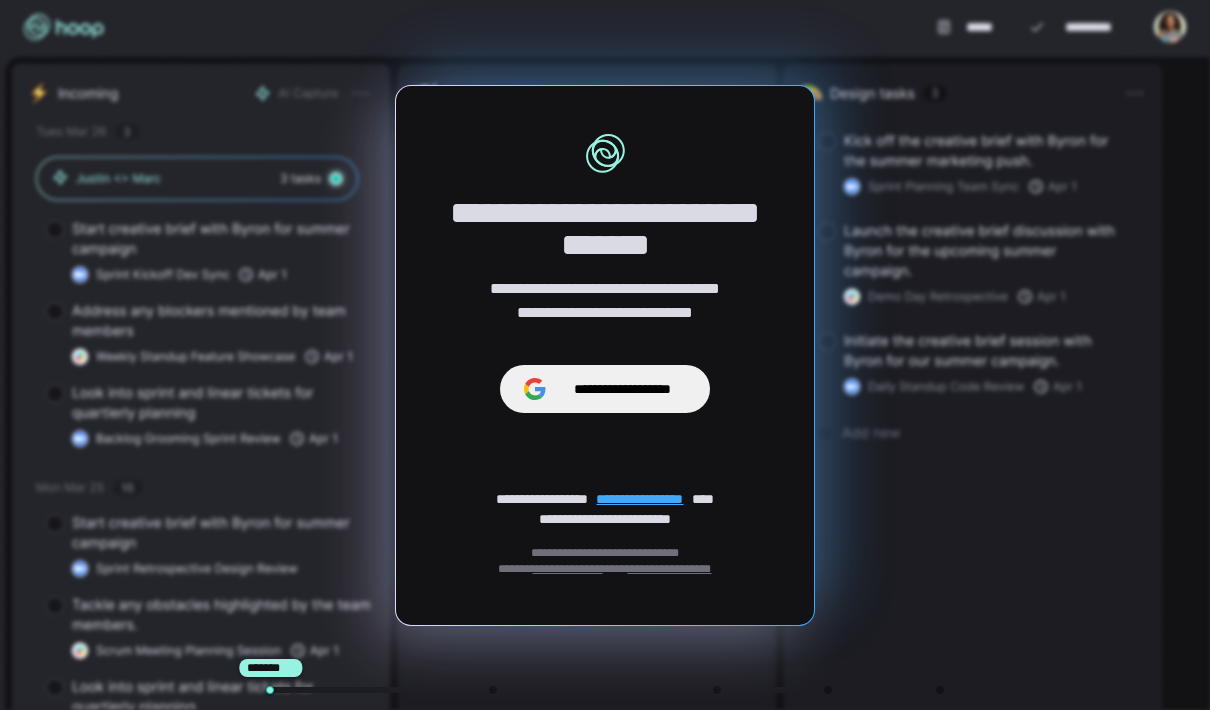 scroll, scrollTop: 0, scrollLeft: 0, axis: both 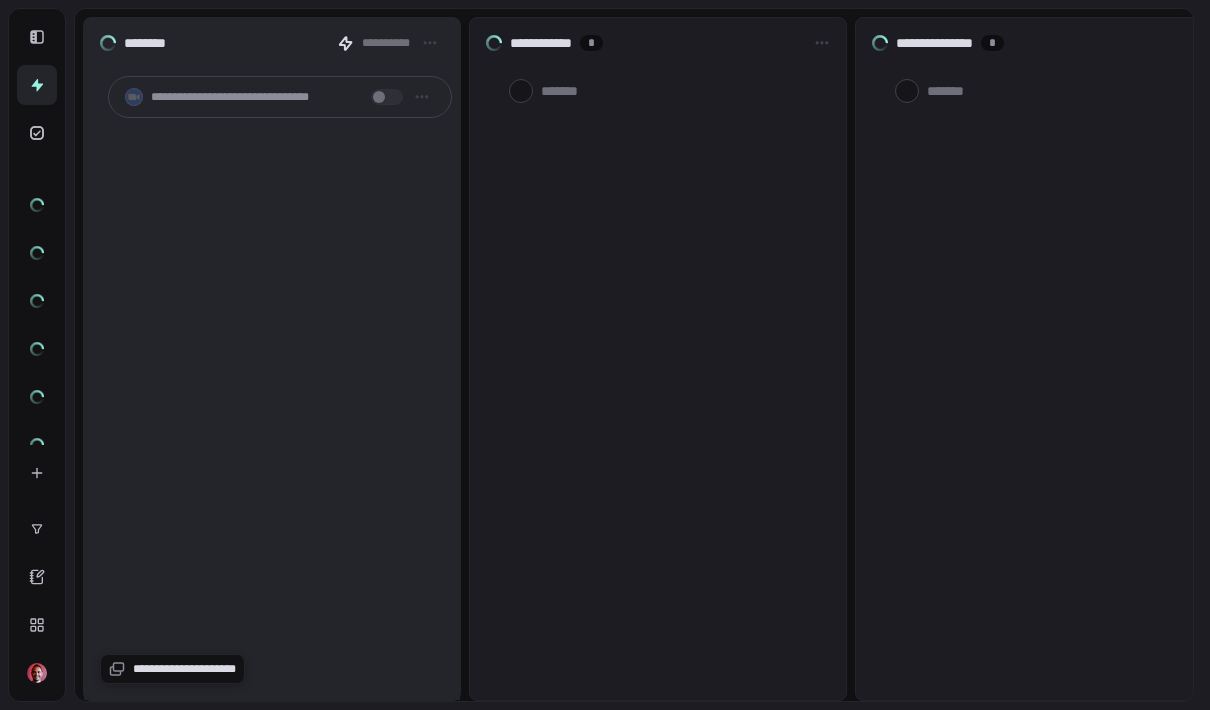 type on "*" 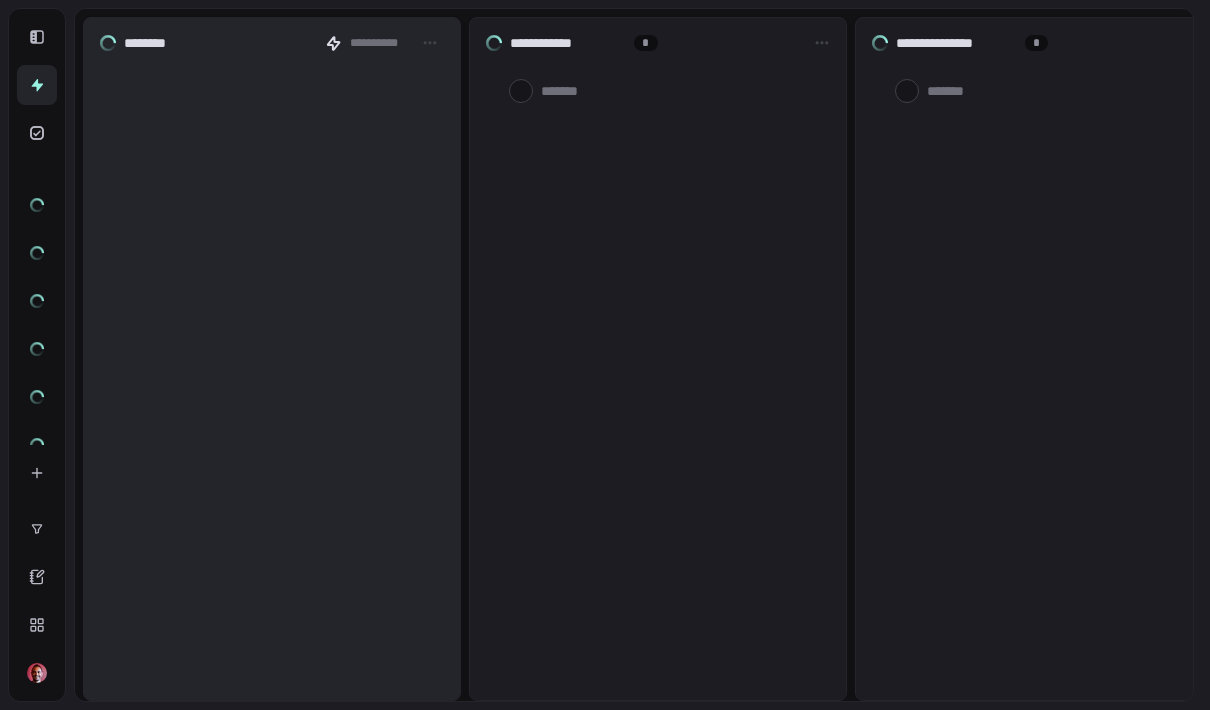 scroll, scrollTop: 0, scrollLeft: 0, axis: both 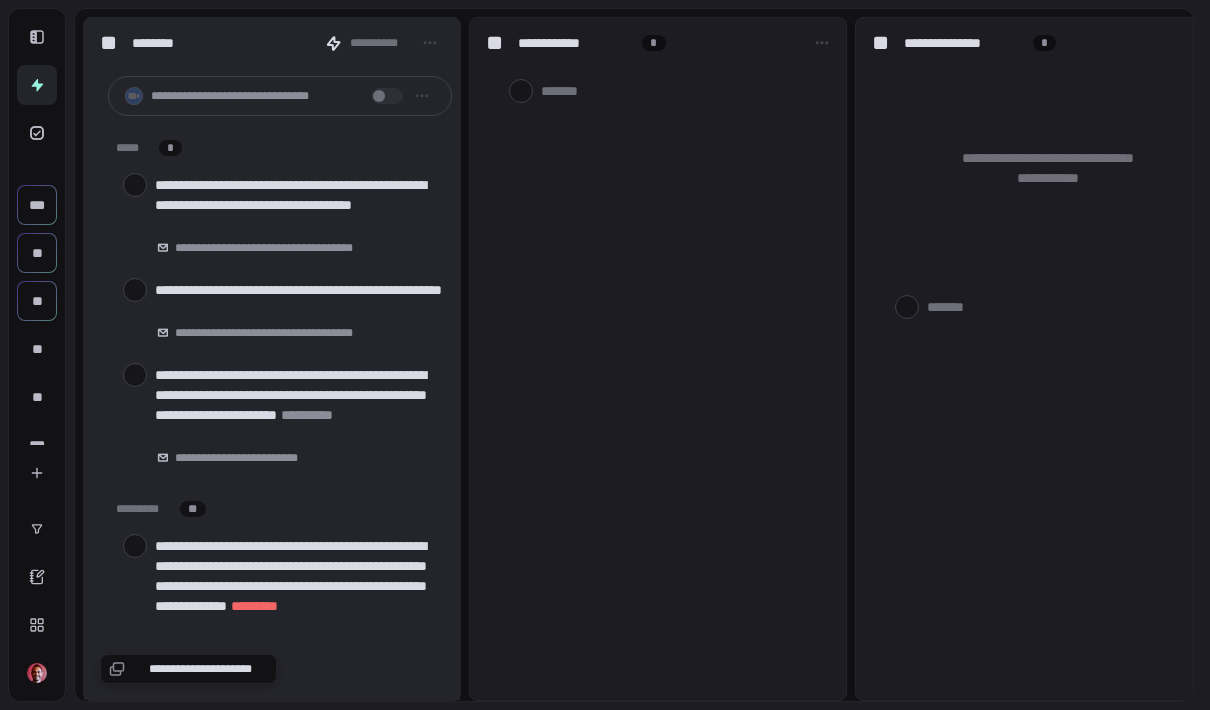 click on "**********" at bounding box center [299, 205] 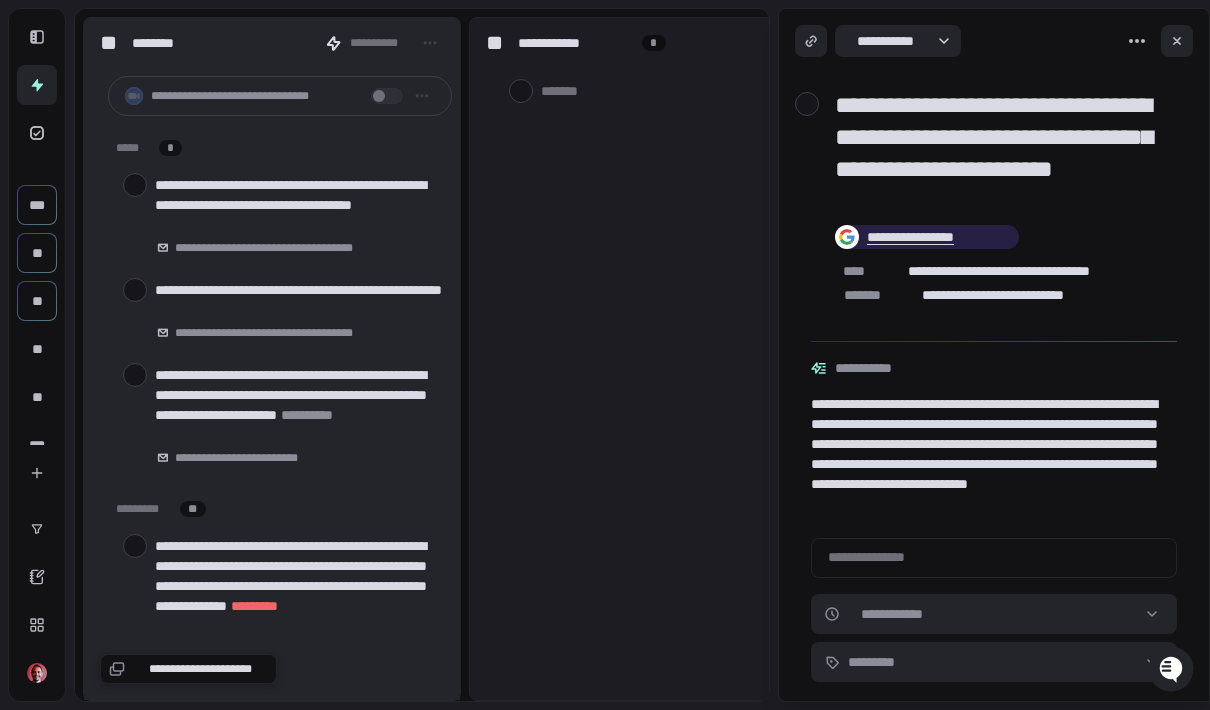 scroll, scrollTop: 12, scrollLeft: 0, axis: vertical 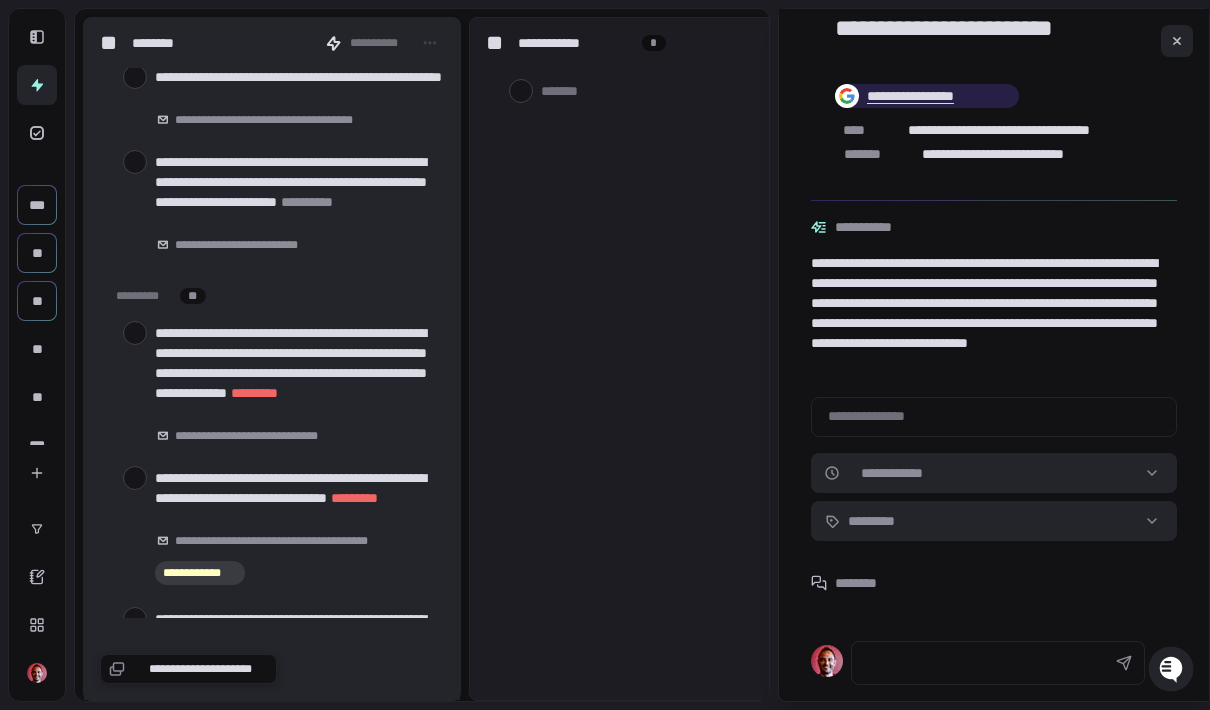 click at bounding box center (135, 162) 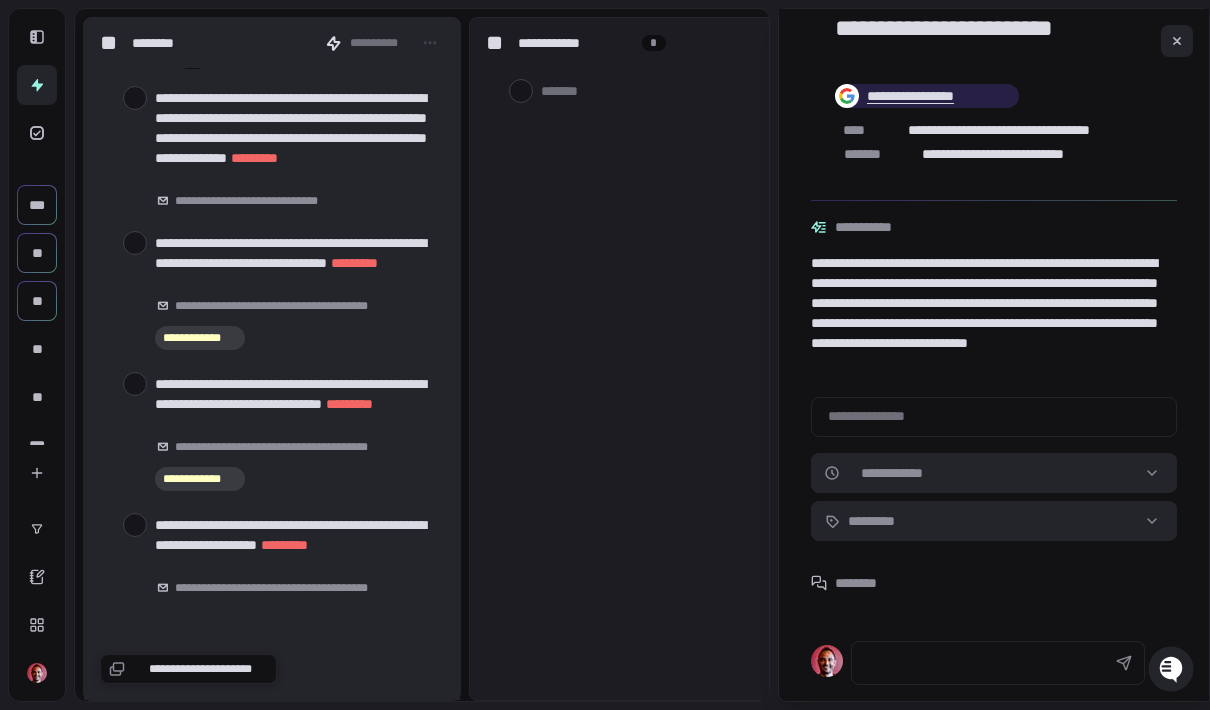 scroll, scrollTop: 325, scrollLeft: 0, axis: vertical 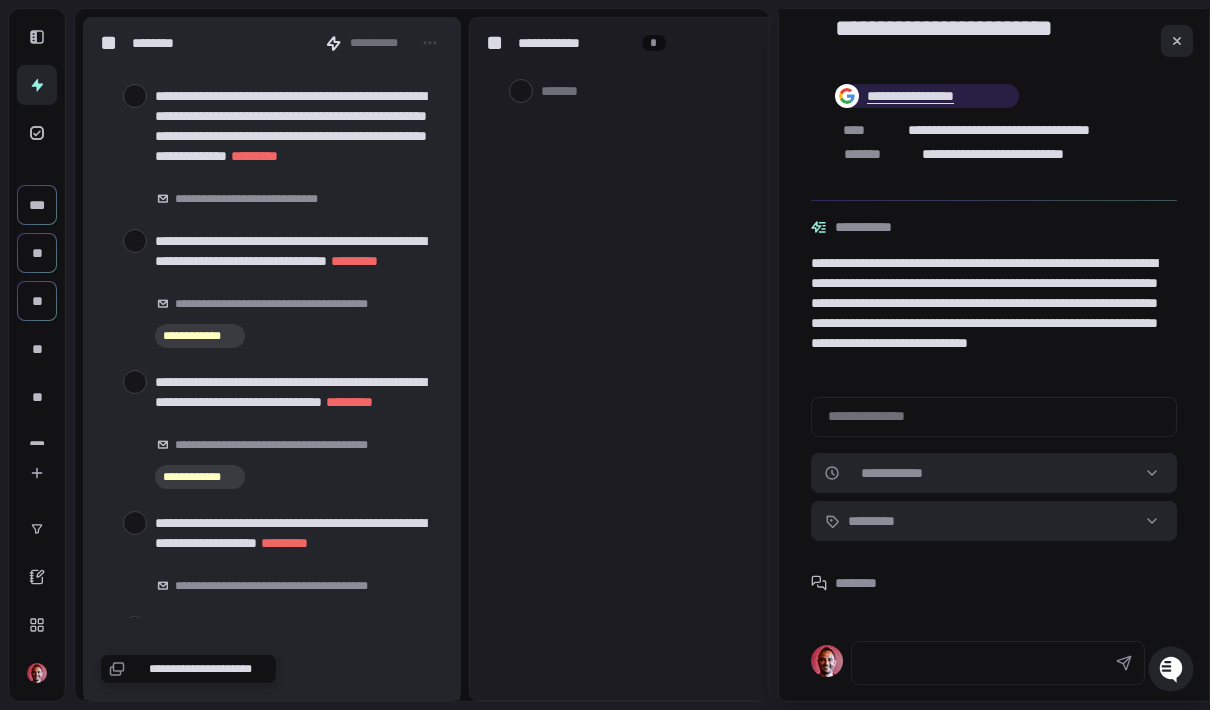 click at bounding box center (135, 96) 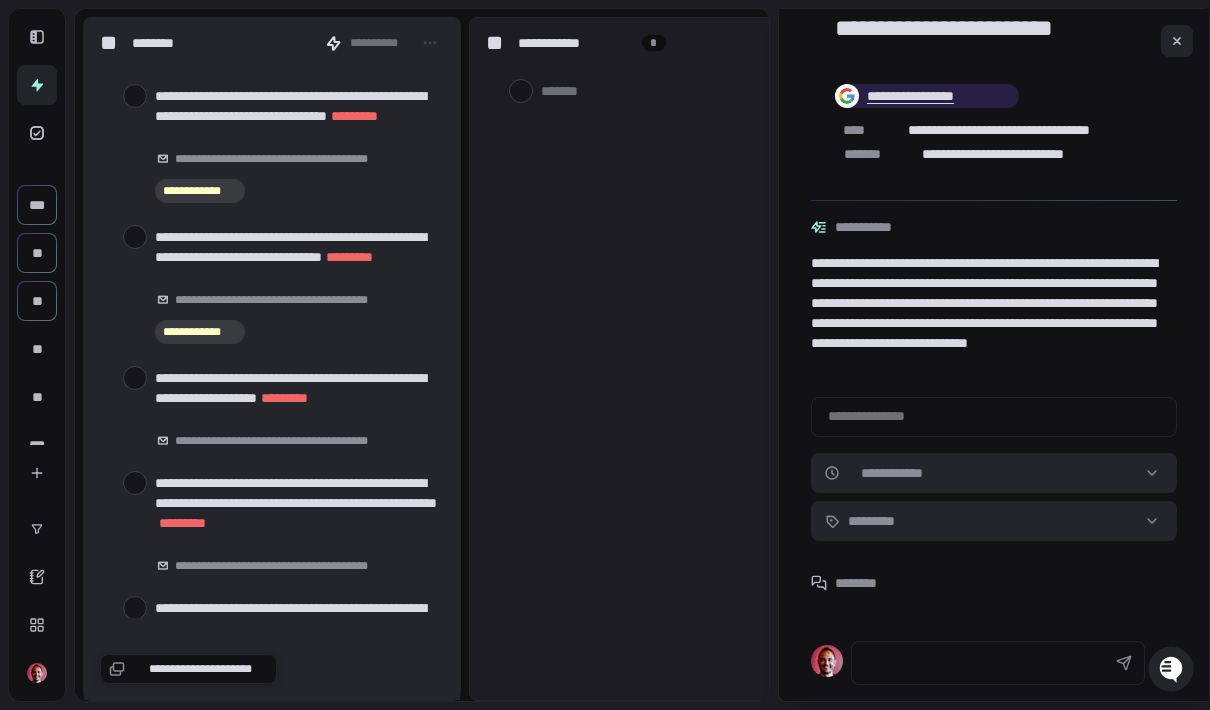click at bounding box center [135, 96] 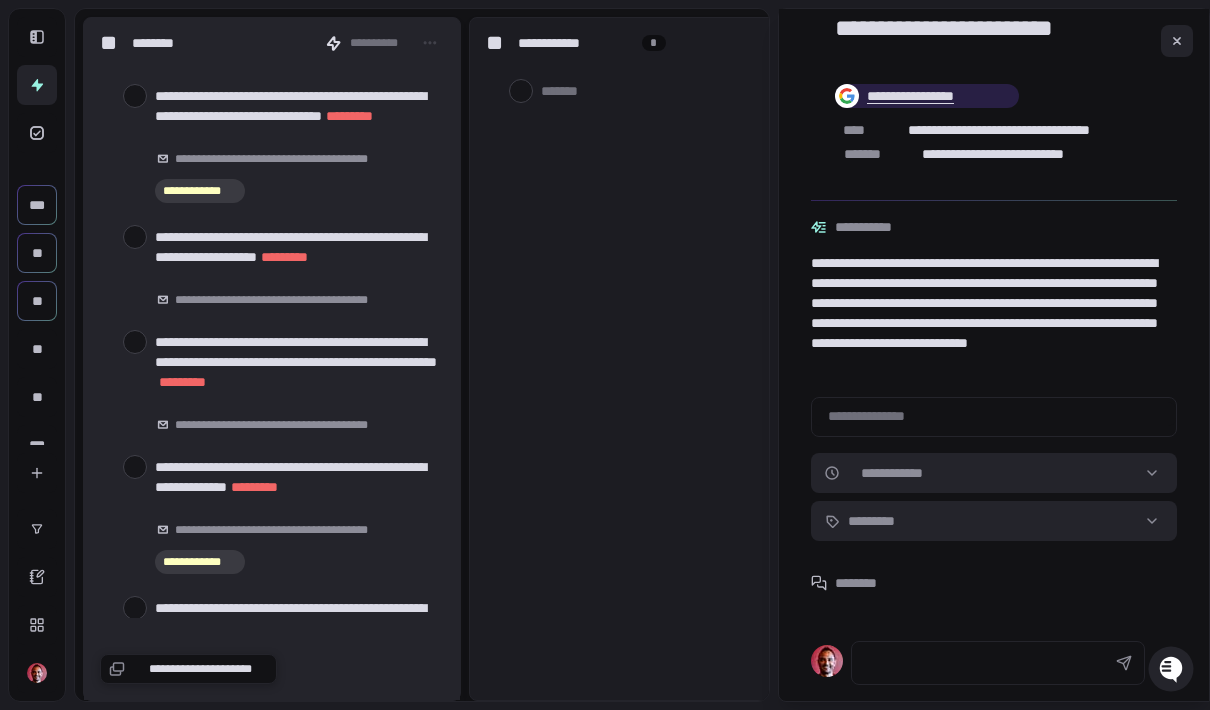 click on "**********" at bounding box center (658, 359) 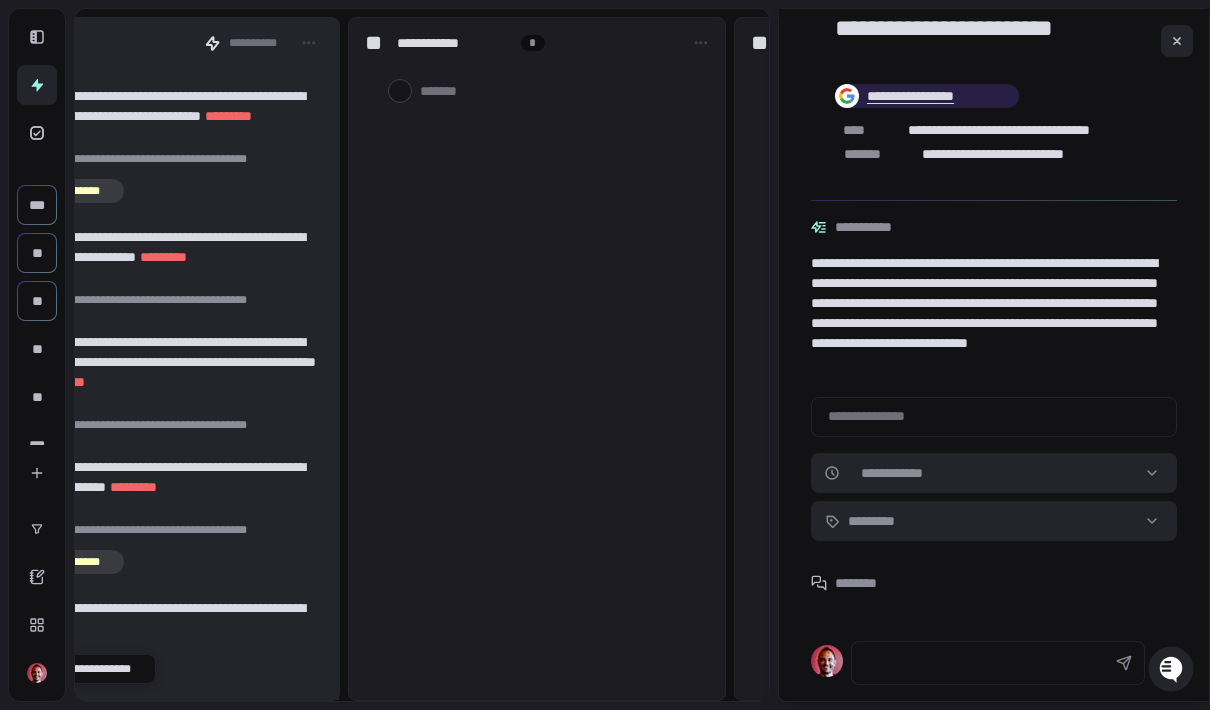 scroll, scrollTop: 0, scrollLeft: 0, axis: both 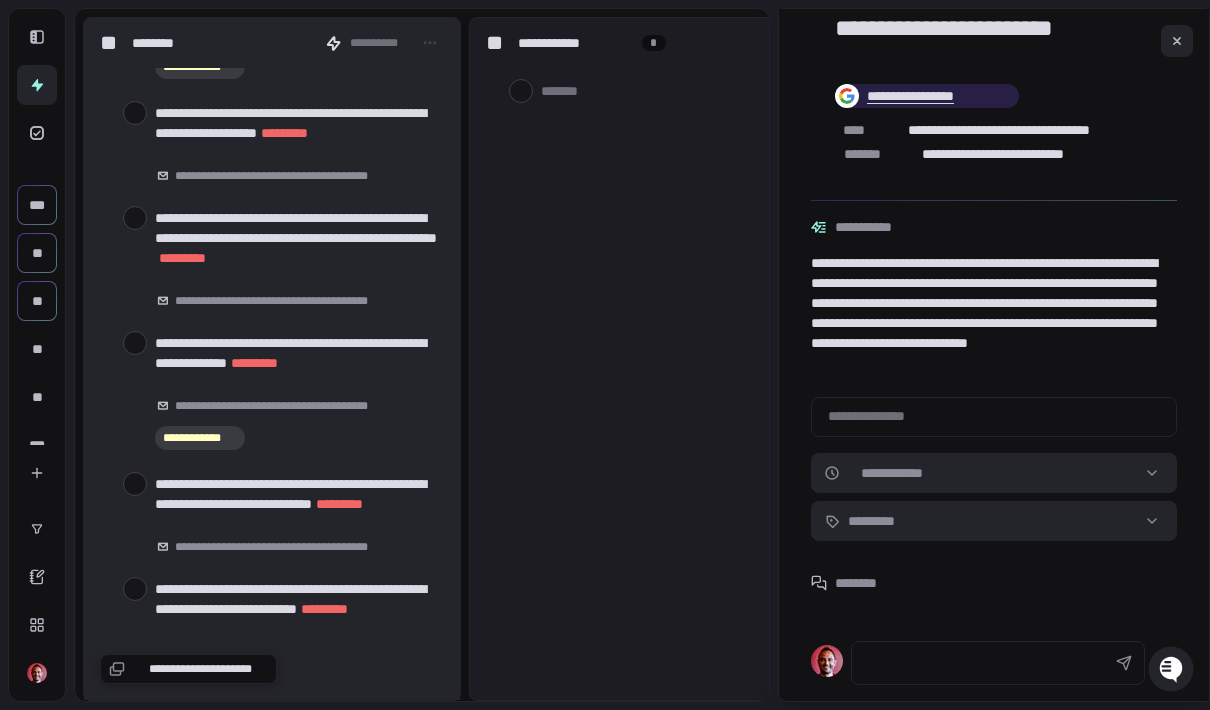 click on "**********" at bounding box center [272, 143] 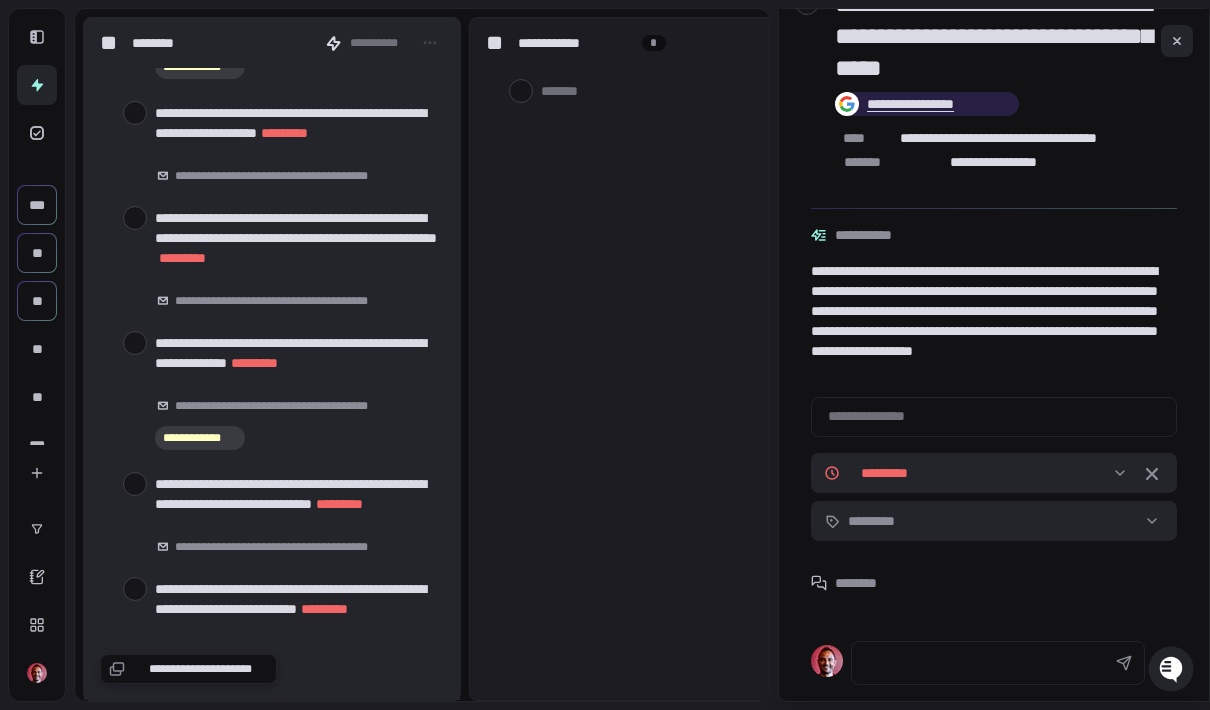 scroll, scrollTop: 84, scrollLeft: 0, axis: vertical 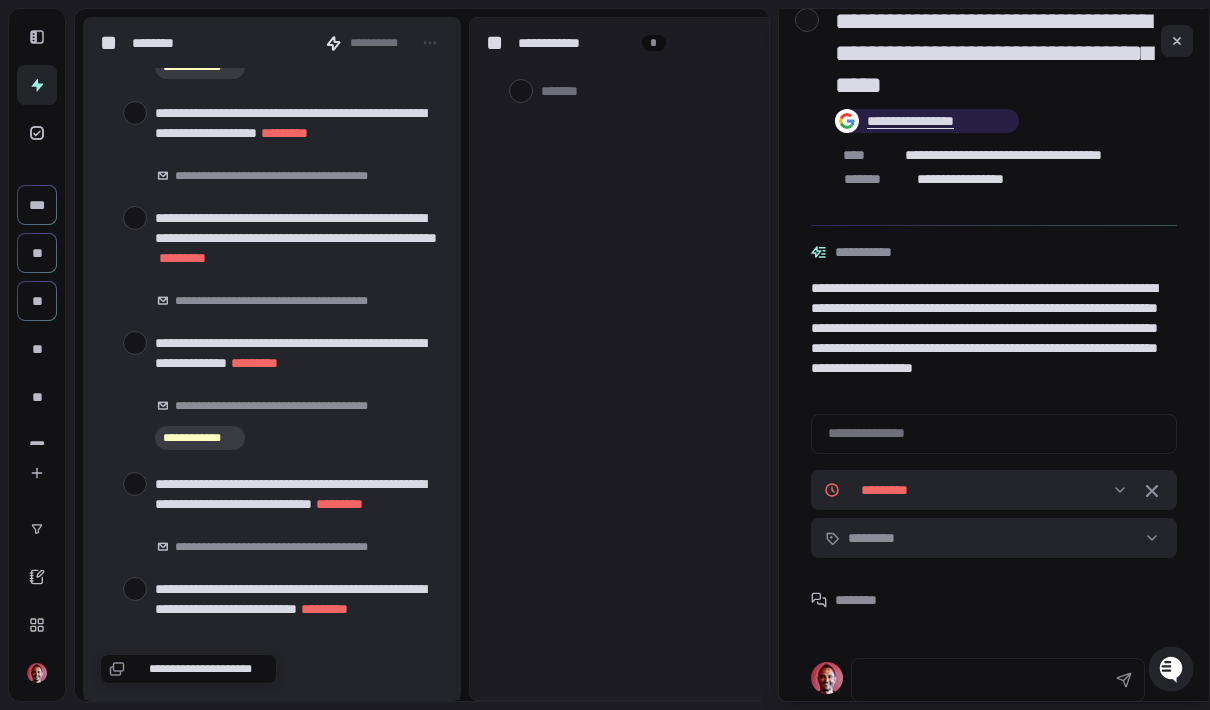 click at bounding box center [135, 113] 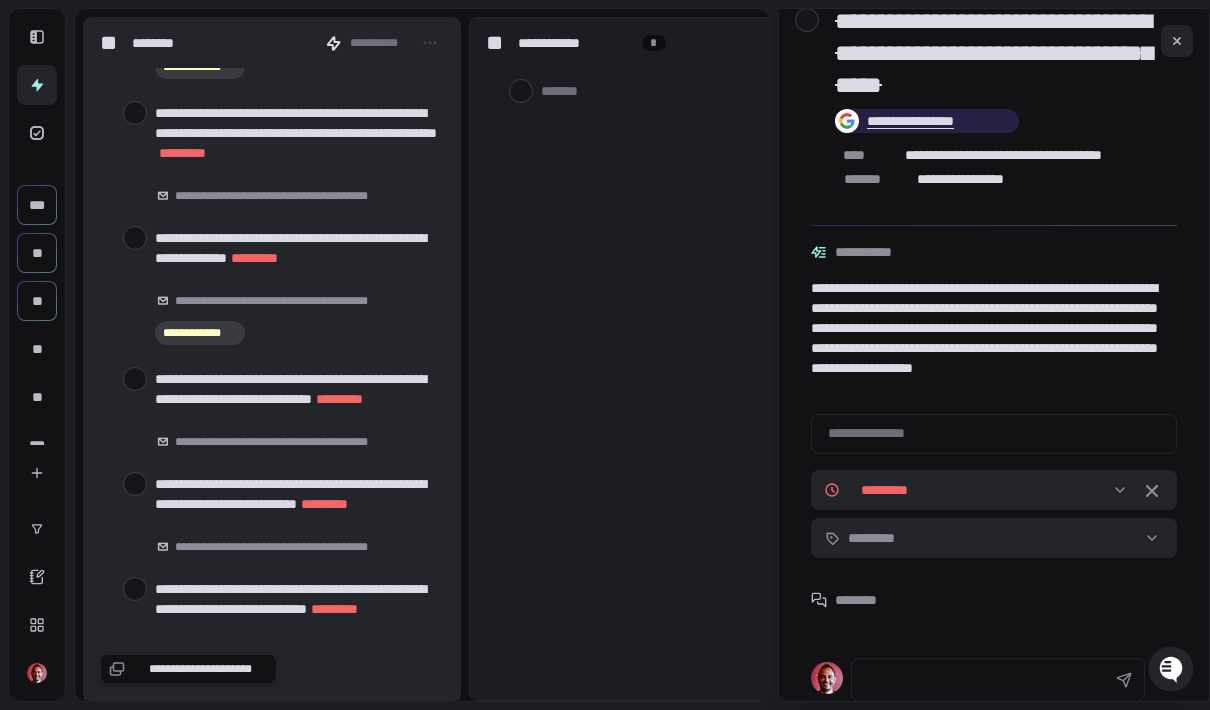 scroll, scrollTop: 0, scrollLeft: 7, axis: horizontal 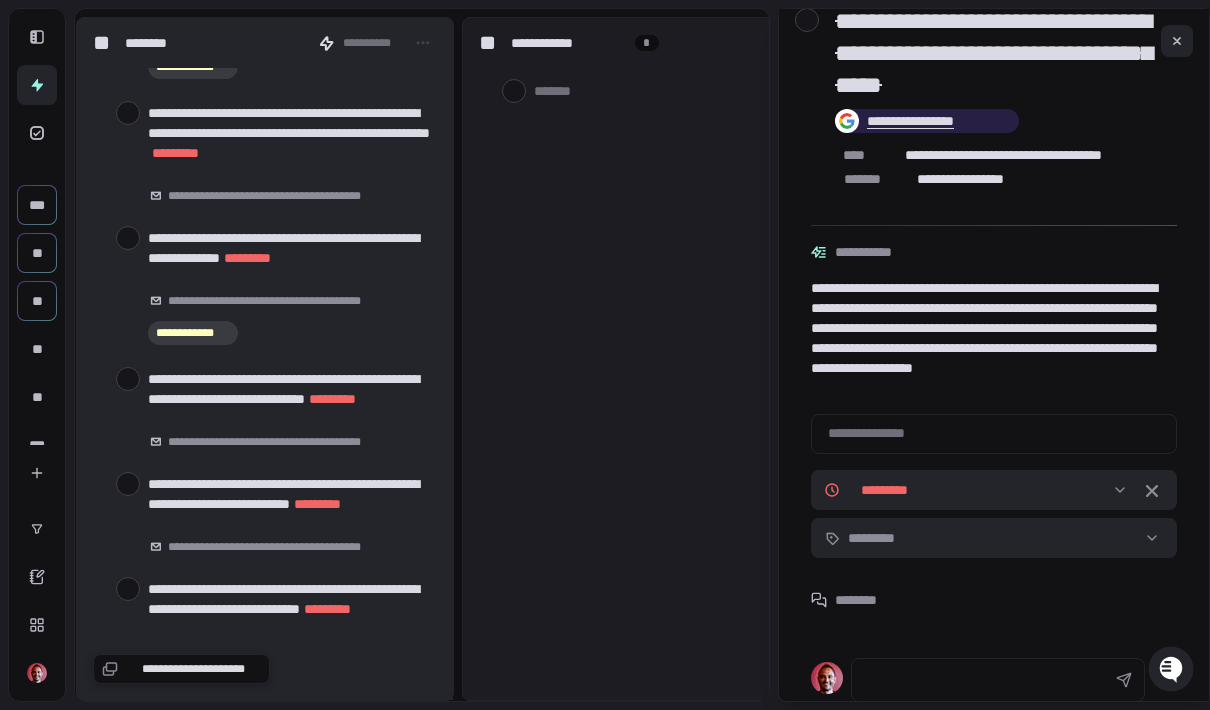 click at bounding box center [128, 238] 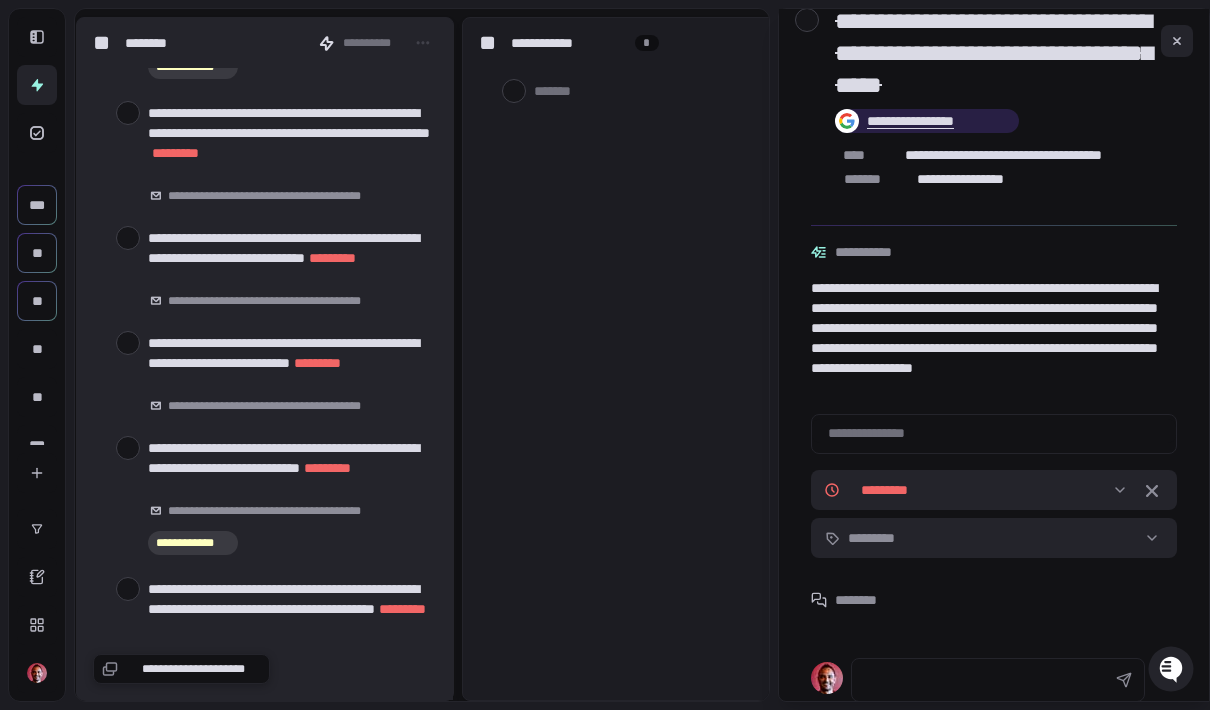 click at bounding box center [128, 113] 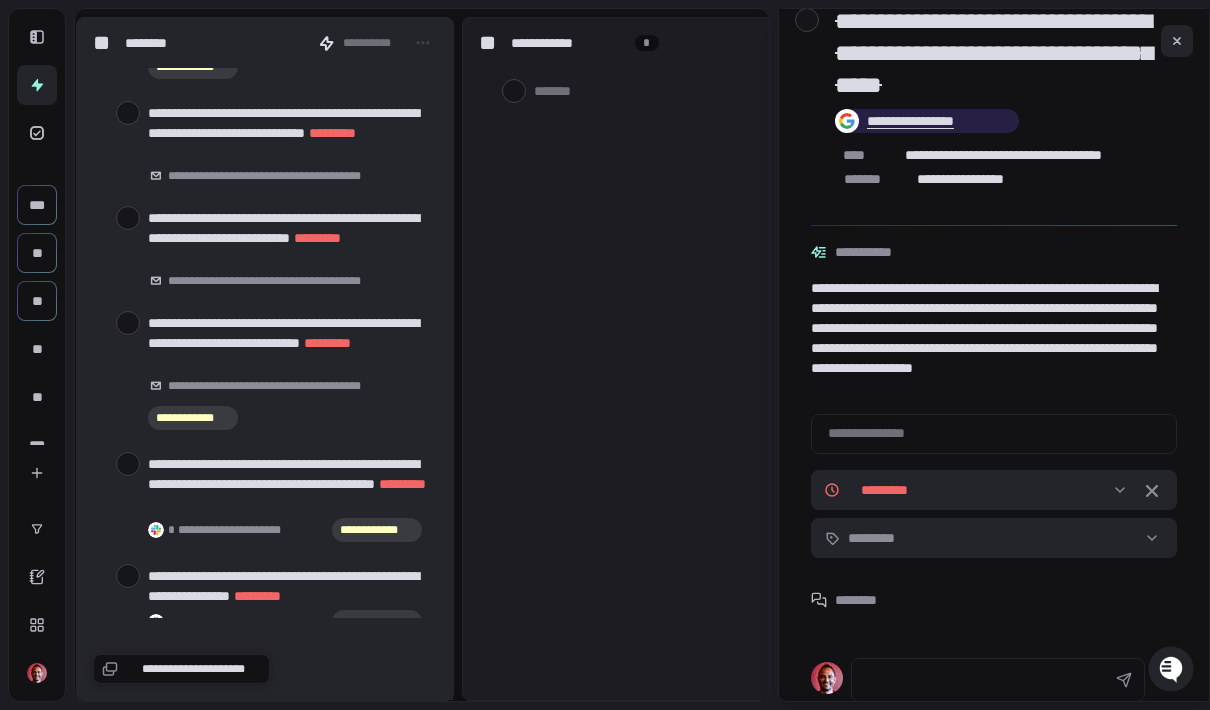 click at bounding box center [102, 111] 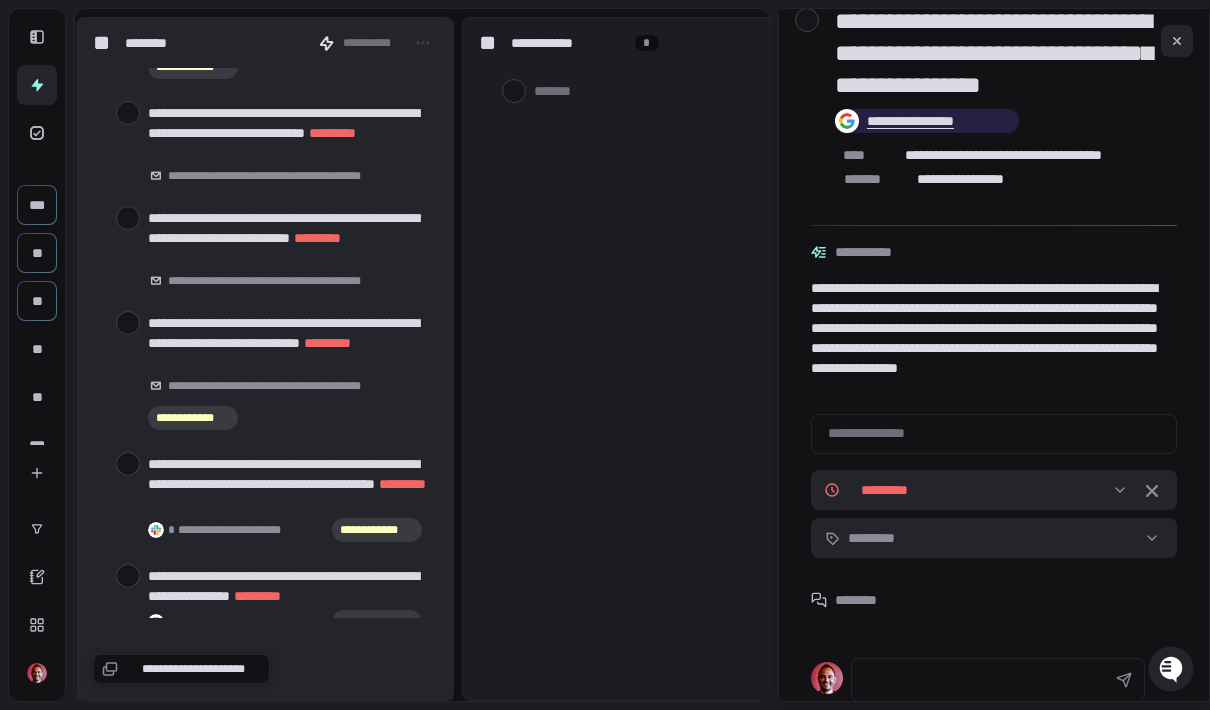 click at bounding box center (128, 113) 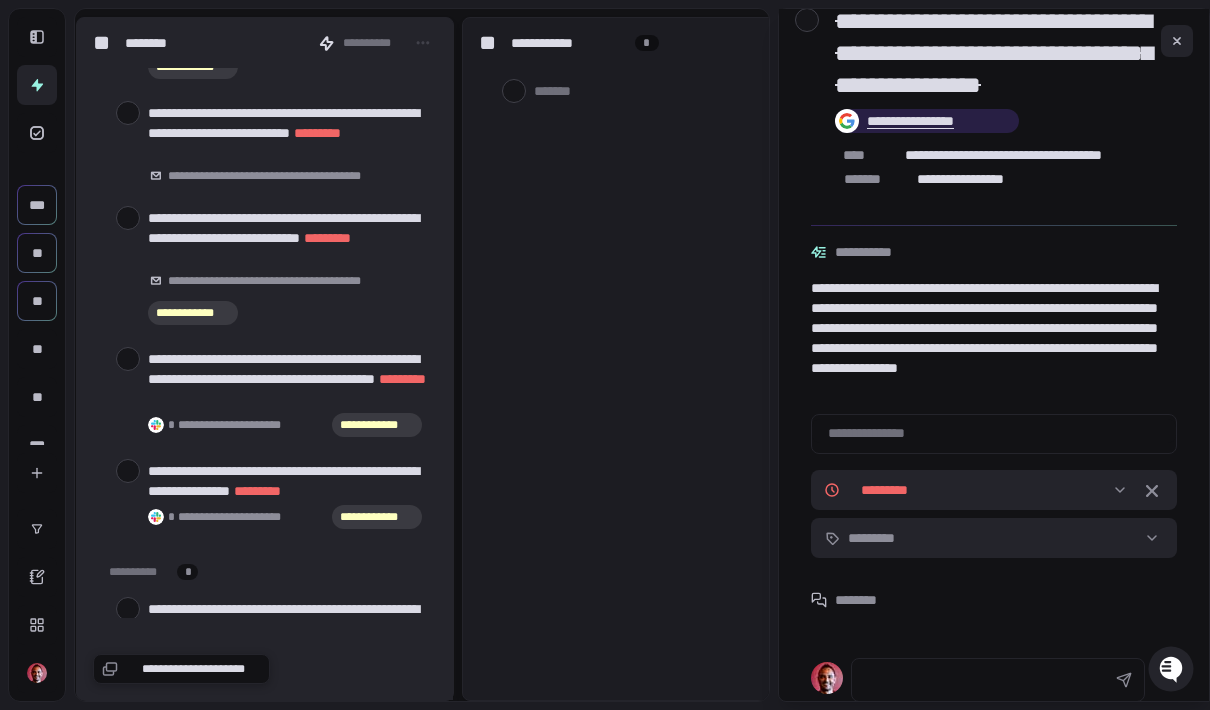 click at bounding box center [128, 113] 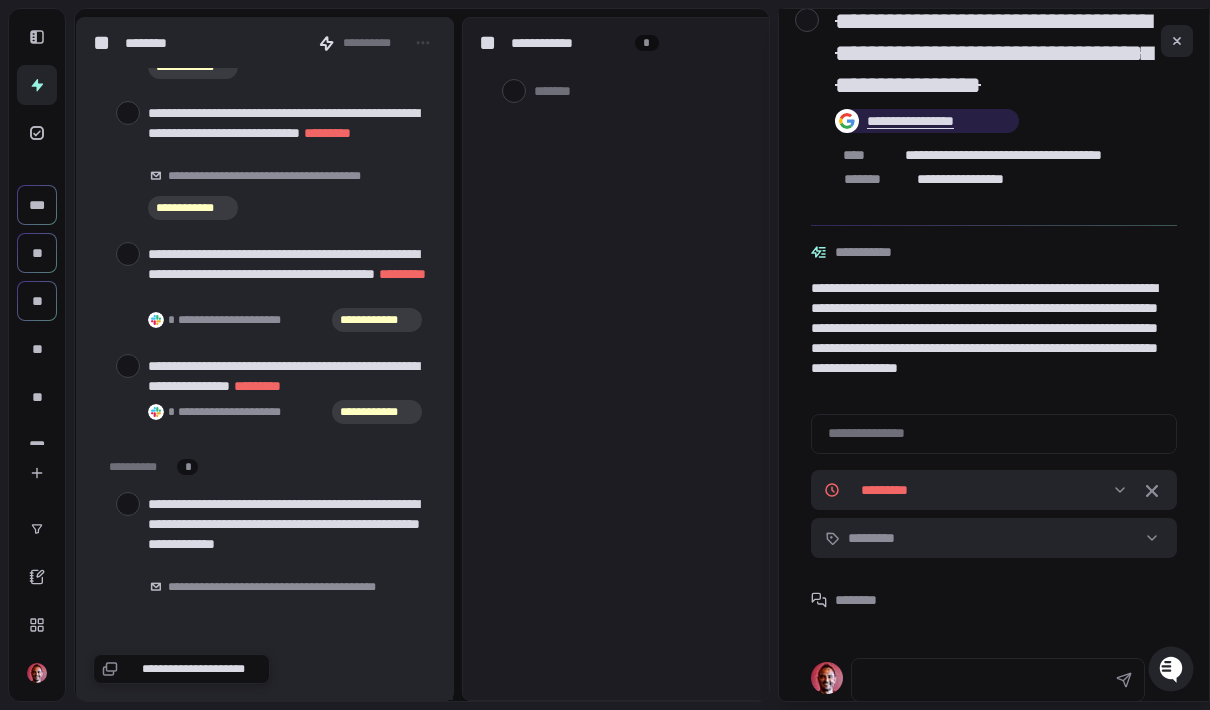 click at bounding box center [128, 113] 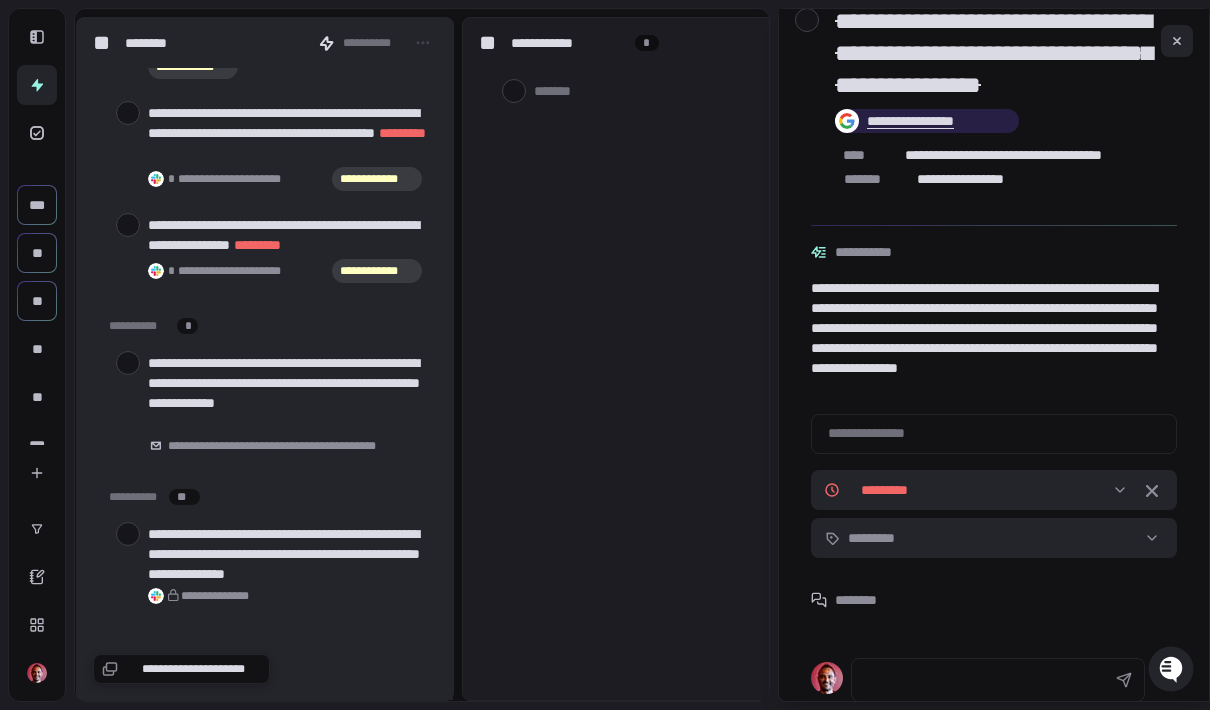 click at bounding box center [128, 113] 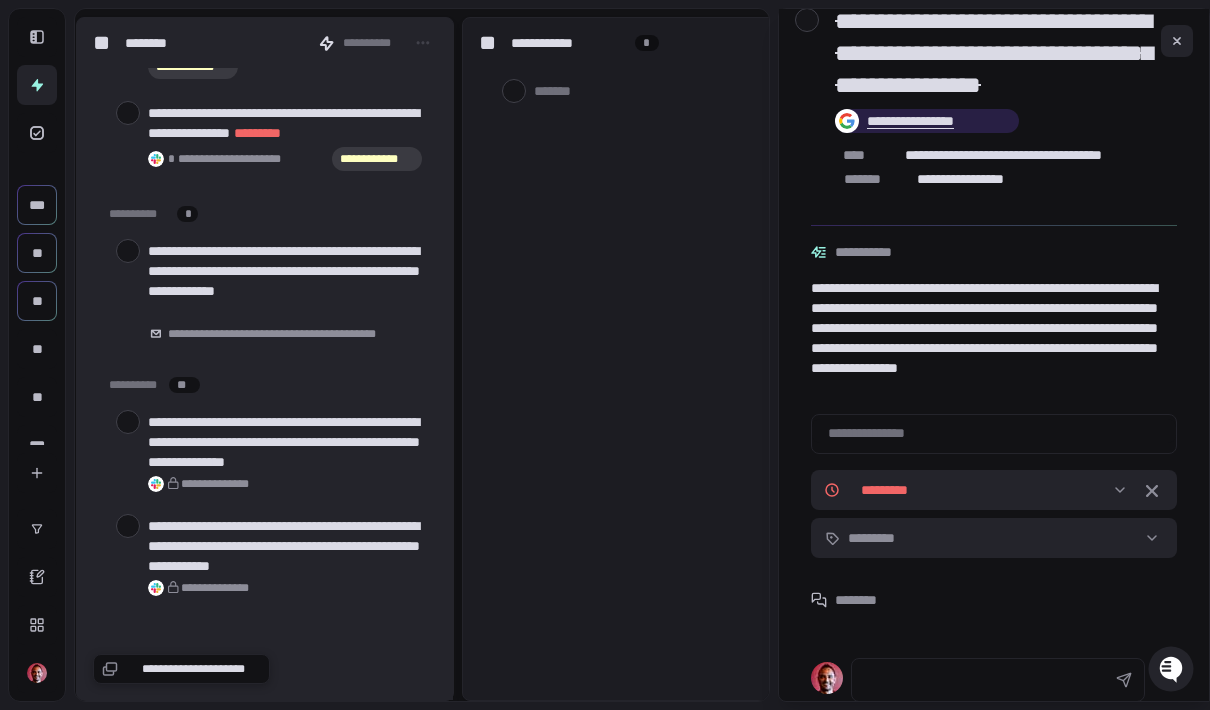 click at bounding box center [128, 113] 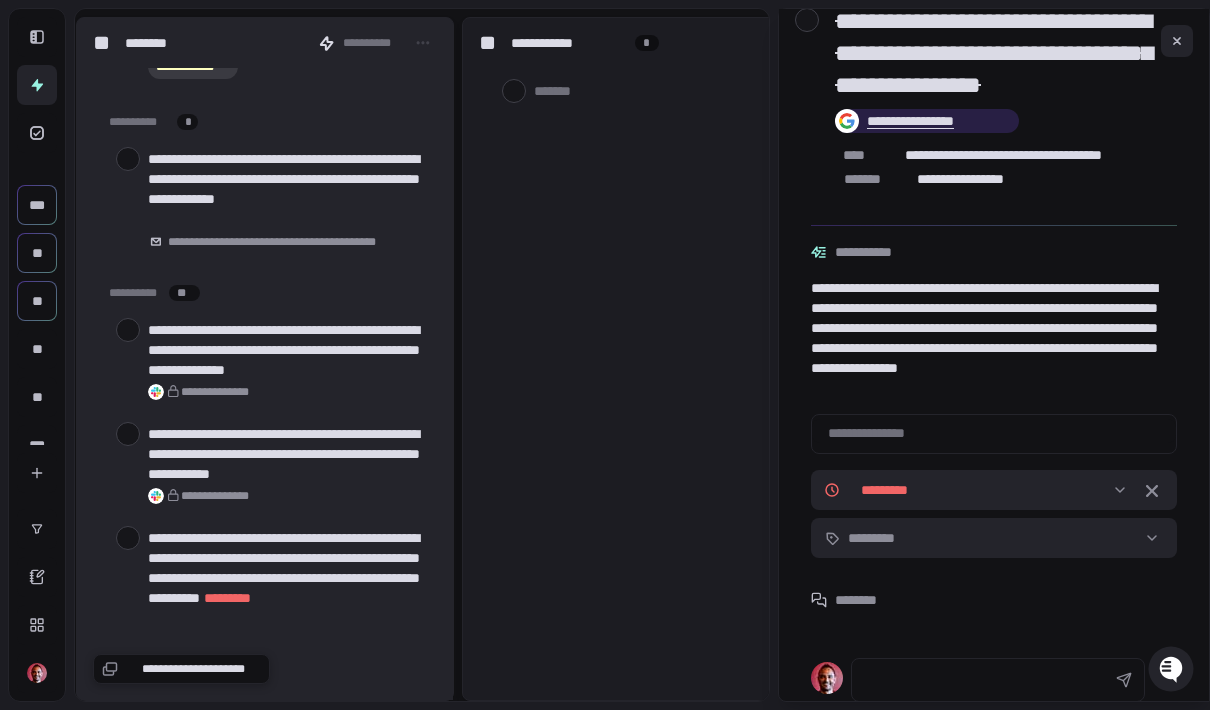 click at bounding box center [128, 330] 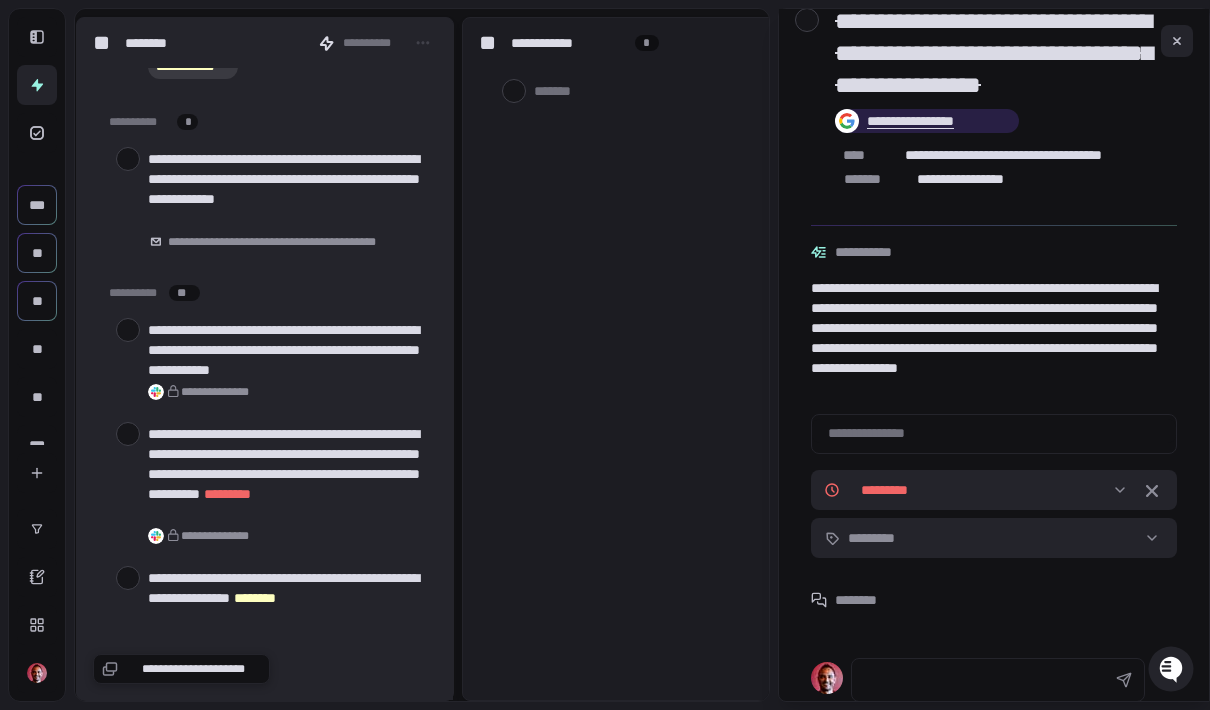 click at bounding box center (128, 330) 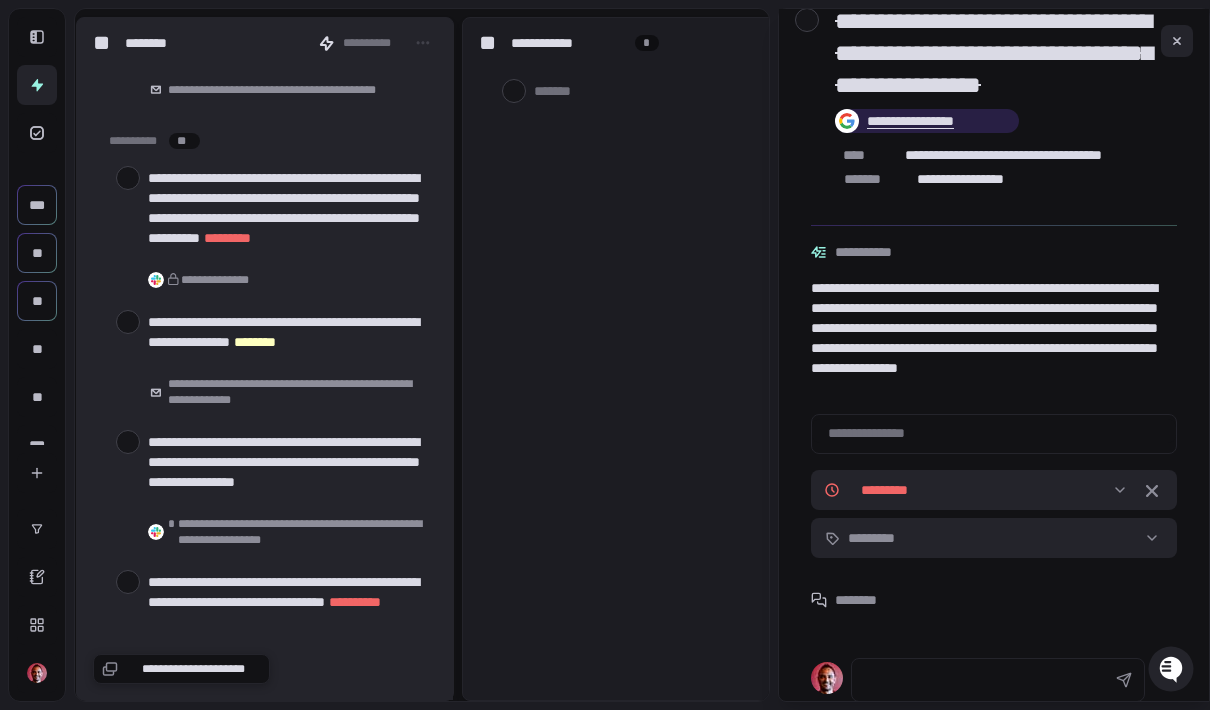 scroll, scrollTop: 625, scrollLeft: 0, axis: vertical 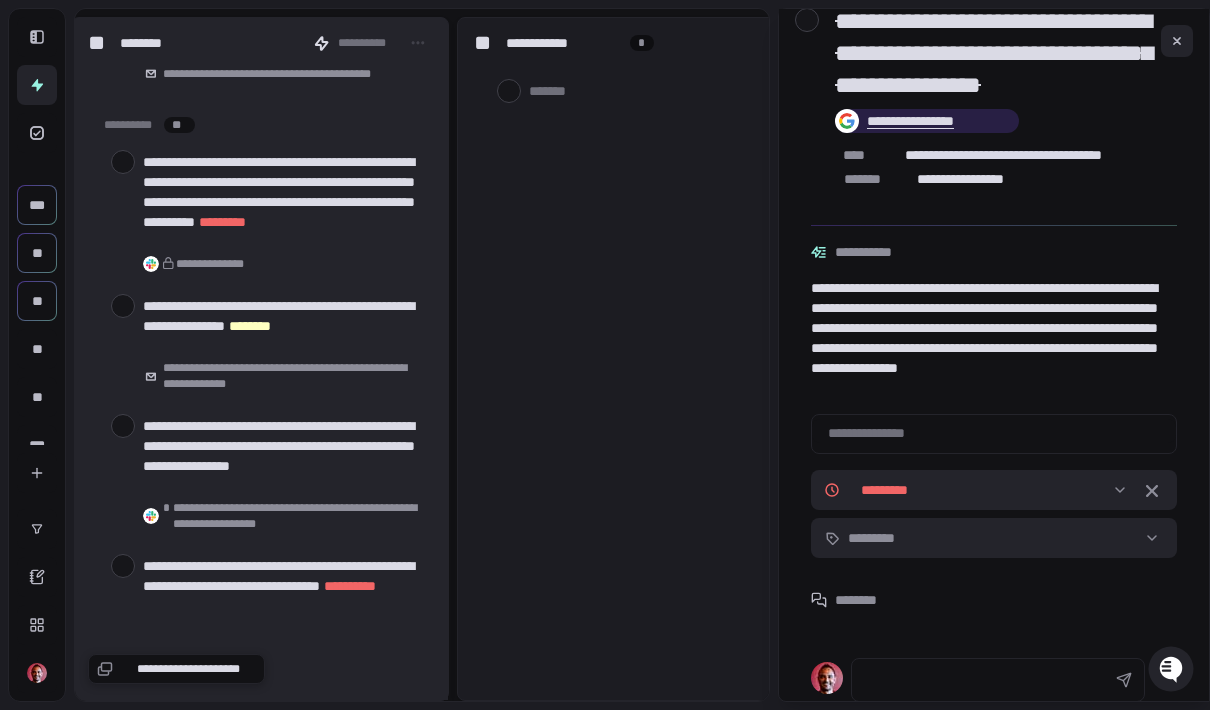 click at bounding box center (123, 306) 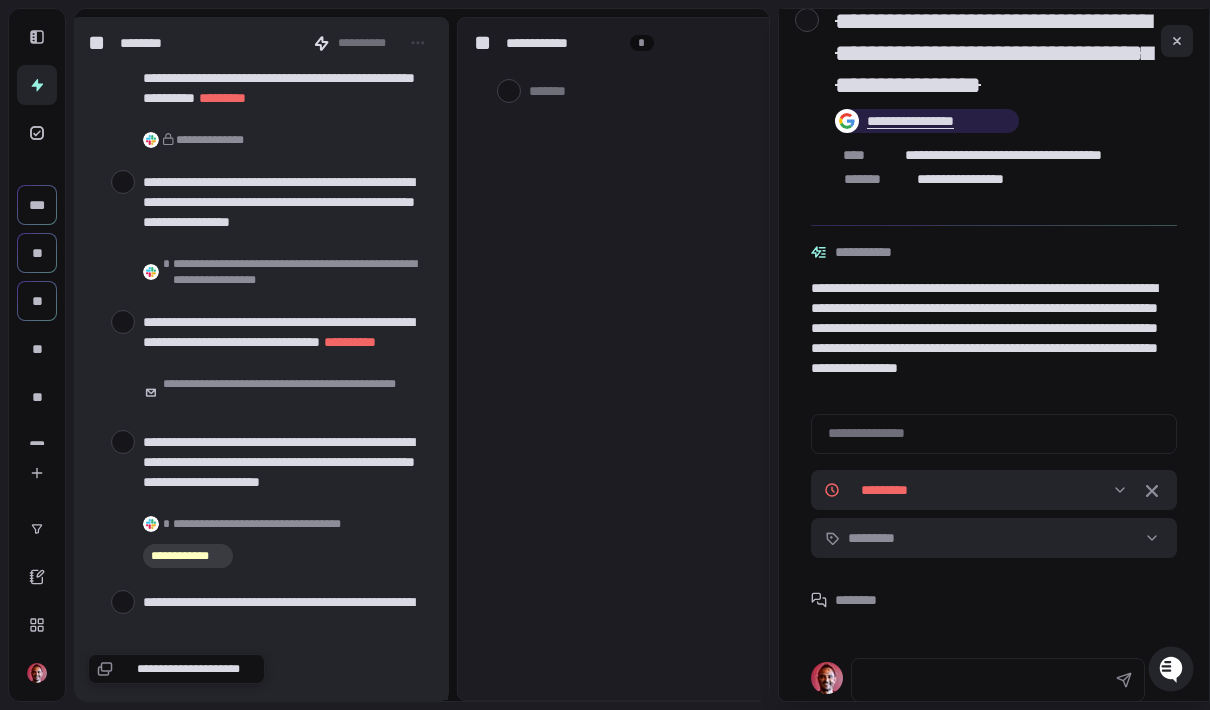 scroll, scrollTop: 747, scrollLeft: 0, axis: vertical 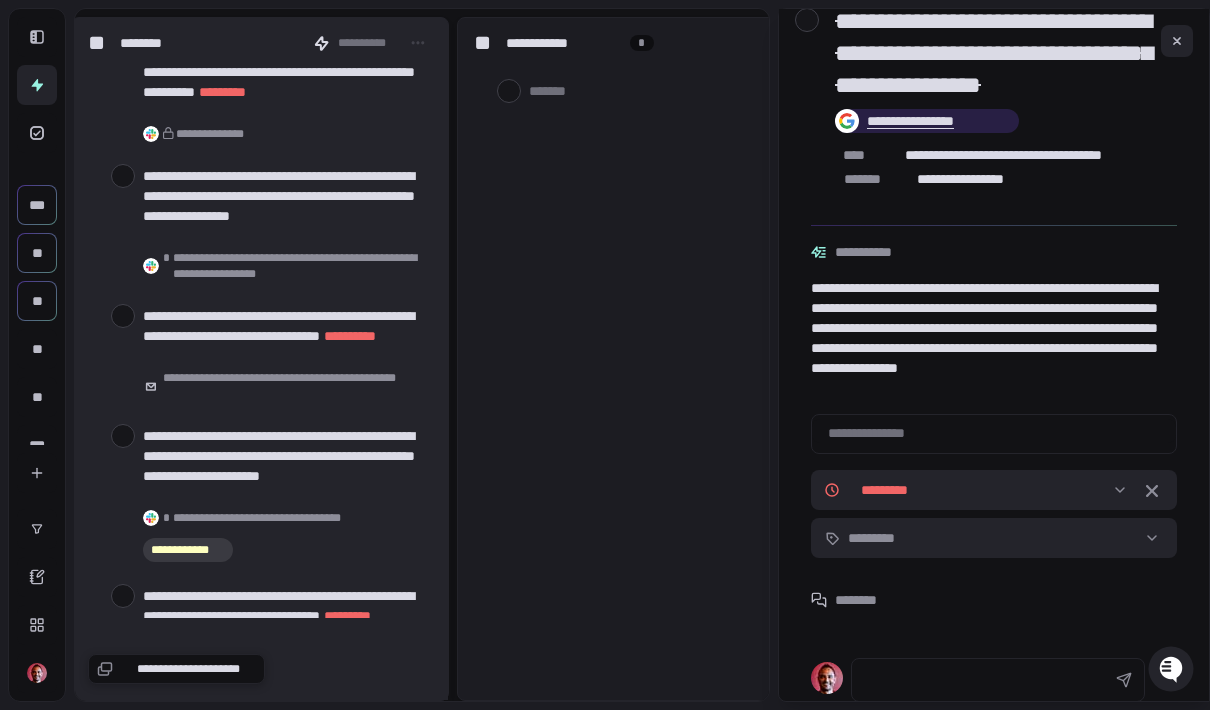click at bounding box center (123, 176) 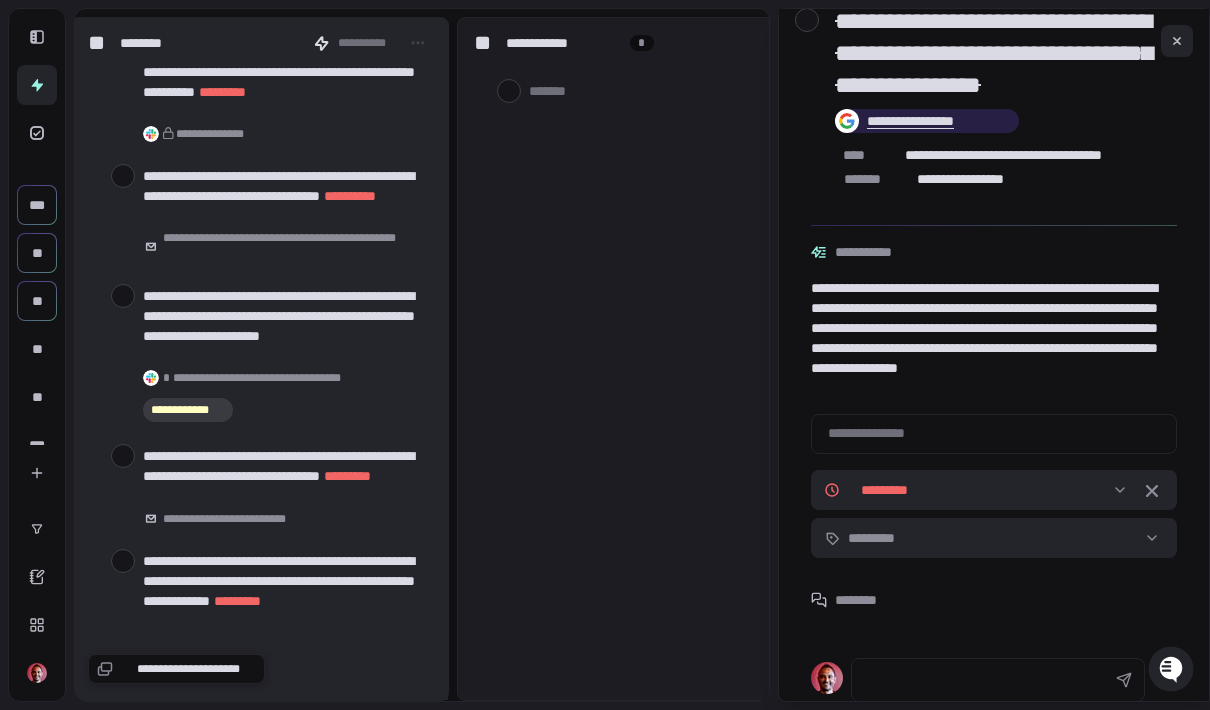 click at bounding box center [123, 176] 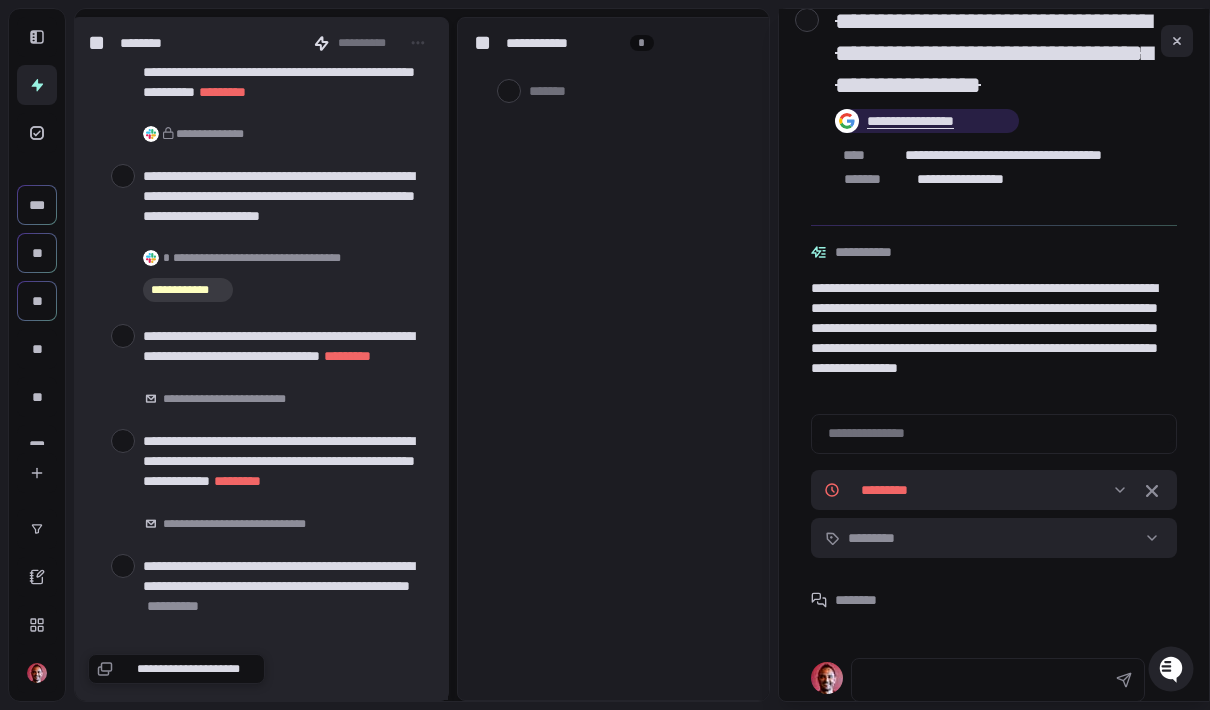 click on "**********" at bounding box center [260, 234] 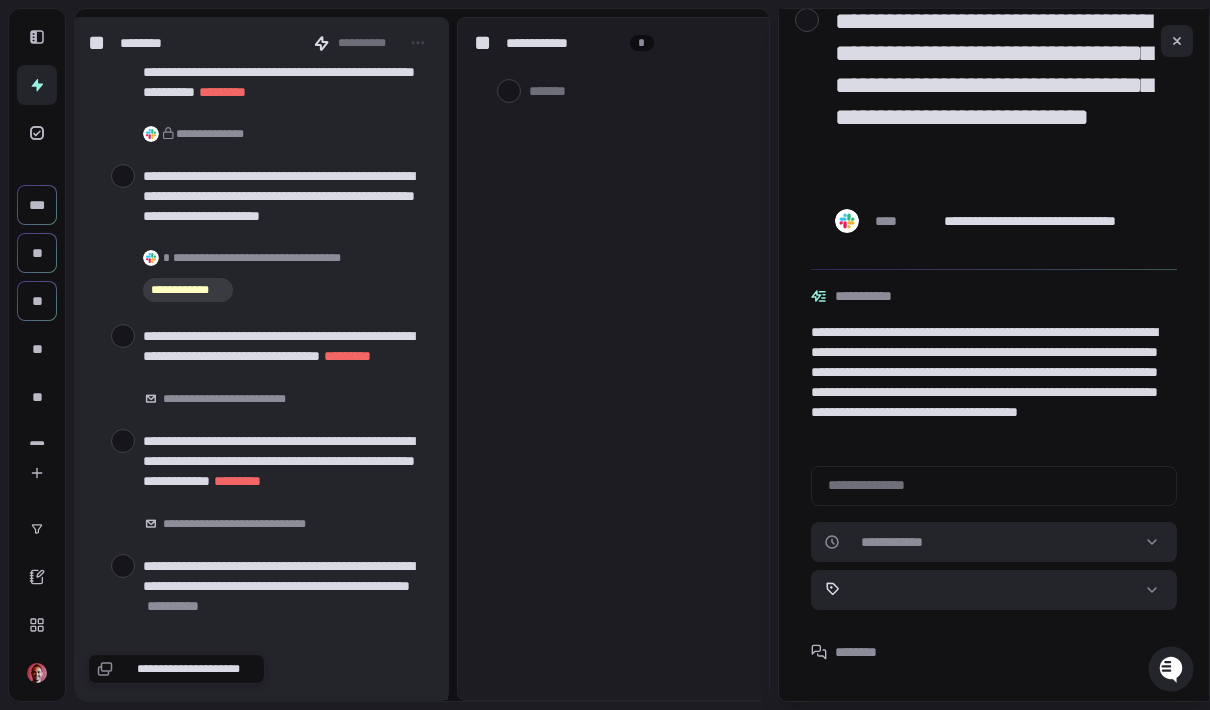 scroll, scrollTop: 40, scrollLeft: 0, axis: vertical 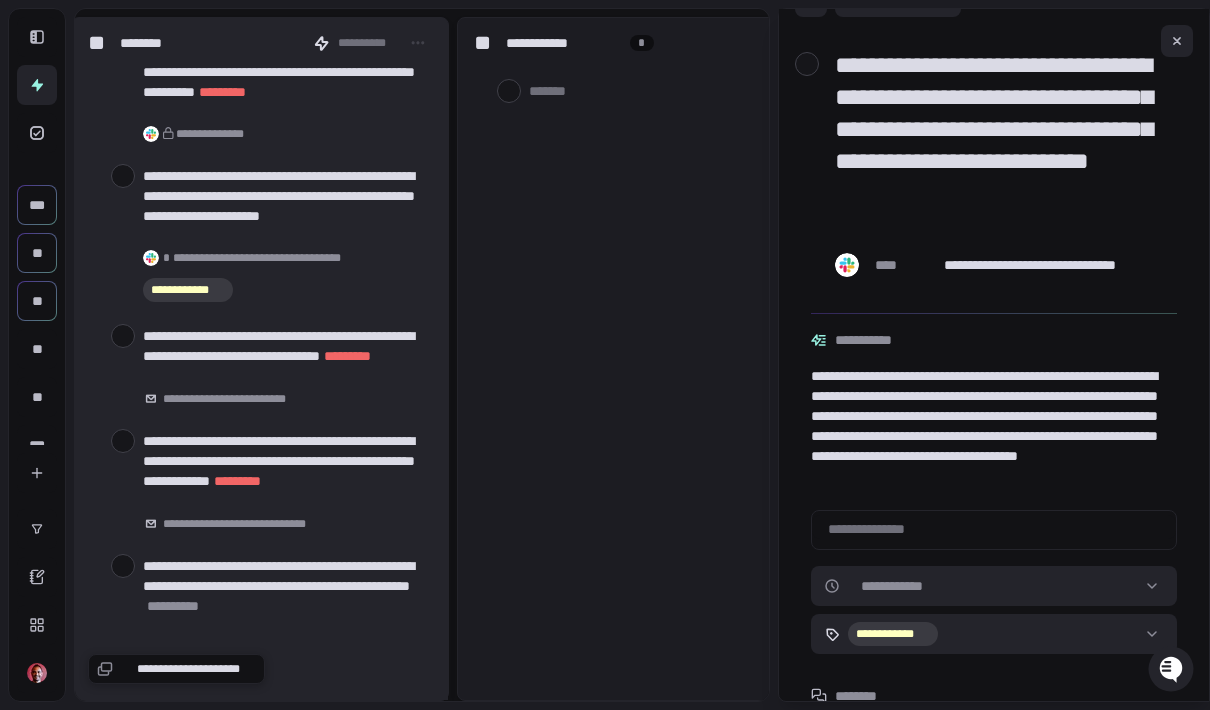 click at bounding box center [123, 176] 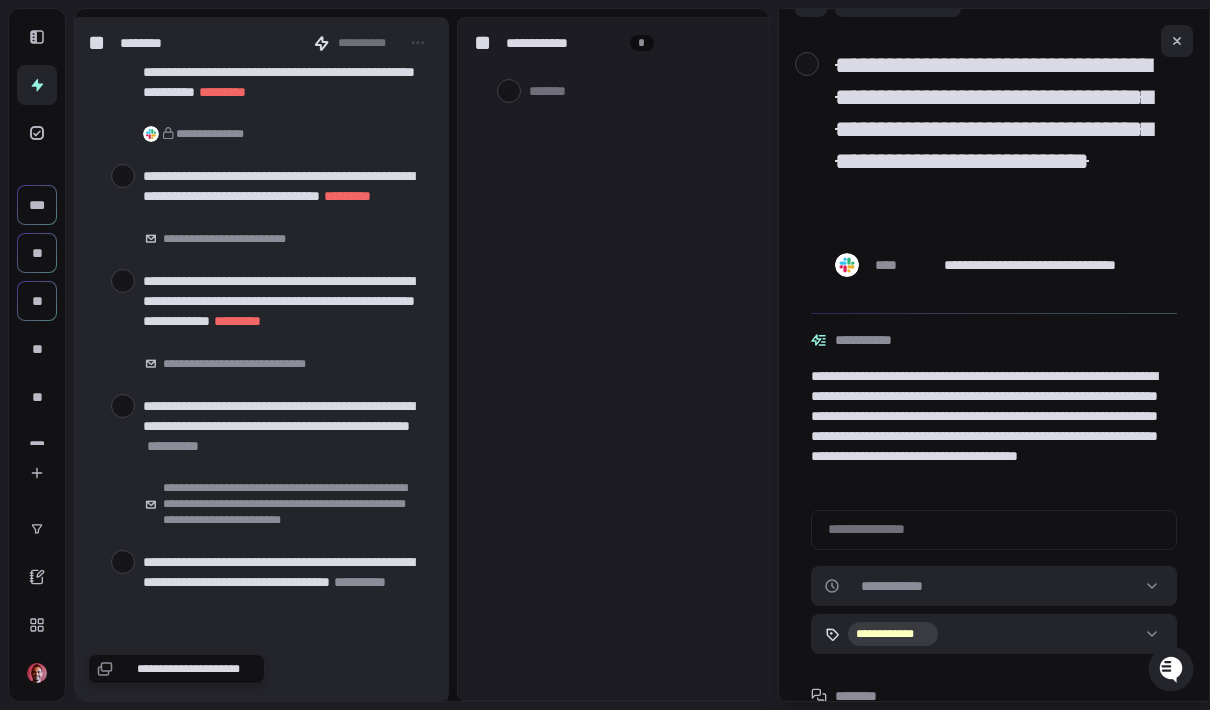 click on "**********" at bounding box center [646, 359] 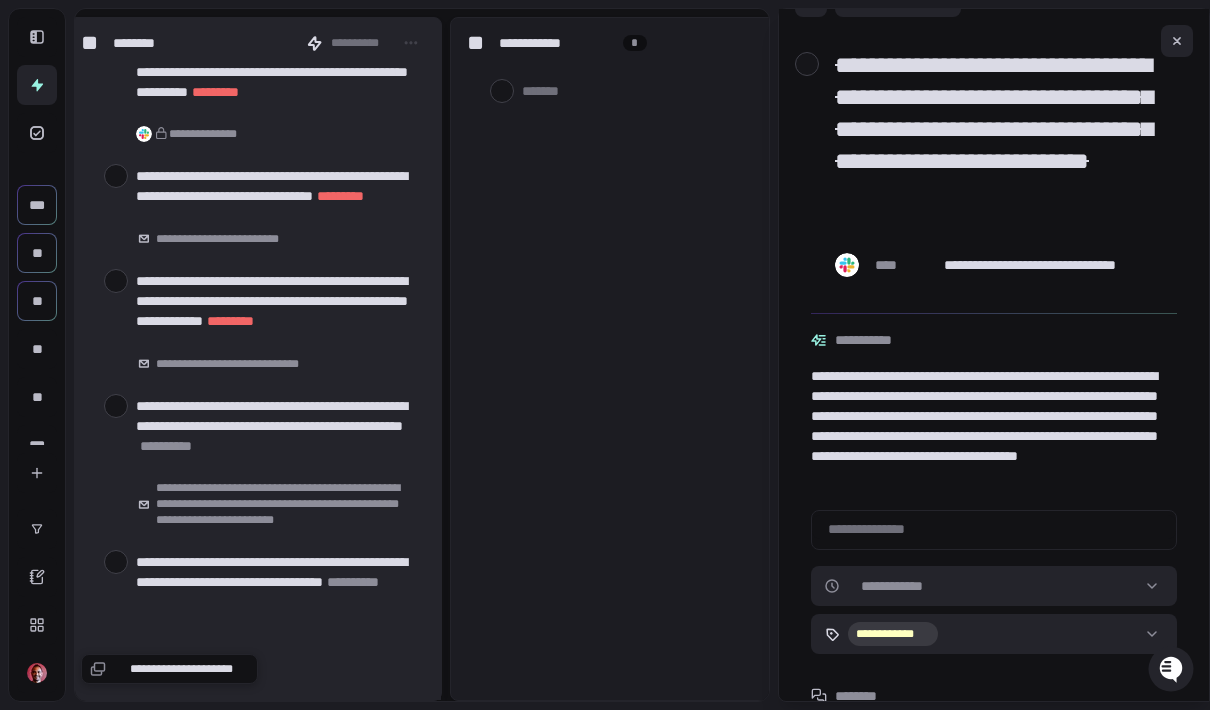 scroll, scrollTop: 0, scrollLeft: 13, axis: horizontal 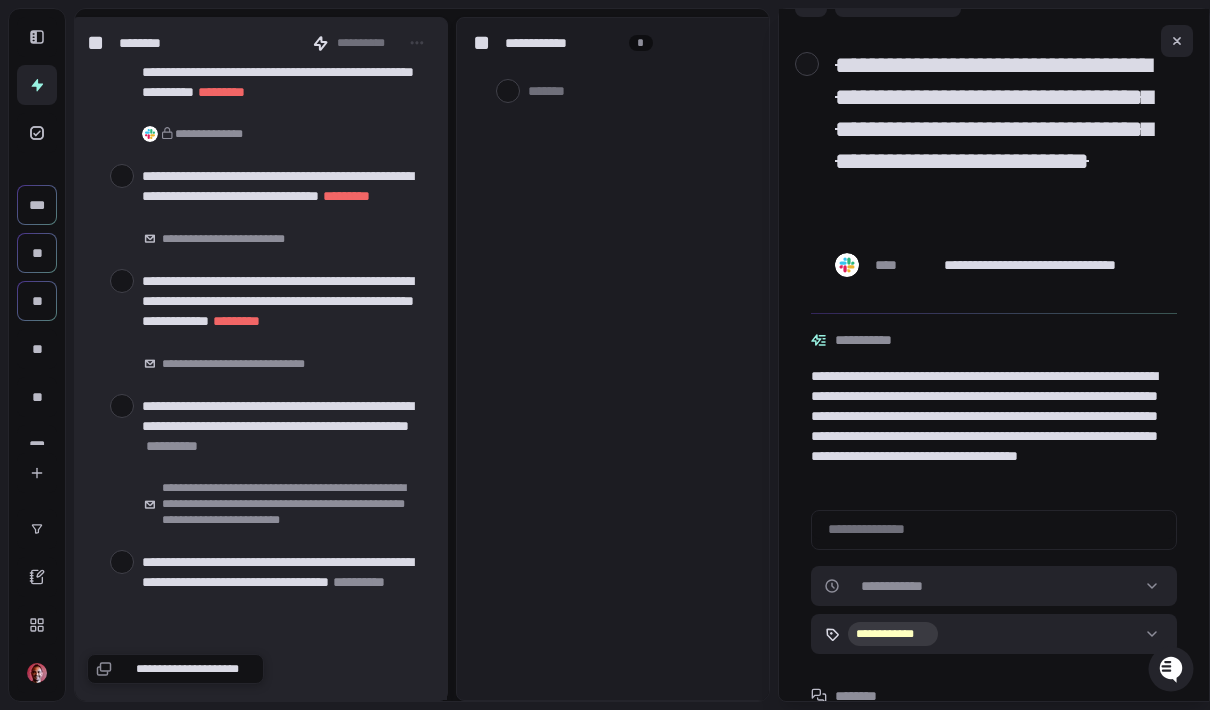 click at bounding box center (122, 281) 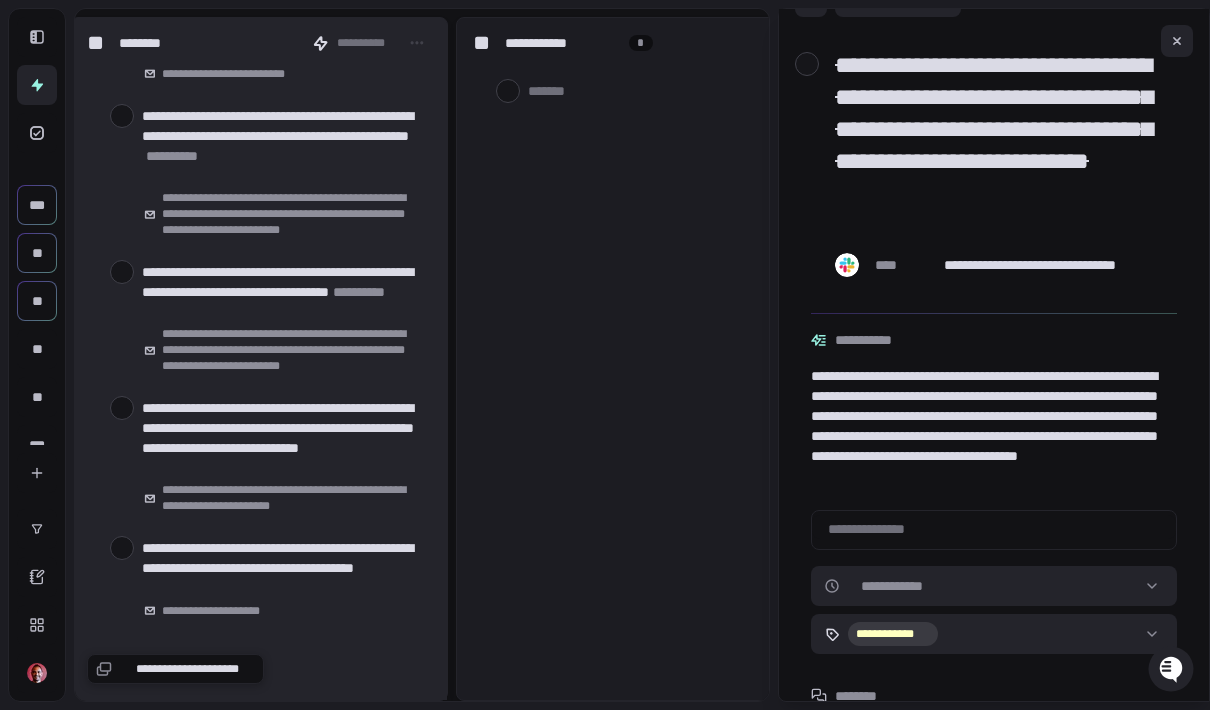 scroll, scrollTop: 914, scrollLeft: 0, axis: vertical 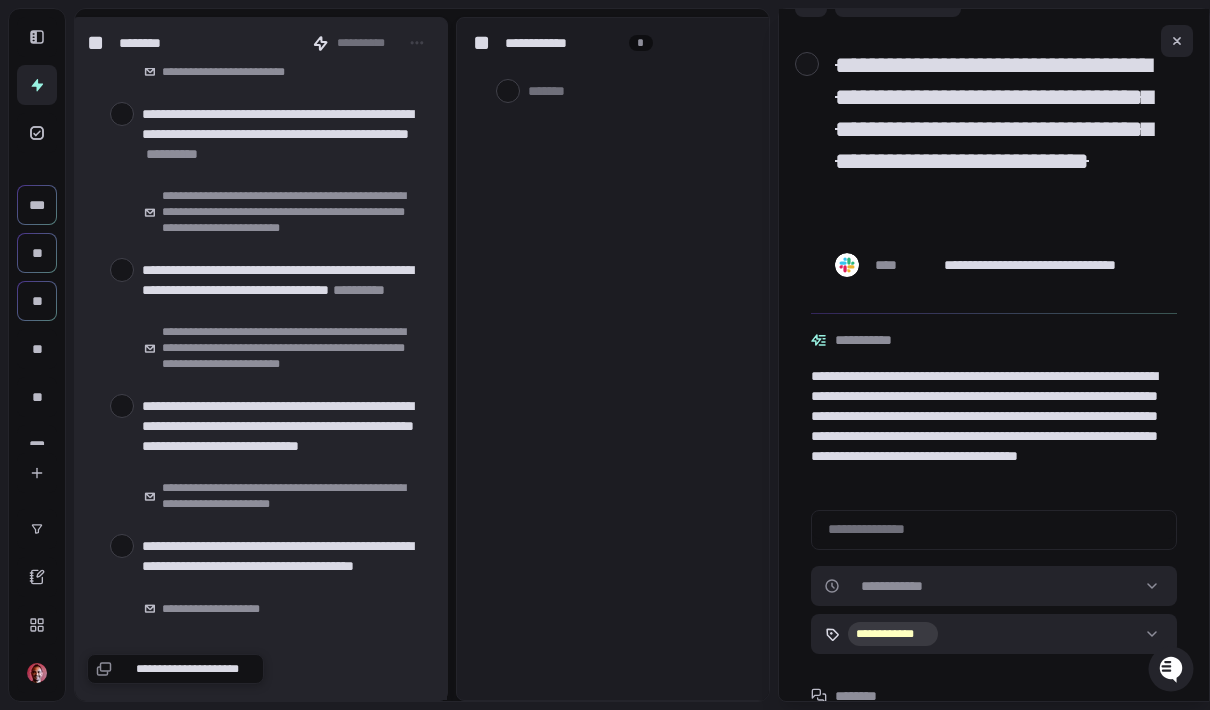 click on "**********" at bounding box center [286, 170] 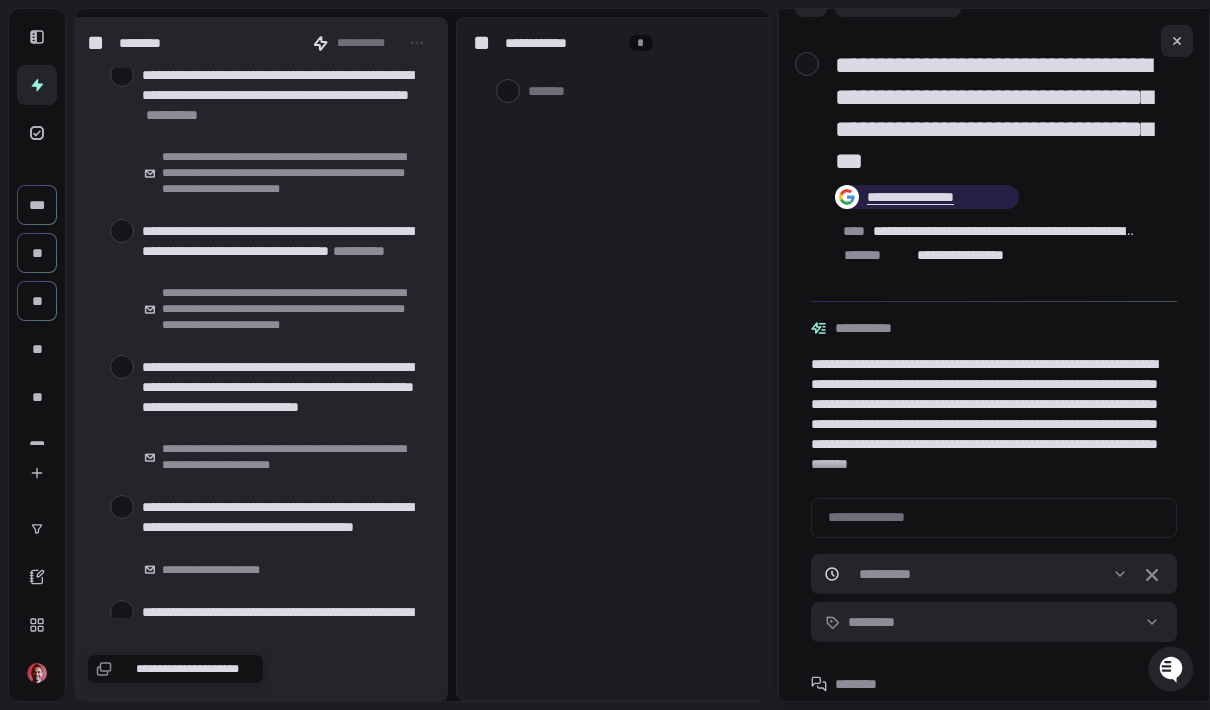 scroll, scrollTop: 886, scrollLeft: 0, axis: vertical 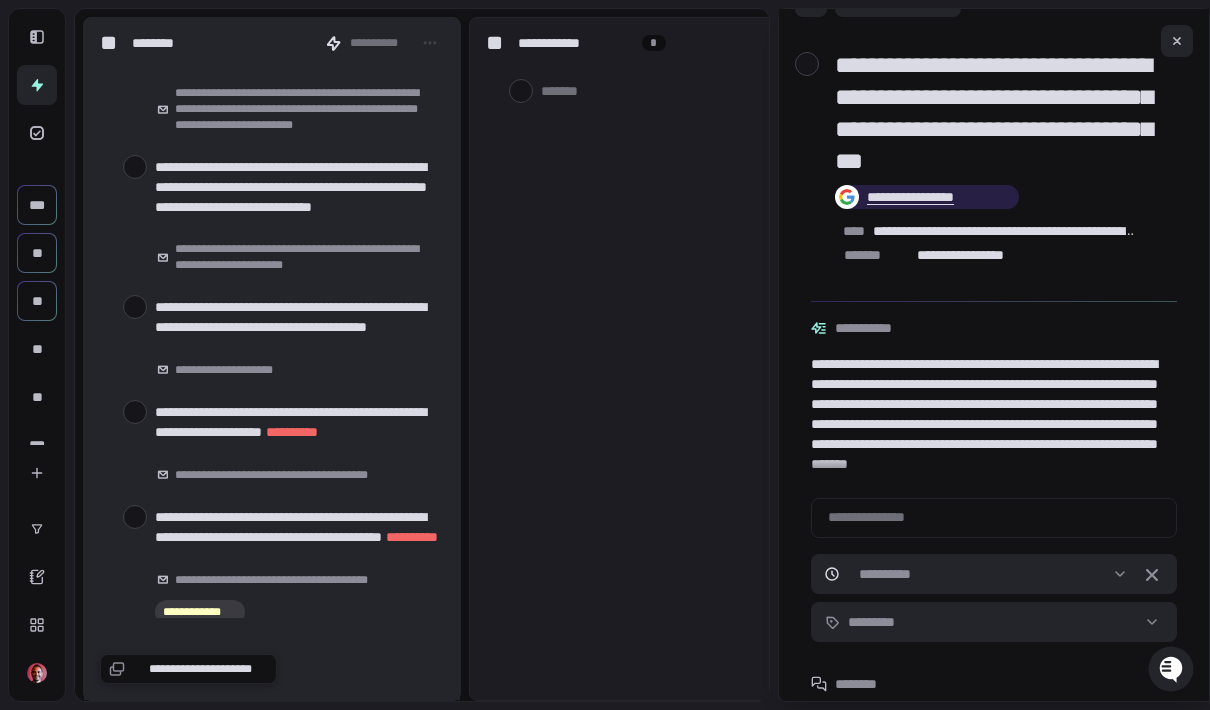 click at bounding box center (135, 167) 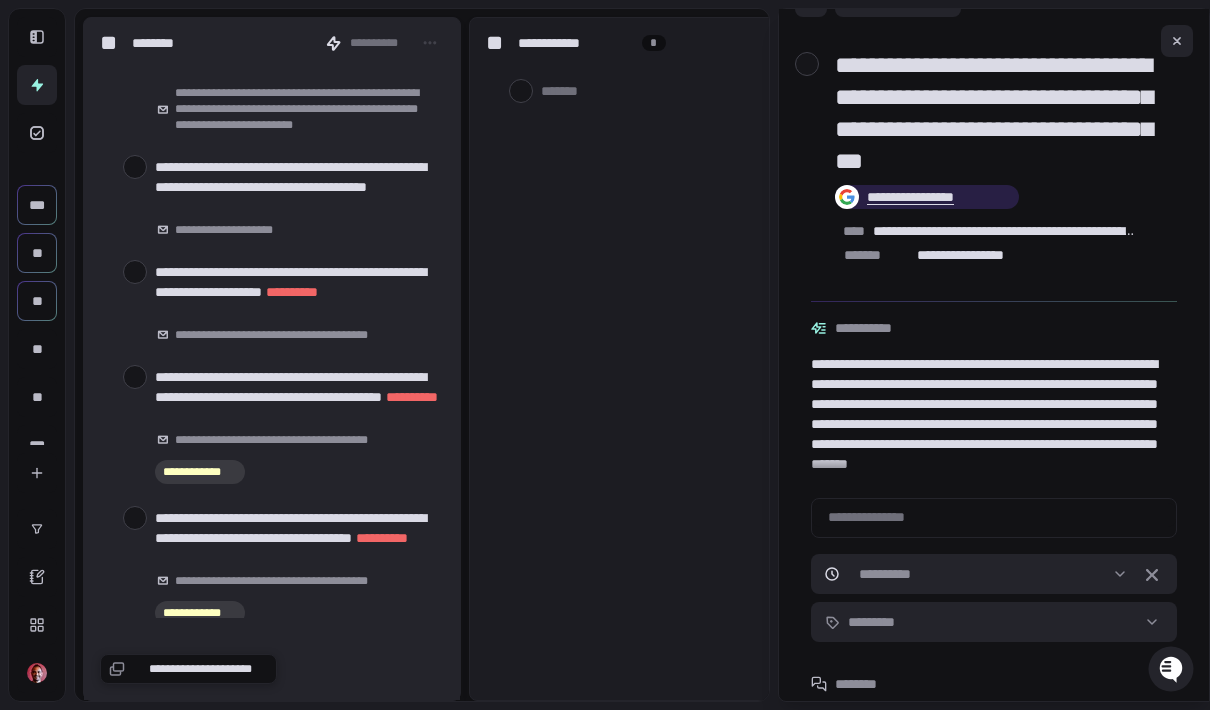 click at bounding box center (135, 167) 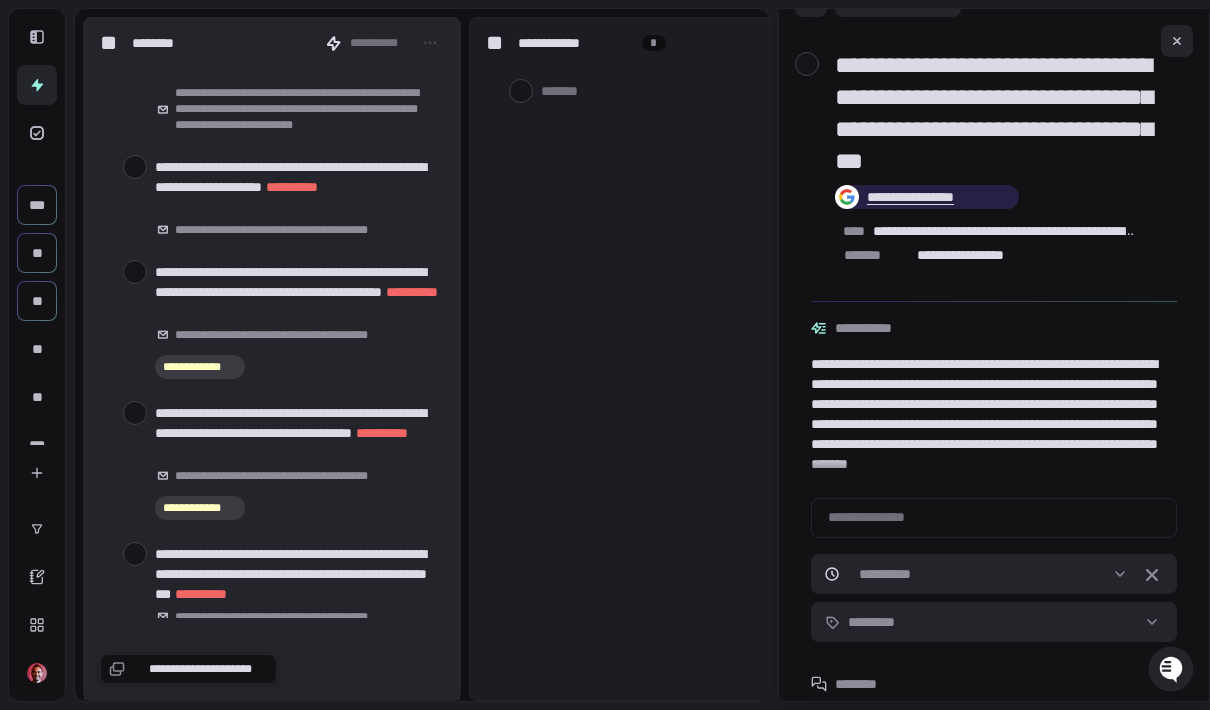 click at bounding box center (135, 167) 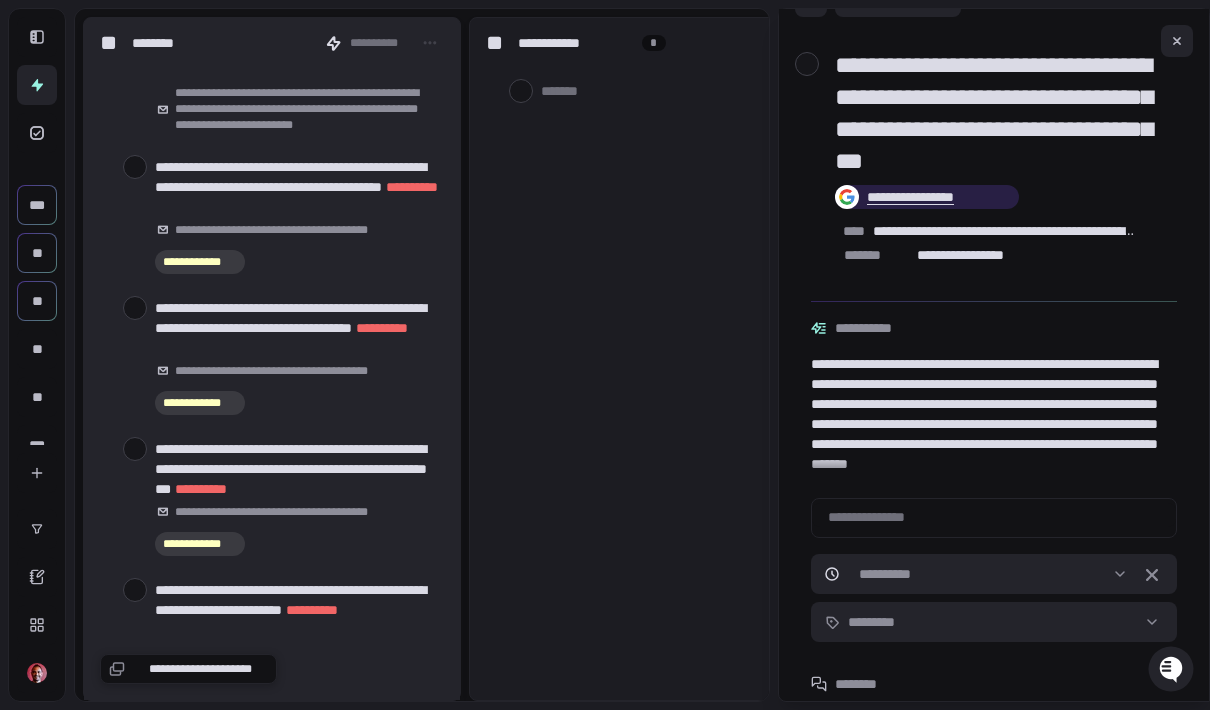 click at bounding box center (135, 167) 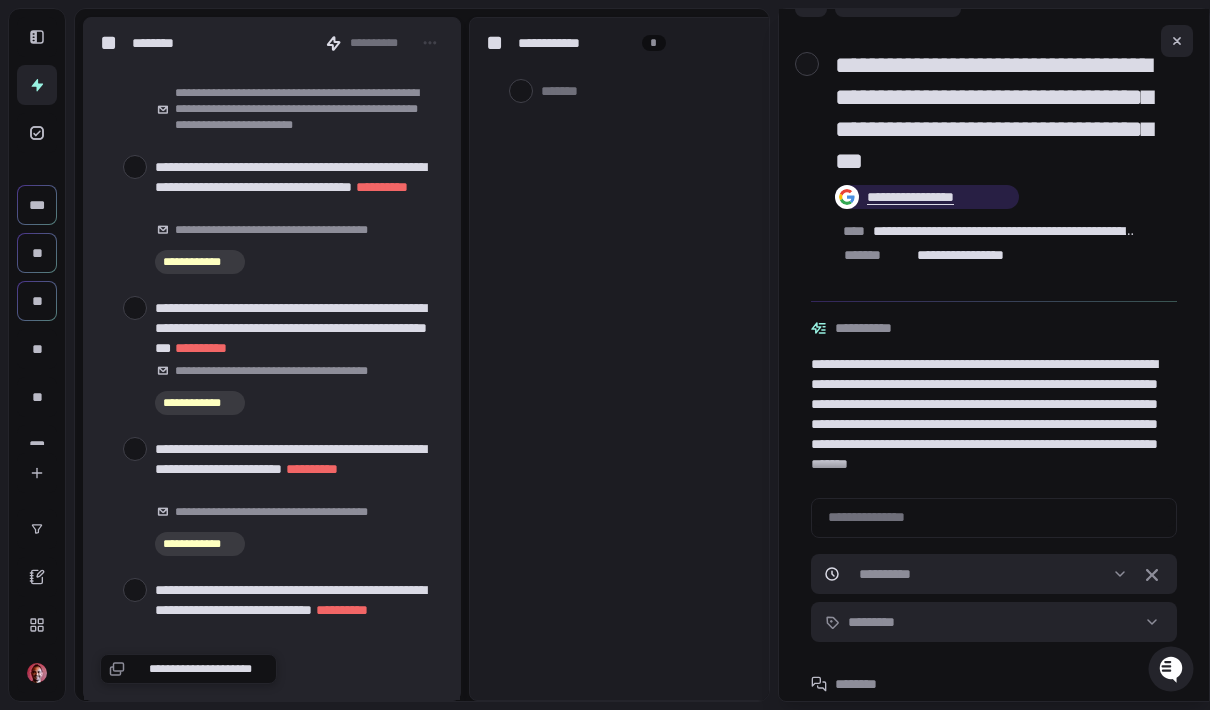 click on "**********" at bounding box center [299, 215] 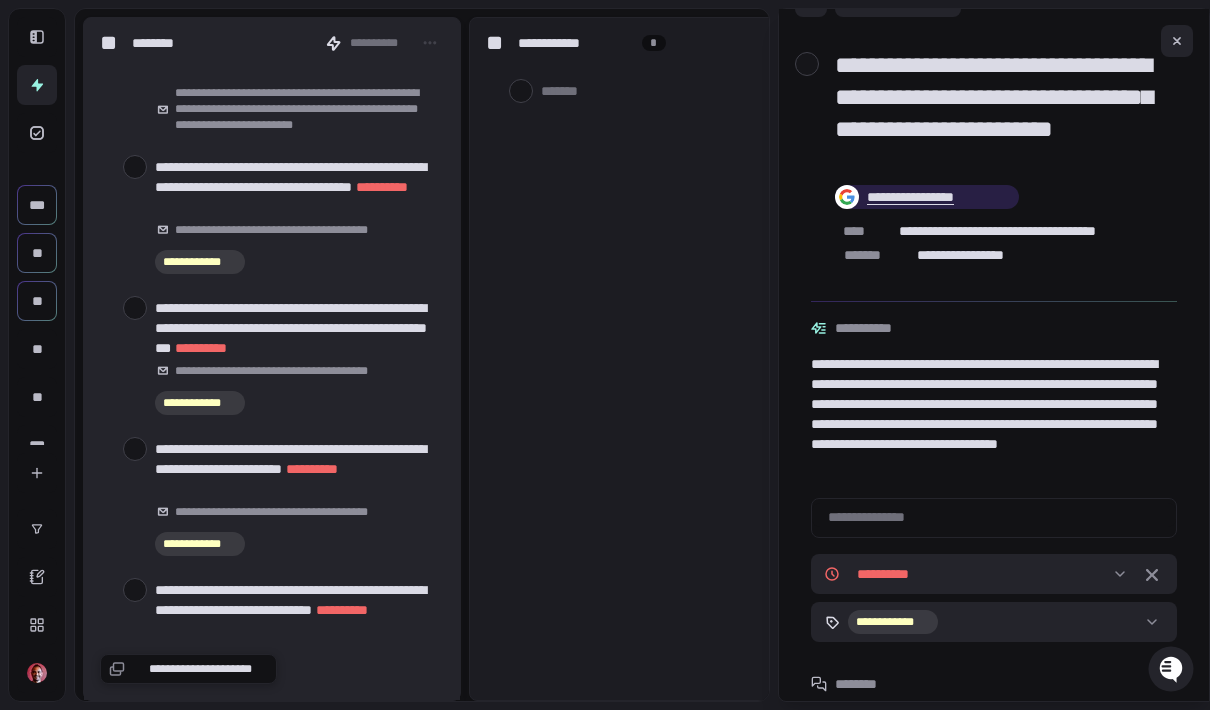 click at bounding box center (135, 167) 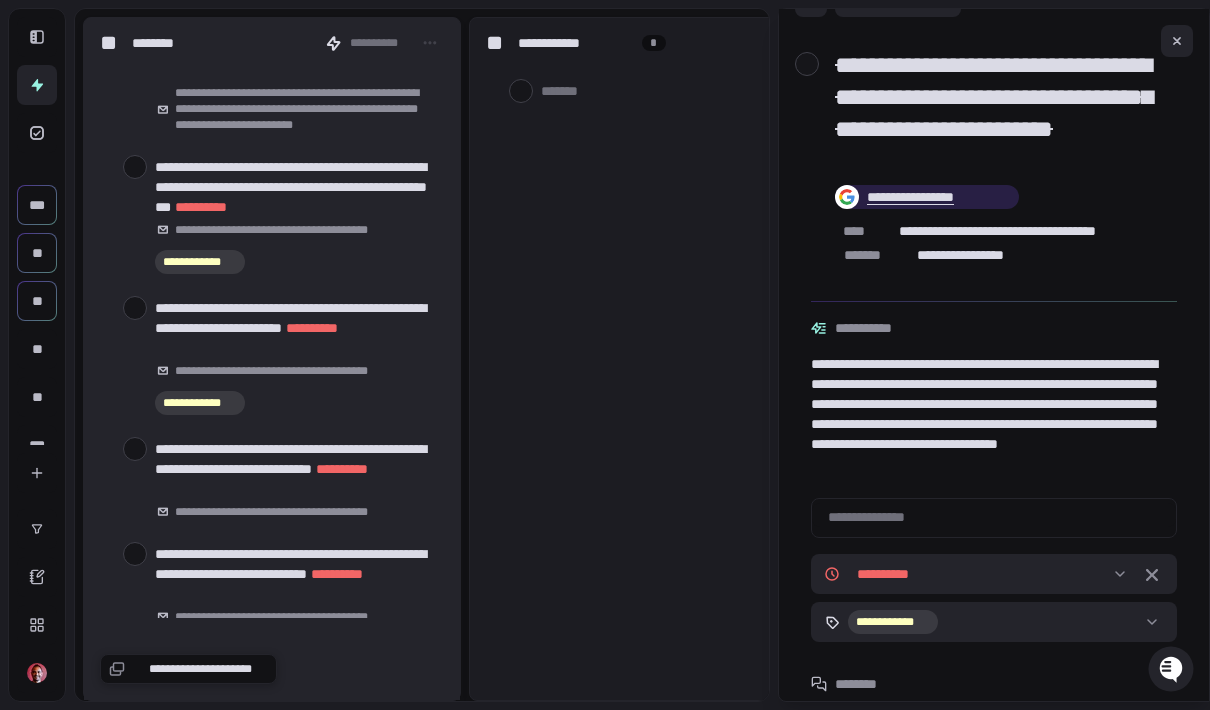 click at bounding box center [135, 167] 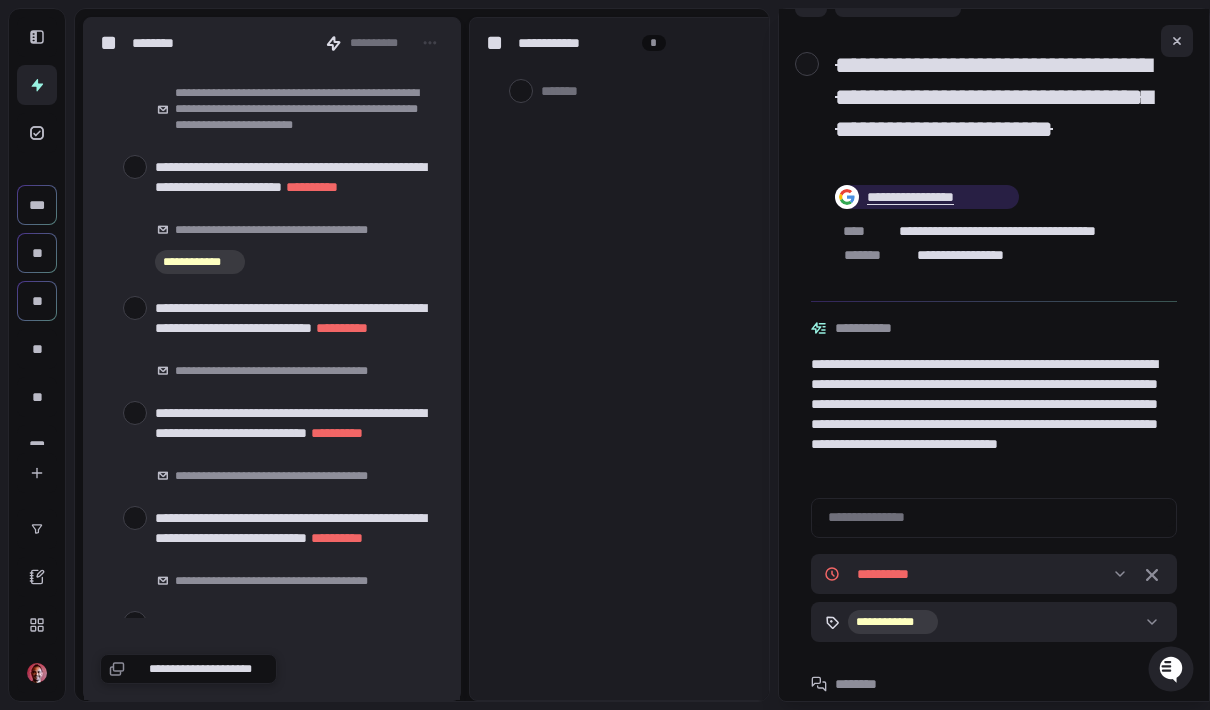 click on "**********" at bounding box center (272, 338) 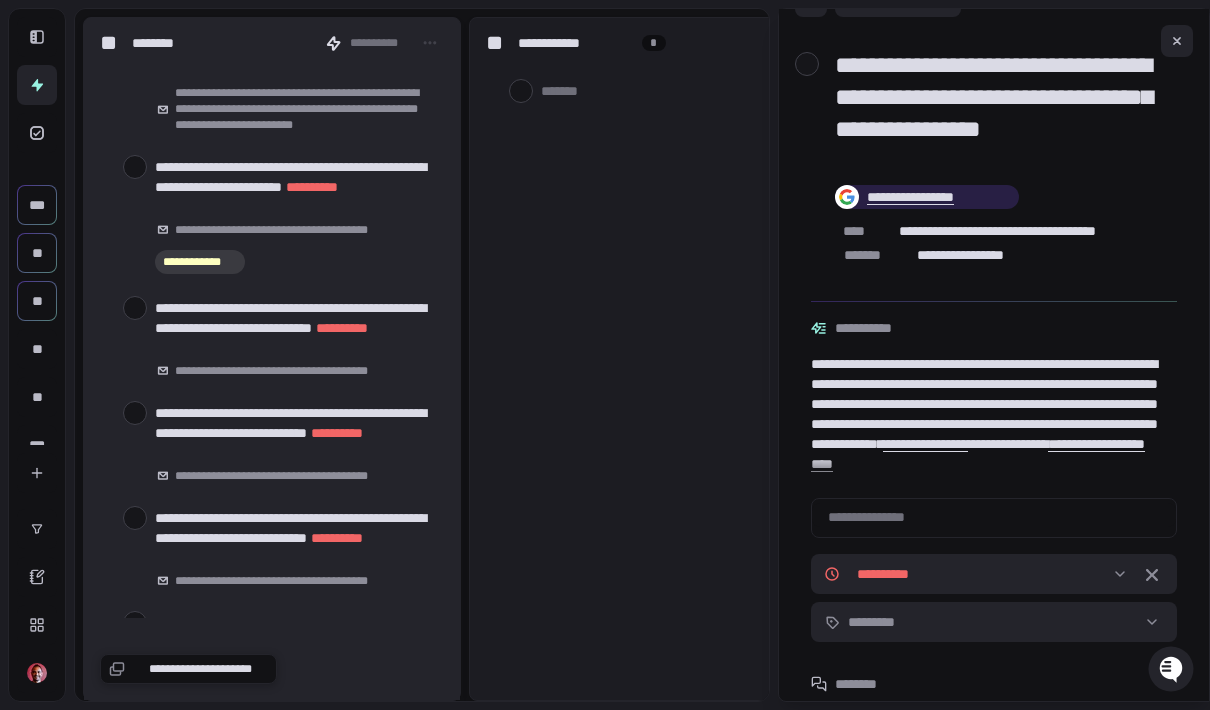 click at bounding box center [135, 308] 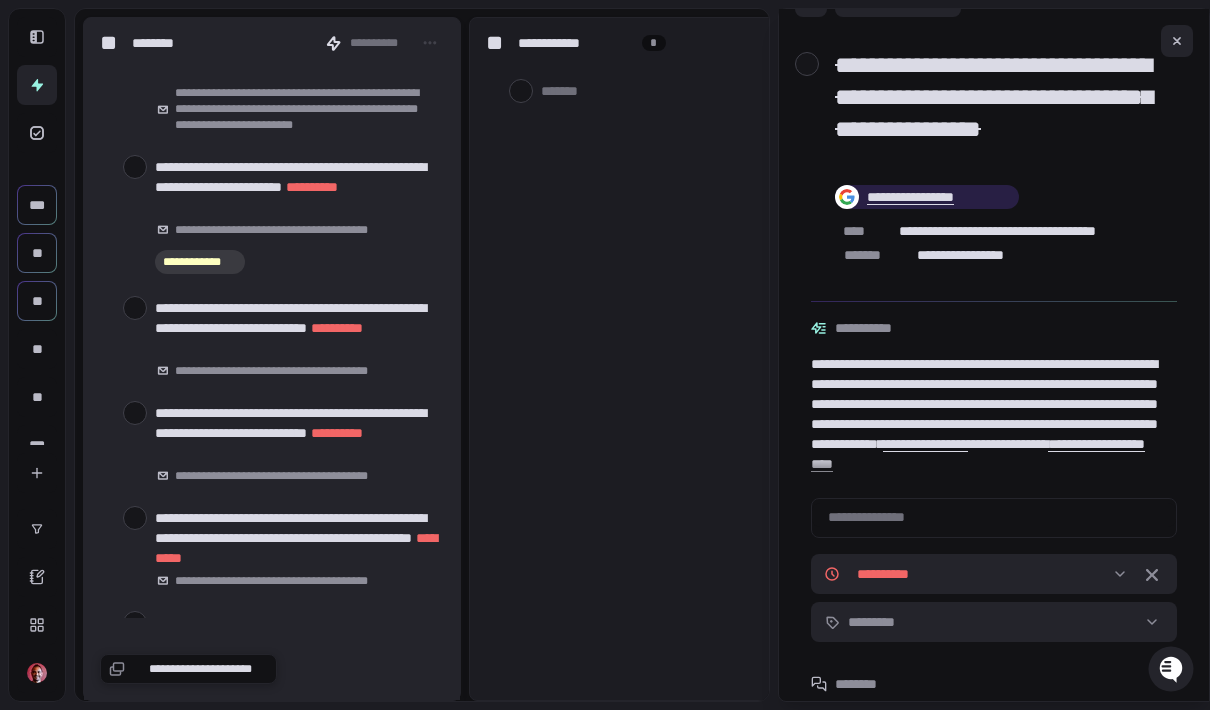 click at bounding box center [135, 167] 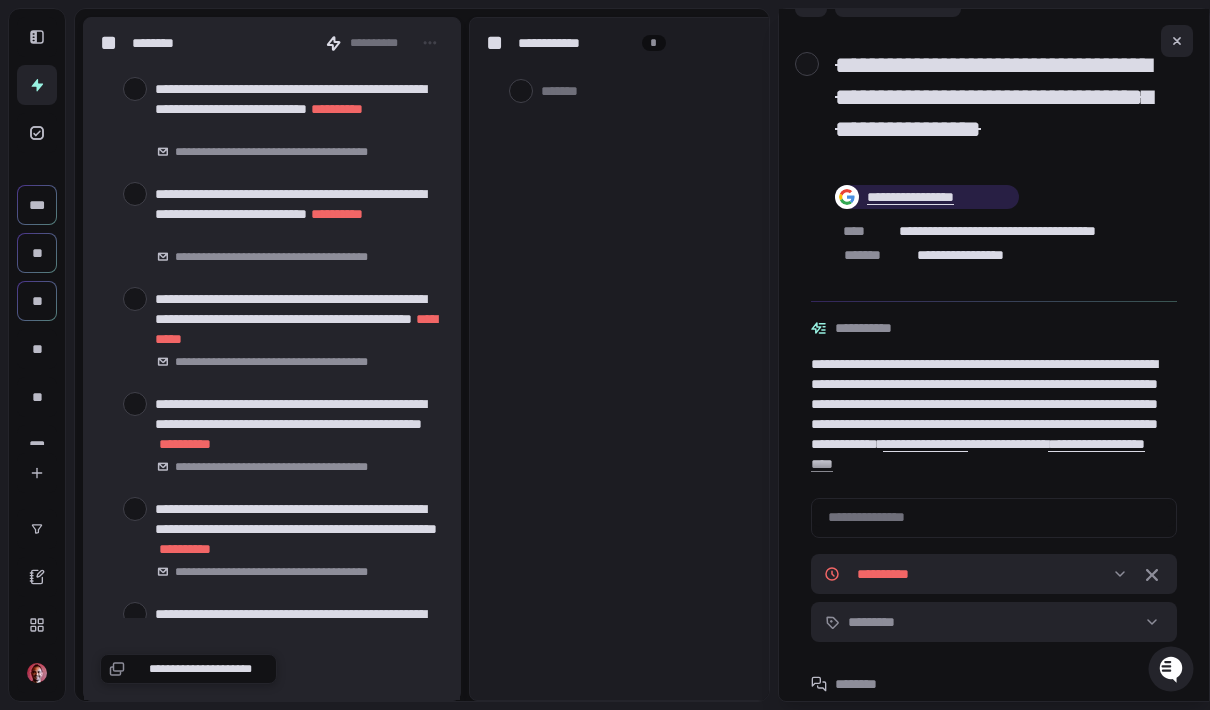 scroll, scrollTop: 1235, scrollLeft: 0, axis: vertical 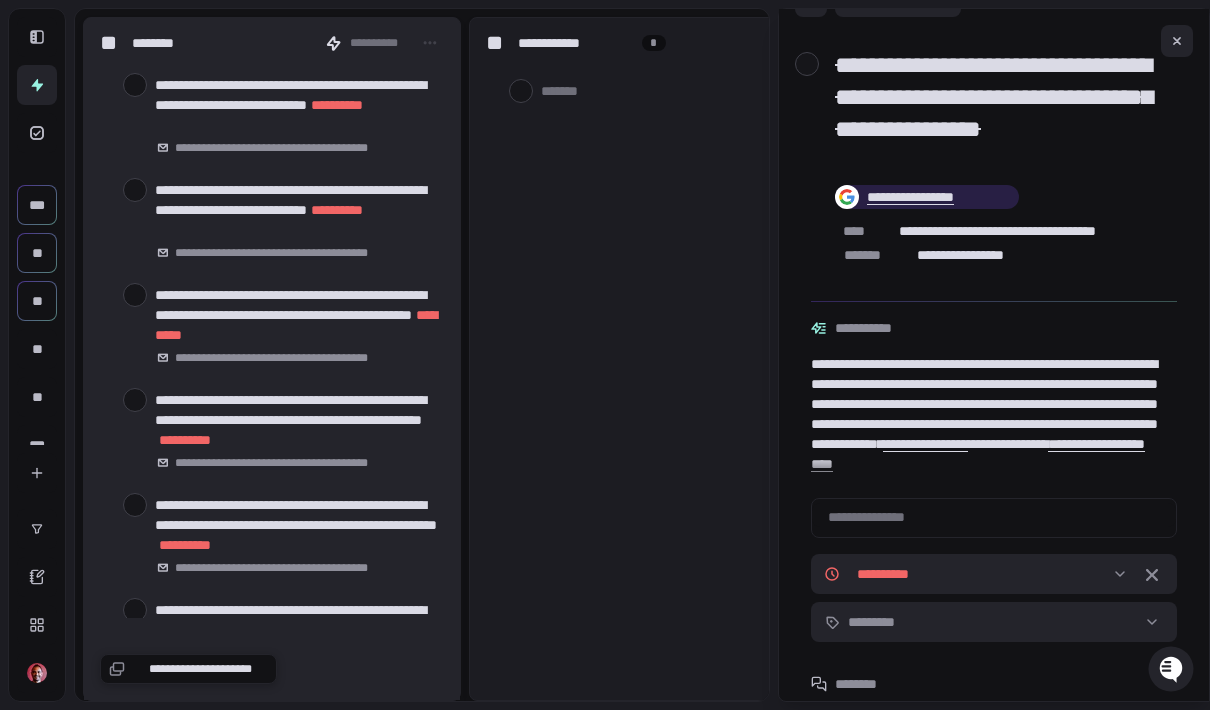 click on "**********" at bounding box center (272, 115) 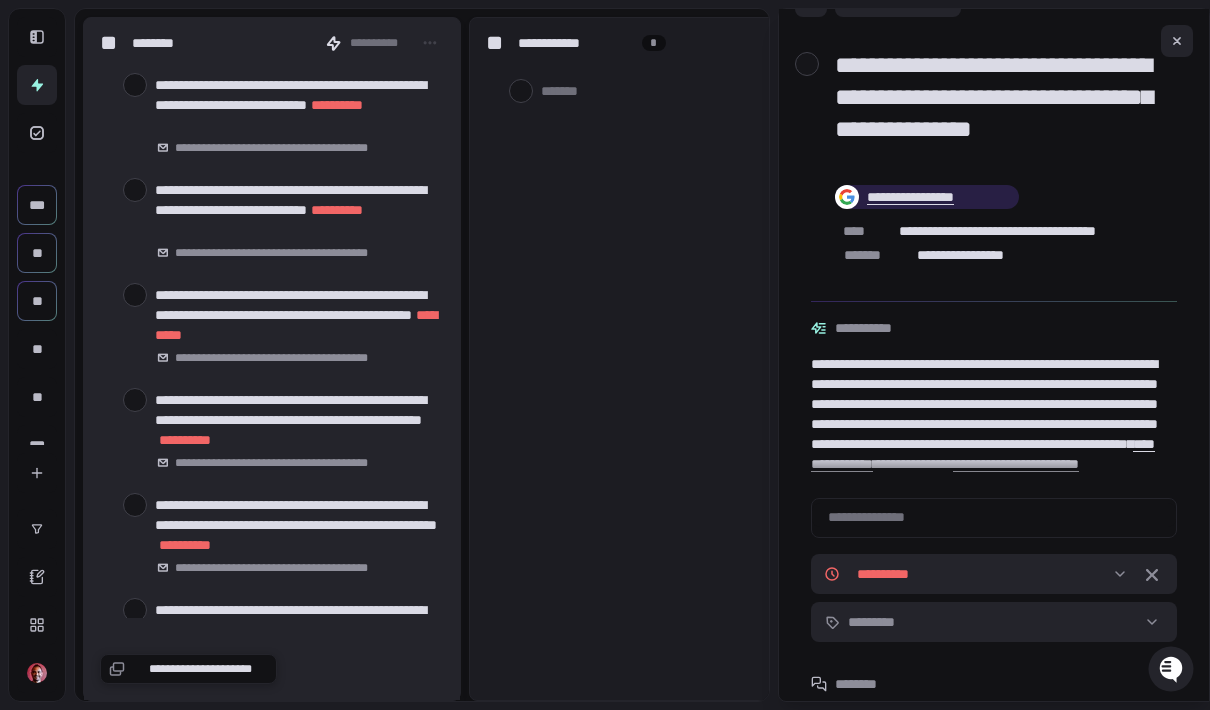 click at bounding box center (135, 85) 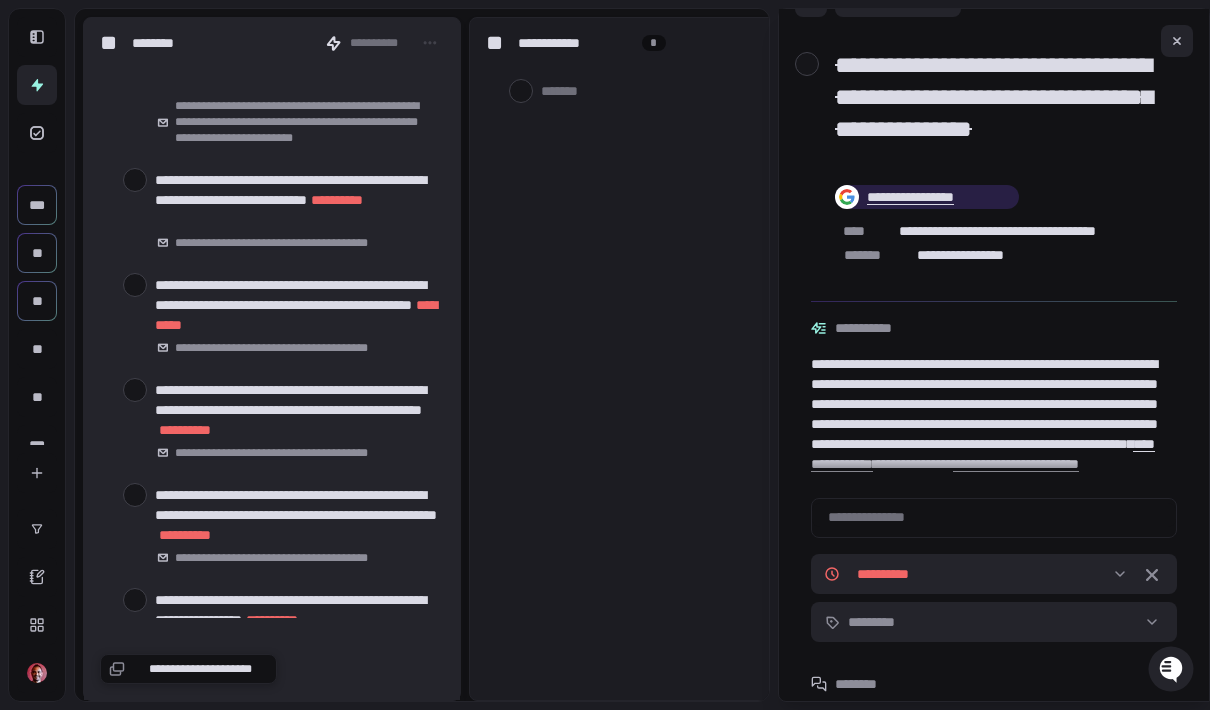 scroll, scrollTop: 1138, scrollLeft: 0, axis: vertical 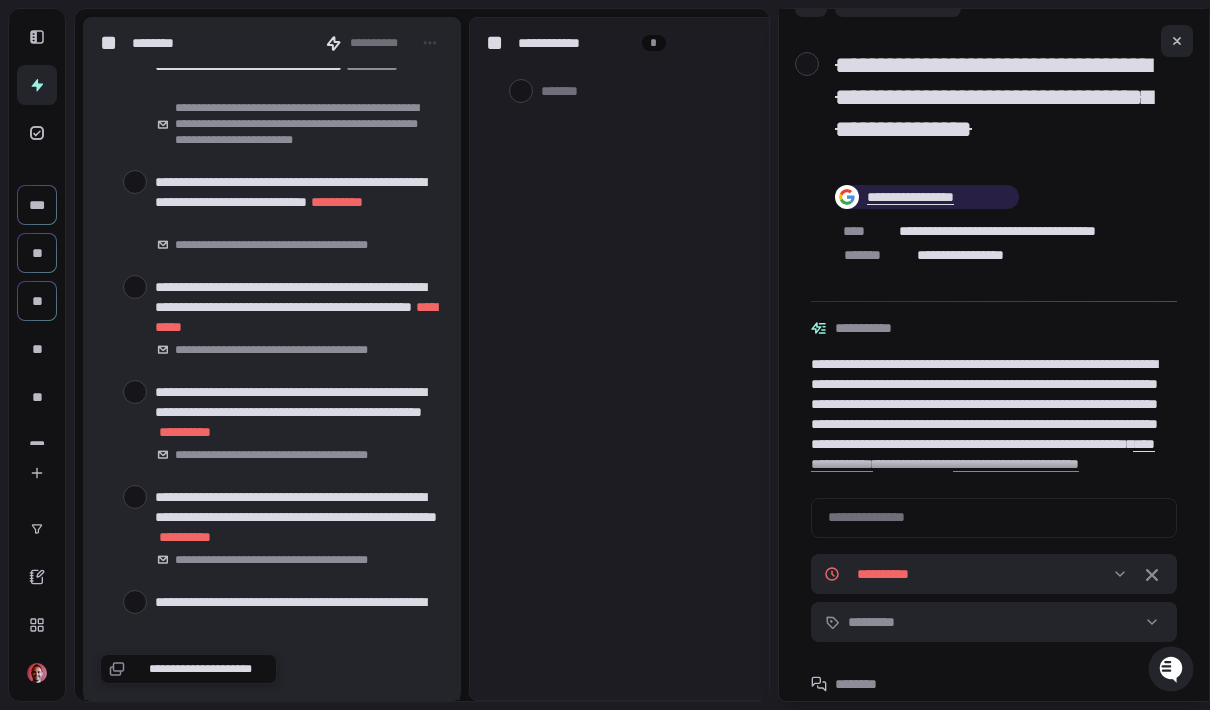click at bounding box center [135, 182] 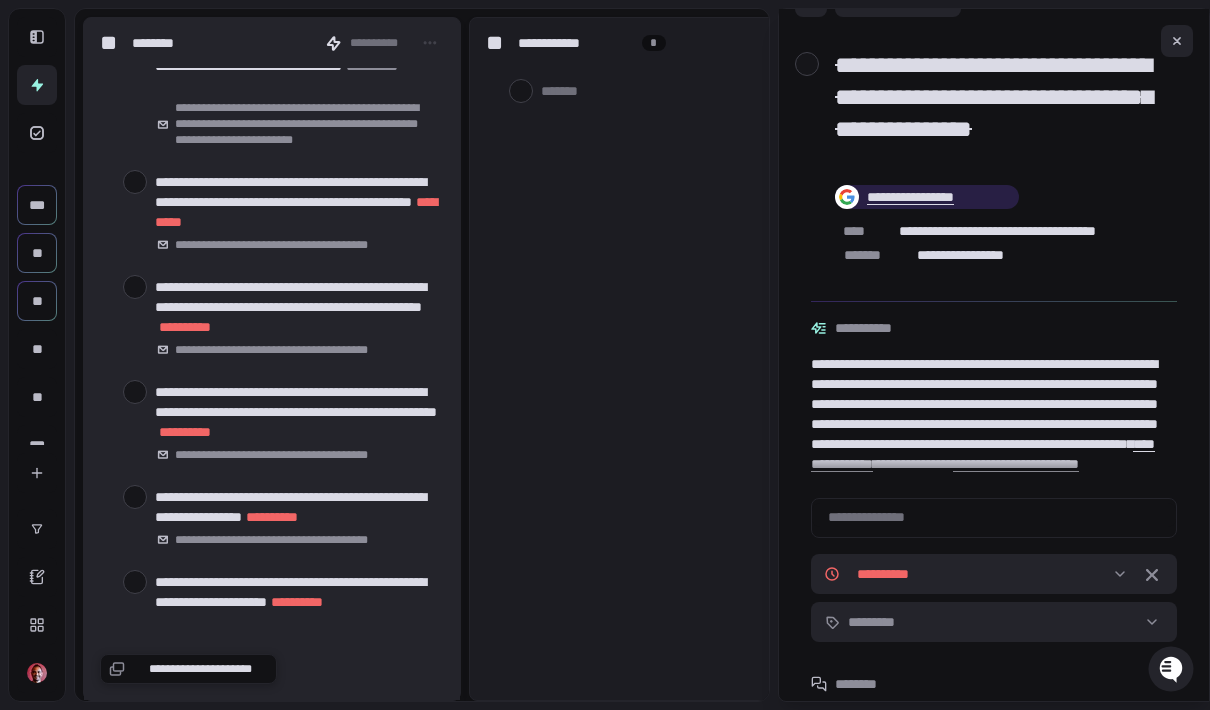 click at bounding box center [135, 287] 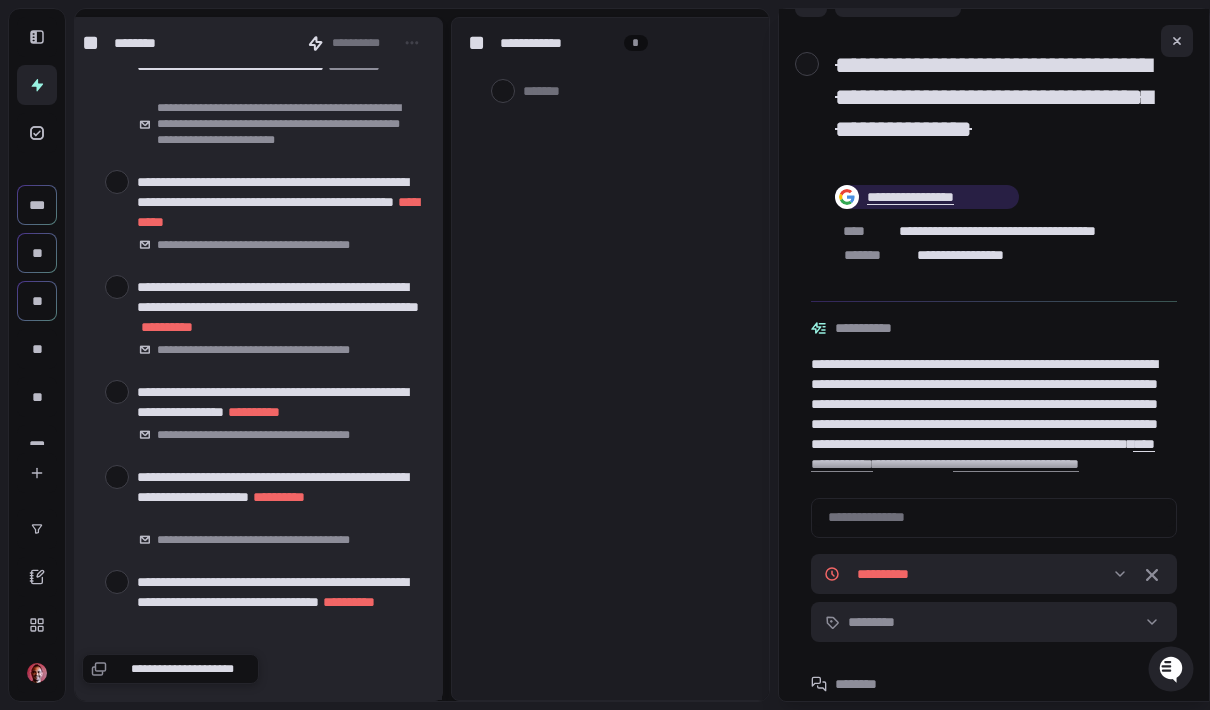 scroll, scrollTop: 0, scrollLeft: 0, axis: both 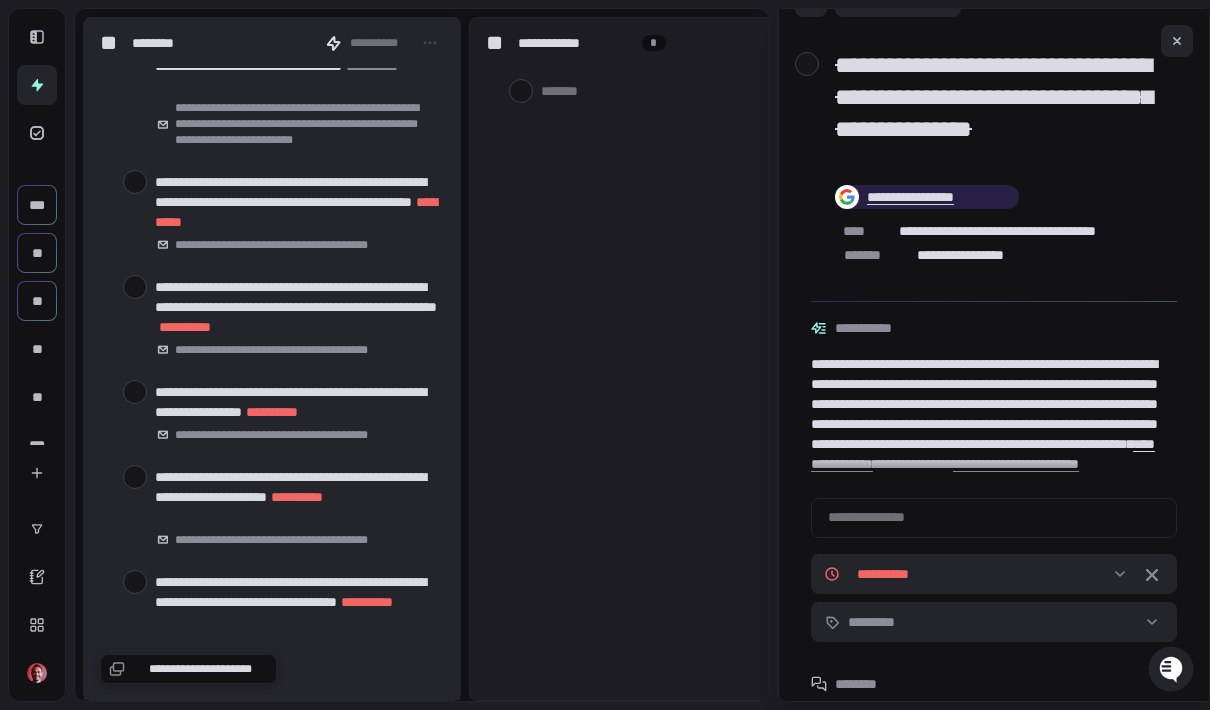 click on "**********" at bounding box center [658, 359] 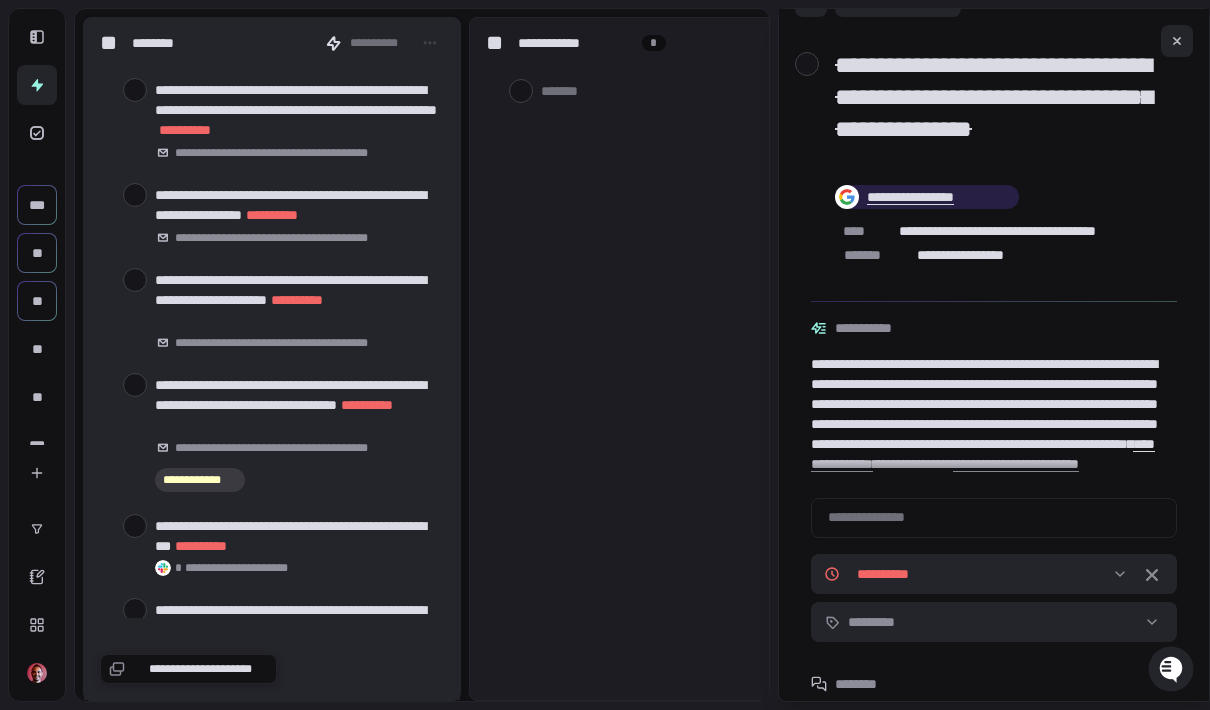 scroll, scrollTop: 1253, scrollLeft: 0, axis: vertical 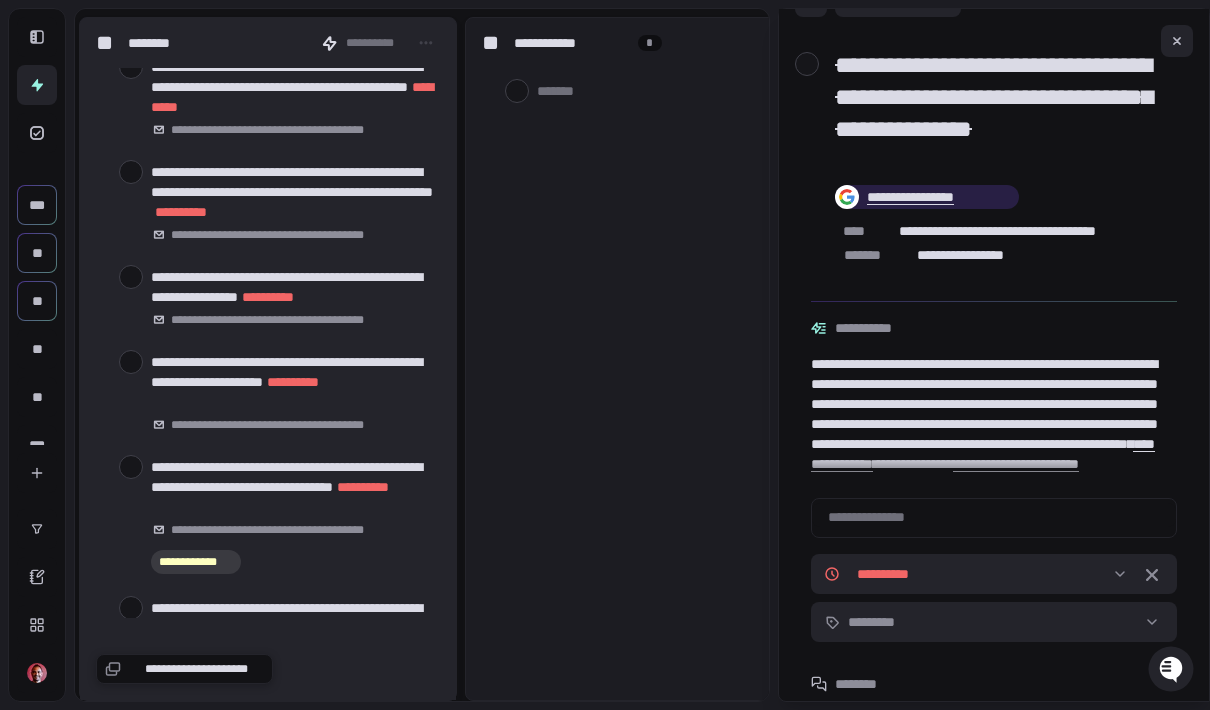 click at bounding box center [131, 277] 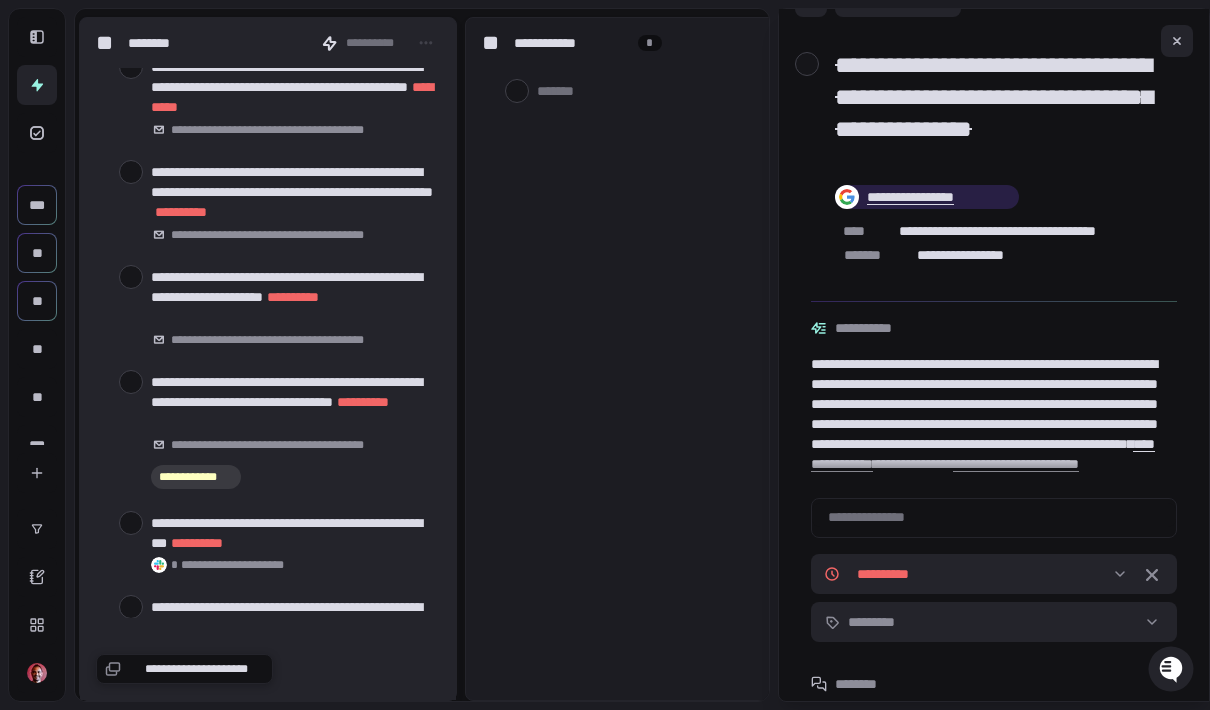 click at bounding box center [131, 277] 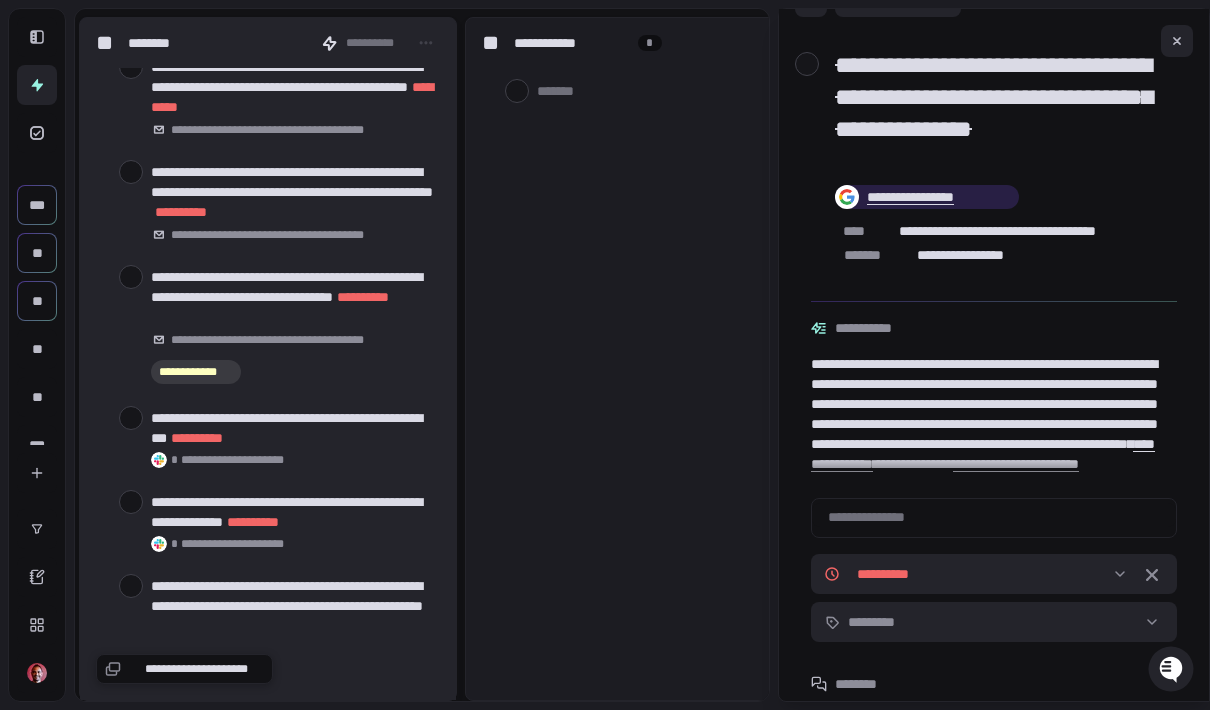 click at bounding box center [131, 277] 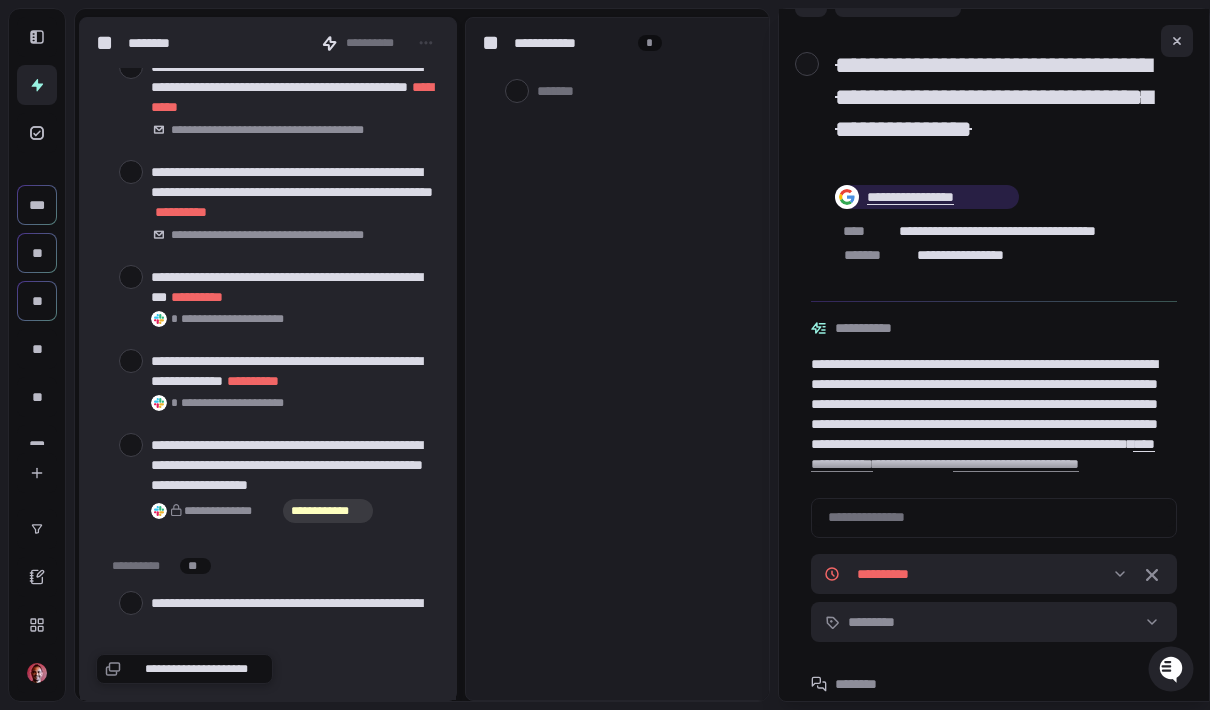 click at bounding box center [131, 361] 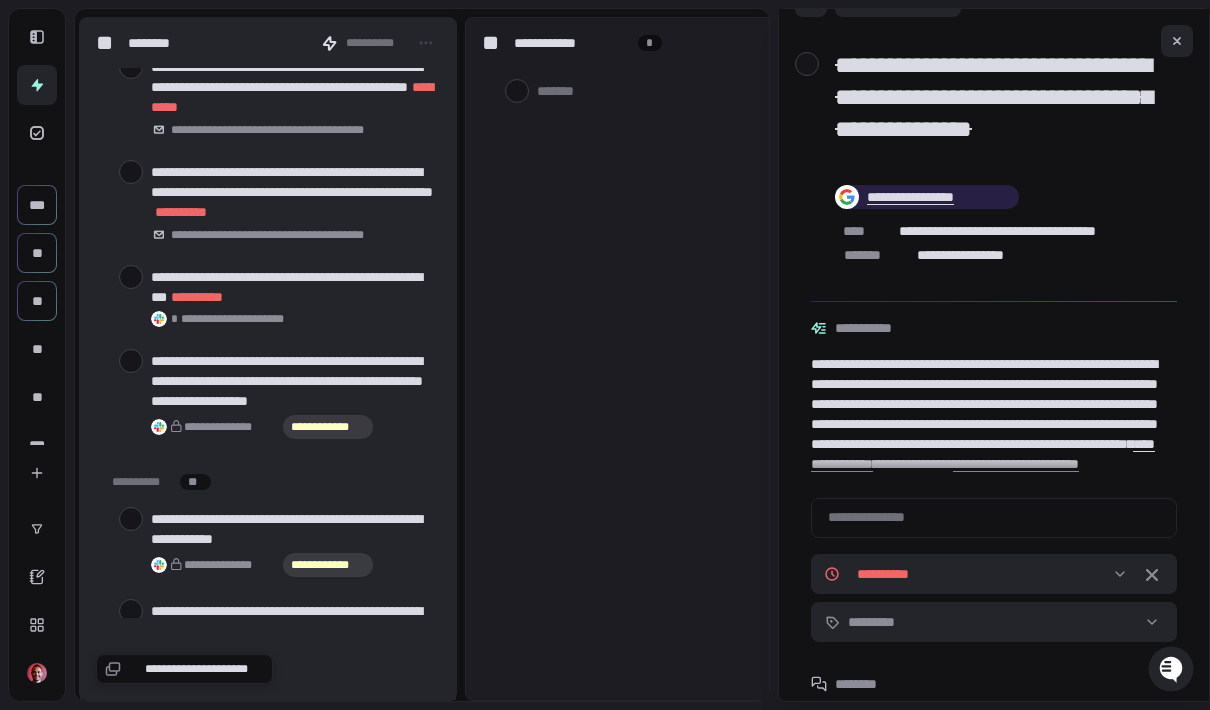 click on "**********" at bounding box center [654, 359] 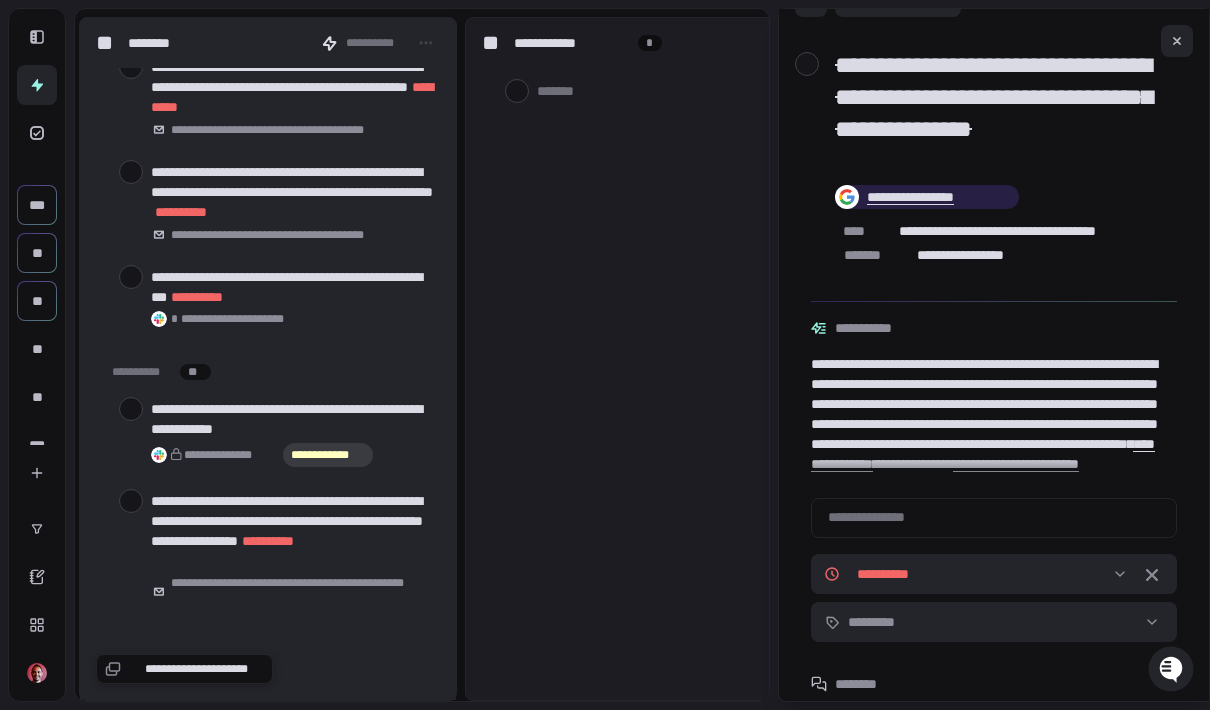 scroll, scrollTop: 0, scrollLeft: 12, axis: horizontal 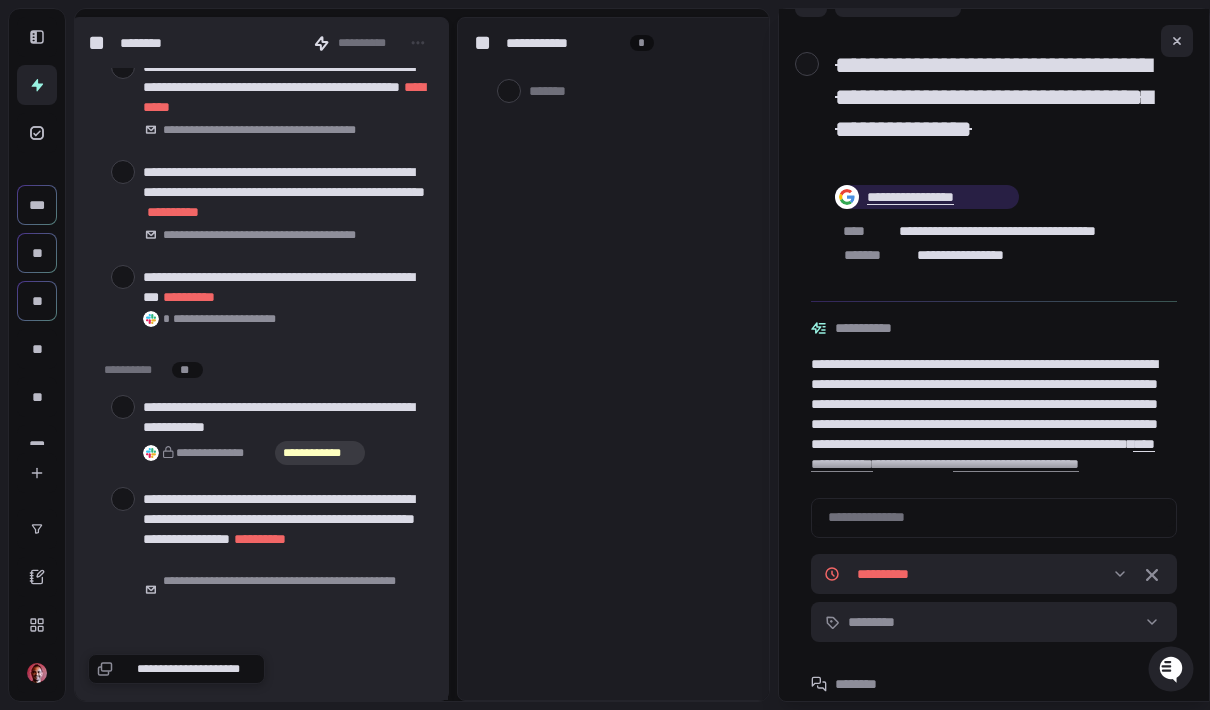 click at bounding box center (123, 407) 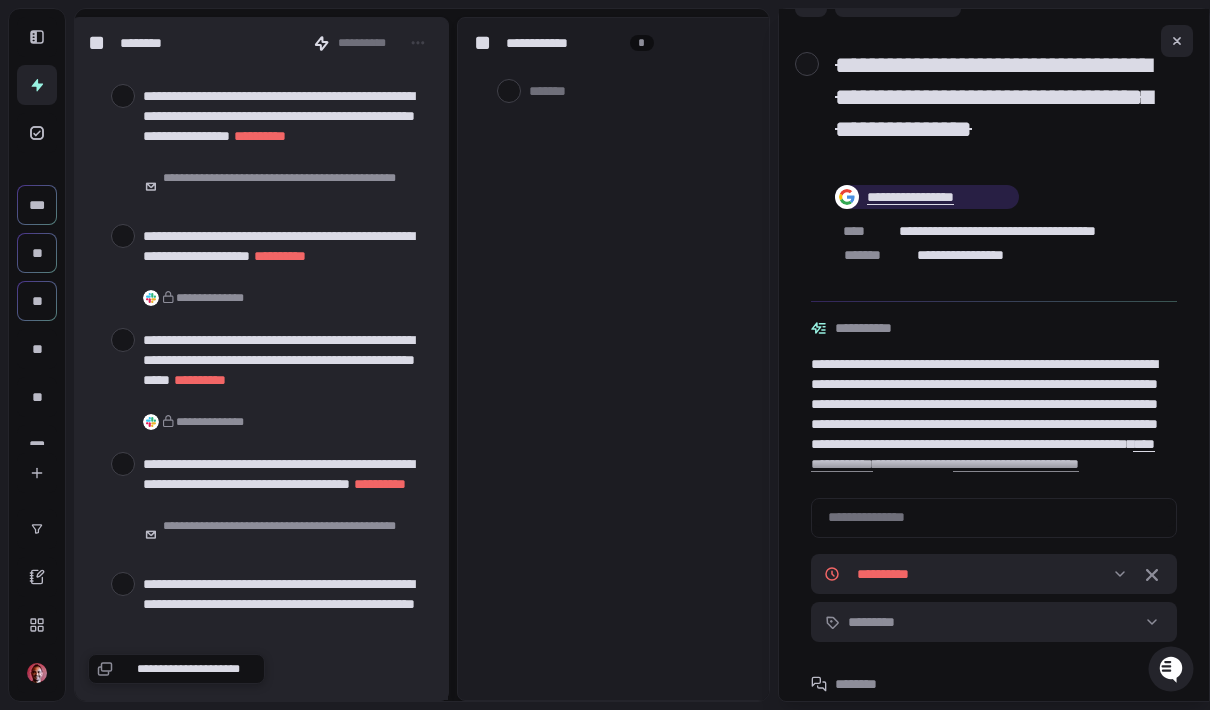 scroll, scrollTop: 1542, scrollLeft: 0, axis: vertical 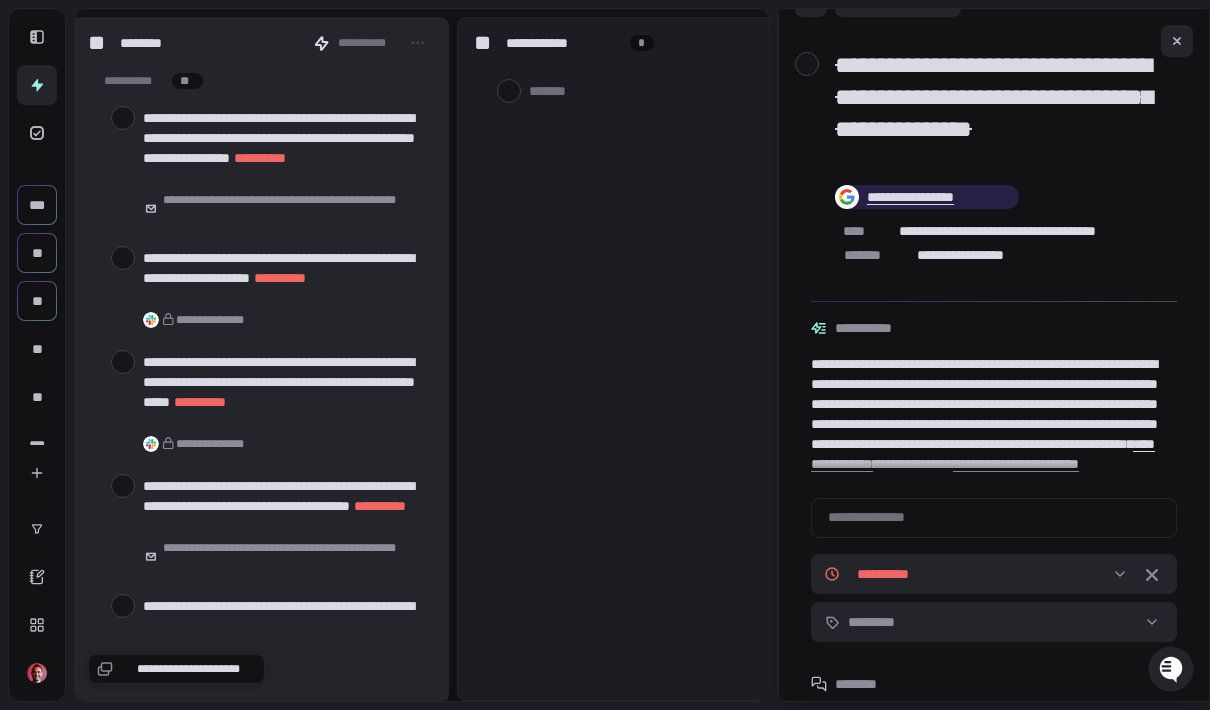 click at bounding box center (123, 118) 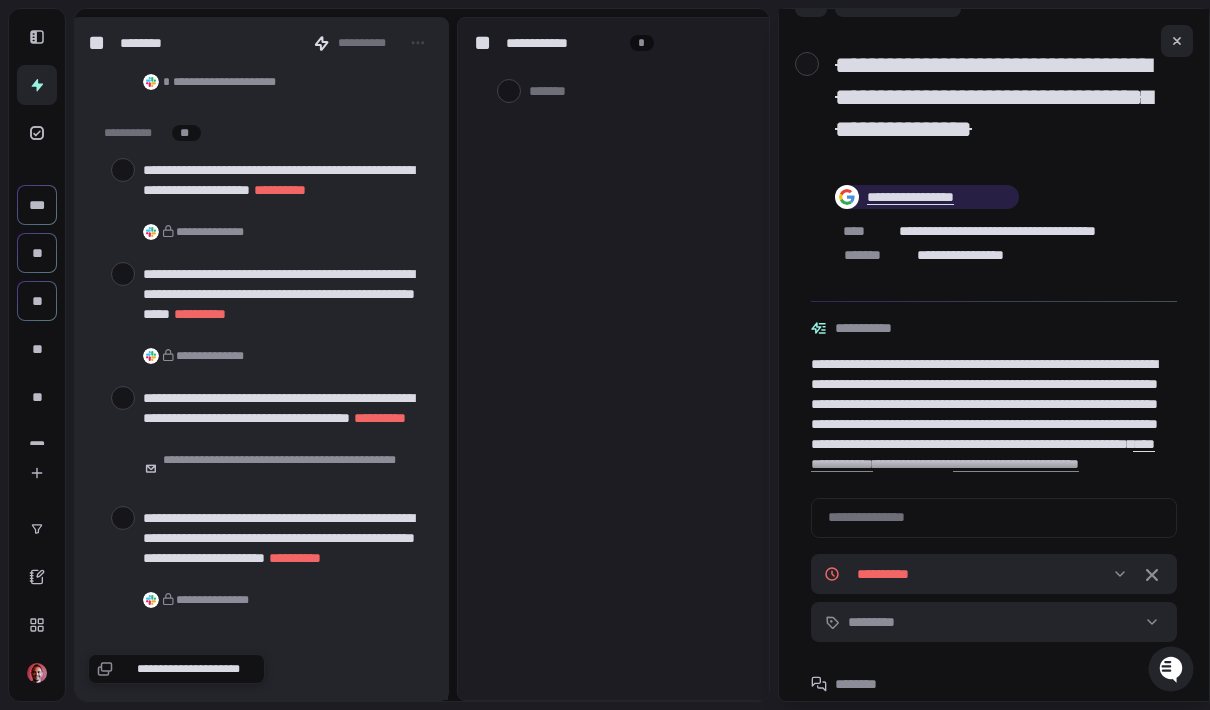 scroll, scrollTop: 1488, scrollLeft: 0, axis: vertical 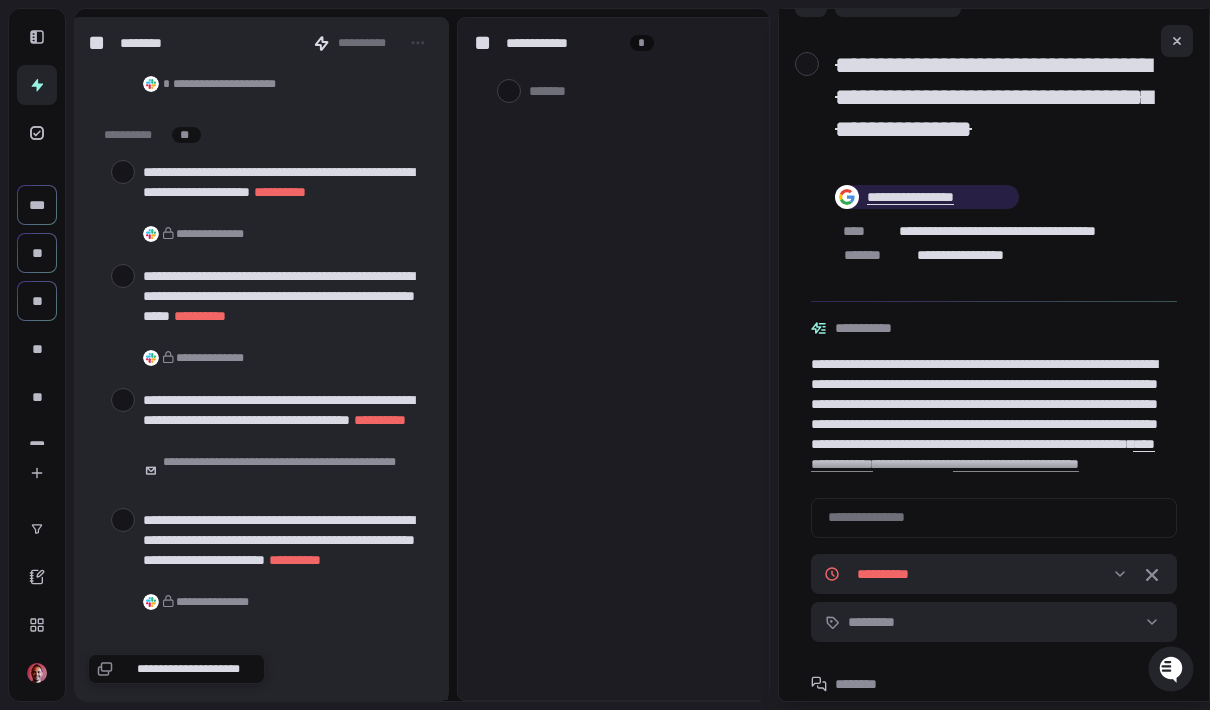 click at bounding box center (123, 172) 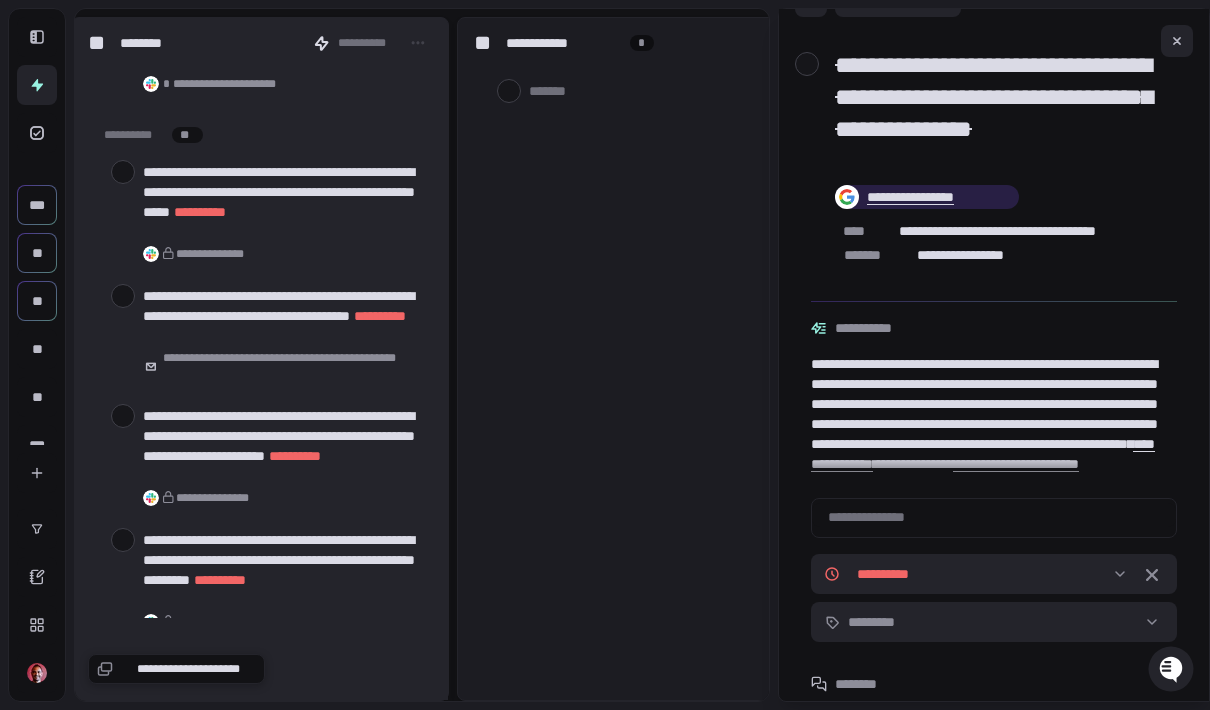 click at bounding box center [123, 172] 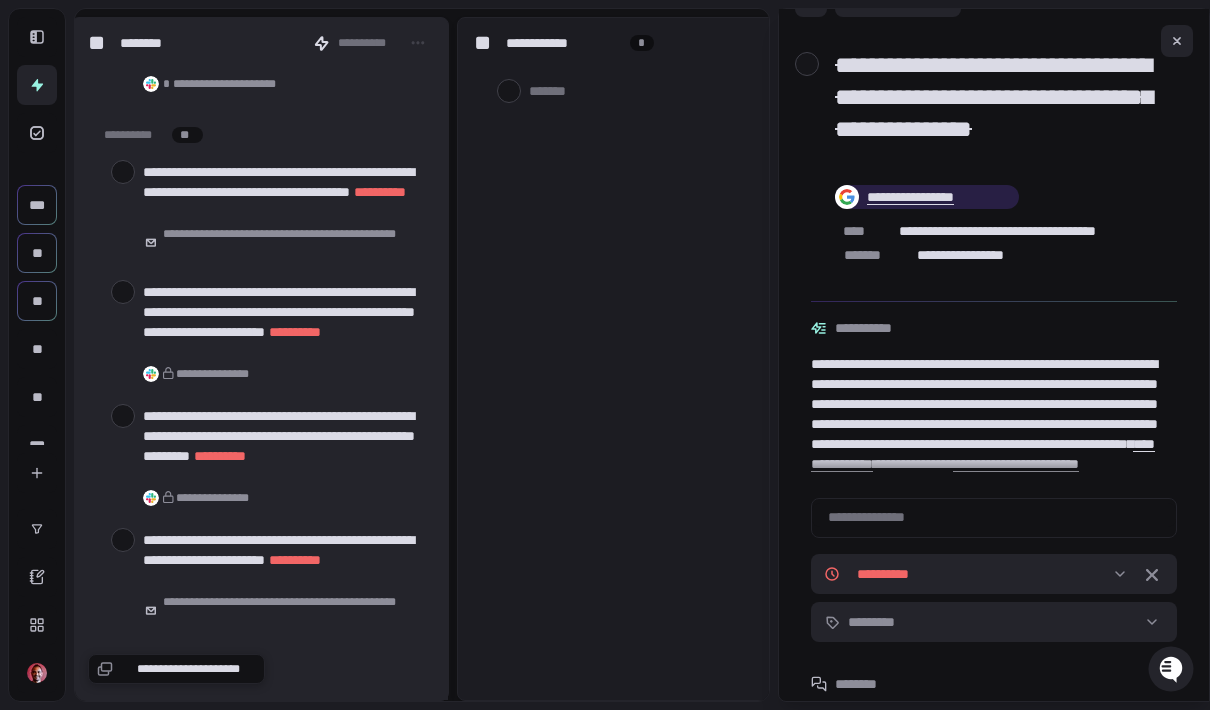 click at bounding box center (123, 172) 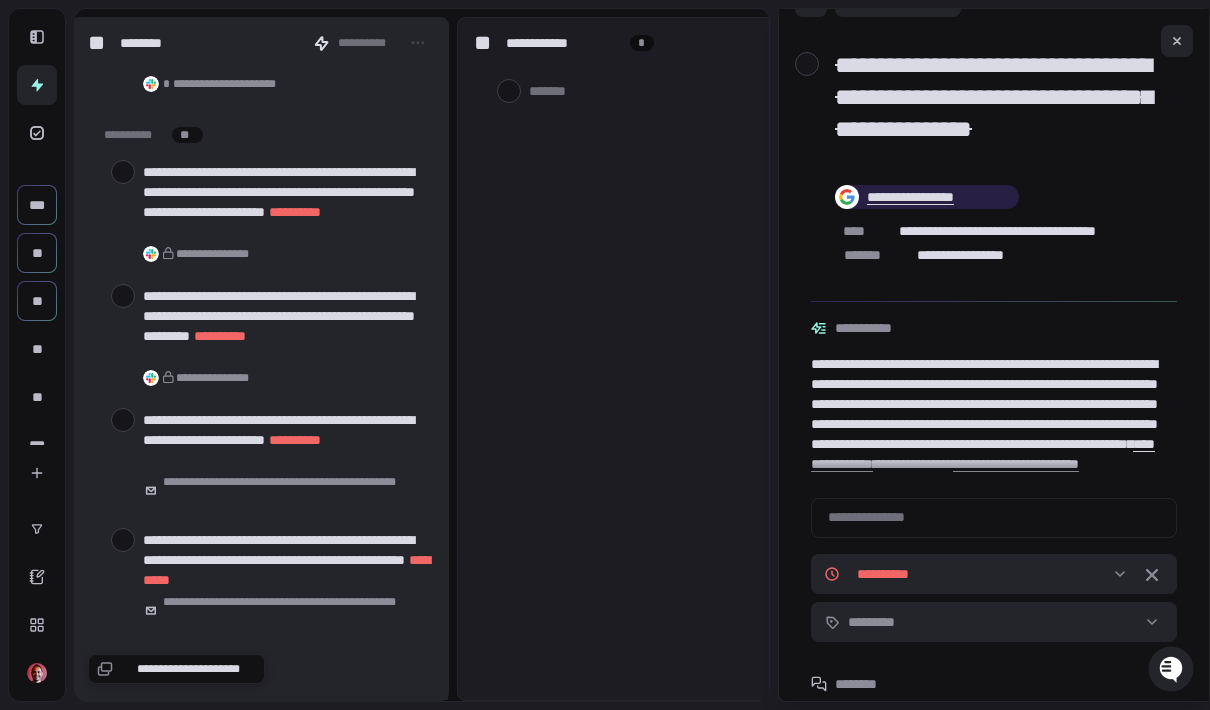 click at bounding box center [123, 172] 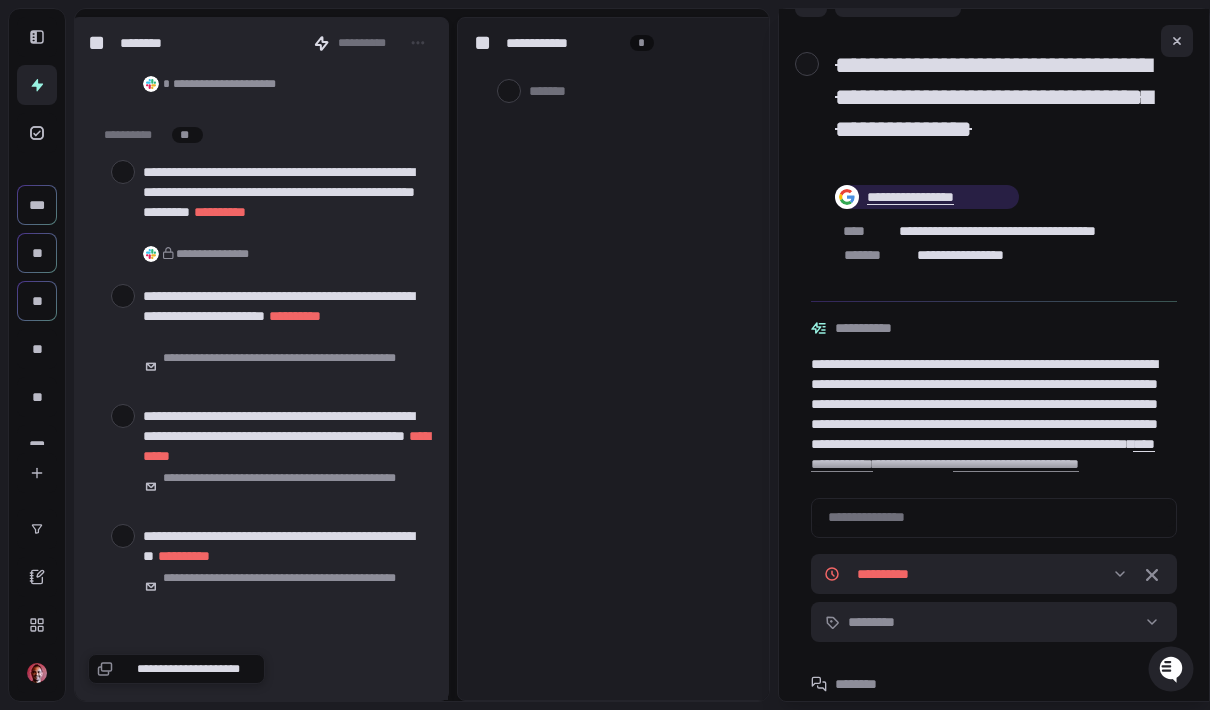 click at bounding box center [123, 172] 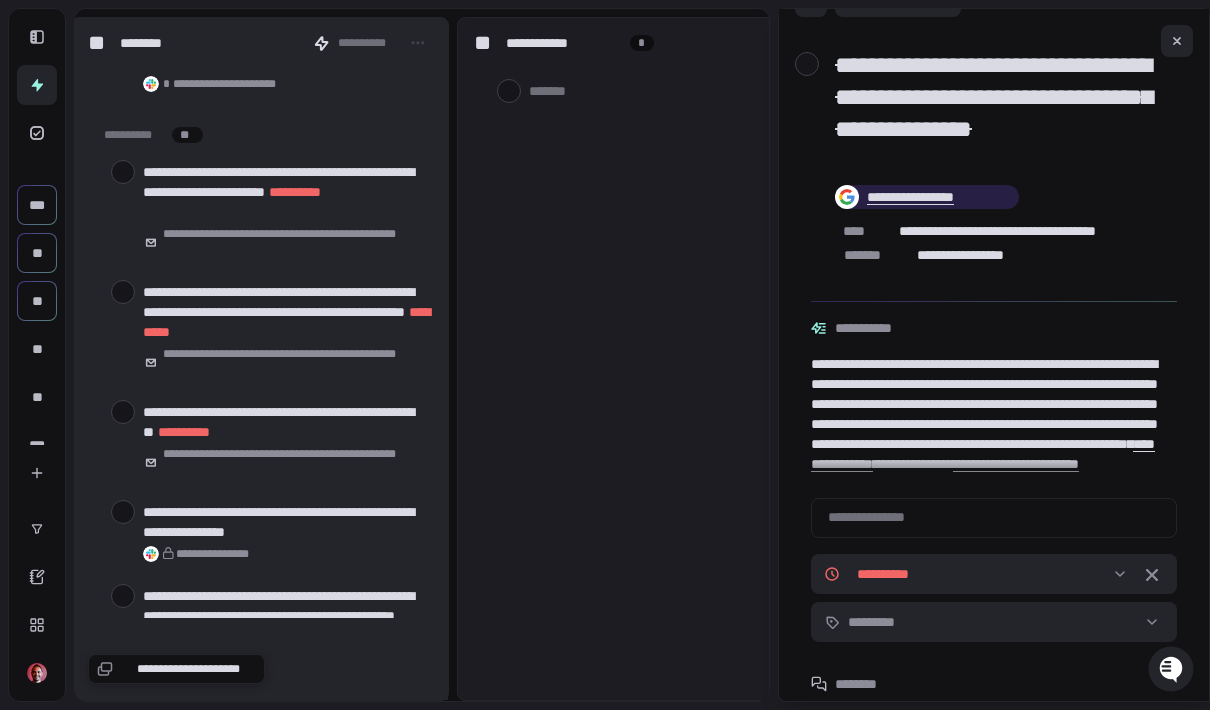 click at bounding box center [123, 172] 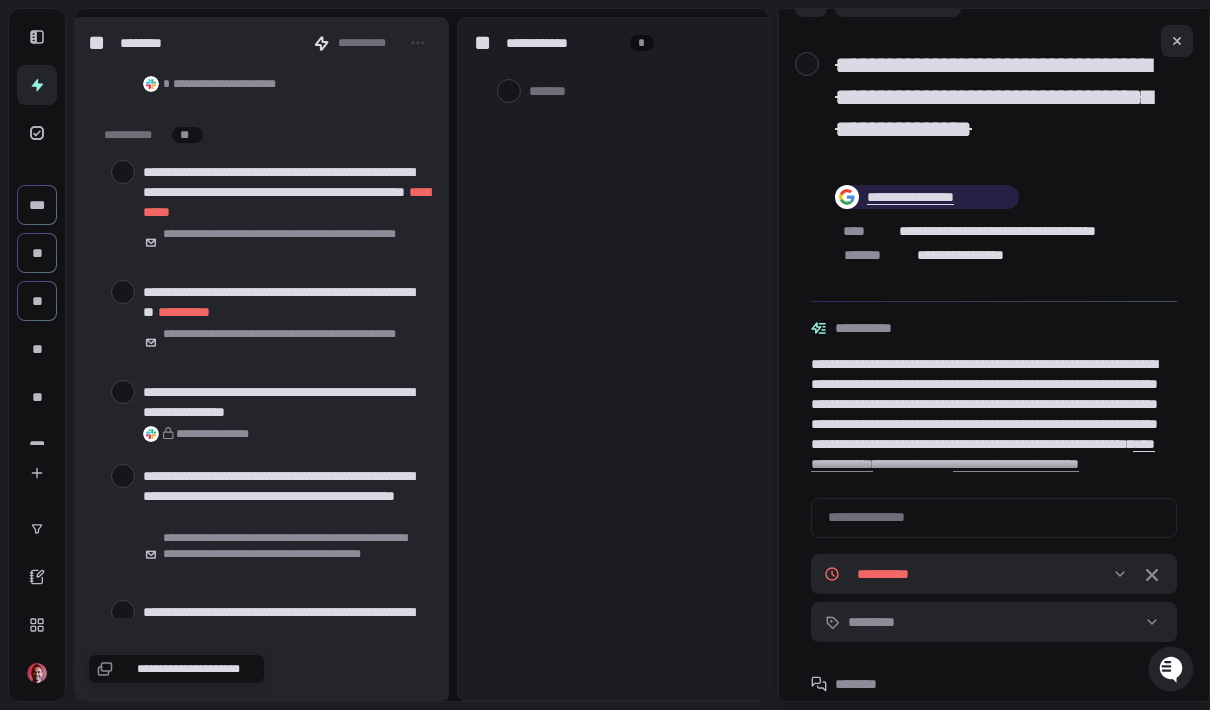click at bounding box center (123, 172) 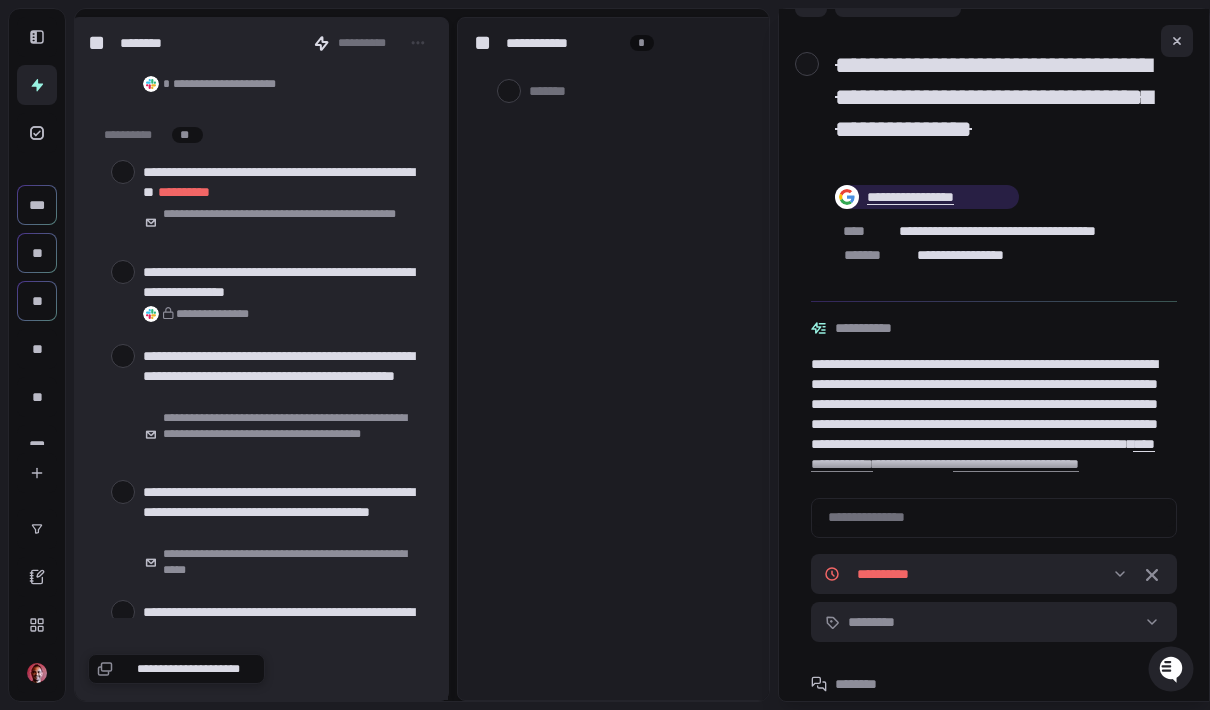 click at bounding box center [123, 172] 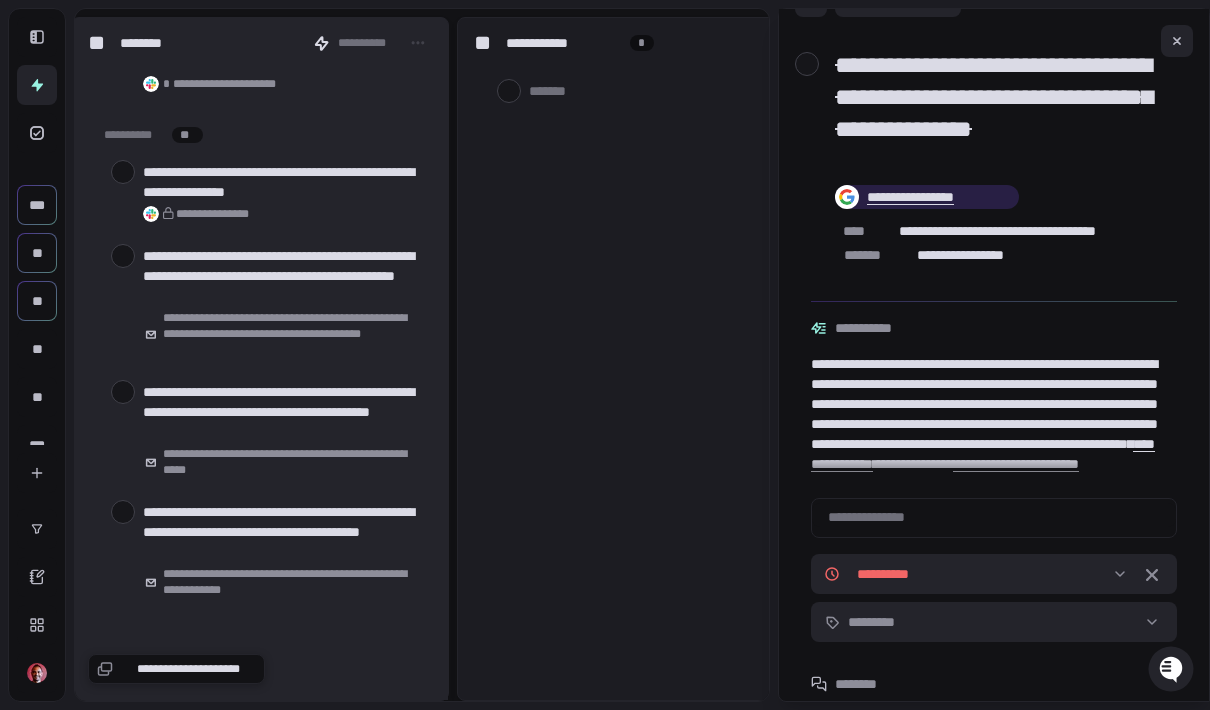 click at bounding box center [123, 172] 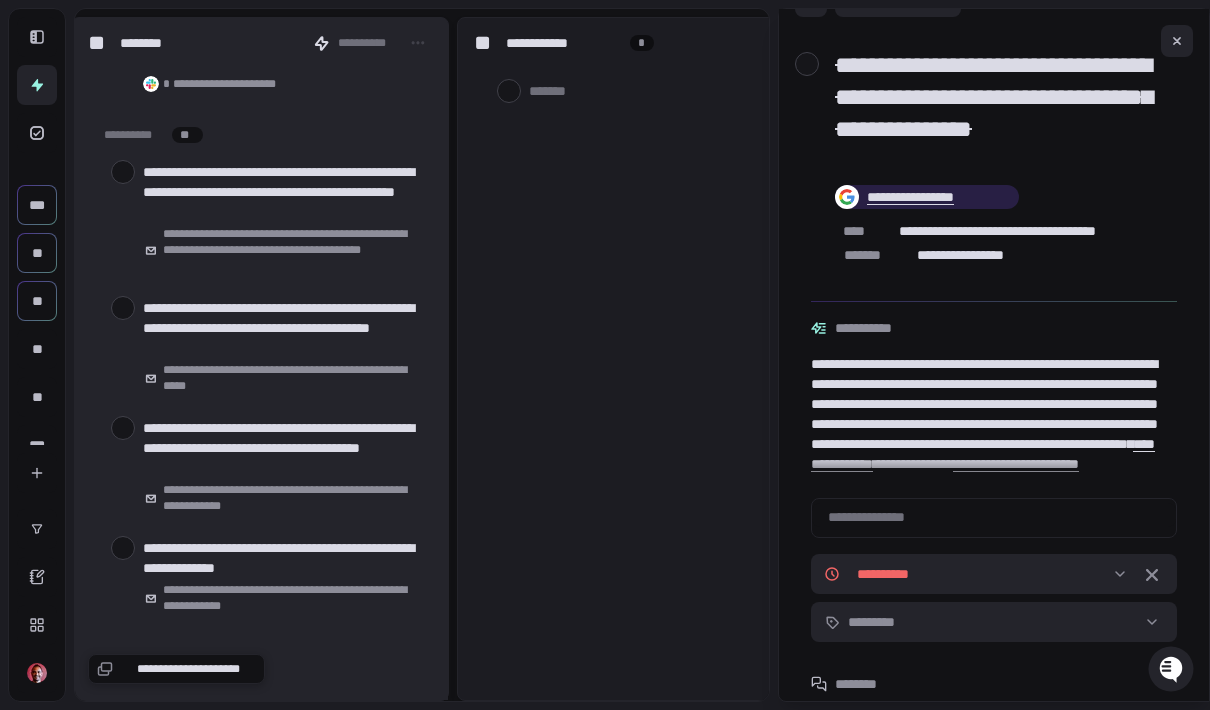scroll, scrollTop: 0, scrollLeft: 29, axis: horizontal 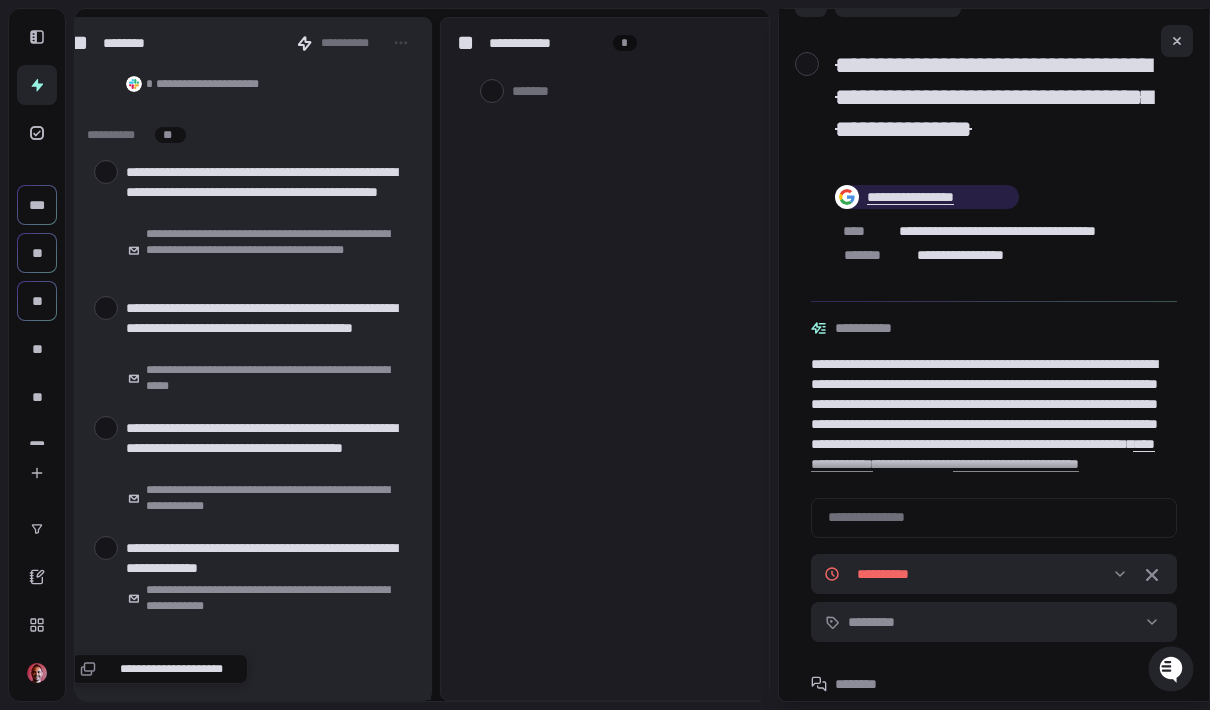 click on "**********" at bounding box center [270, 448] 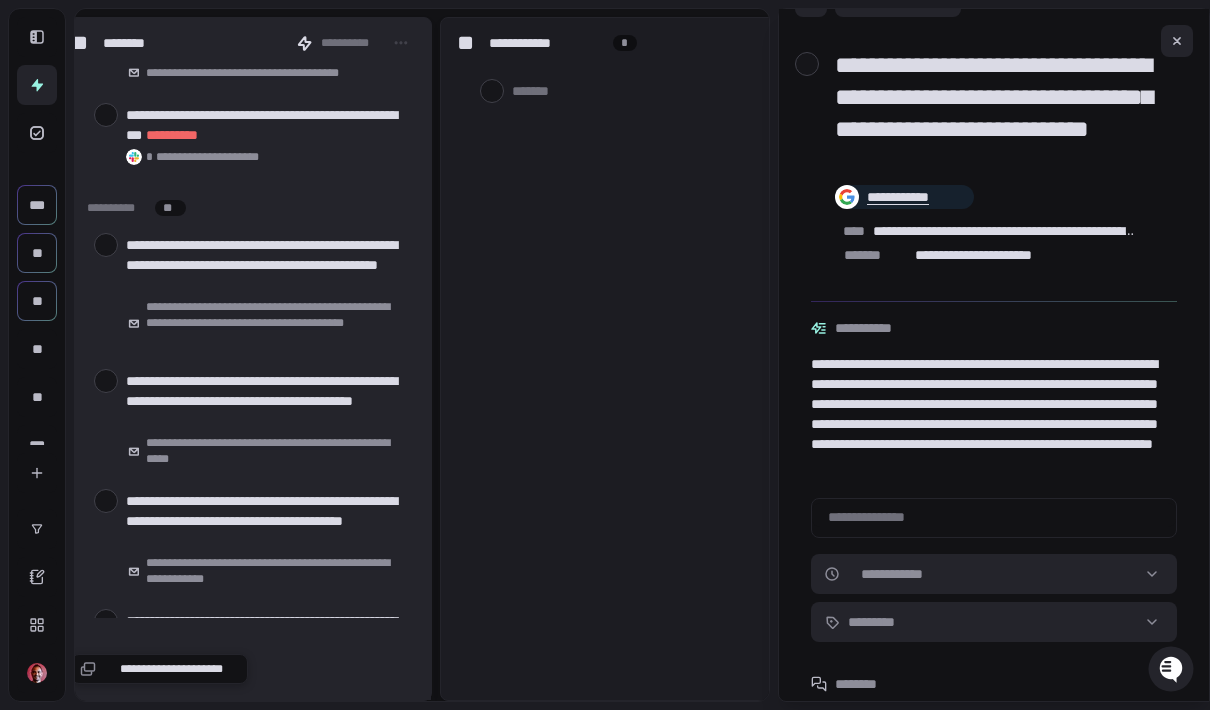 scroll, scrollTop: 1489, scrollLeft: 0, axis: vertical 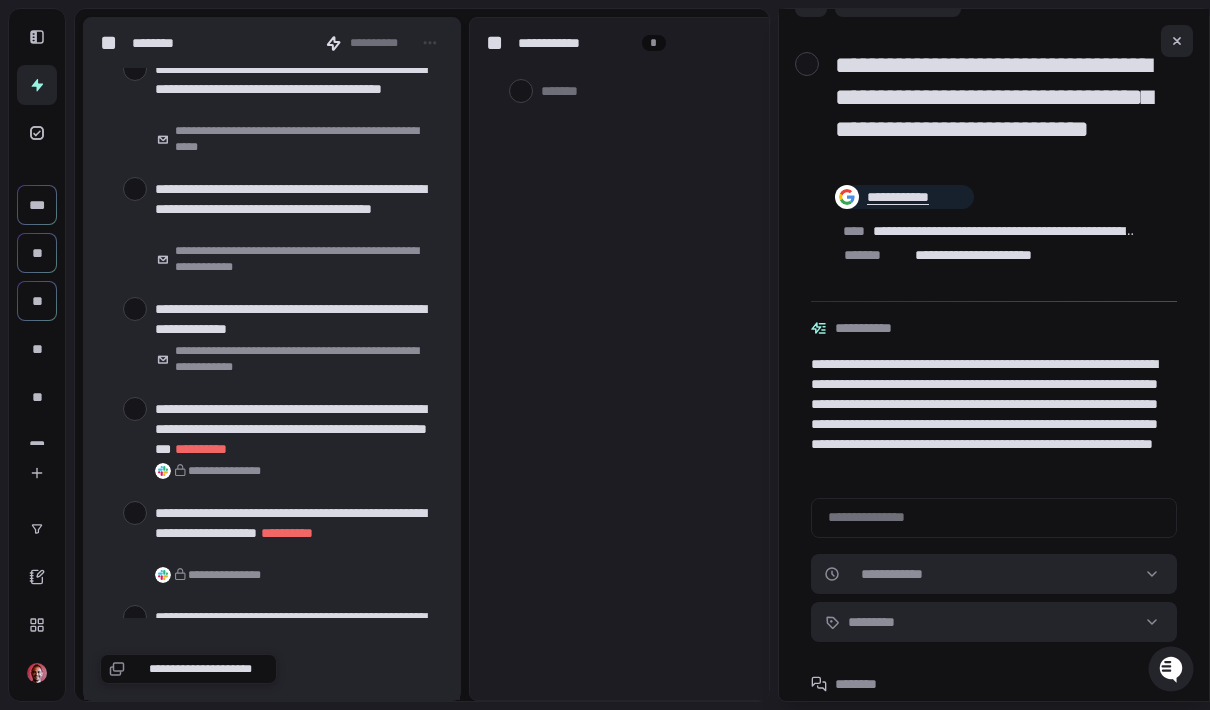 click at bounding box center (135, 189) 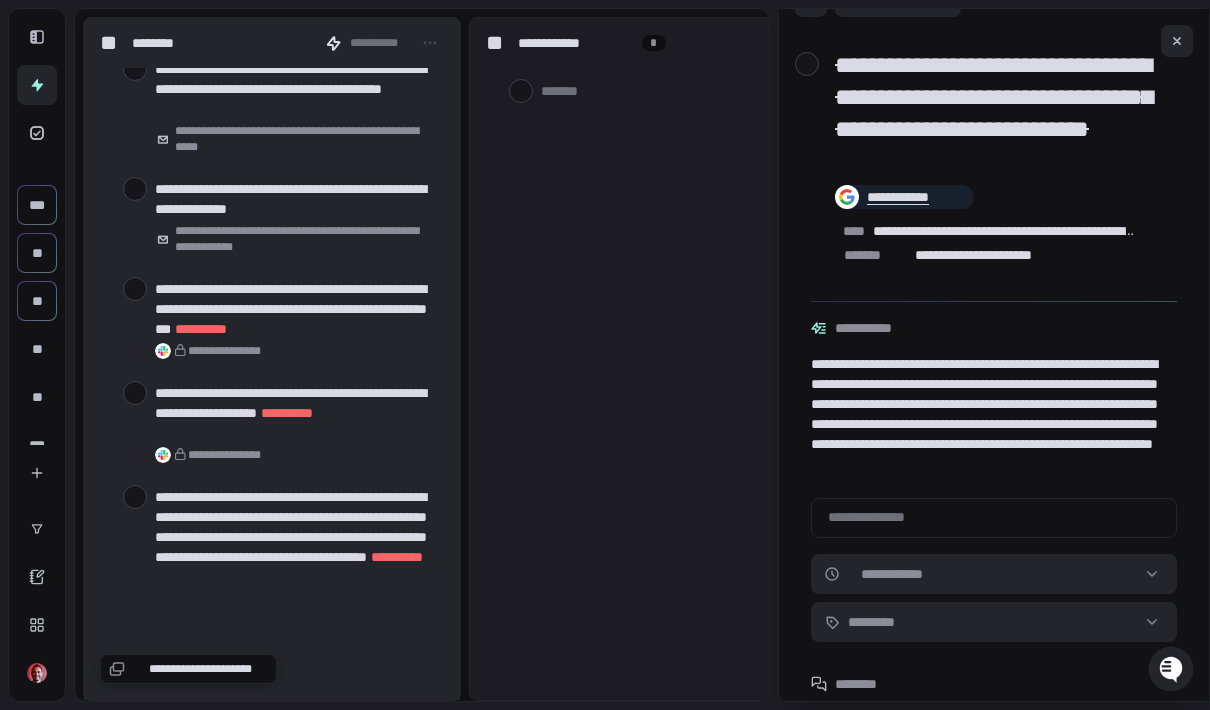 click at bounding box center [135, 189] 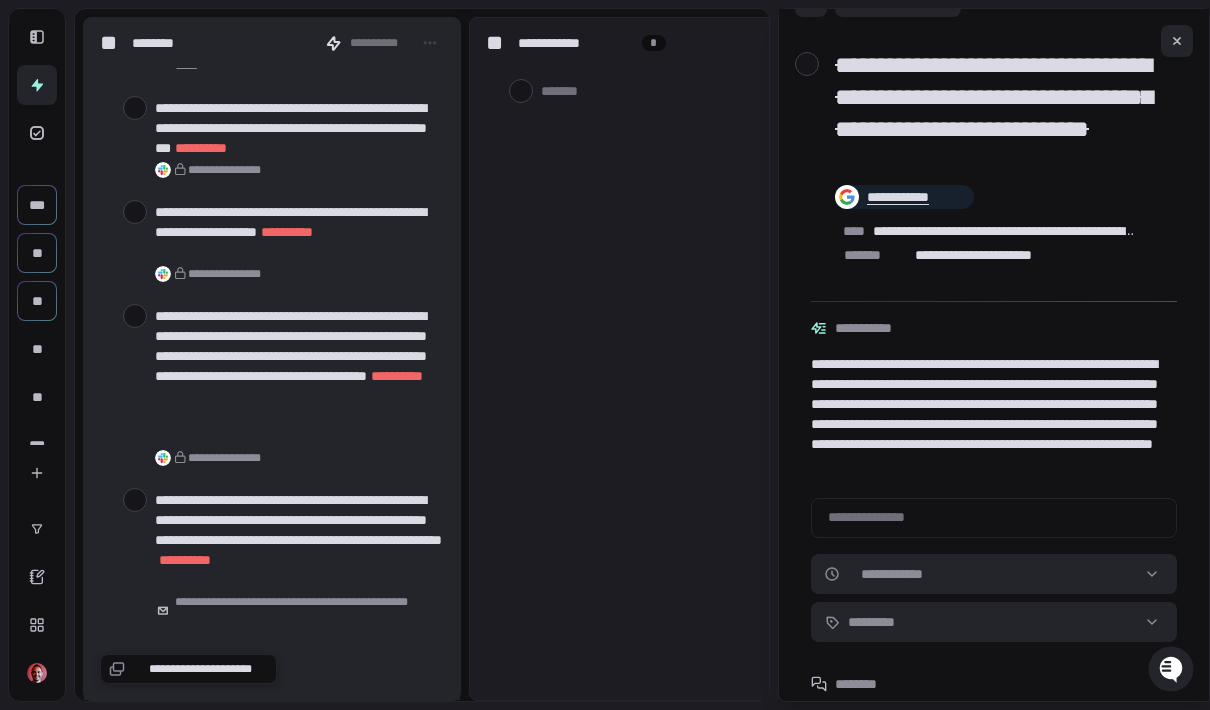 scroll, scrollTop: 1817, scrollLeft: 0, axis: vertical 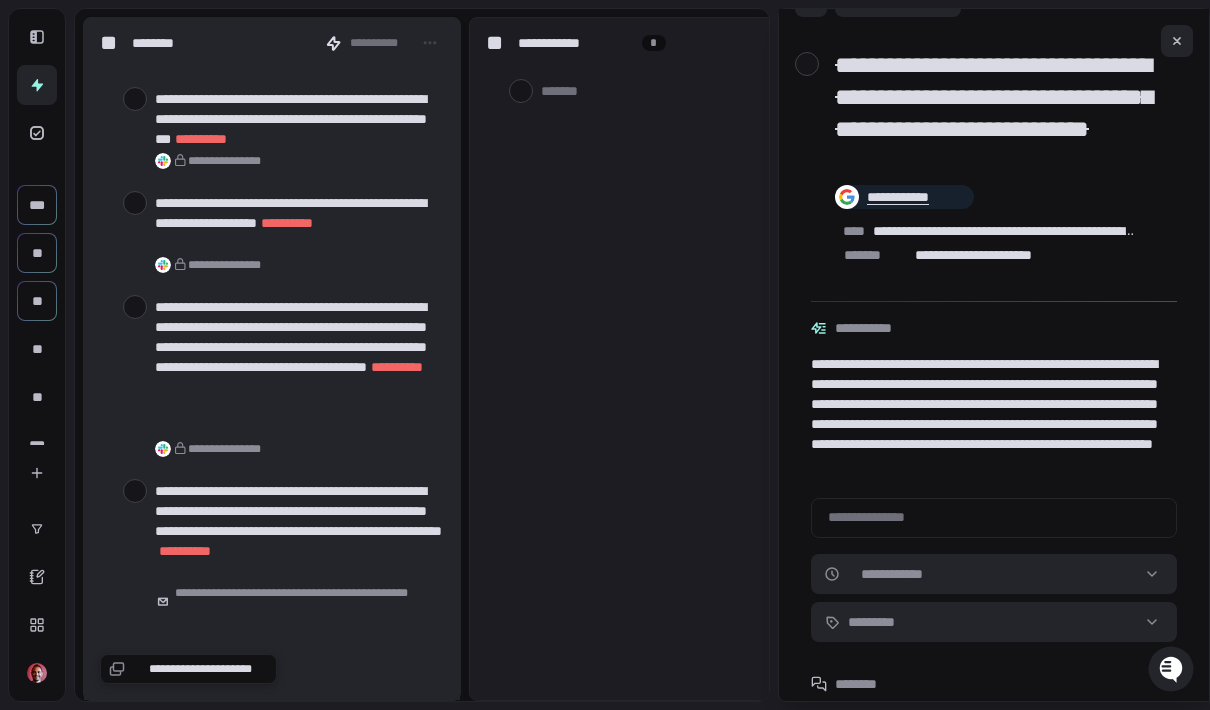 click at bounding box center [135, 99] 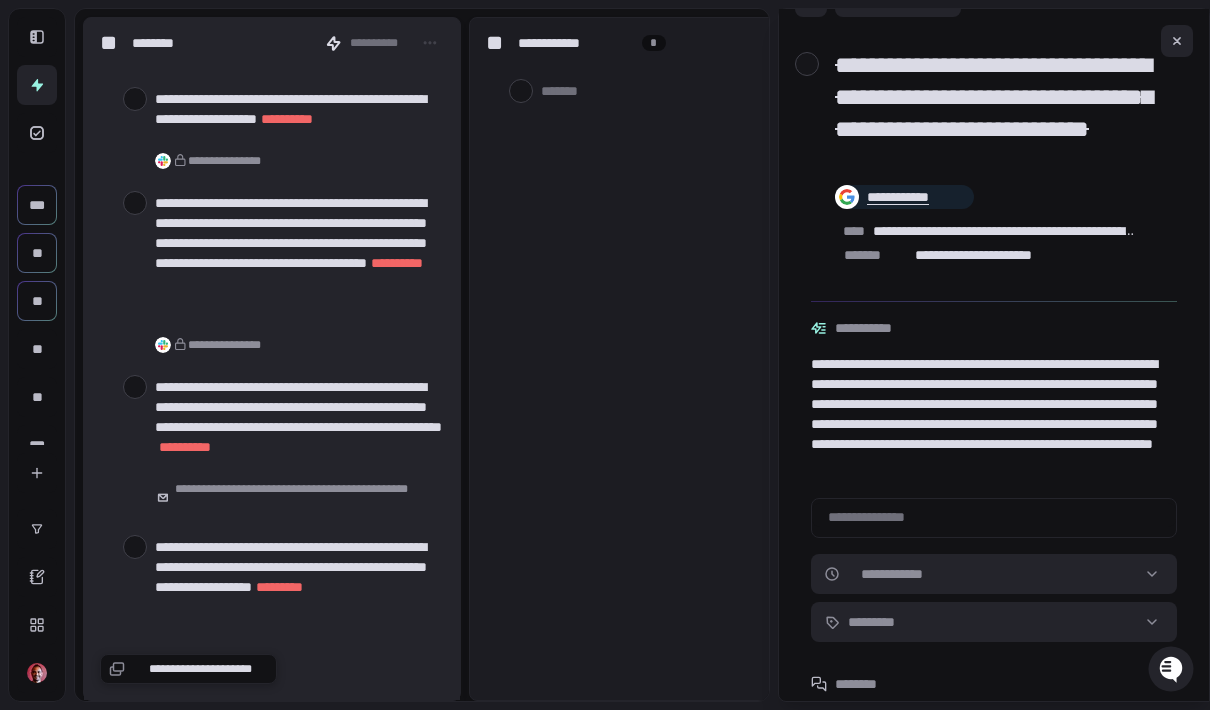 click at bounding box center (135, 99) 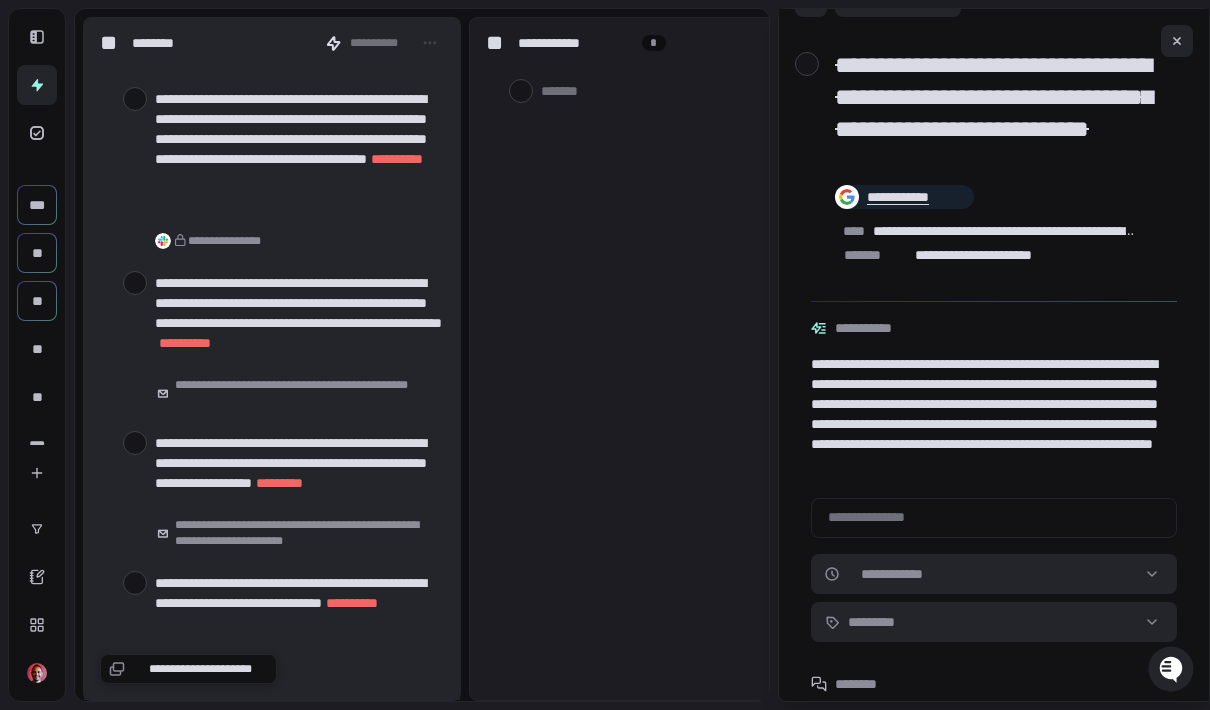 click at bounding box center (135, 99) 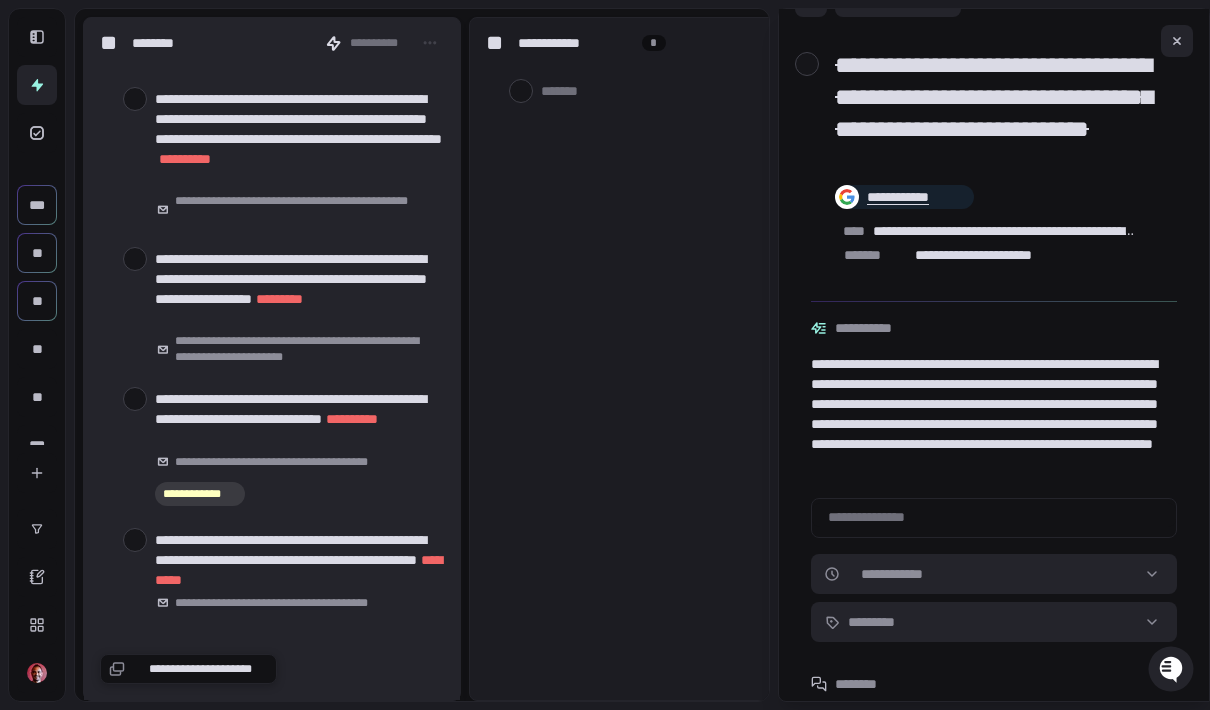 click at bounding box center [135, 99] 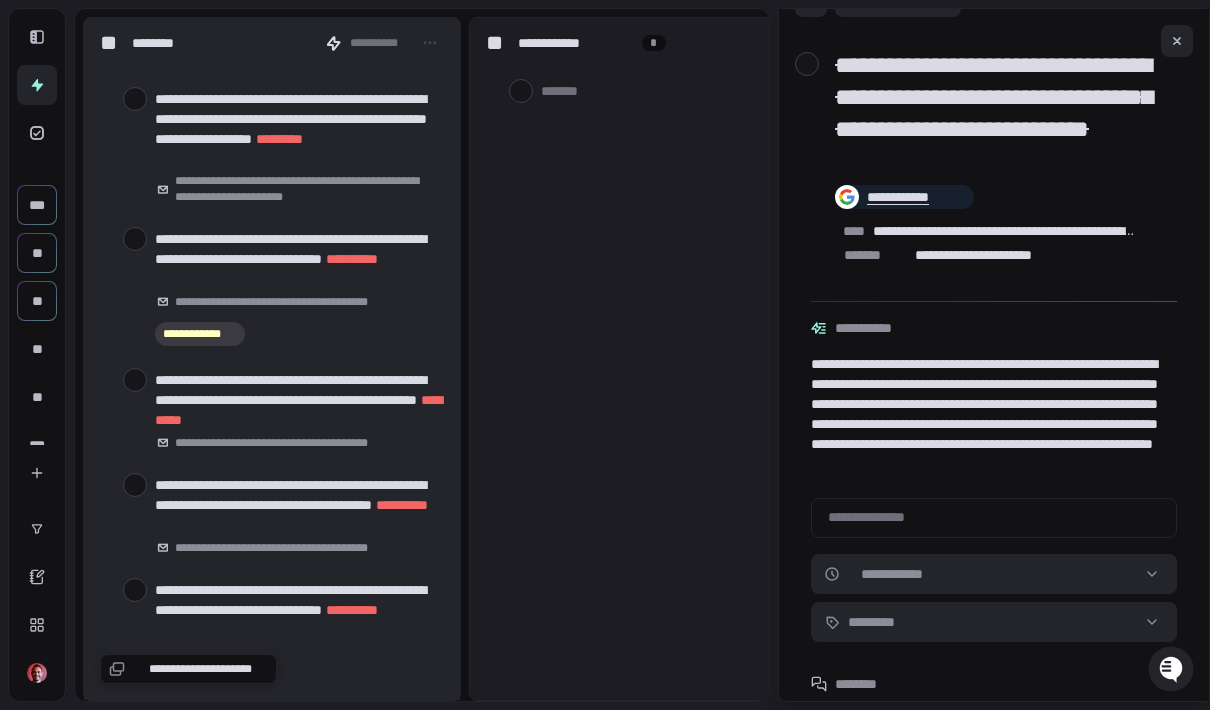 click at bounding box center (135, 99) 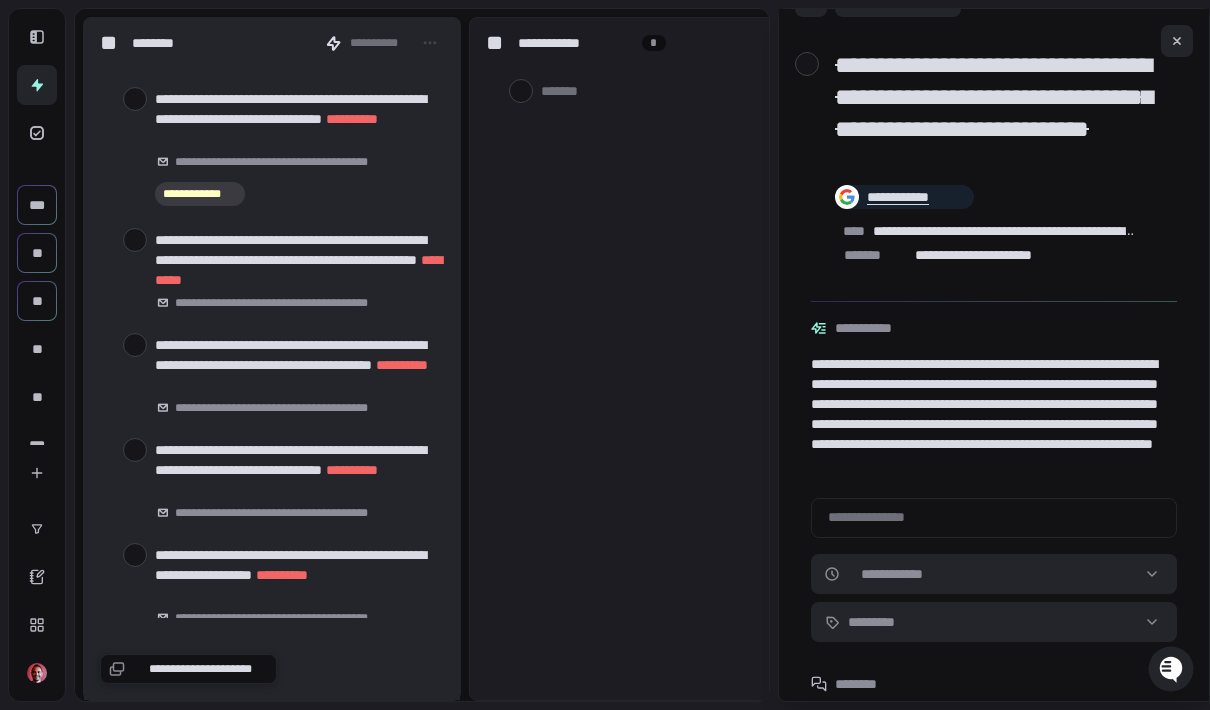 click at bounding box center [135, 99] 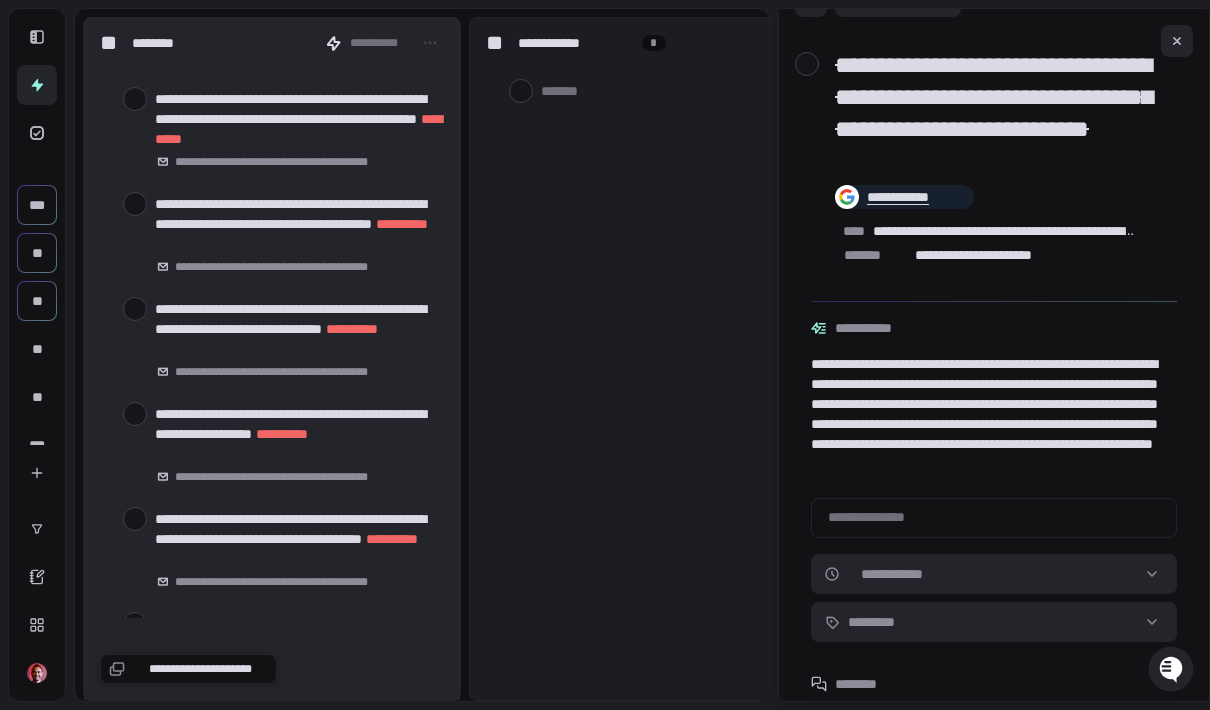 click at bounding box center (135, 99) 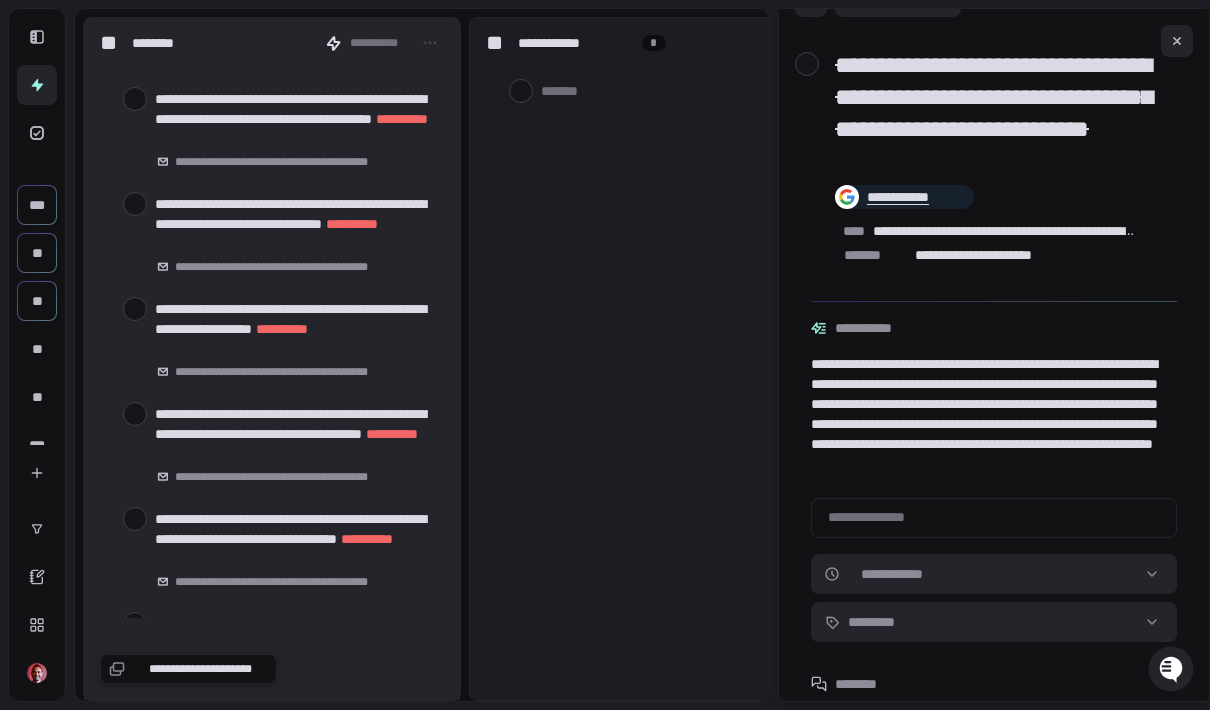 click at bounding box center [135, 99] 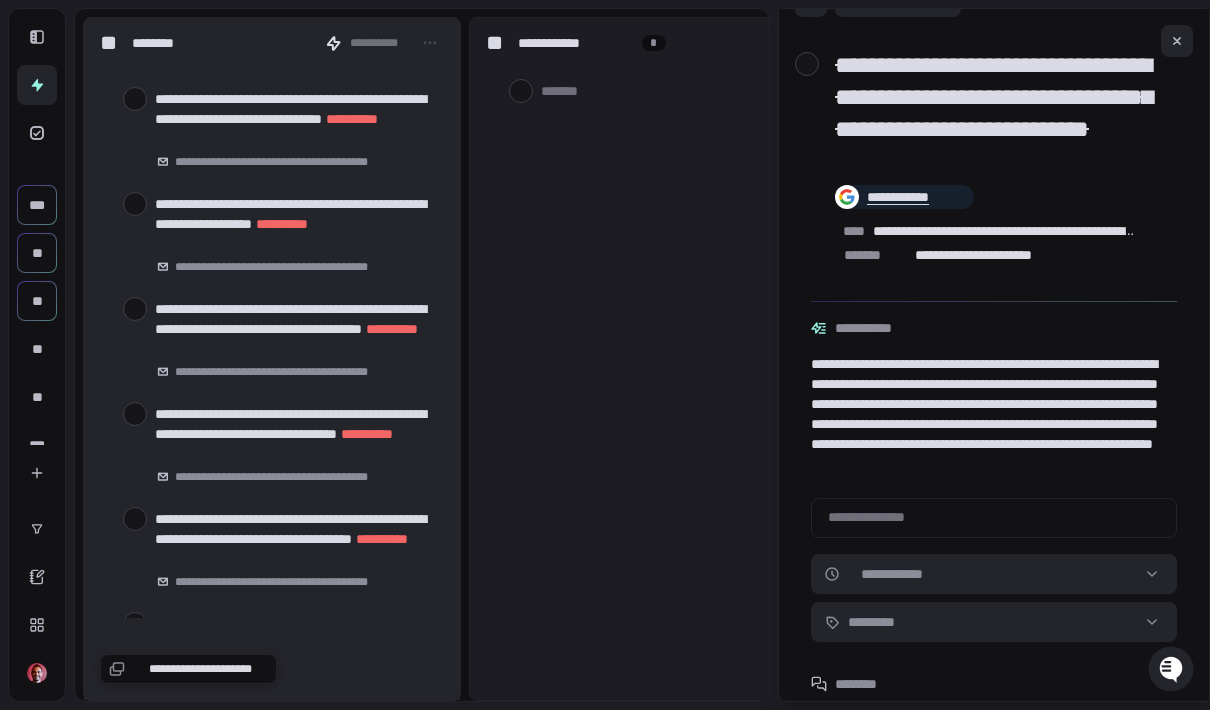 click at bounding box center (135, 99) 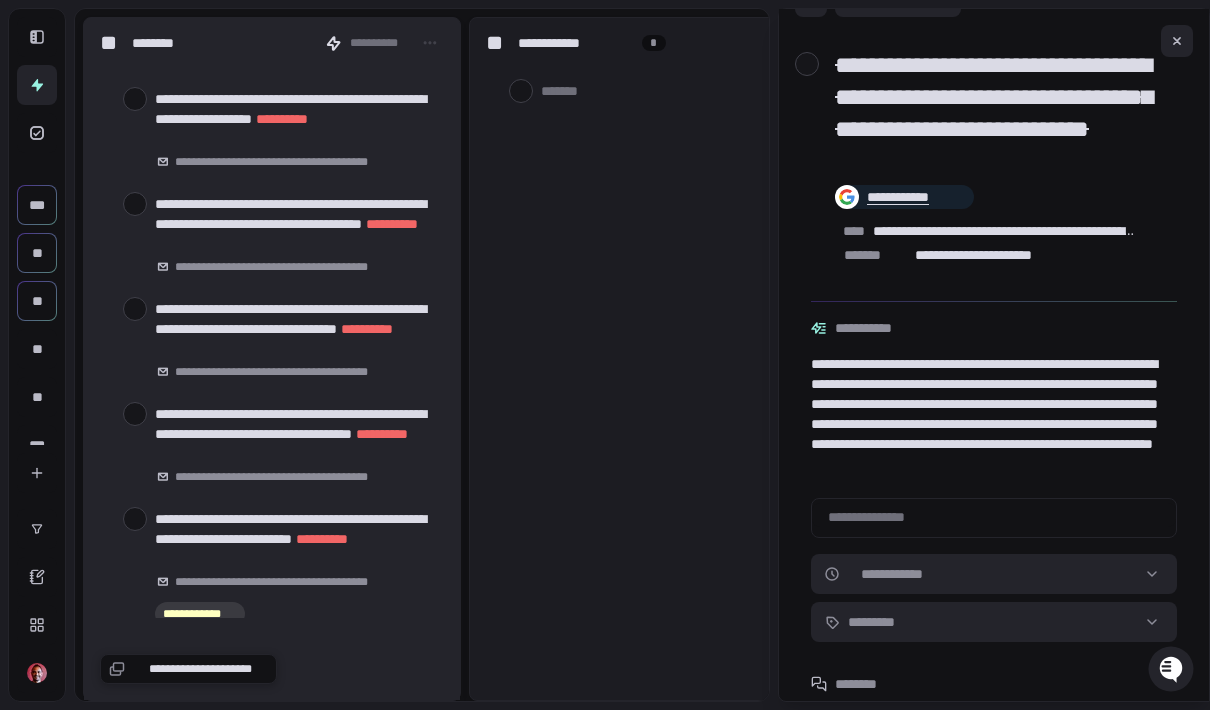 click at bounding box center [135, 99] 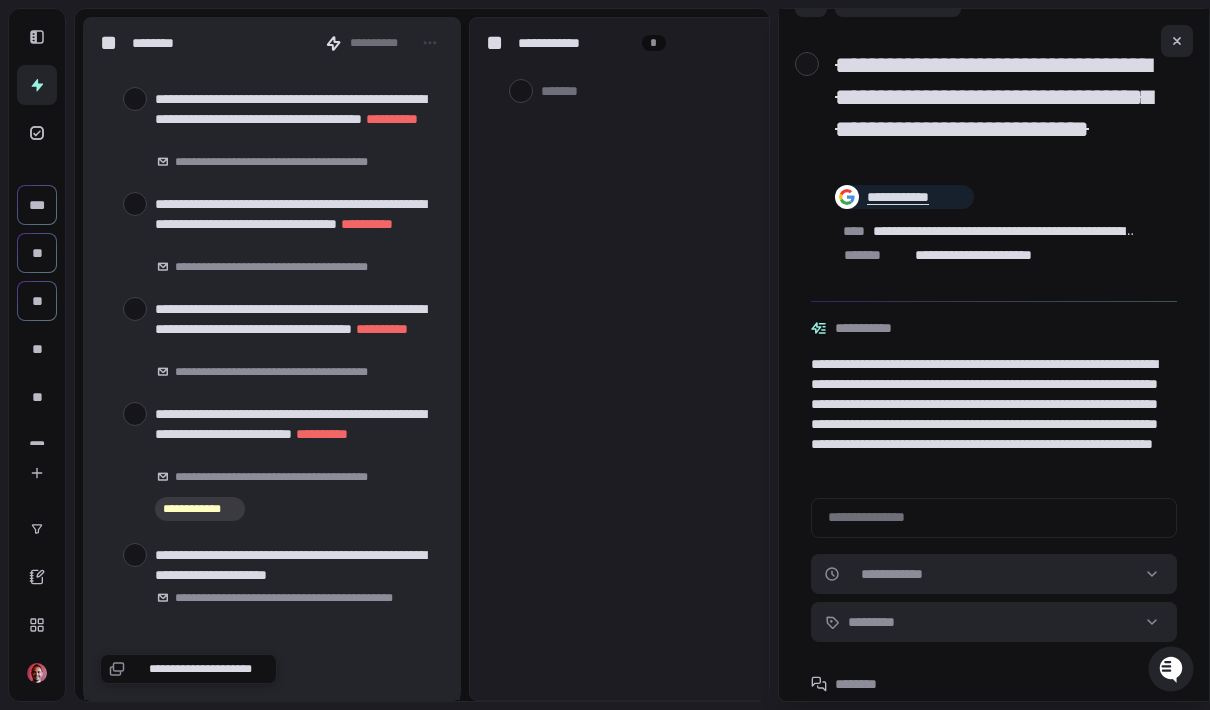 click at bounding box center (135, 99) 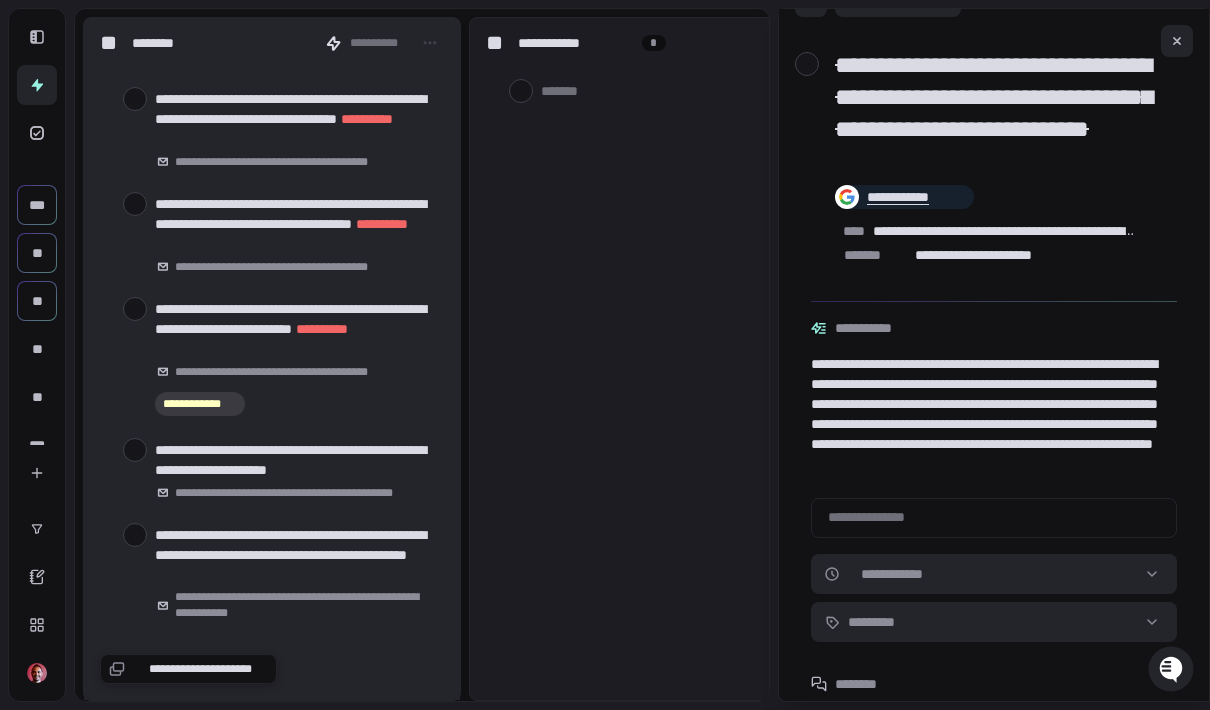 click on "**********" at bounding box center (299, 119) 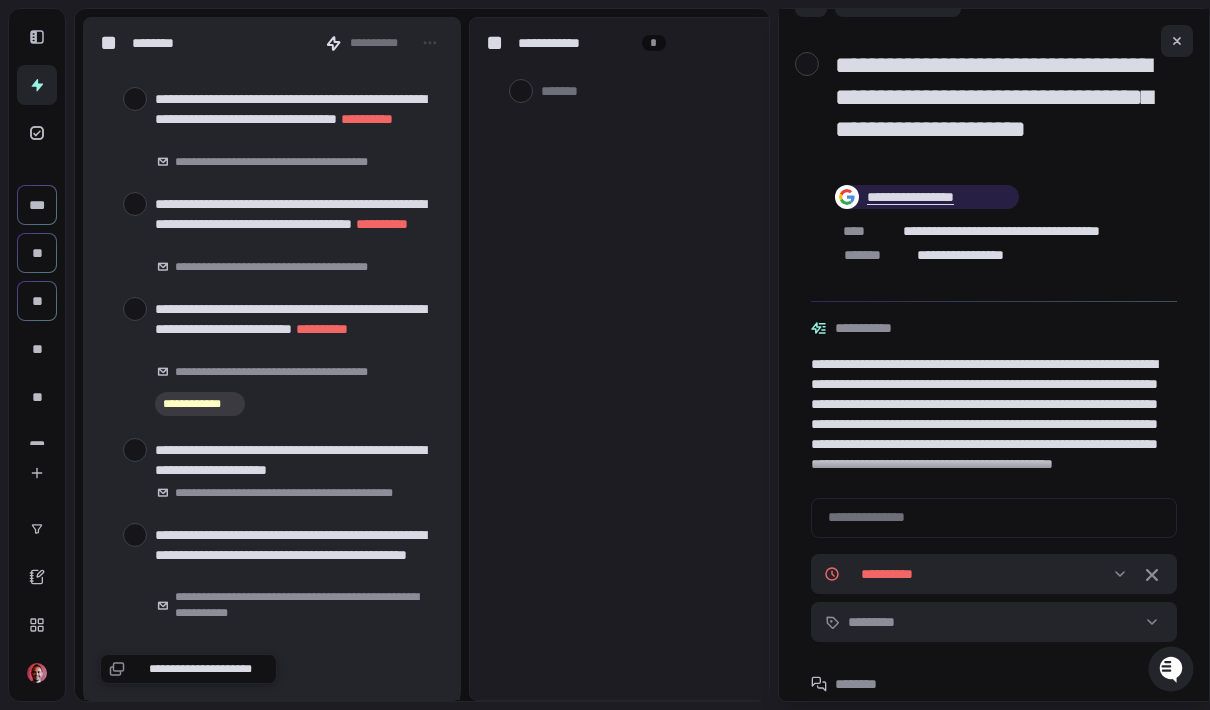 click at bounding box center [135, 99] 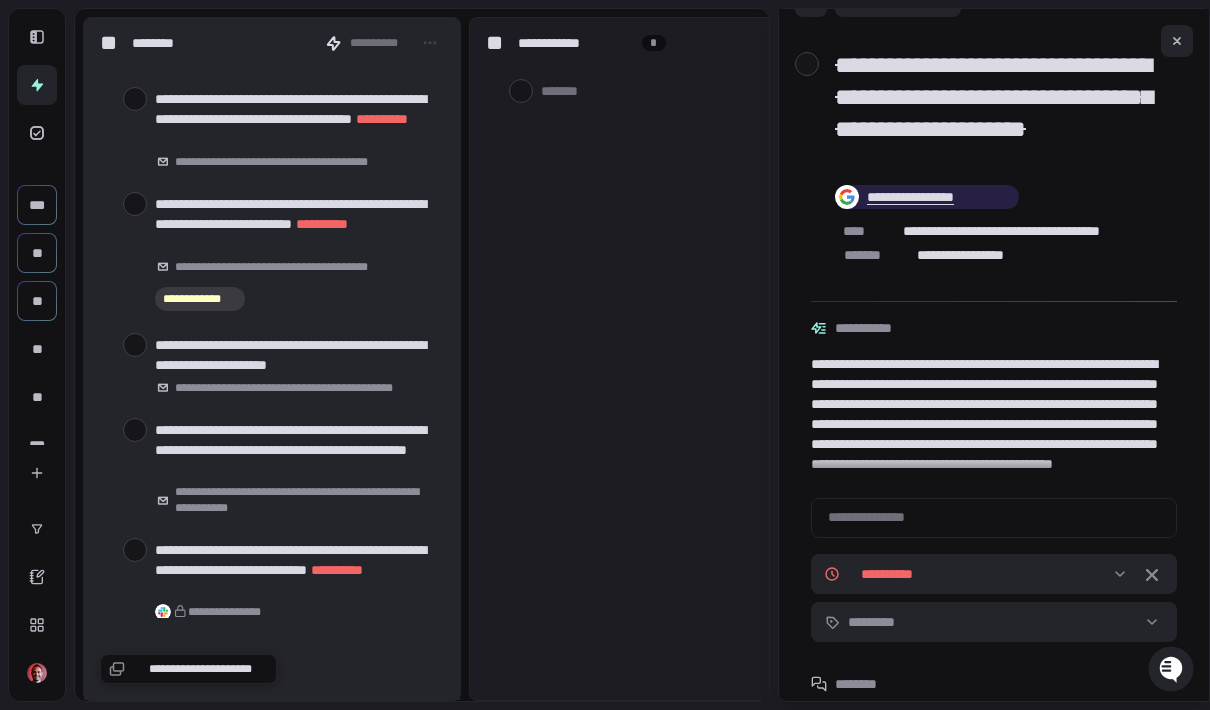 click at bounding box center [135, 99] 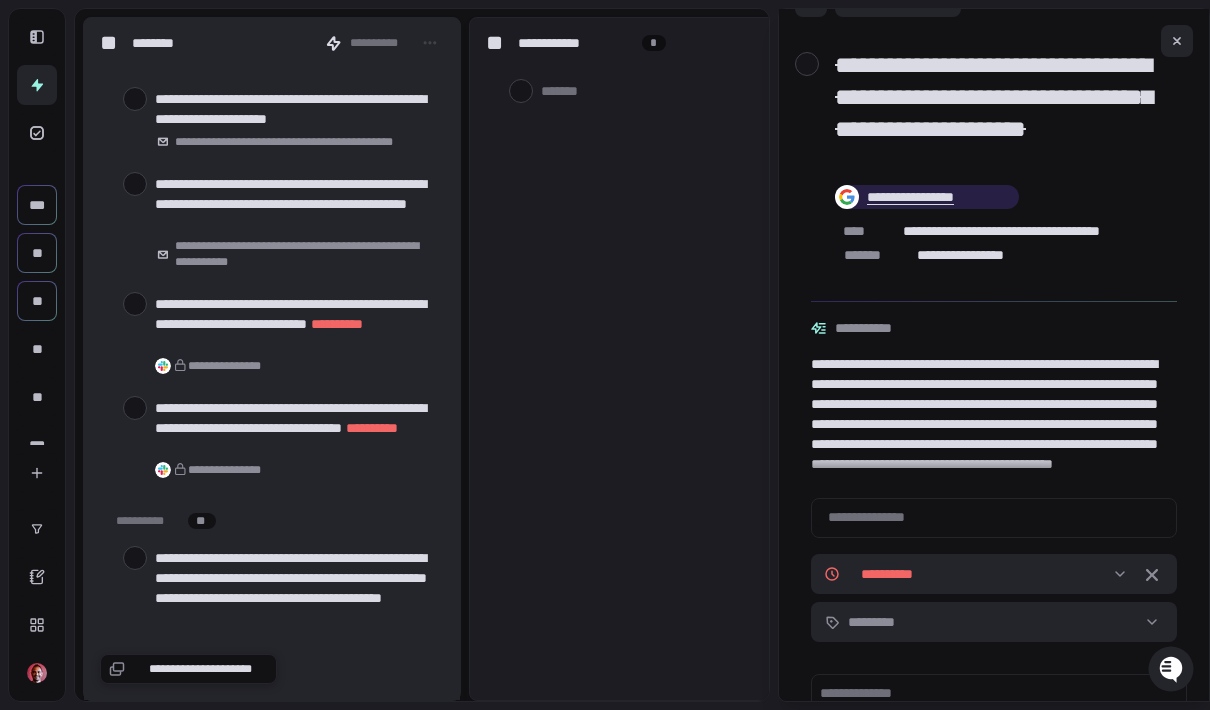 scroll, scrollTop: 1955, scrollLeft: 0, axis: vertical 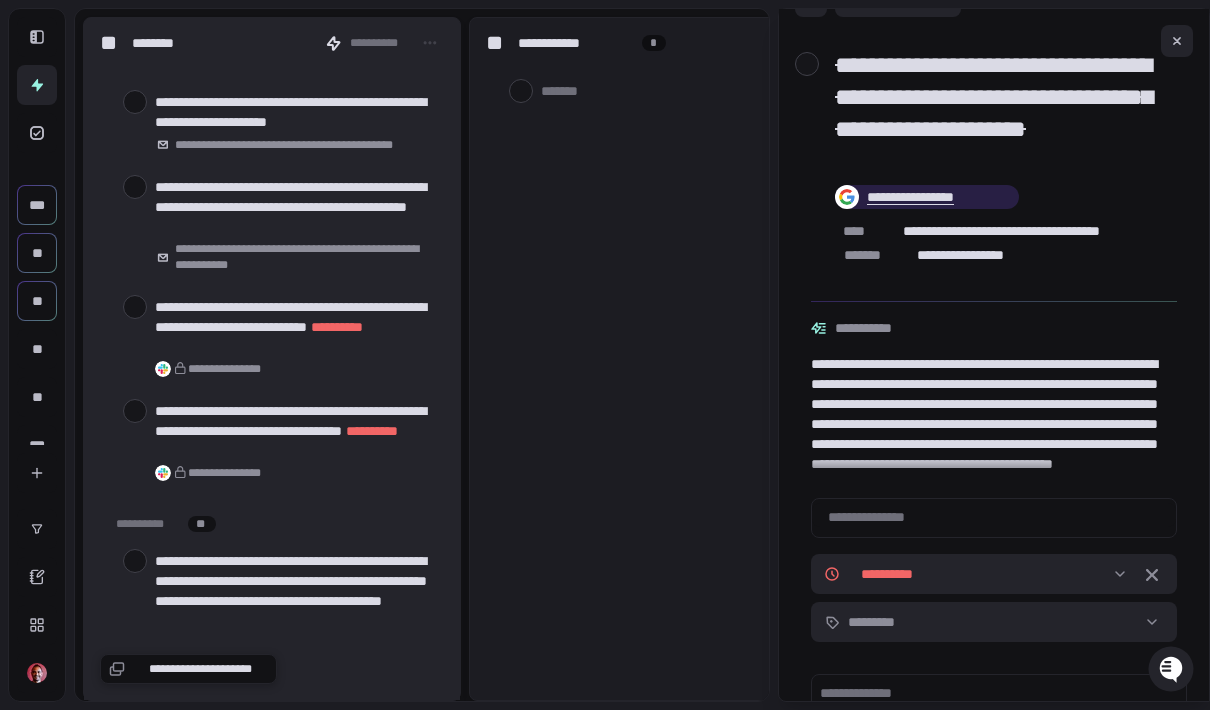 click at bounding box center [135, 187] 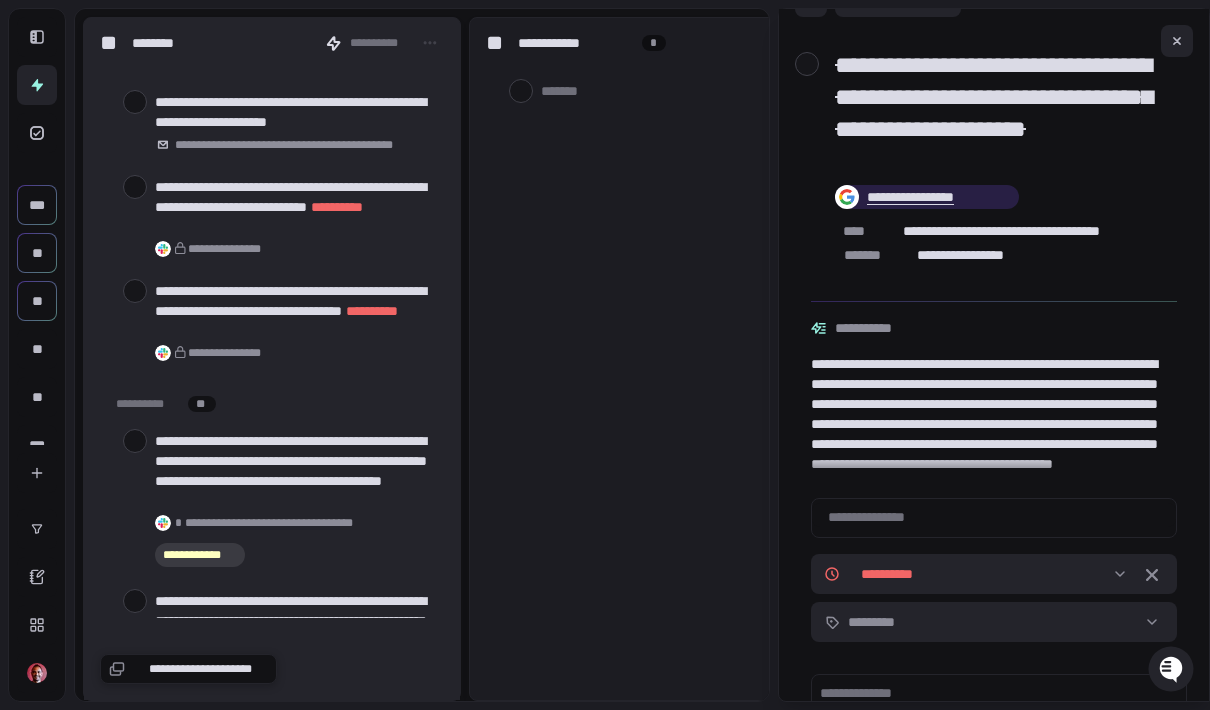 click 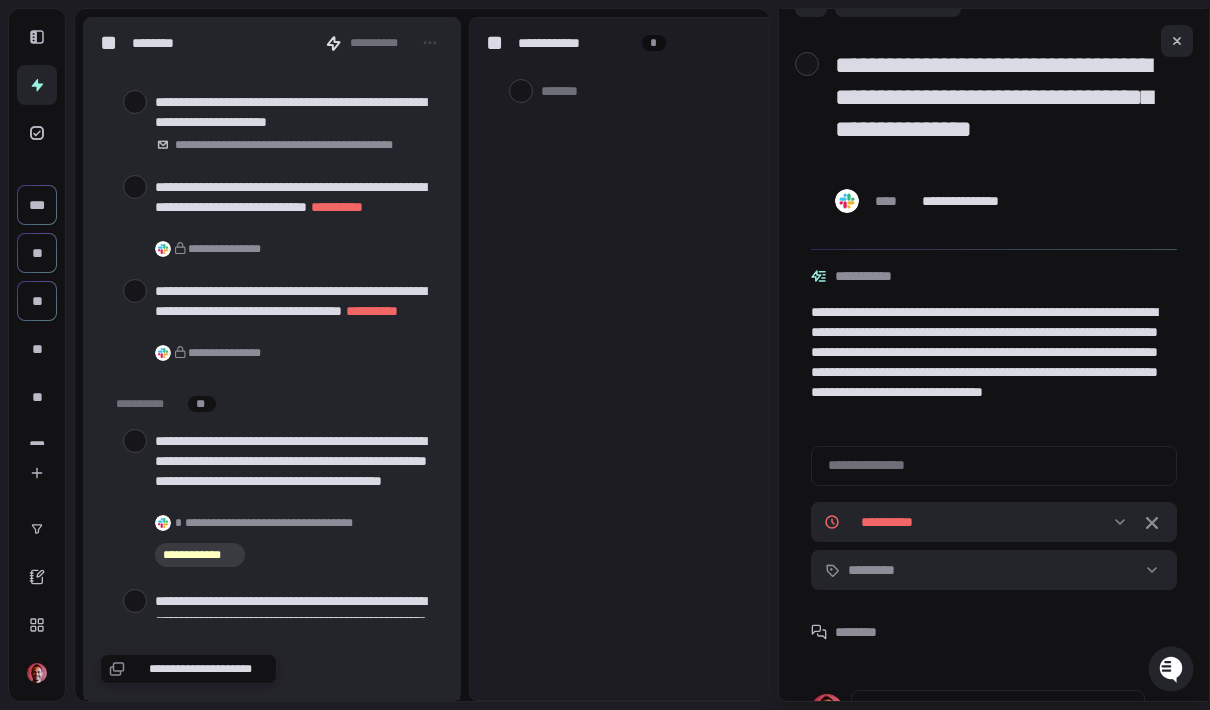 click at bounding box center (135, 187) 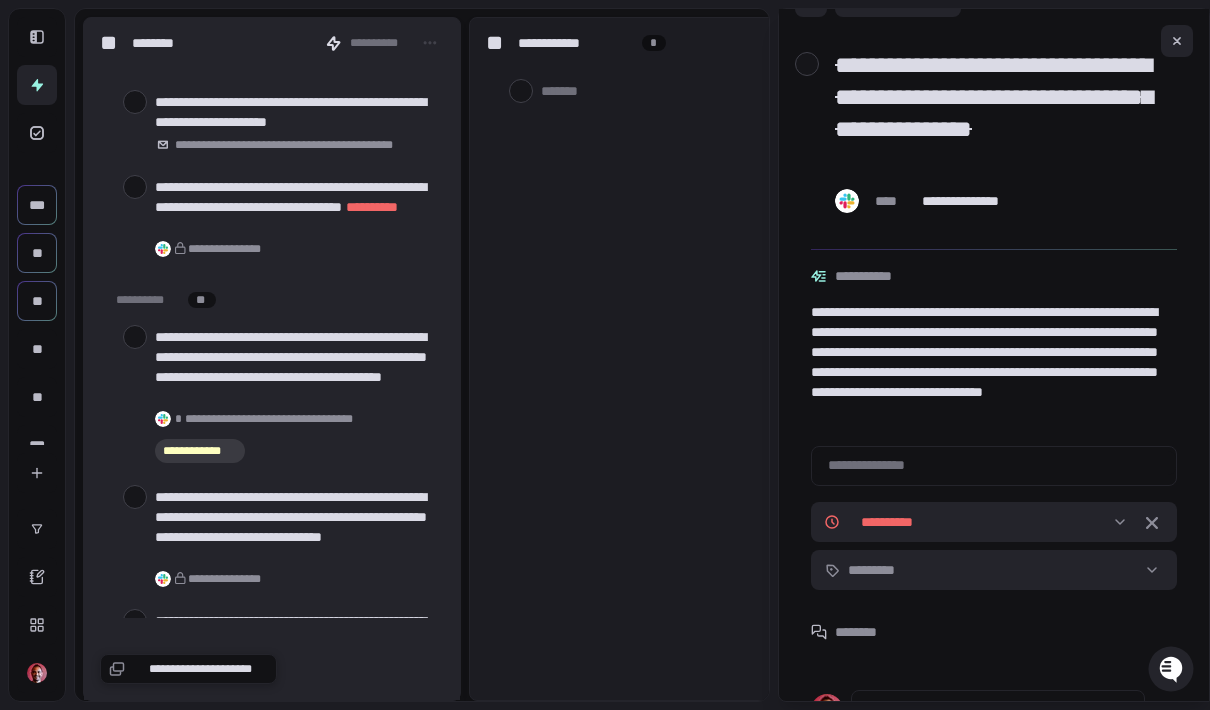 click at bounding box center (135, 187) 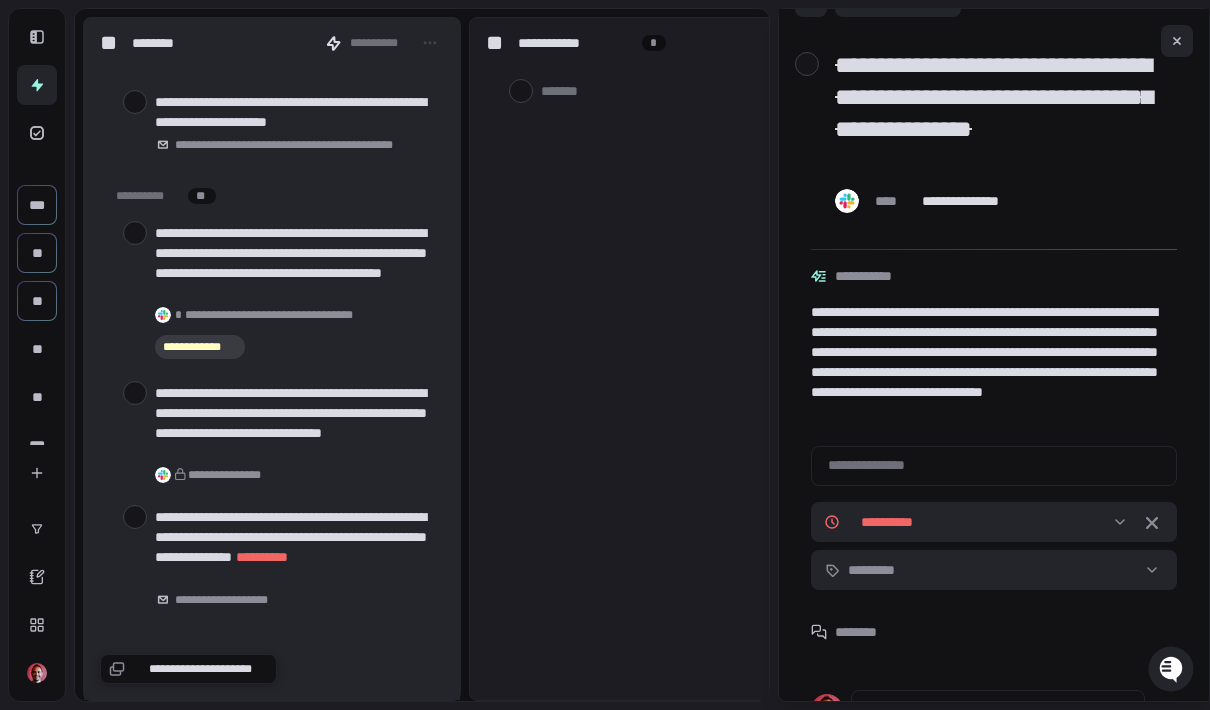 click at bounding box center (135, 233) 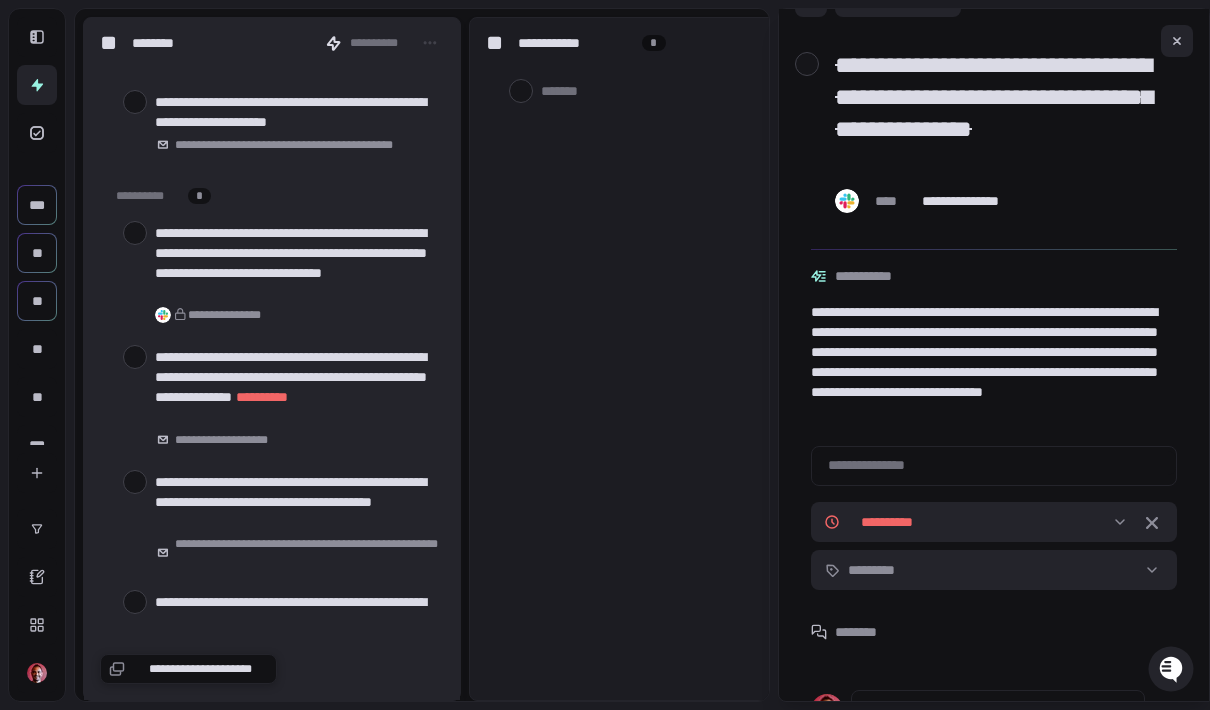 click at bounding box center [135, 233] 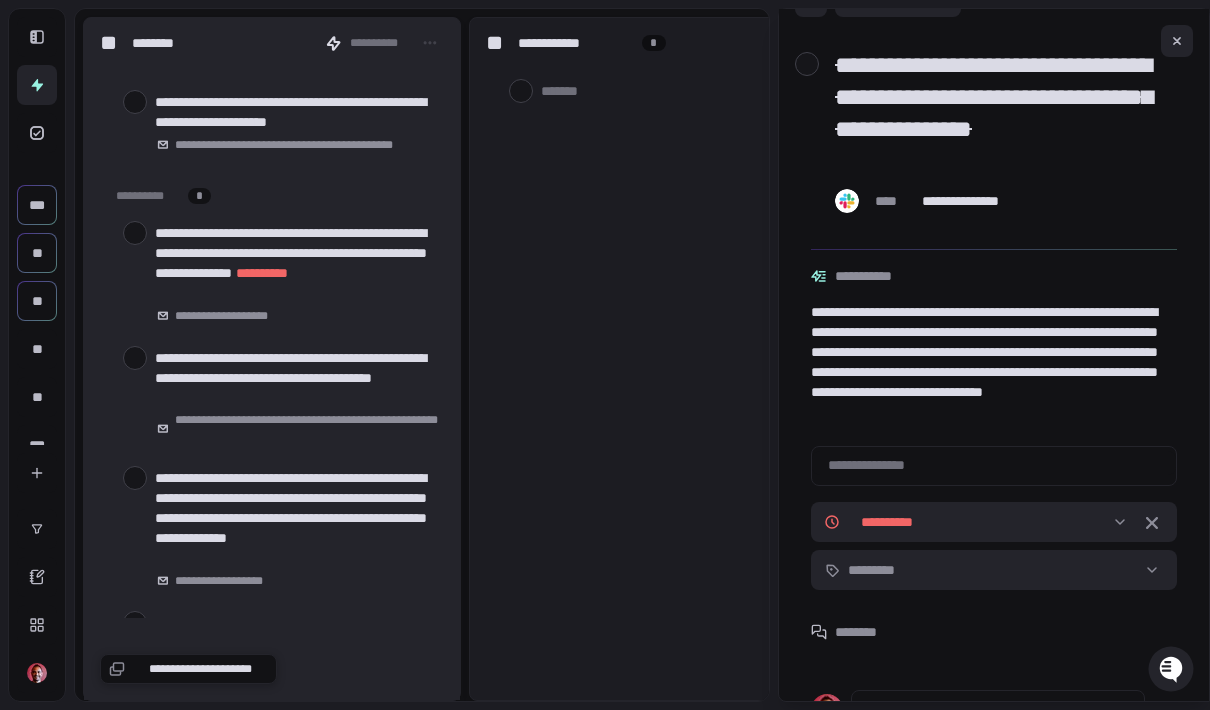 click at bounding box center [135, 358] 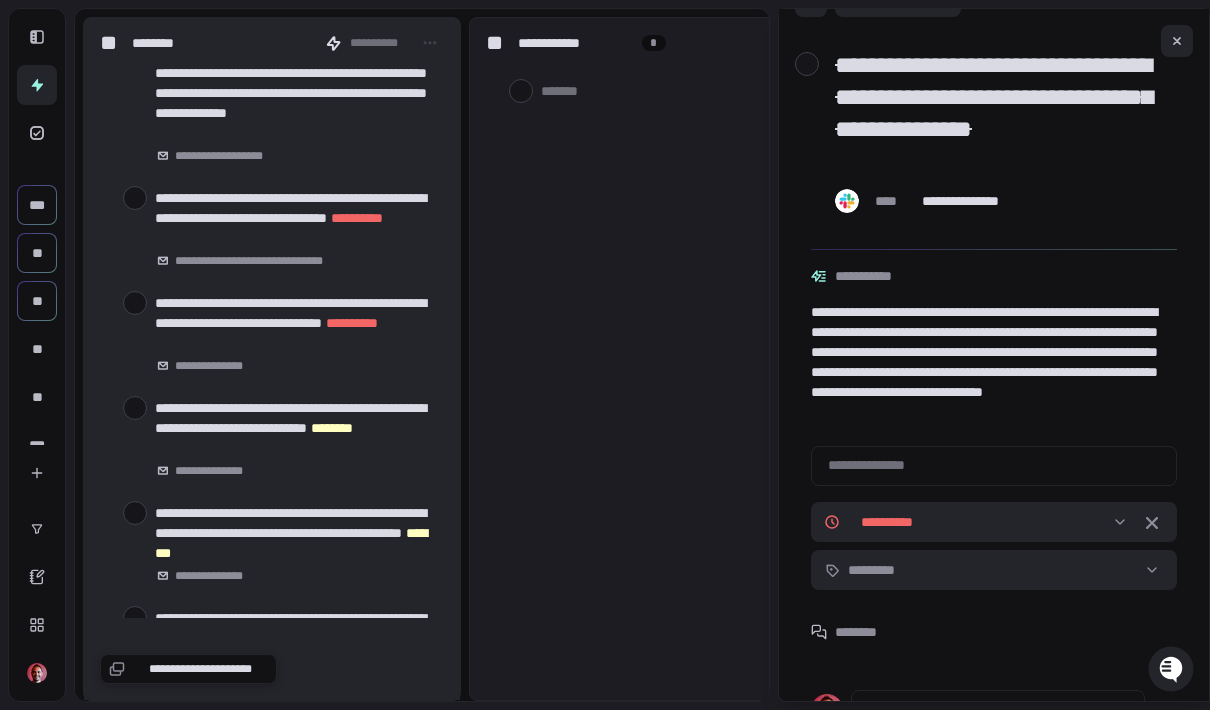 scroll, scrollTop: 2277, scrollLeft: 0, axis: vertical 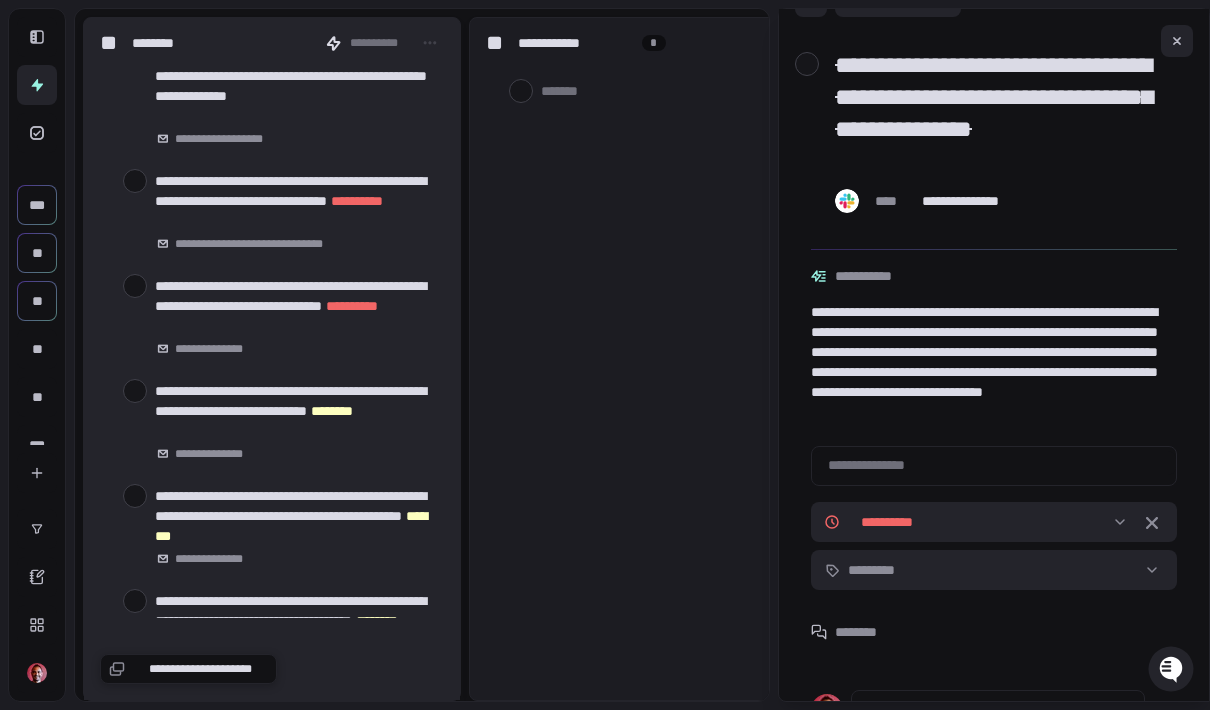 click at bounding box center (135, 181) 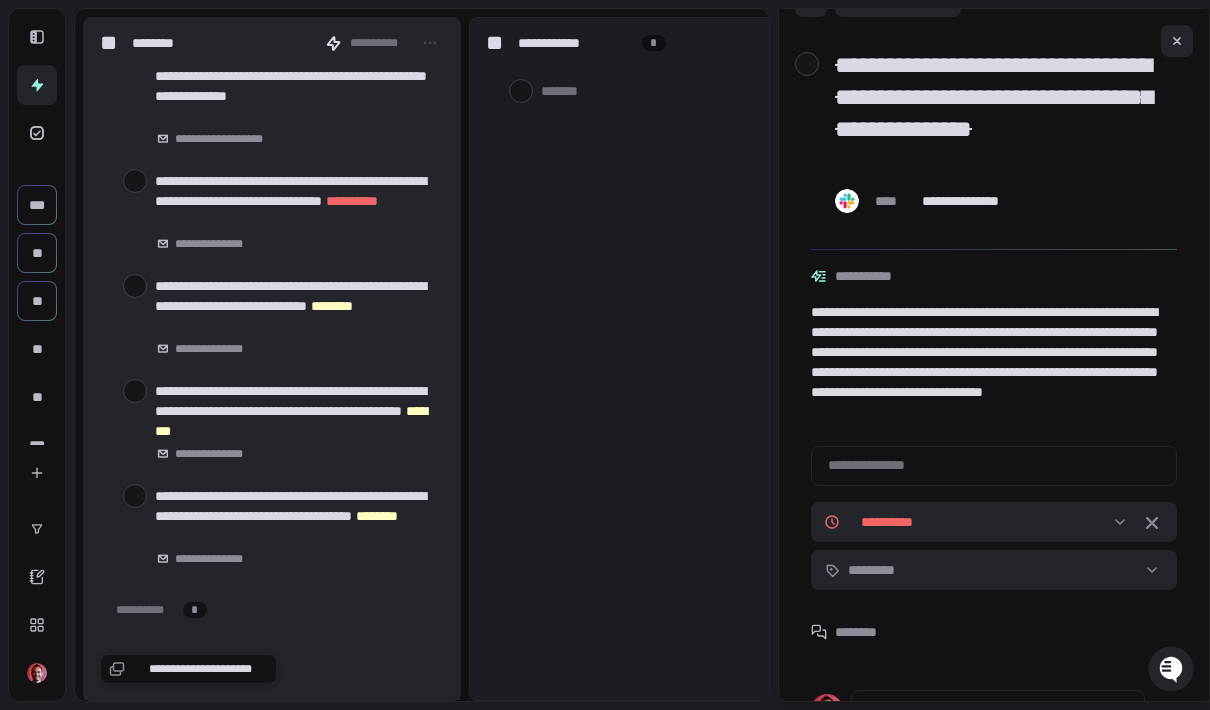 click at bounding box center [135, 181] 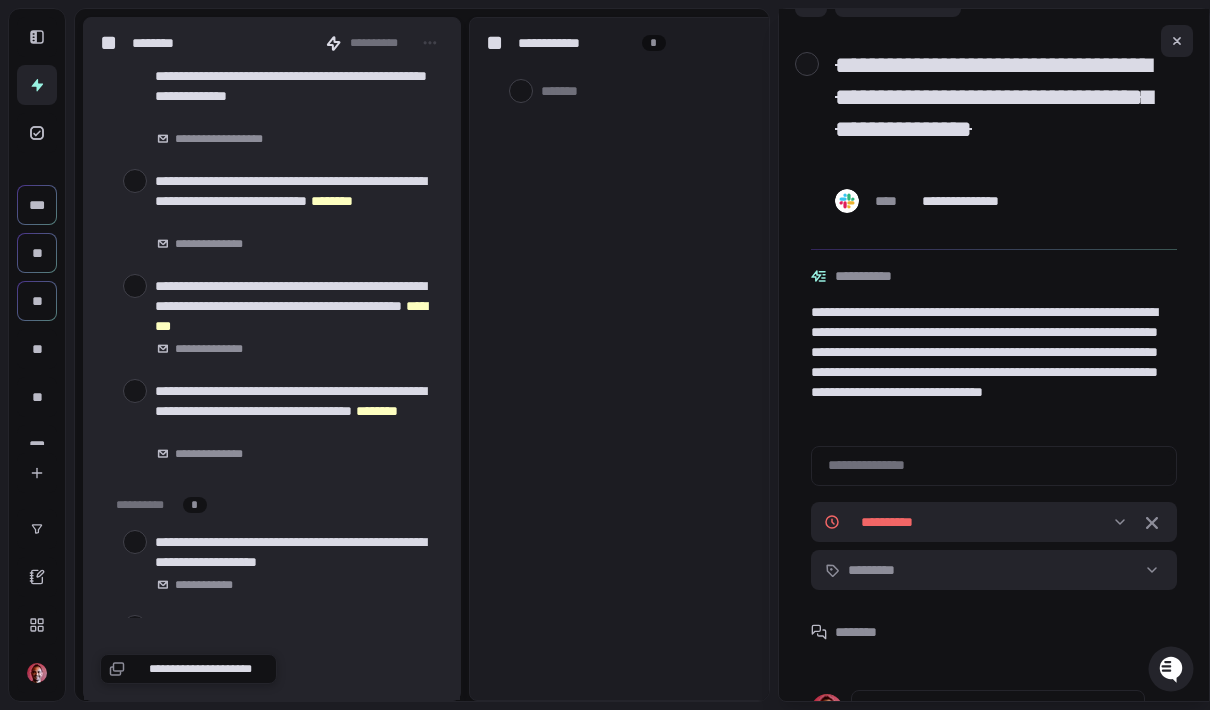 click at bounding box center [135, 181] 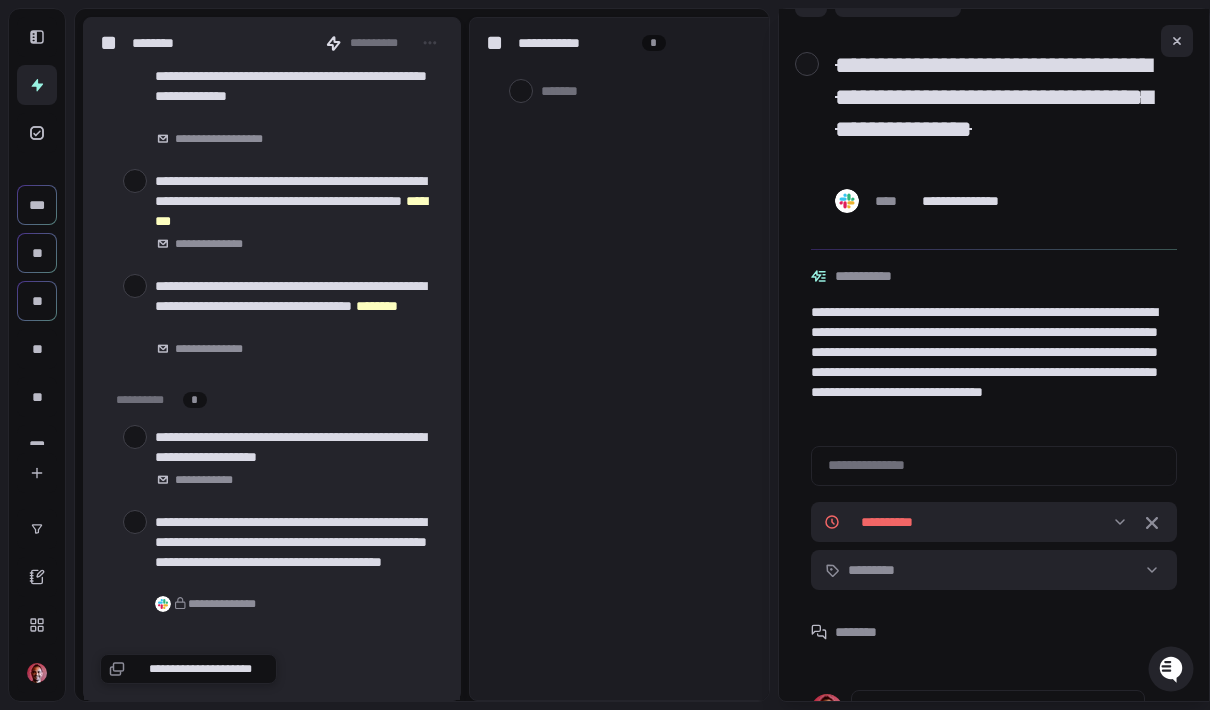 scroll, scrollTop: 0, scrollLeft: 14, axis: horizontal 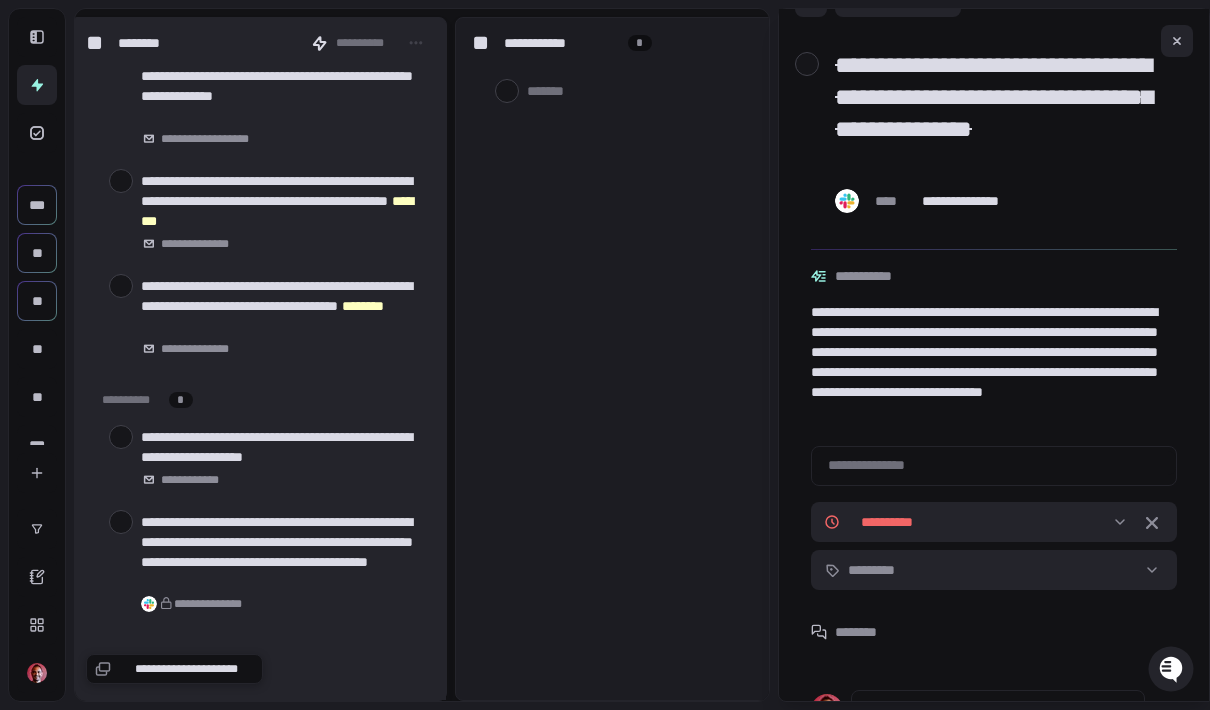 click at bounding box center [121, 181] 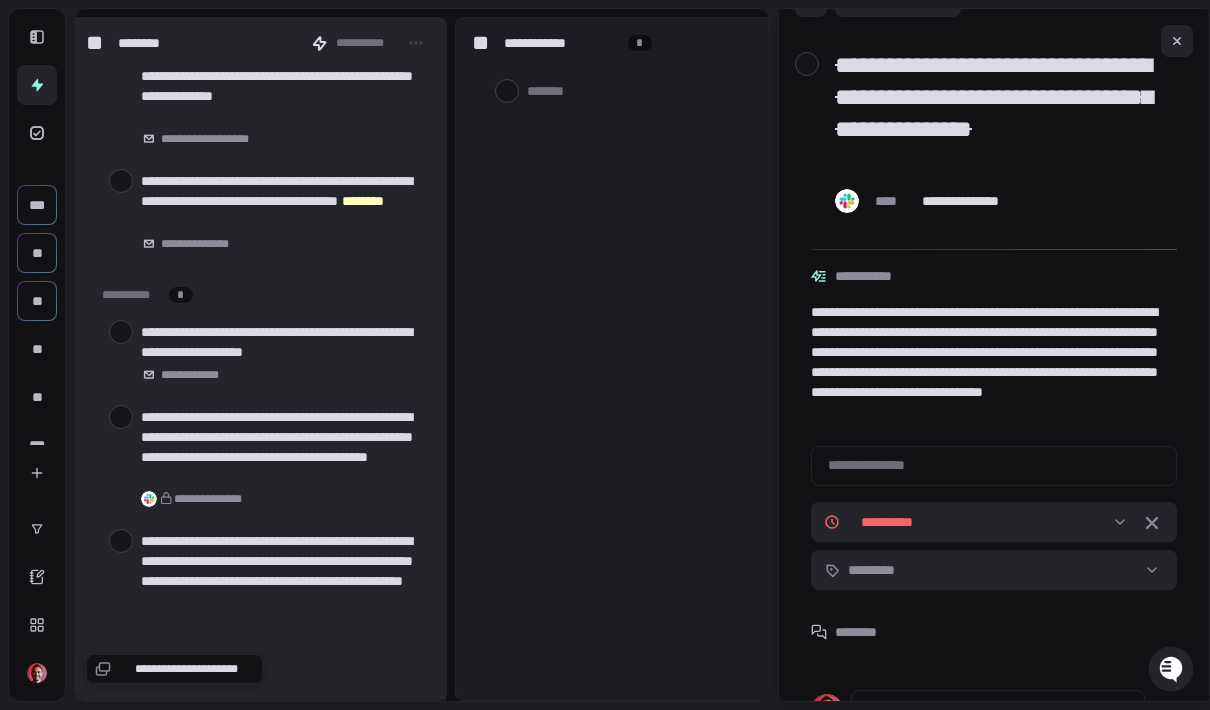 click at bounding box center (121, 181) 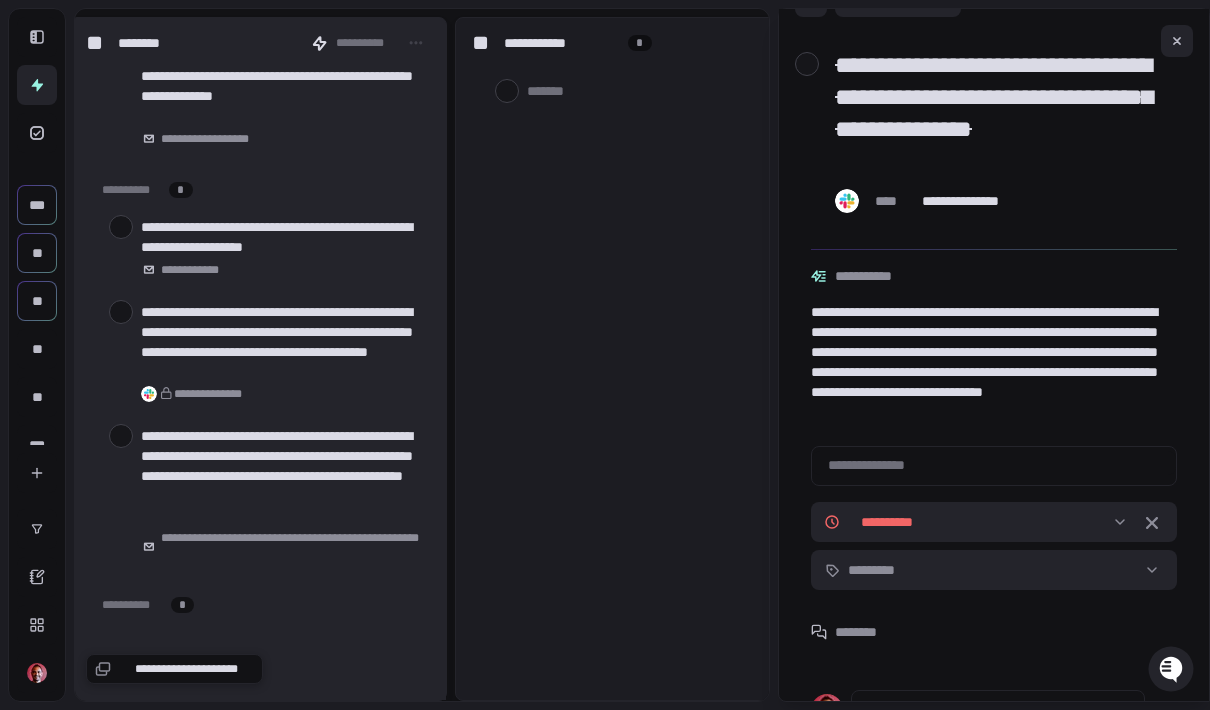 scroll, scrollTop: 0, scrollLeft: 0, axis: both 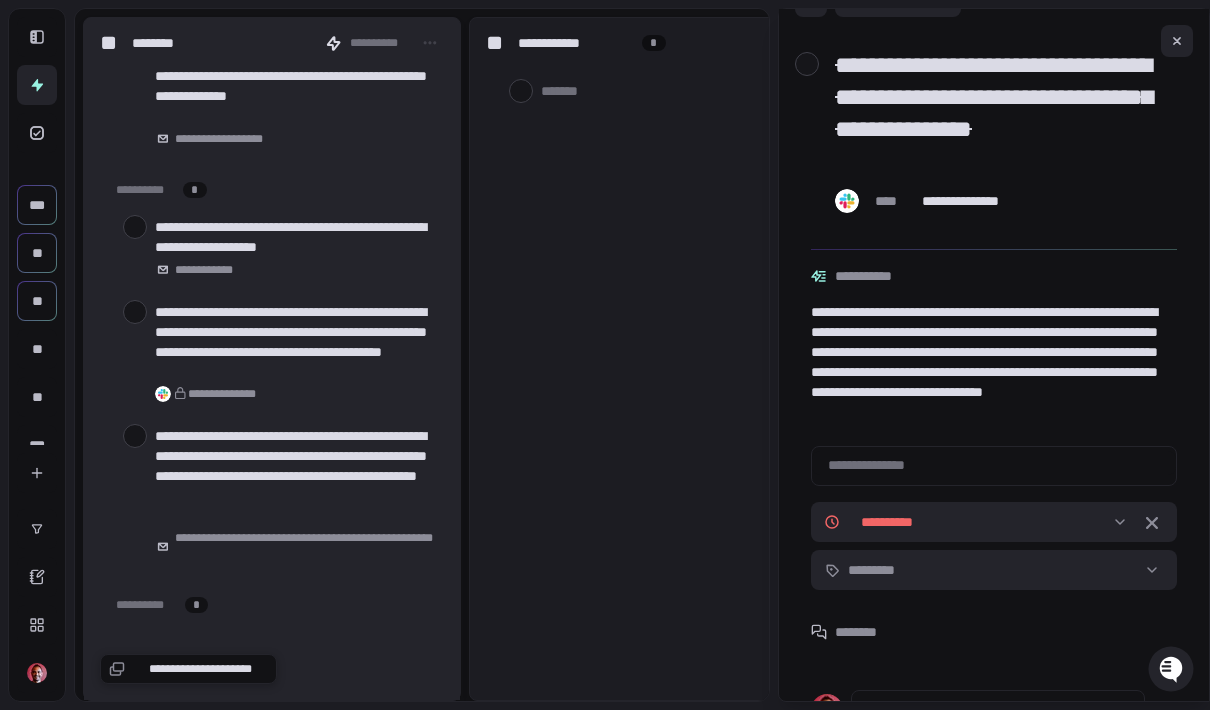 click at bounding box center (135, 227) 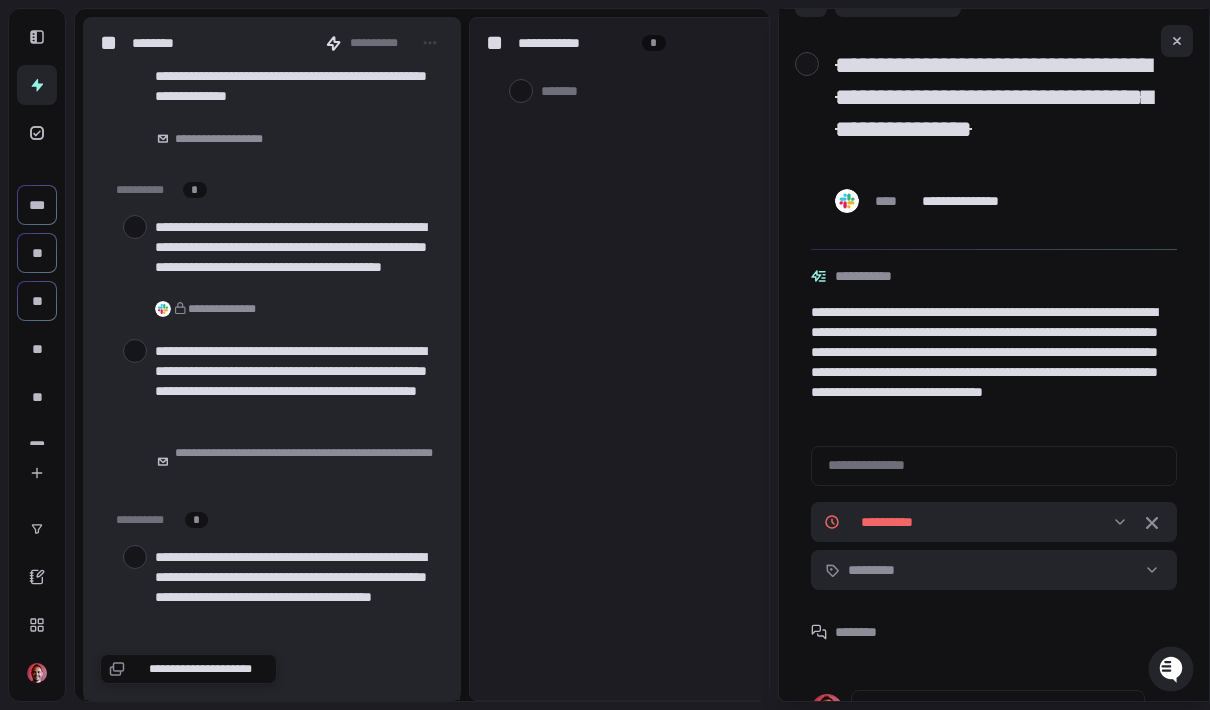 click at bounding box center [135, 227] 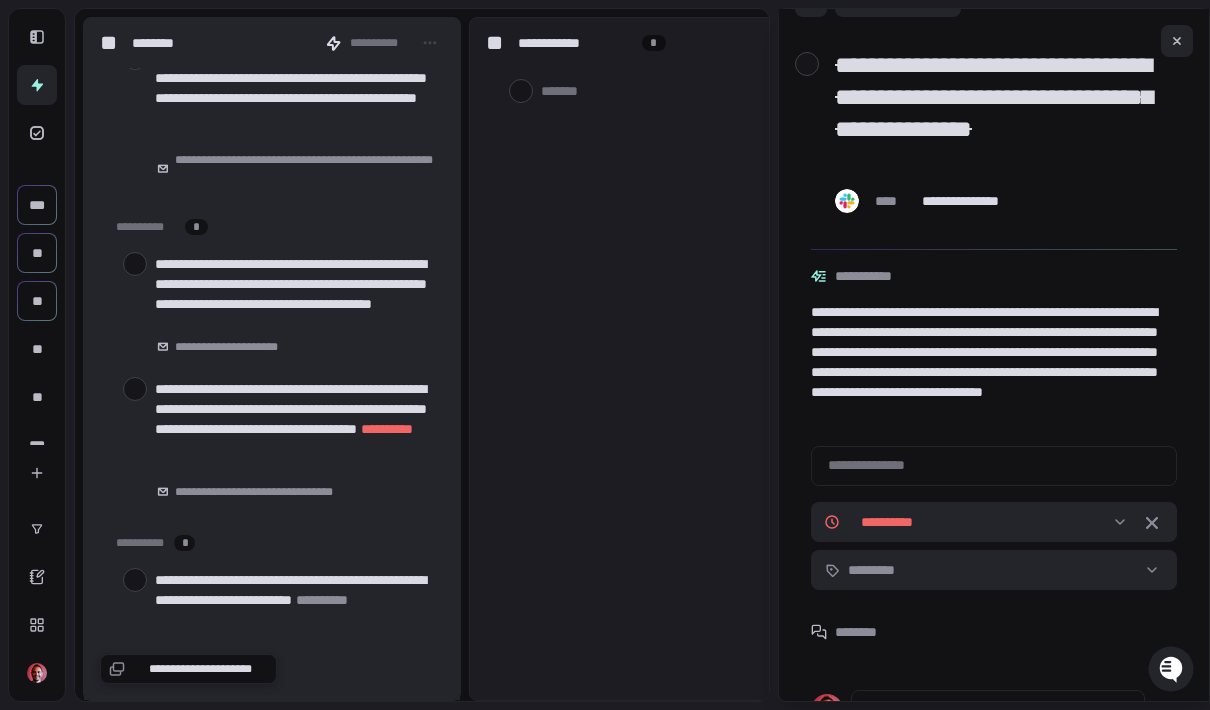 scroll, scrollTop: 2440, scrollLeft: 0, axis: vertical 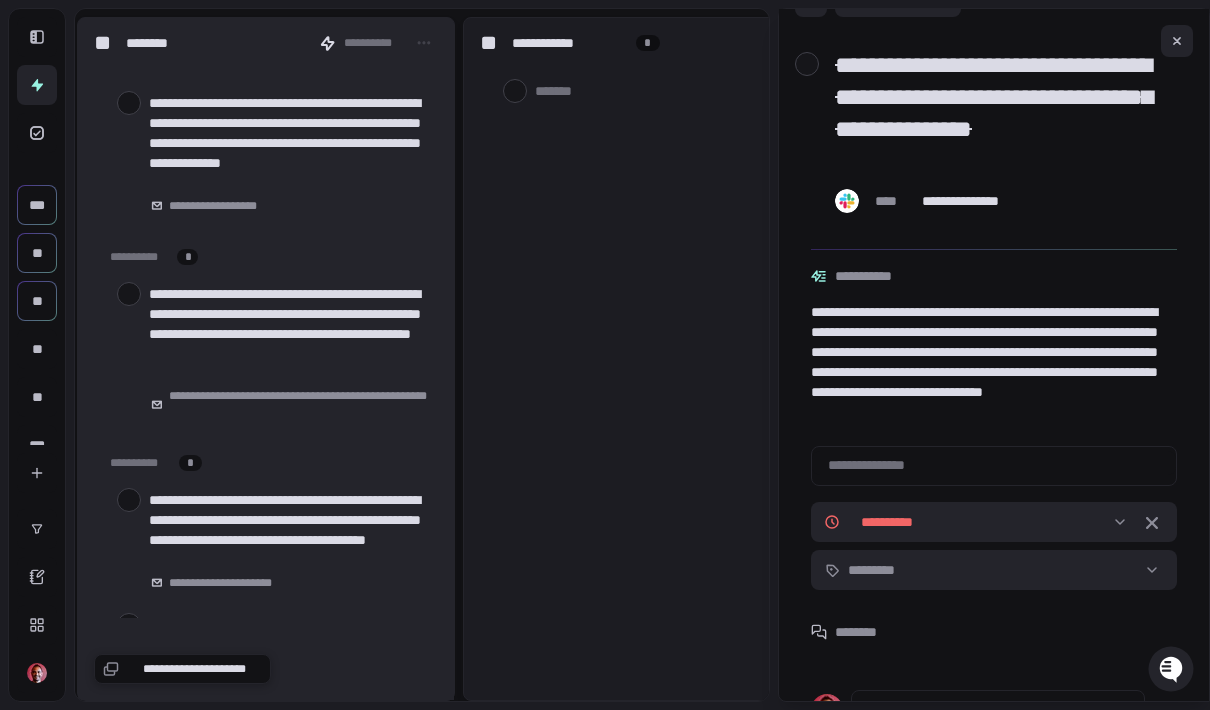 click at bounding box center [129, 500] 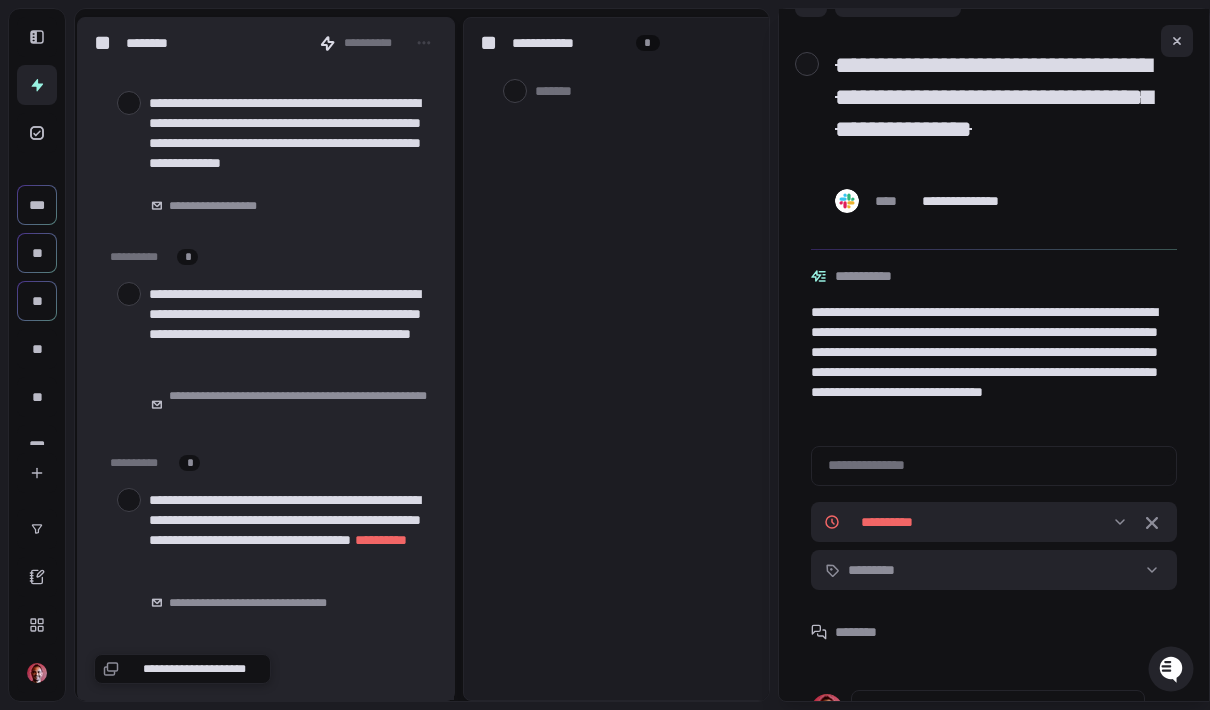 scroll, scrollTop: 0, scrollLeft: 9, axis: horizontal 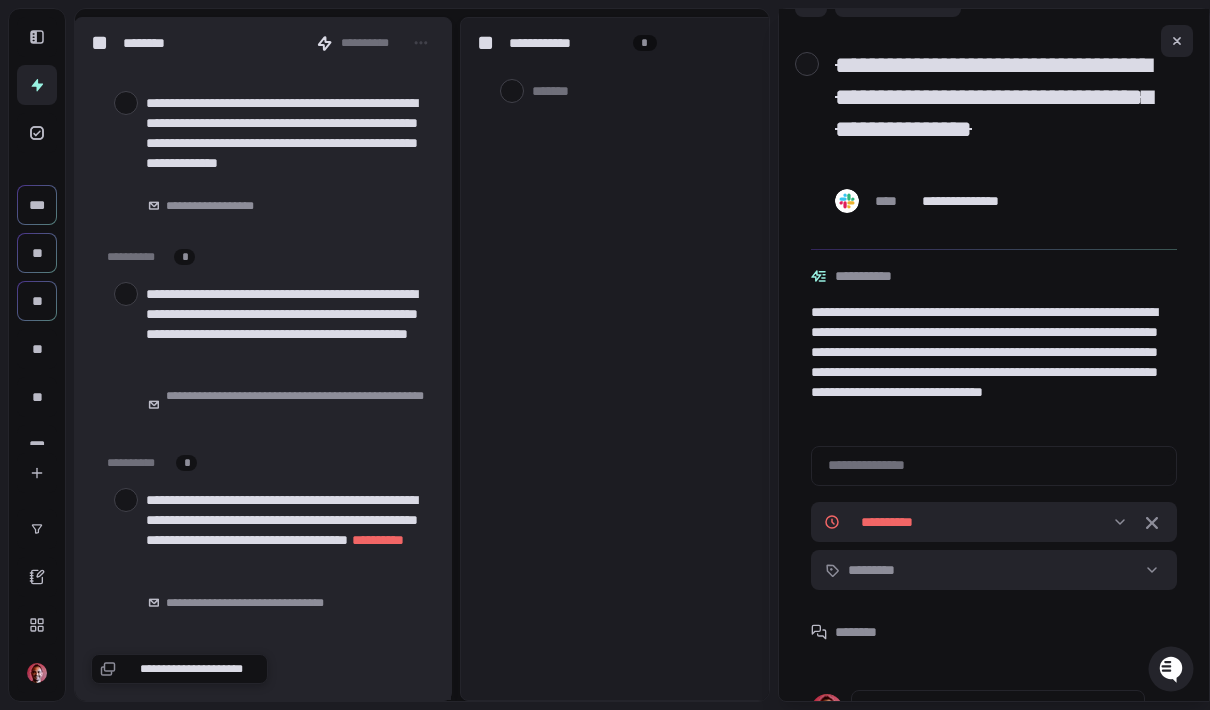 click on "**********" at bounding box center [263, 352] 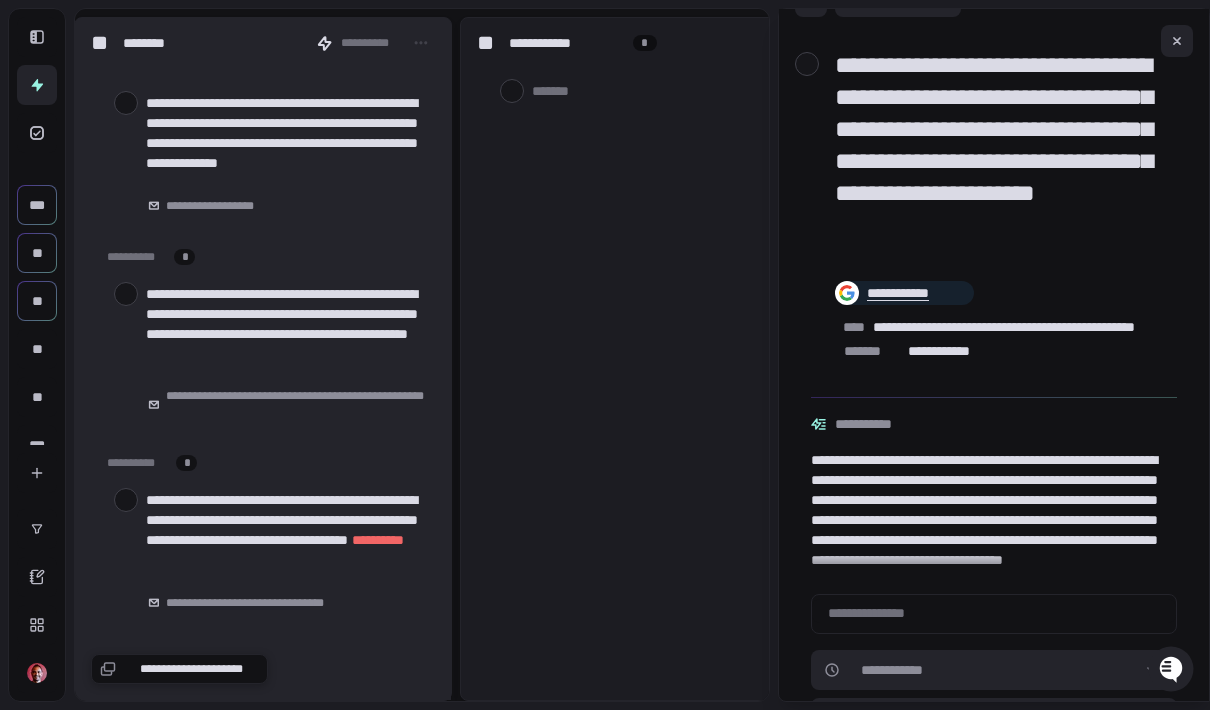 click at bounding box center [126, 294] 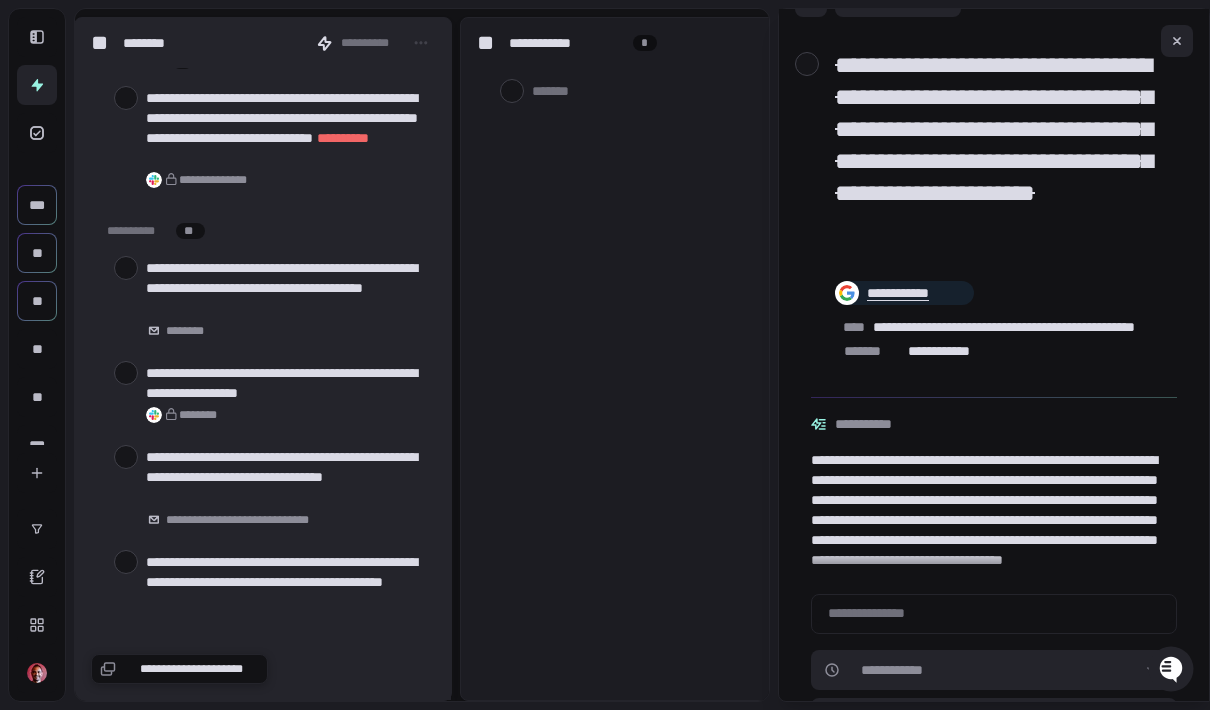 scroll, scrollTop: 2749, scrollLeft: 0, axis: vertical 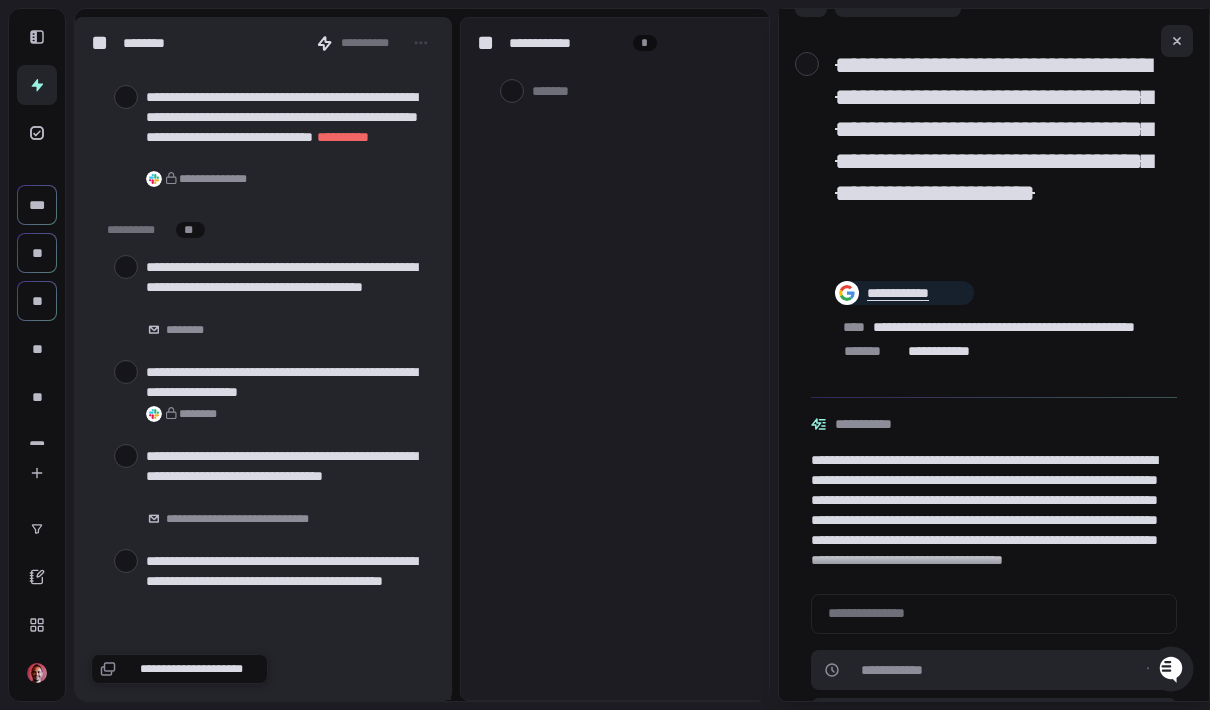 click on "**********" at bounding box center [290, 127] 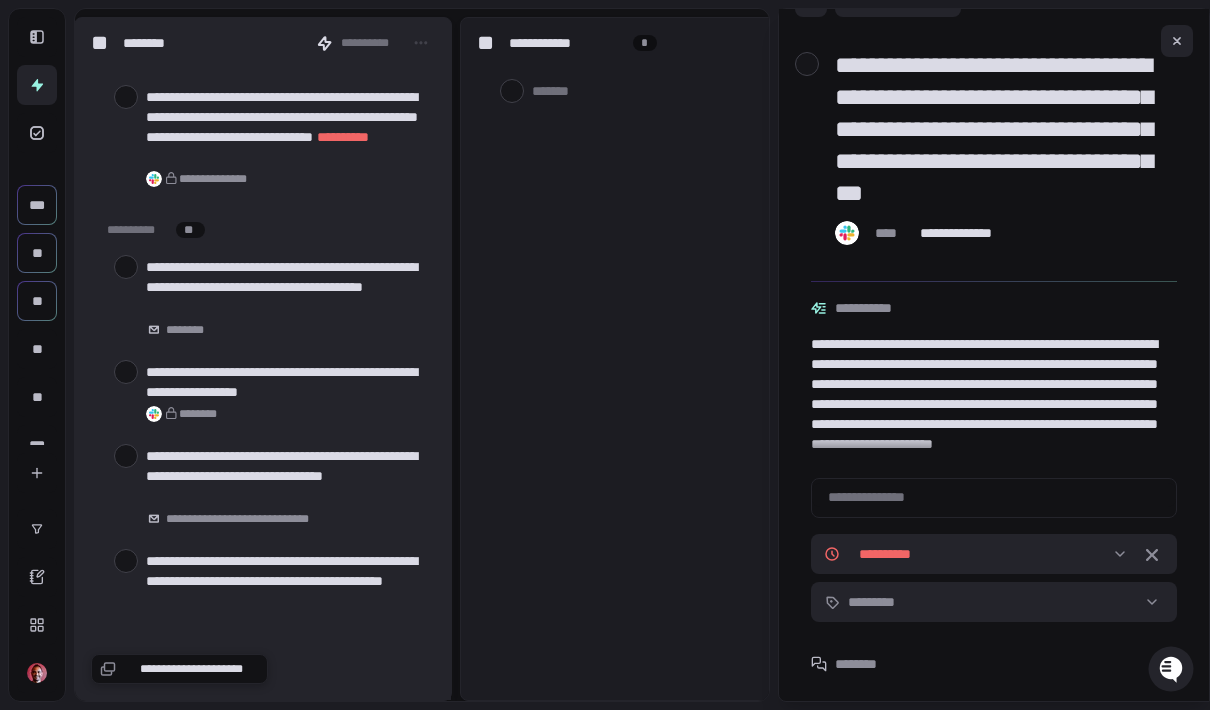 click at bounding box center [126, 97] 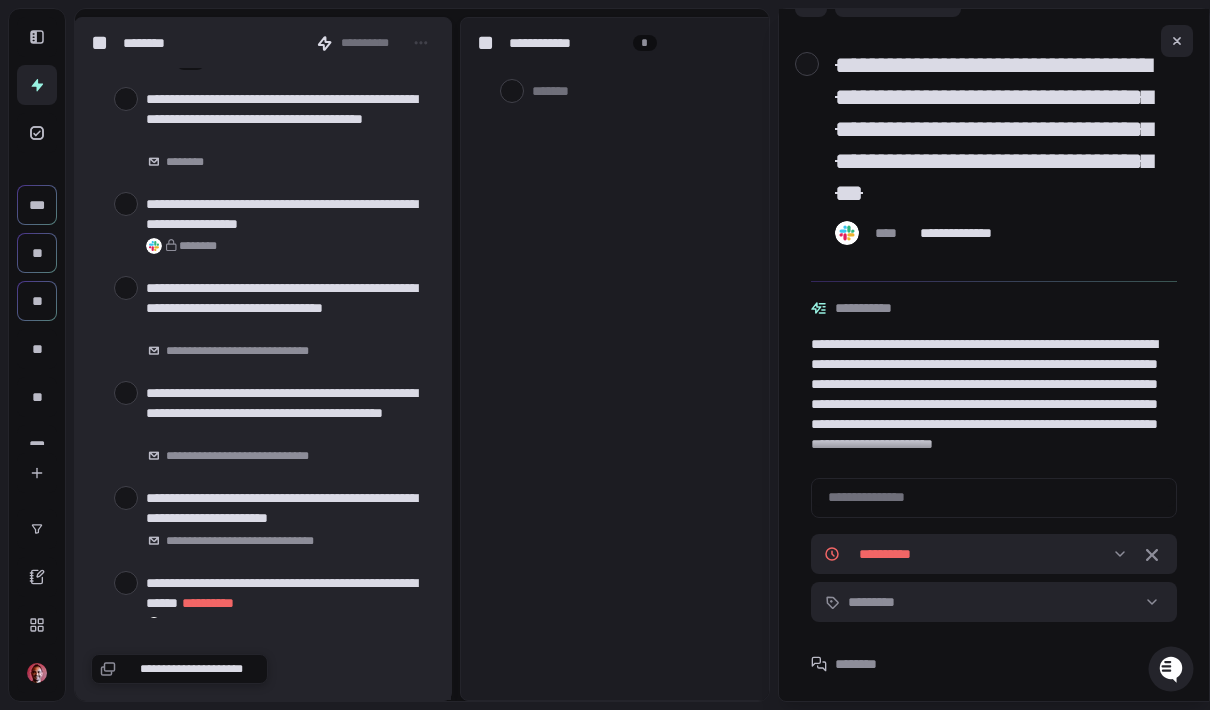 scroll, scrollTop: 2758, scrollLeft: 0, axis: vertical 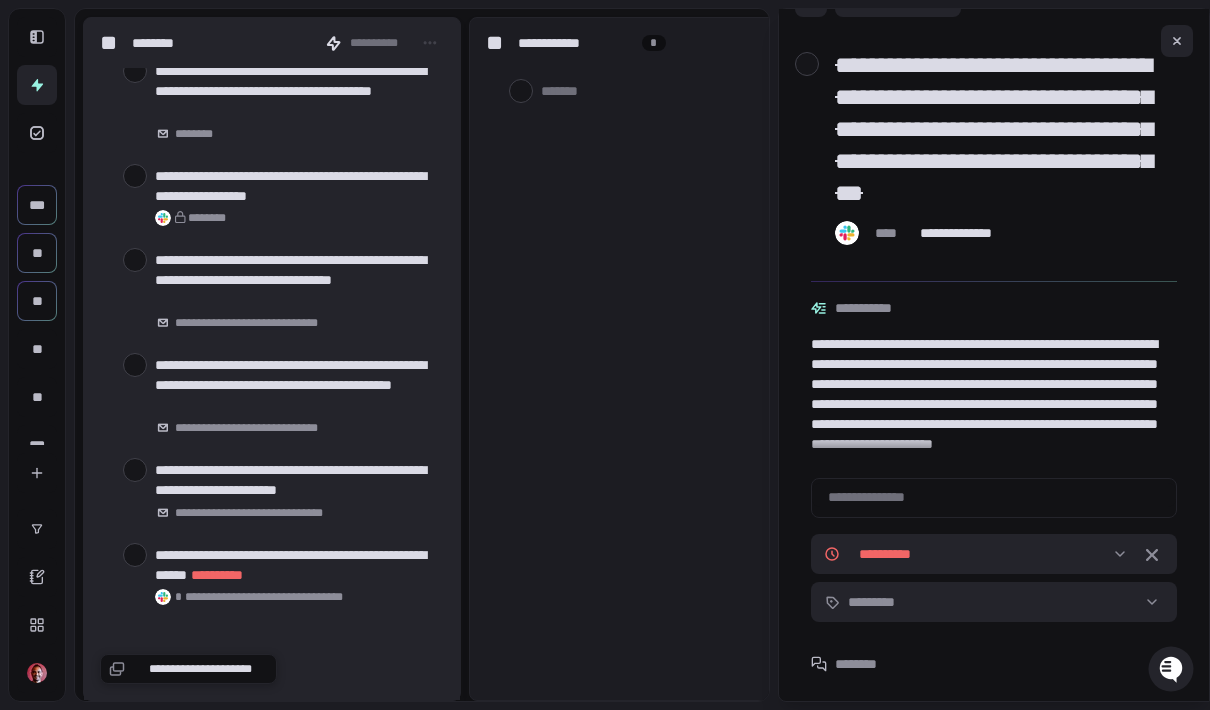 click at bounding box center [135, 176] 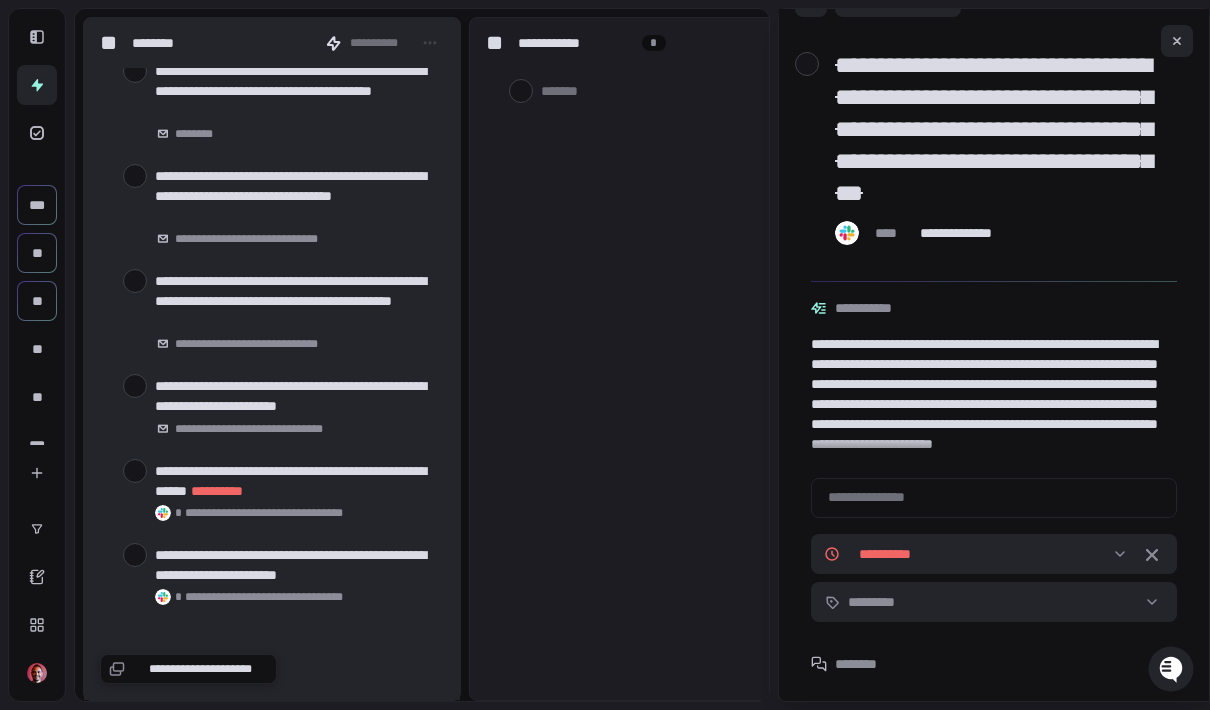 click on "**********" at bounding box center [272, 206] 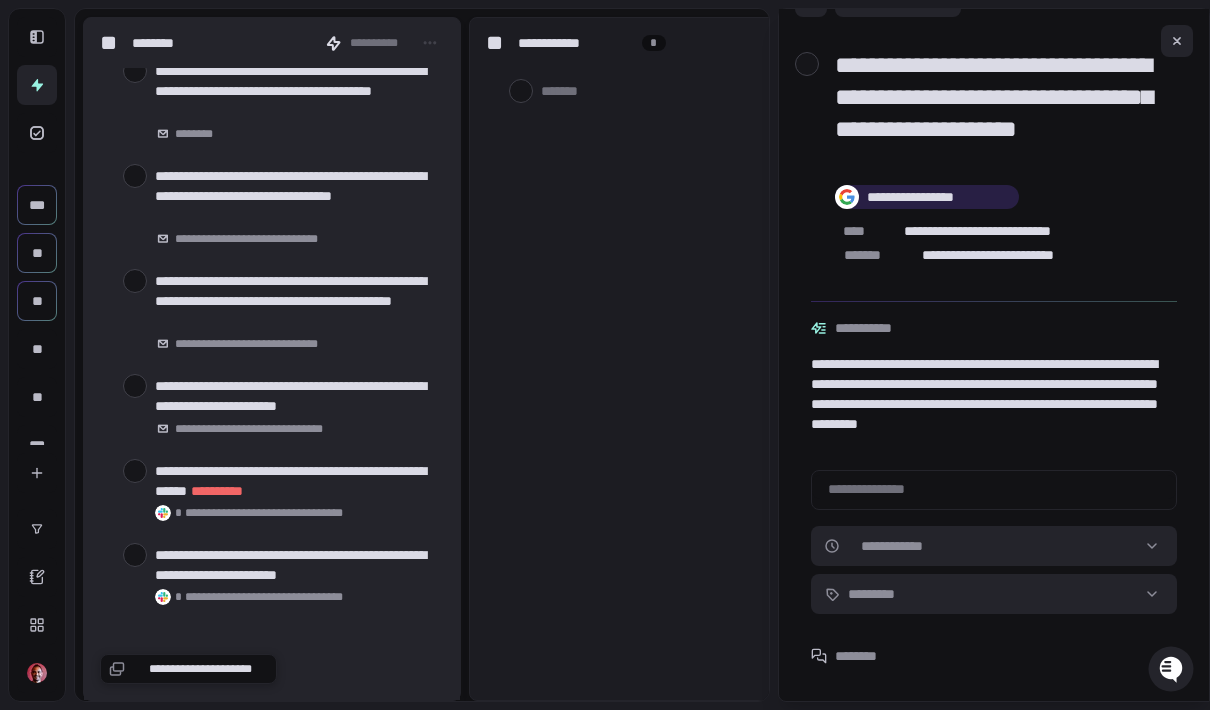 click at bounding box center [135, 176] 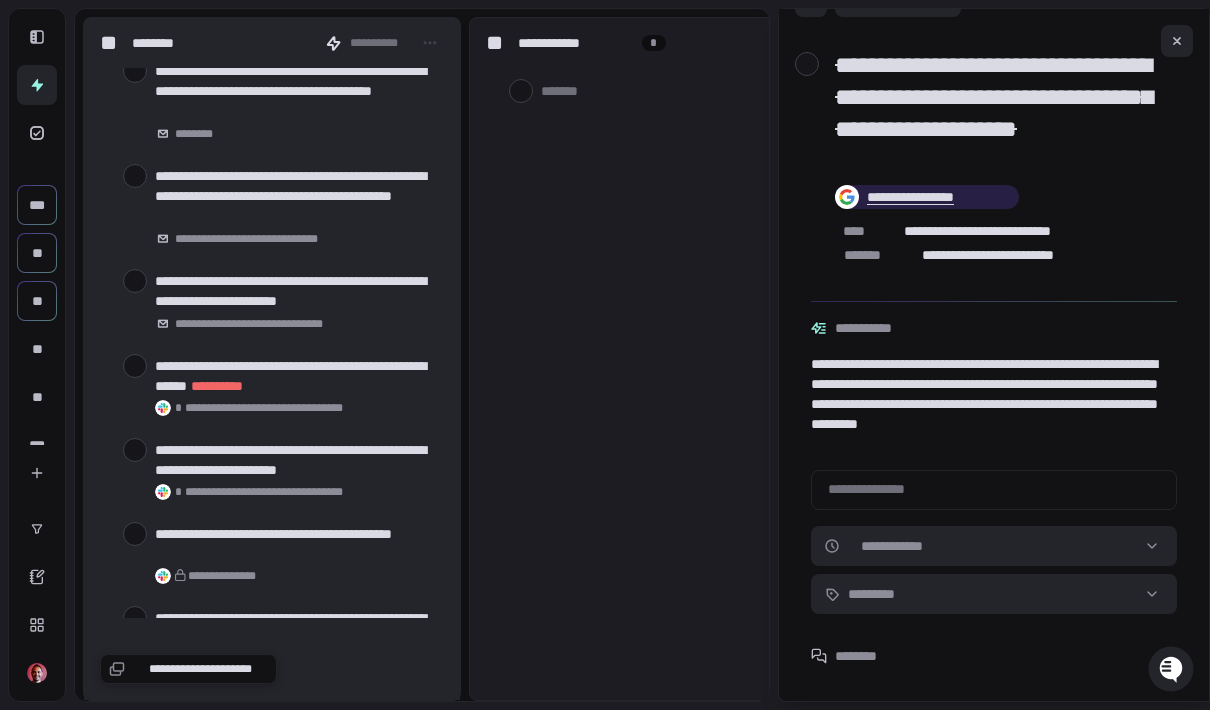scroll, scrollTop: 0, scrollLeft: 10, axis: horizontal 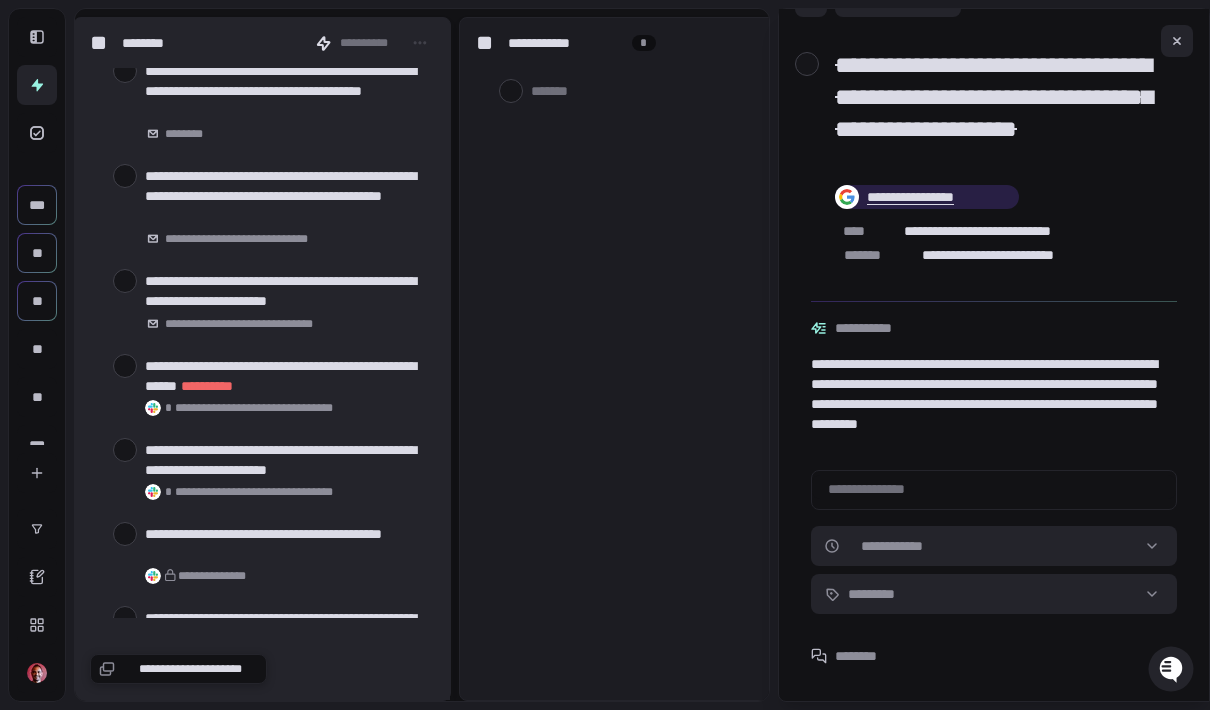 click at bounding box center [125, 176] 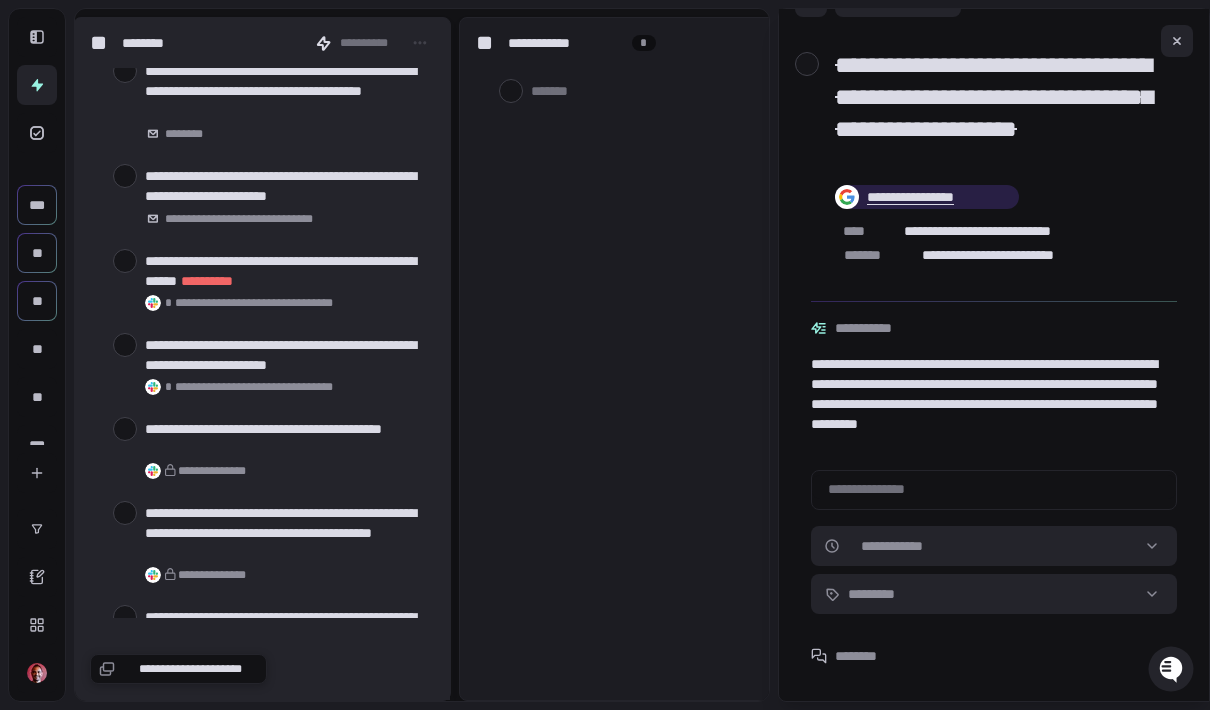 click at bounding box center (125, 176) 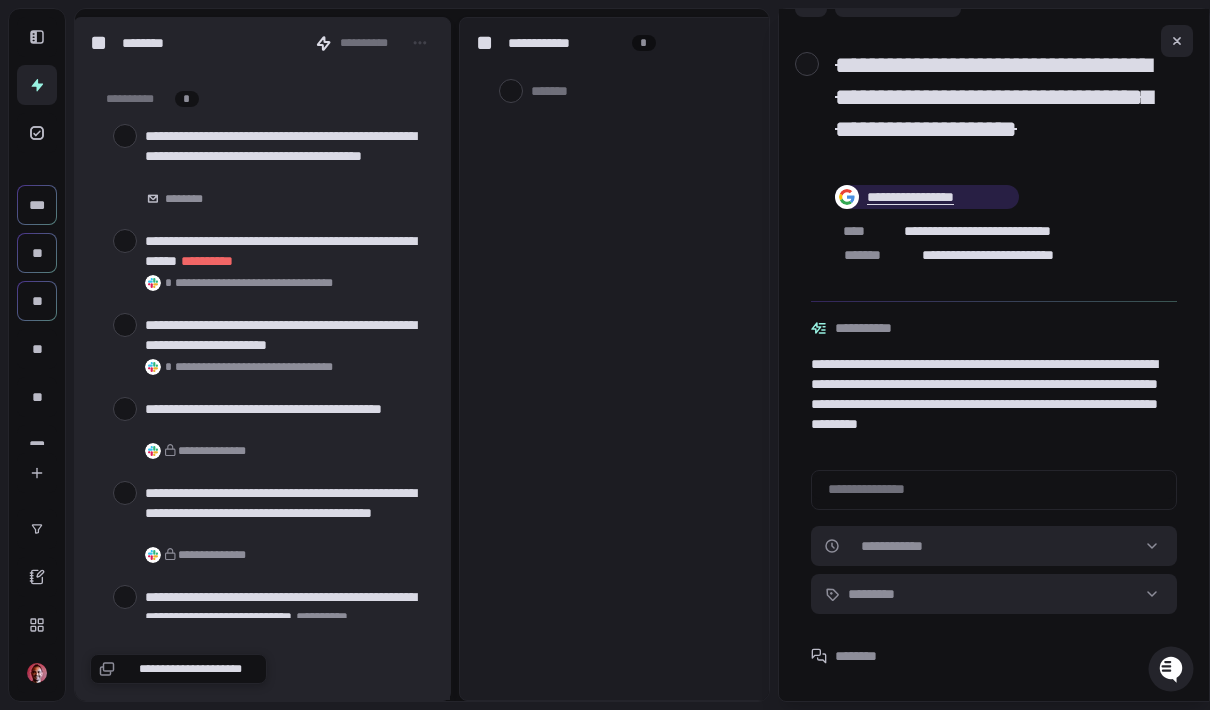 scroll, scrollTop: 2707, scrollLeft: 0, axis: vertical 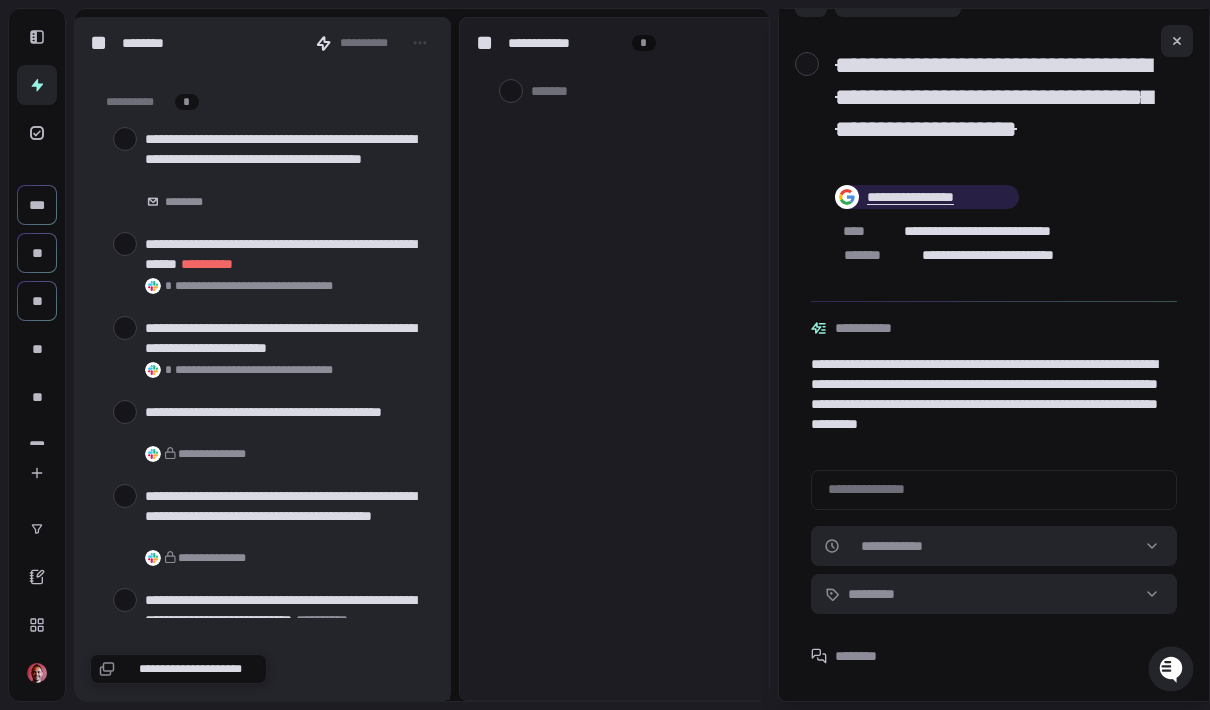 click at bounding box center (125, 244) 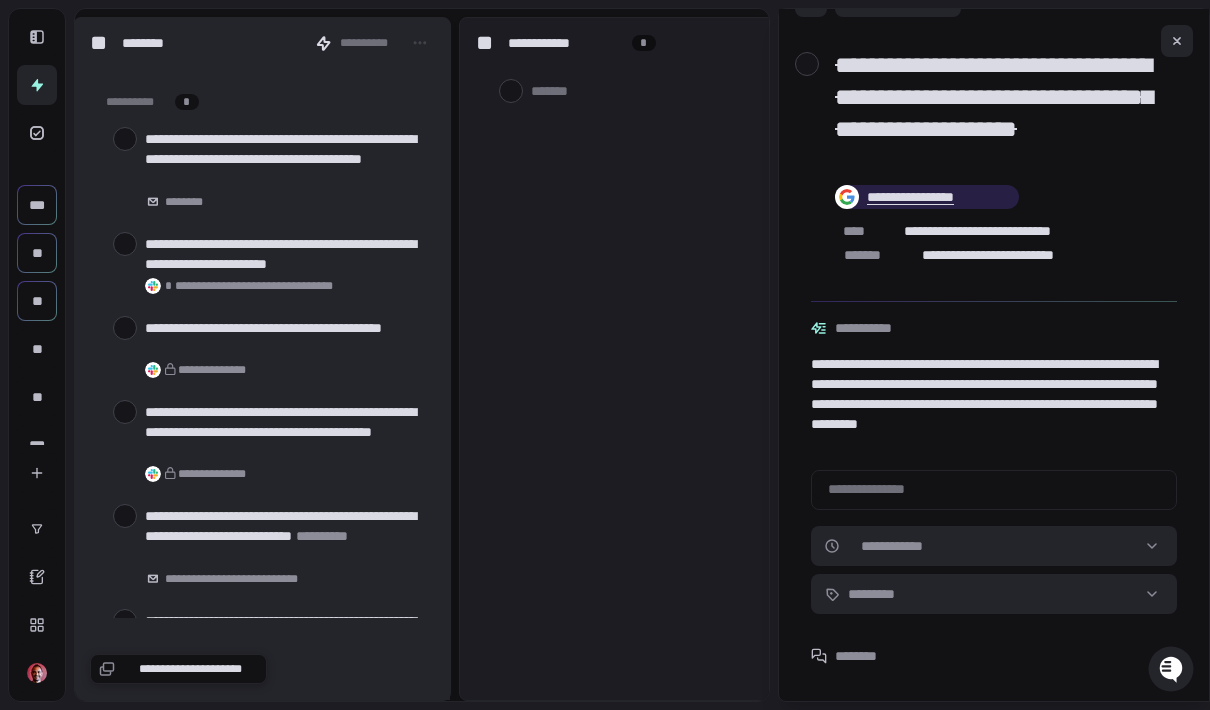click at bounding box center (125, 244) 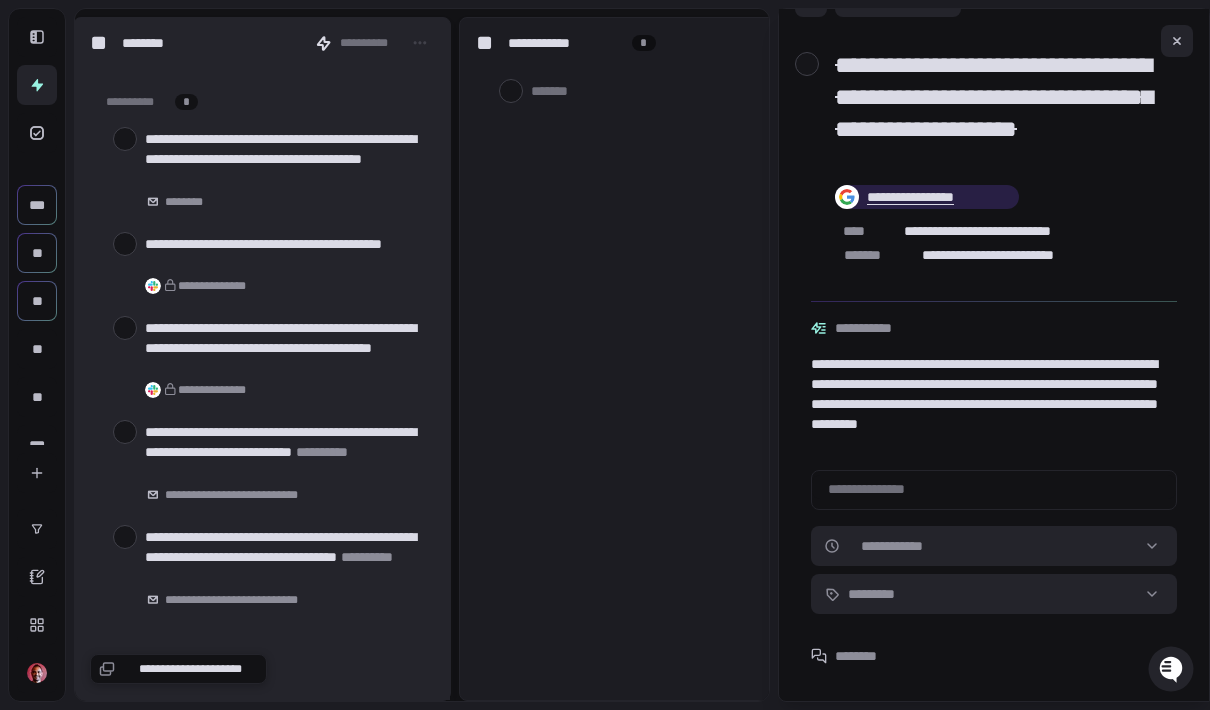 click at bounding box center [125, 244] 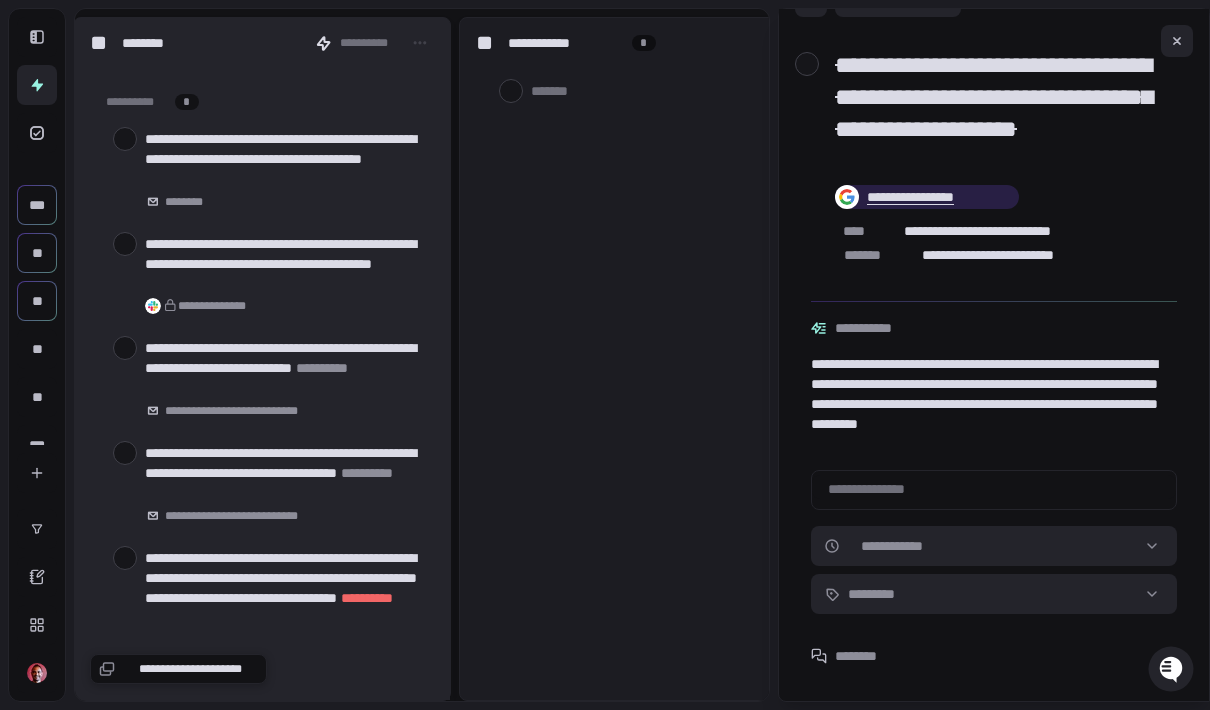 click at bounding box center [125, 244] 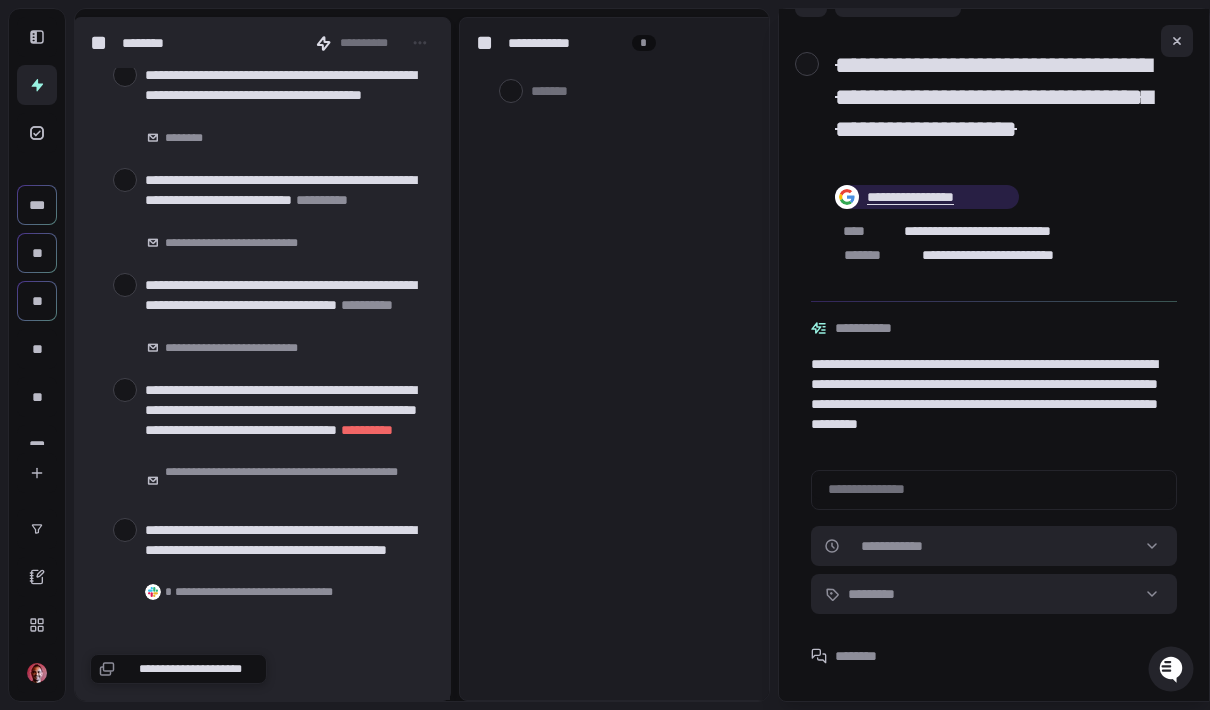 scroll, scrollTop: 2759, scrollLeft: 0, axis: vertical 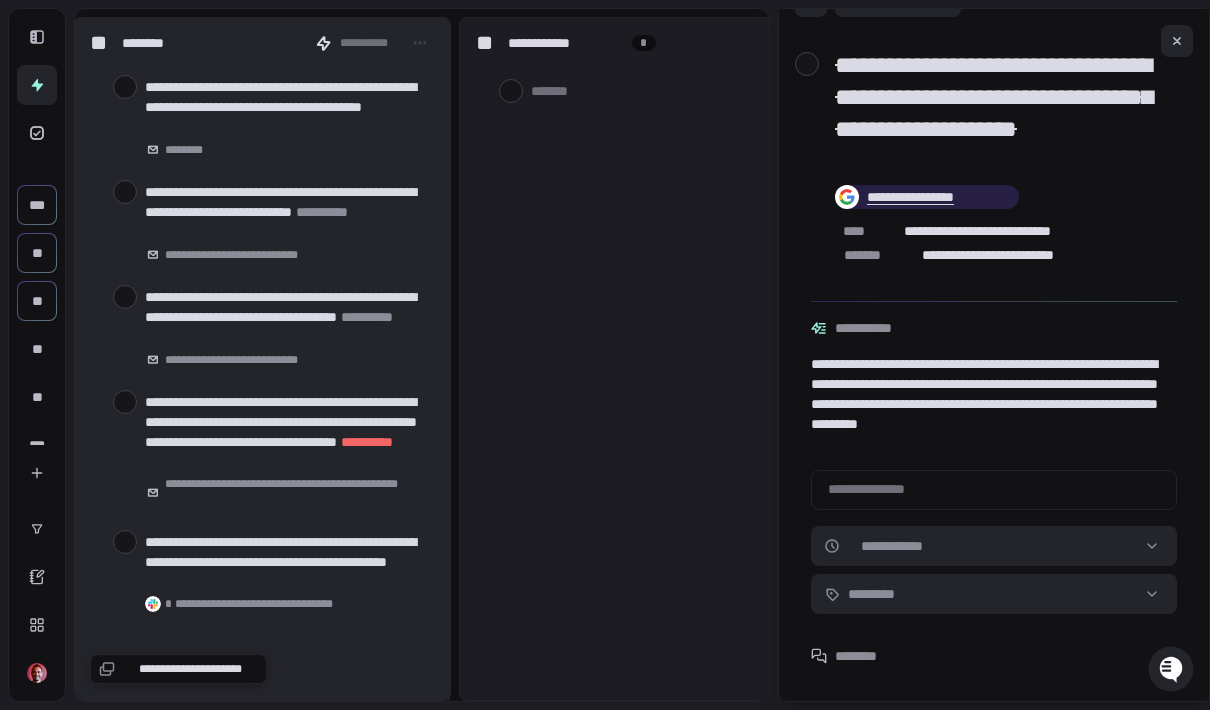 click on "**********" at bounding box center (262, 222) 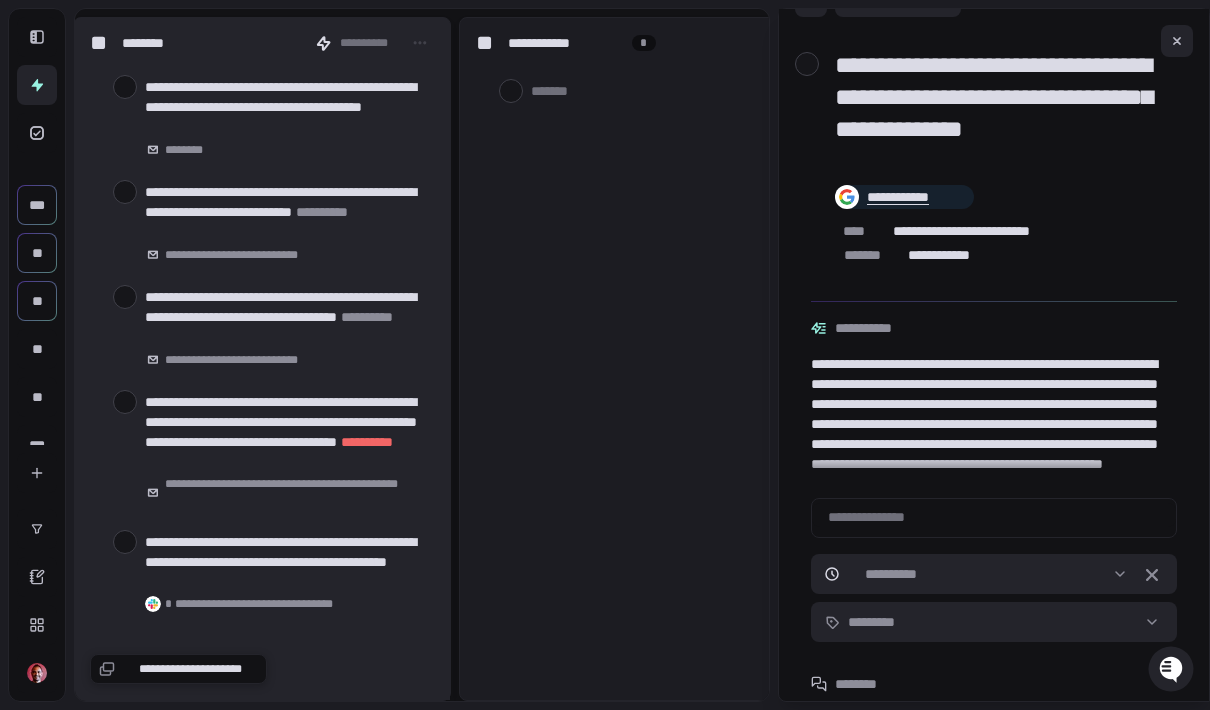 scroll, scrollTop: 0, scrollLeft: 22, axis: horizontal 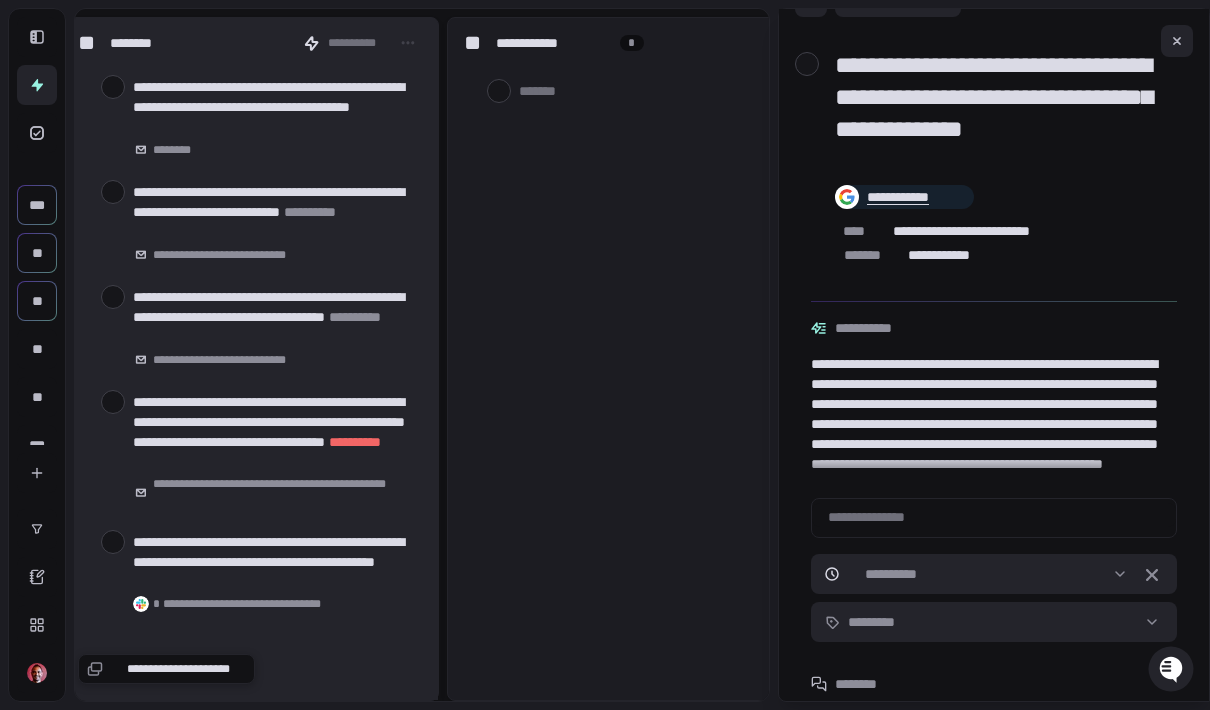 click at bounding box center (113, 192) 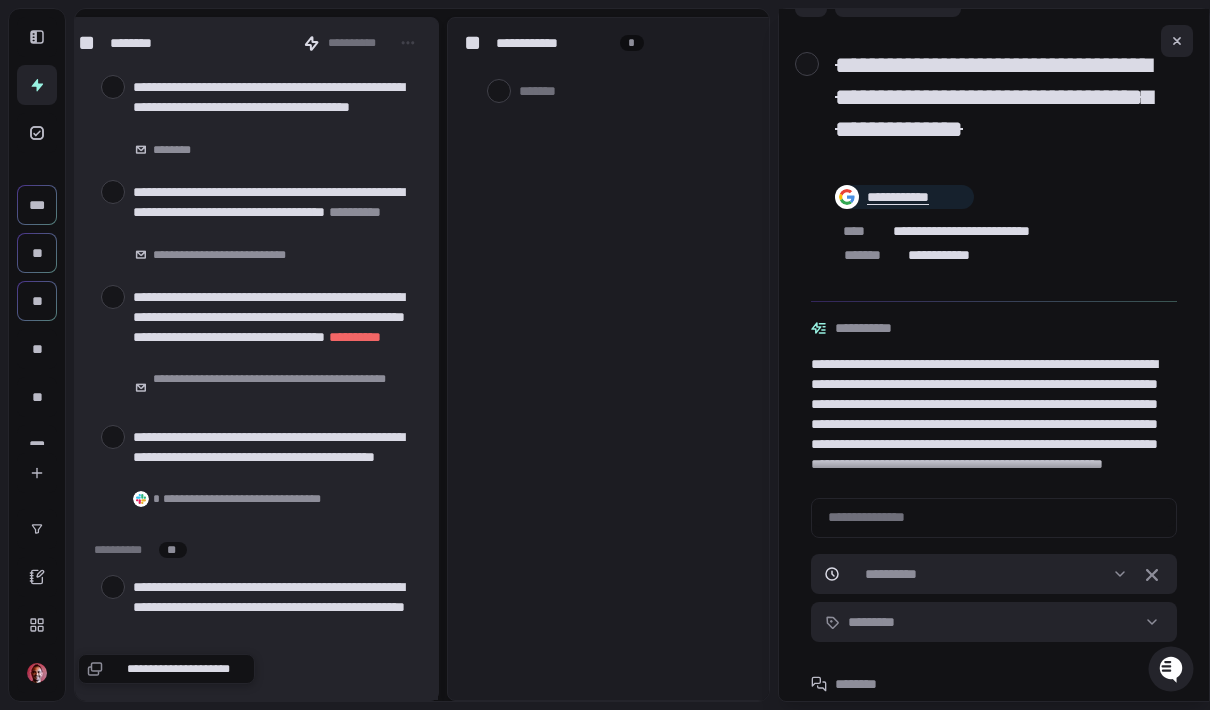 click at bounding box center [113, 192] 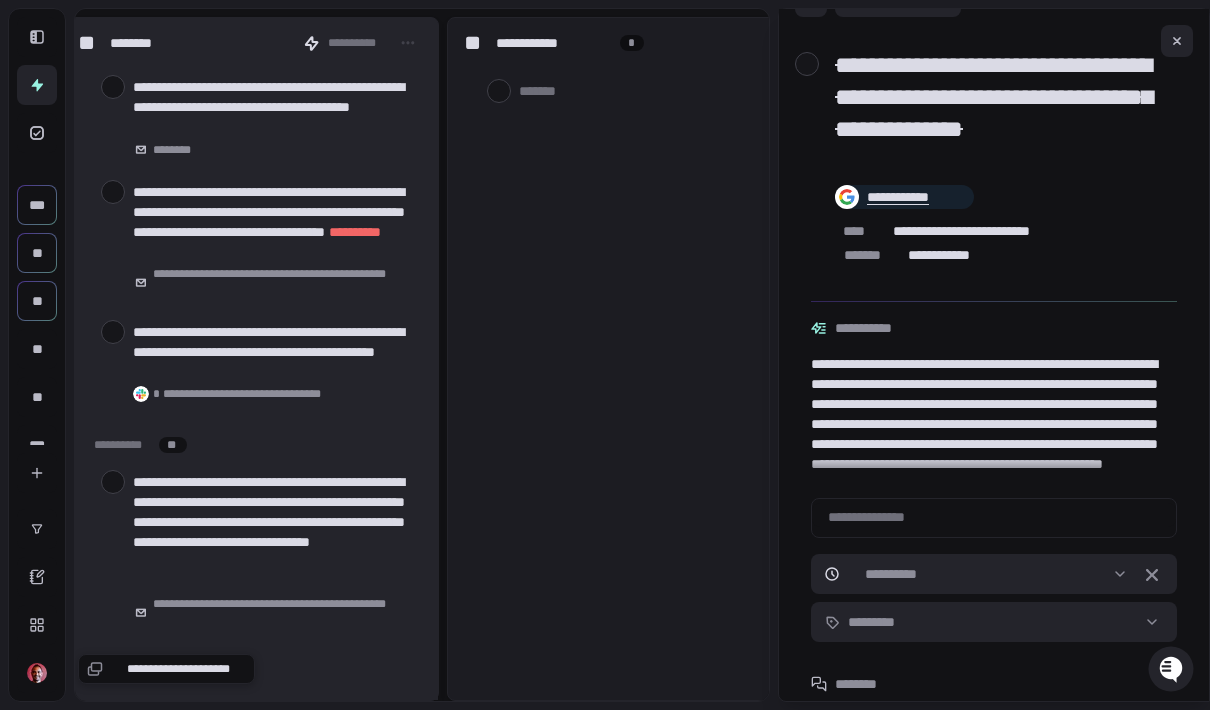 scroll, scrollTop: 0, scrollLeft: 15, axis: horizontal 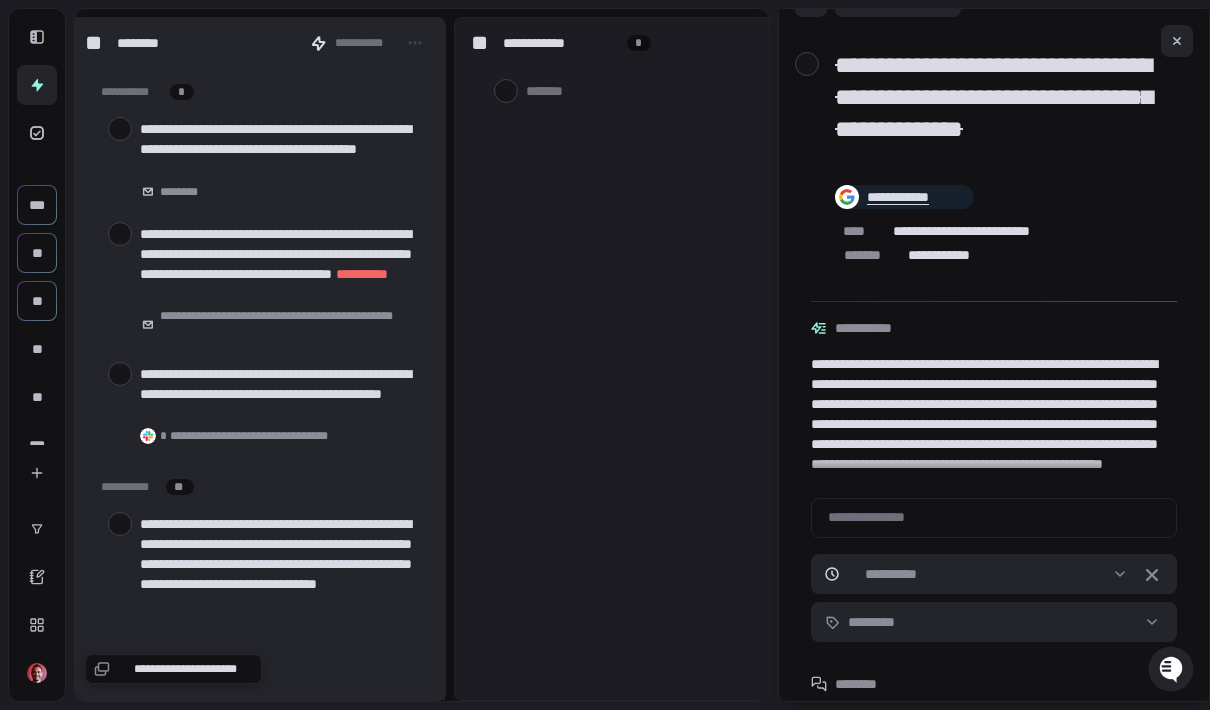click at bounding box center [120, 234] 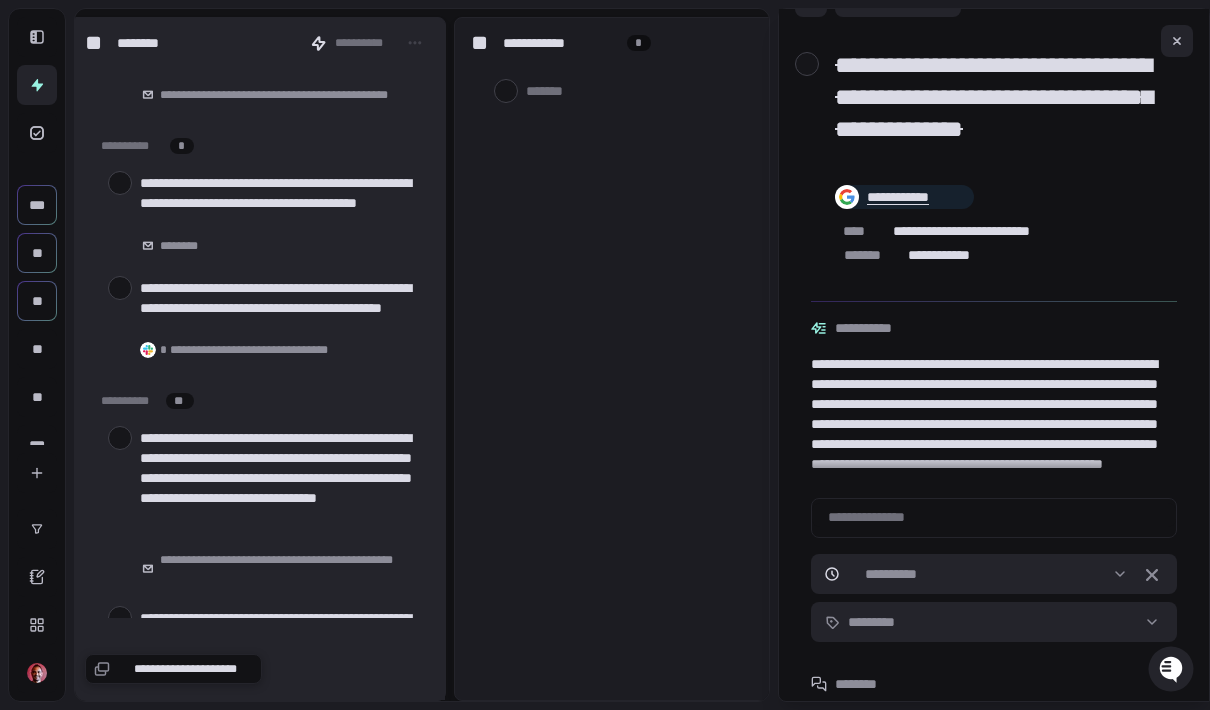 scroll, scrollTop: 2668, scrollLeft: 0, axis: vertical 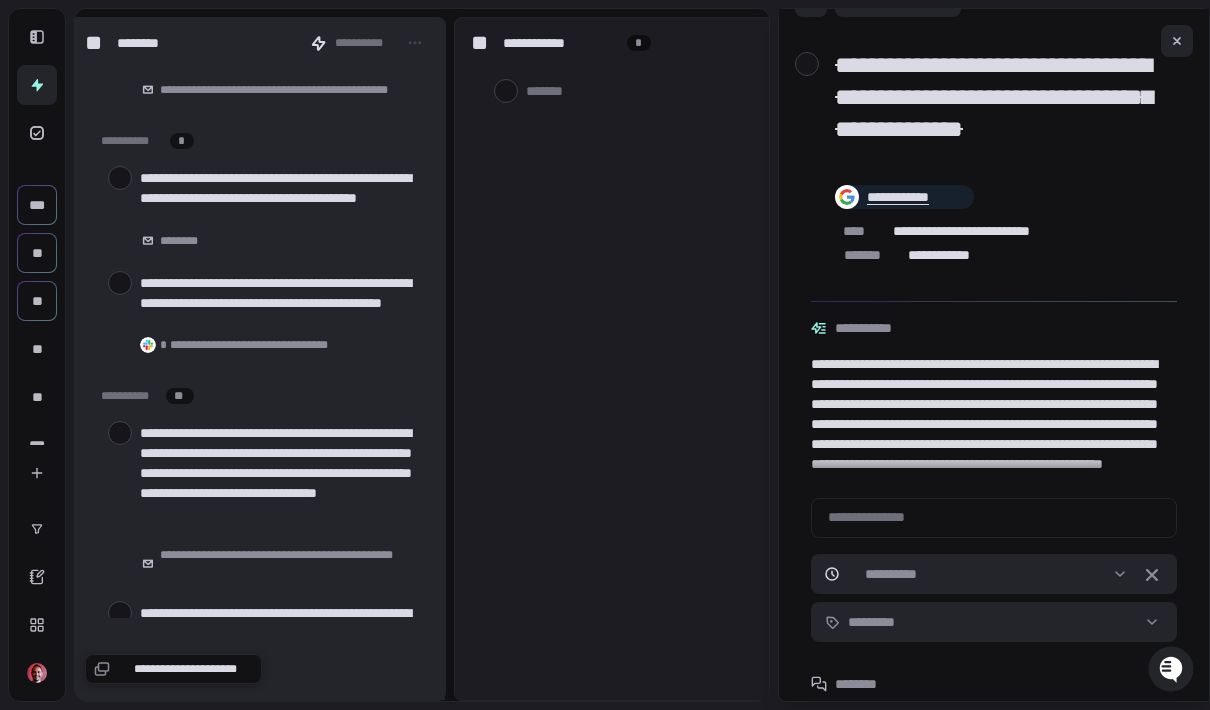 click at bounding box center [120, 283] 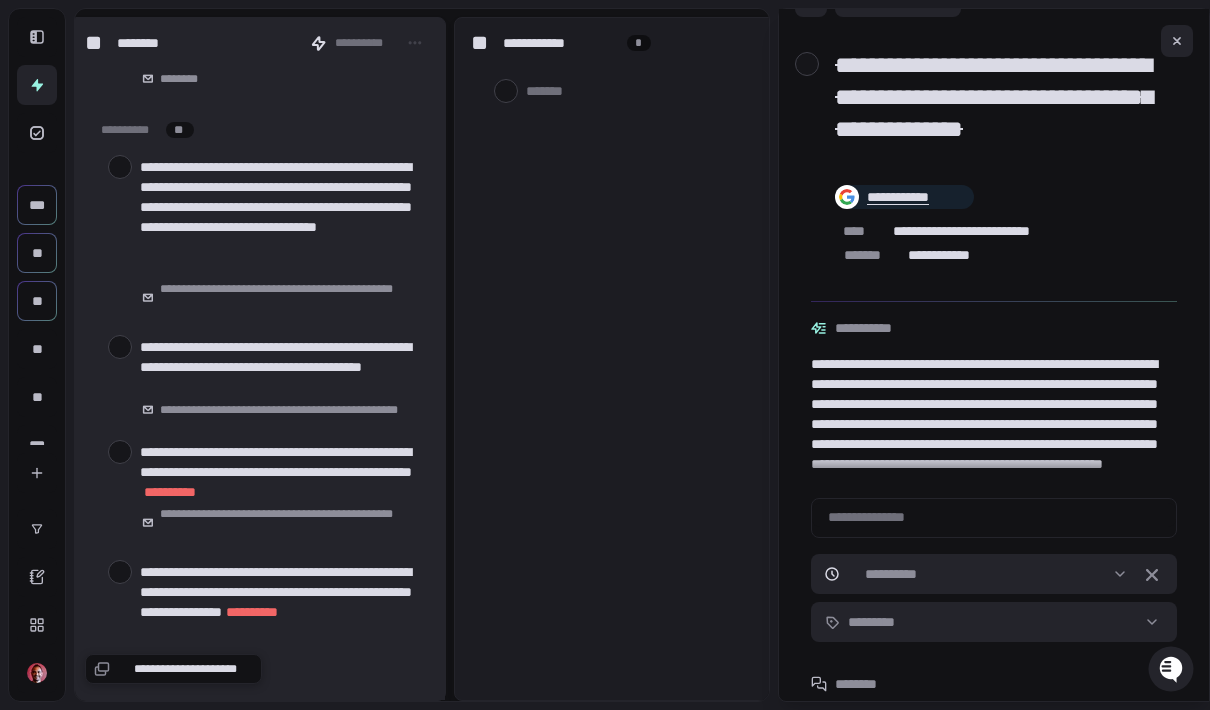 scroll, scrollTop: 2825, scrollLeft: 0, axis: vertical 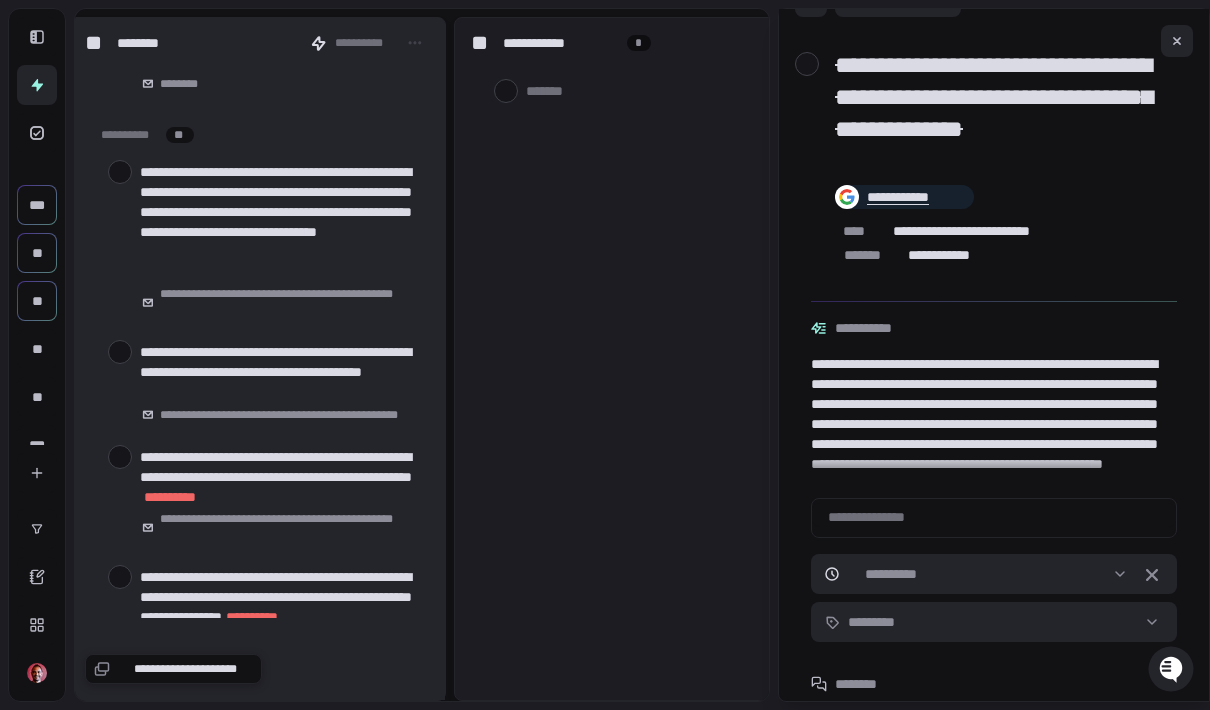click at bounding box center [120, 172] 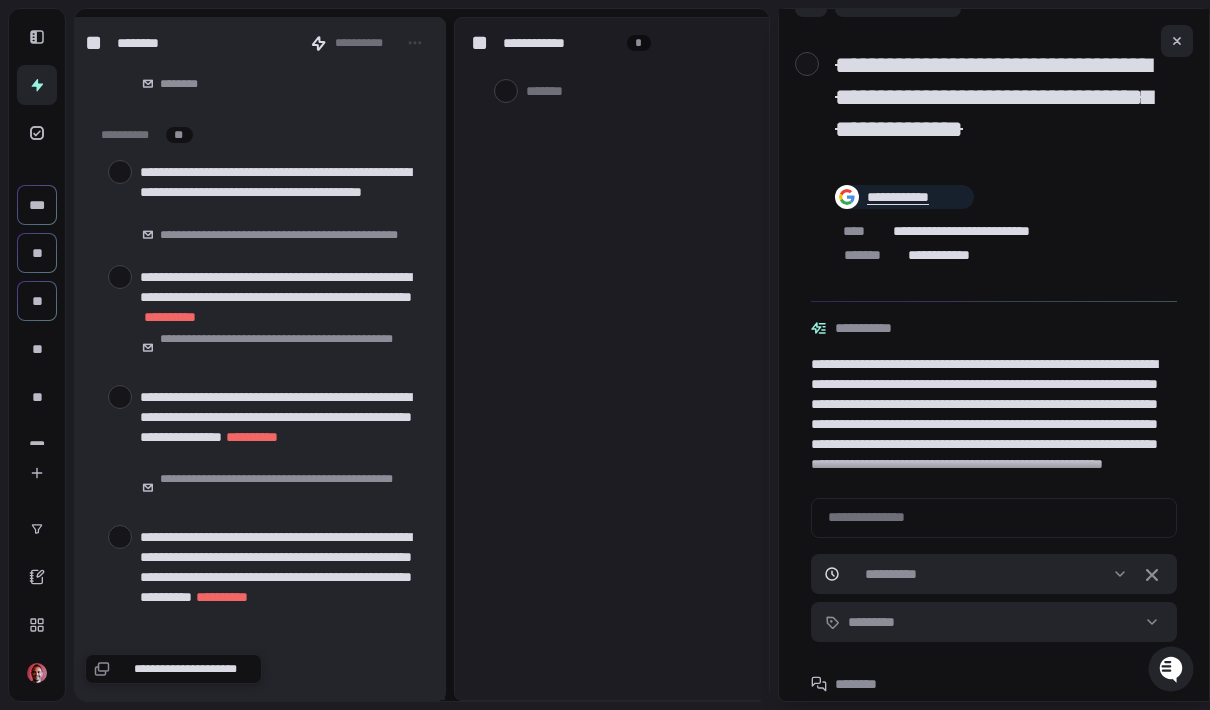 click at bounding box center (120, 277) 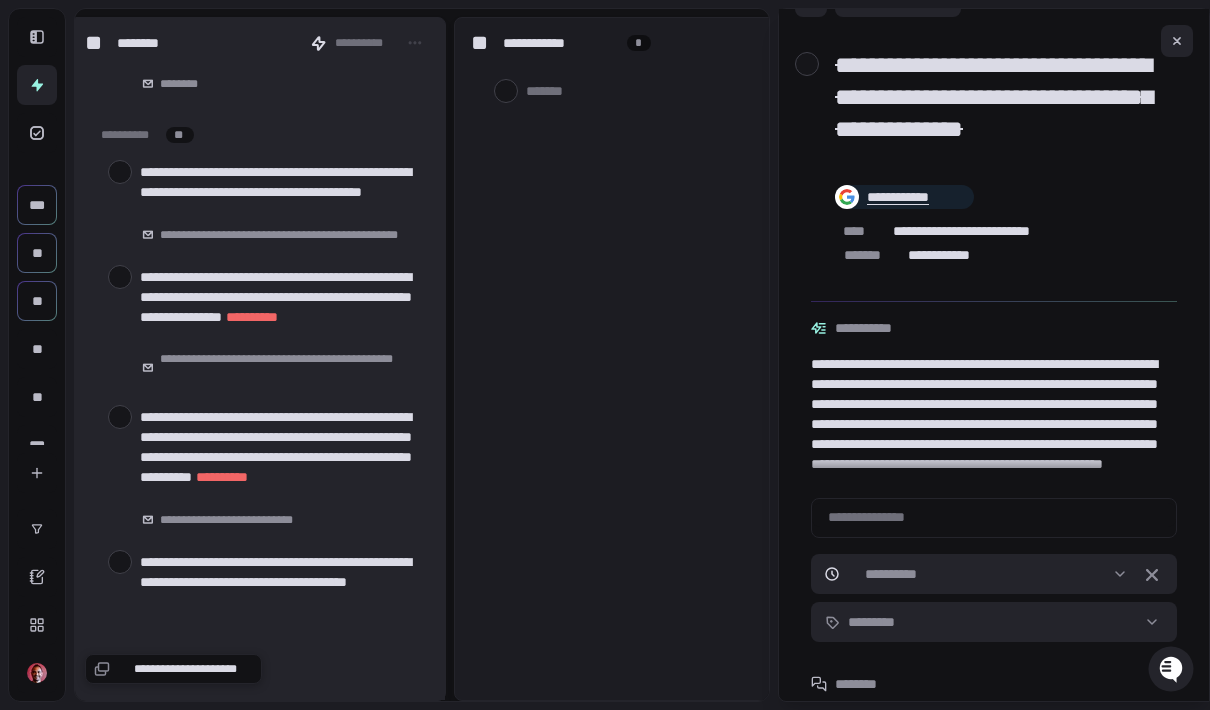 click at bounding box center (120, 172) 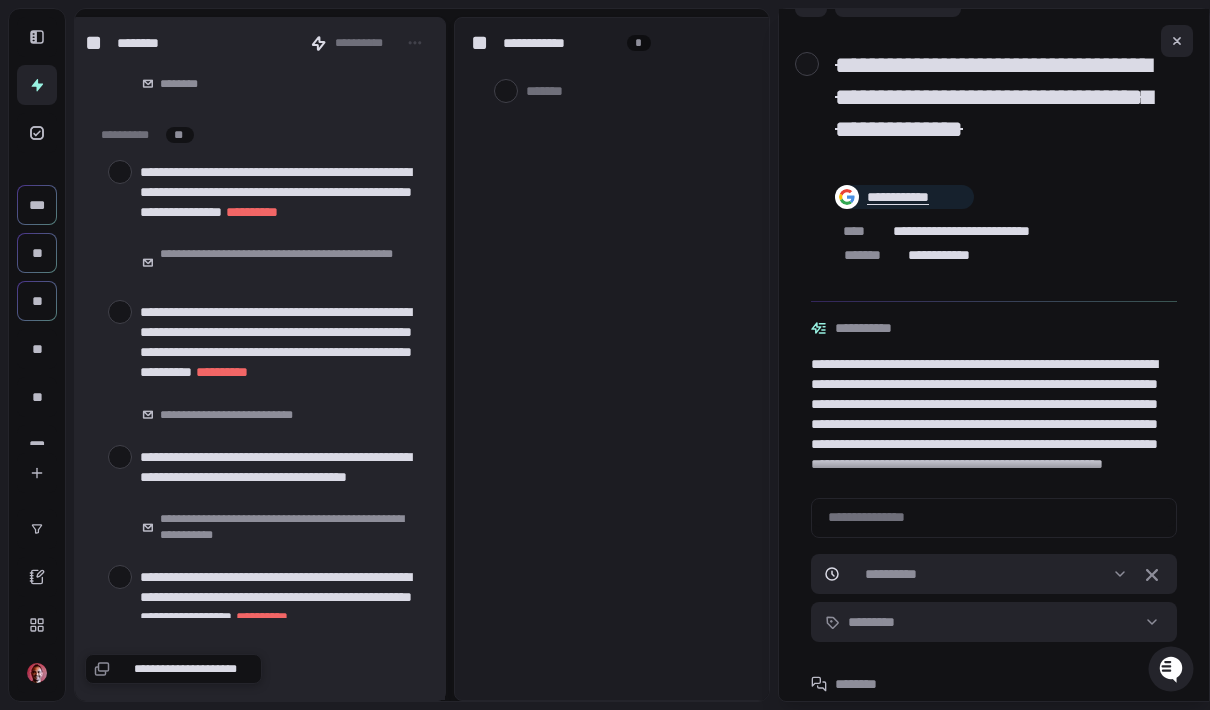 click at bounding box center [120, 172] 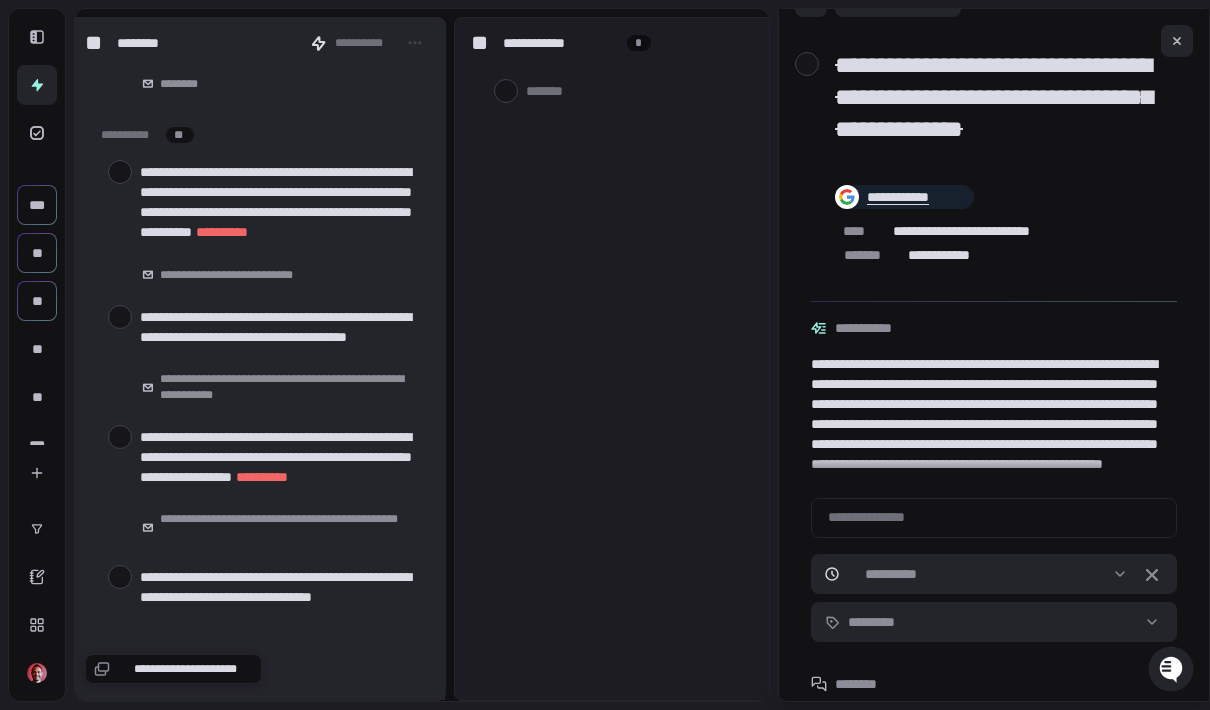 click on "**********" at bounding box center [257, 222] 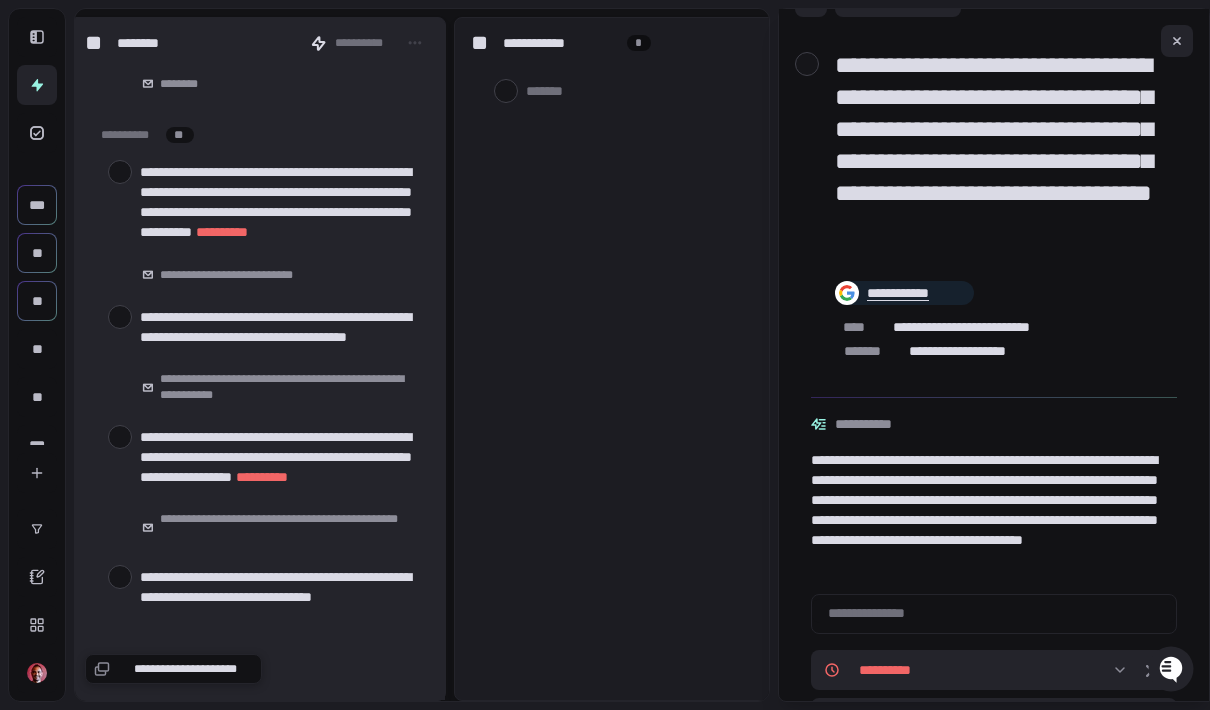 click at bounding box center [120, 172] 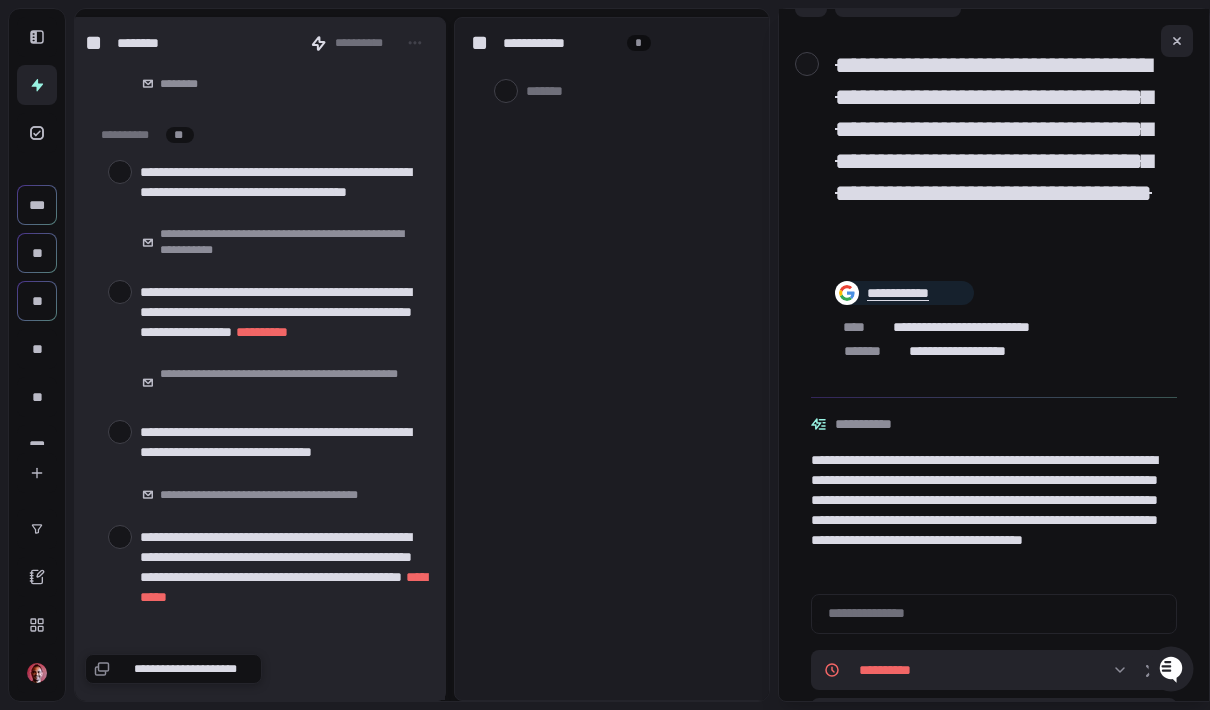 click at bounding box center [120, 172] 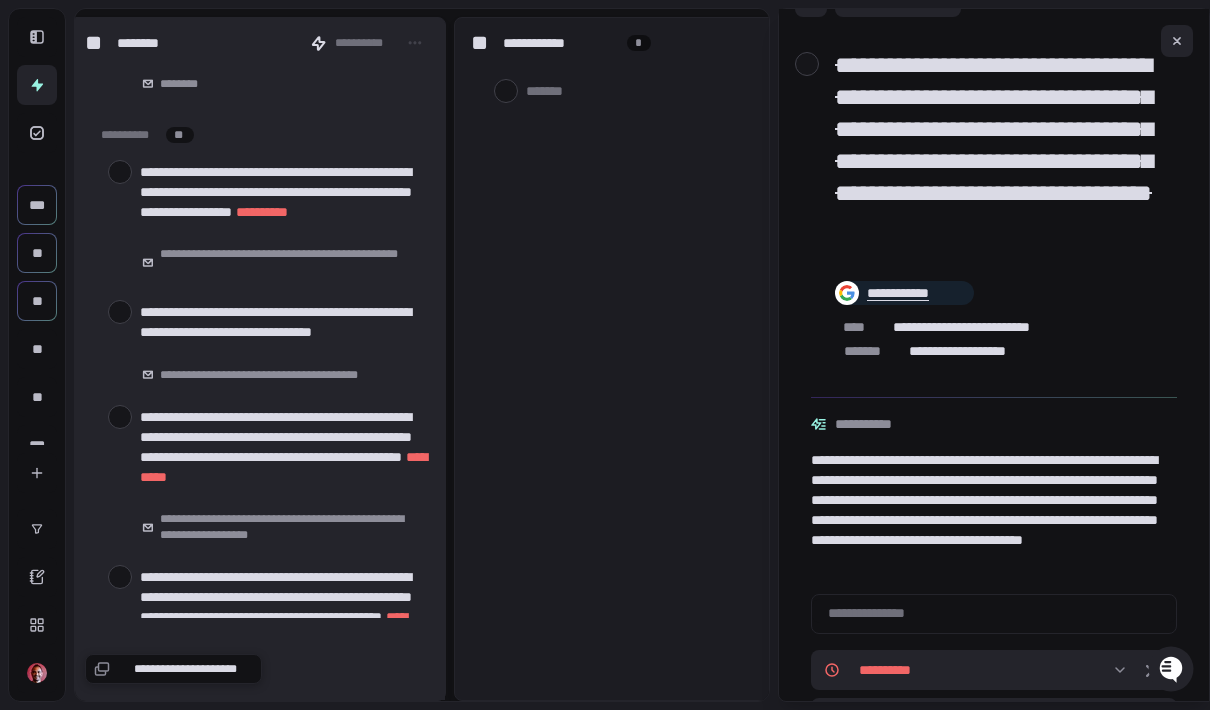 click at bounding box center (120, 172) 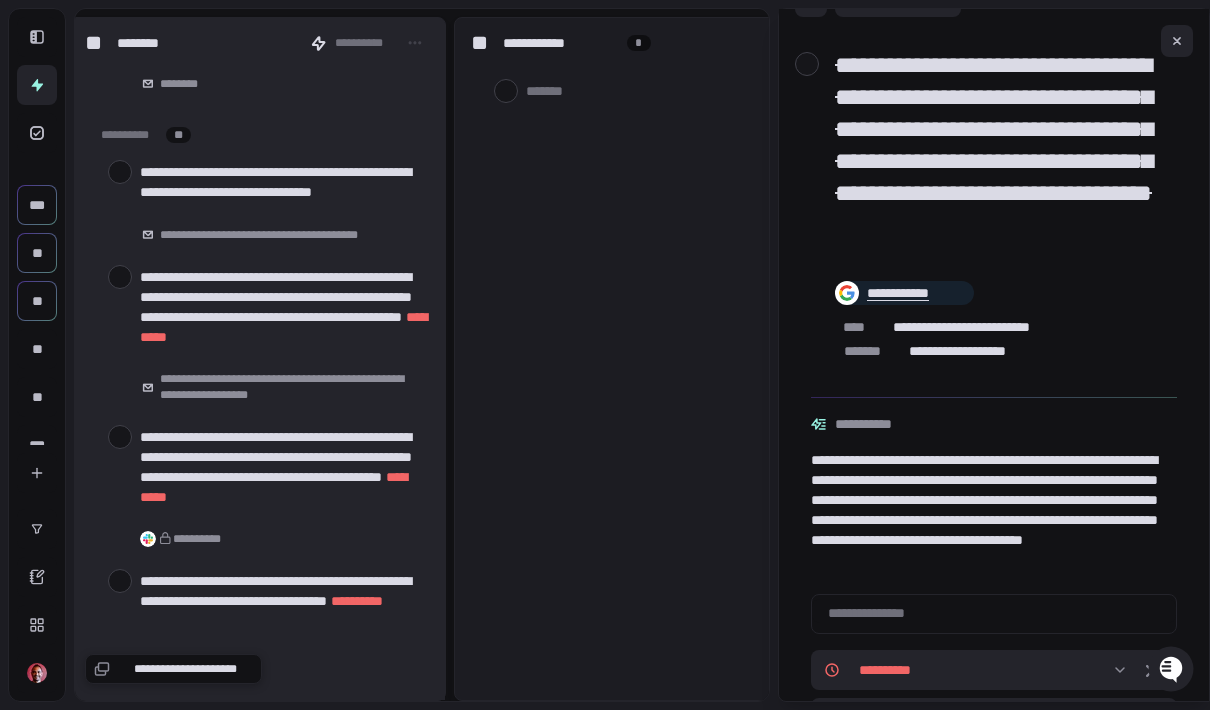 click at bounding box center (120, 172) 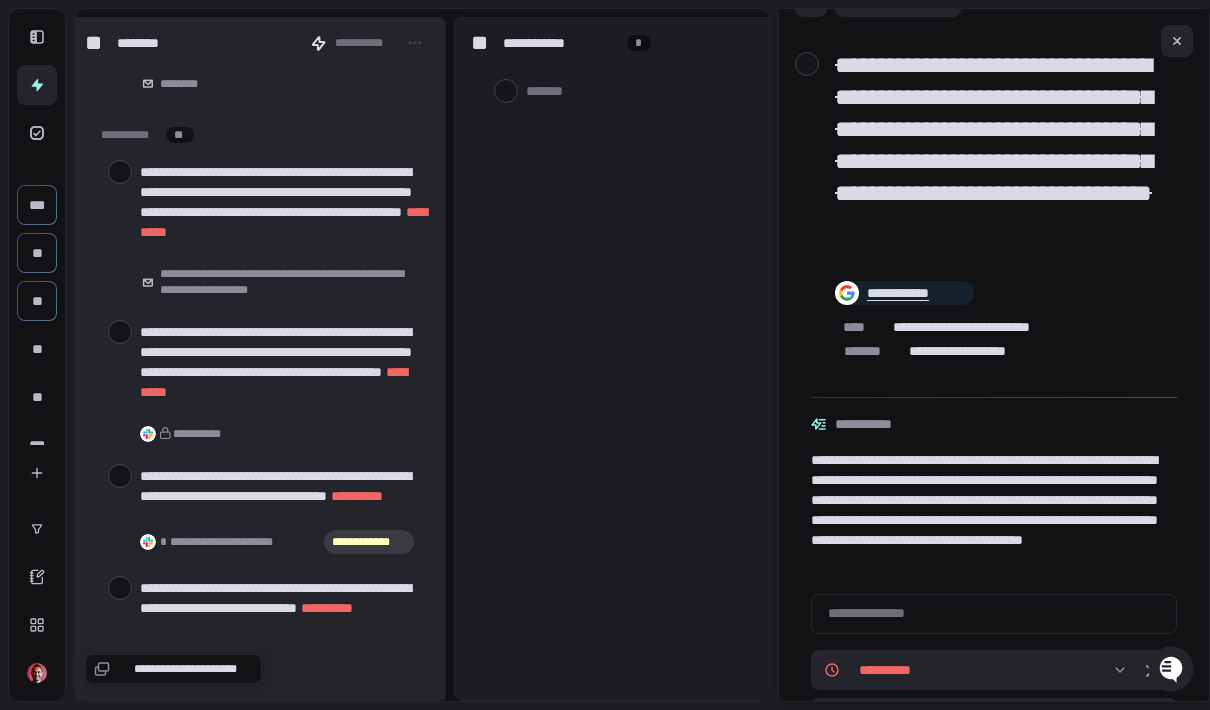 click at bounding box center (120, 172) 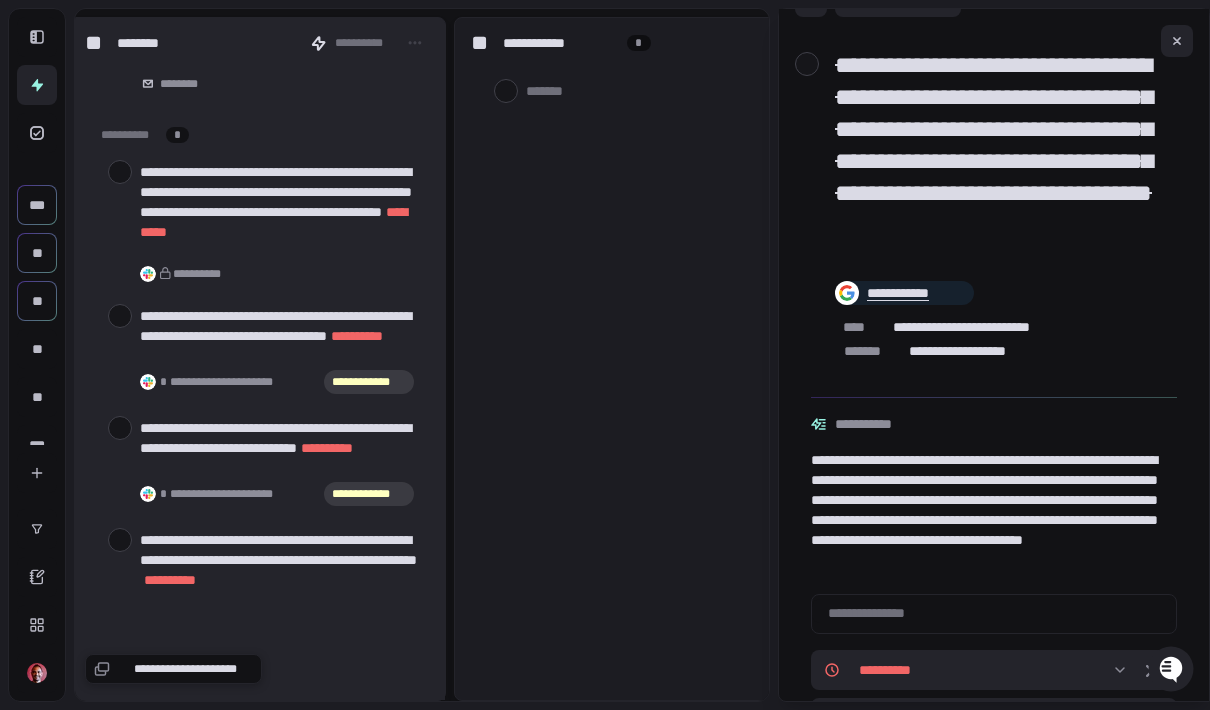 scroll, scrollTop: 0, scrollLeft: 26, axis: horizontal 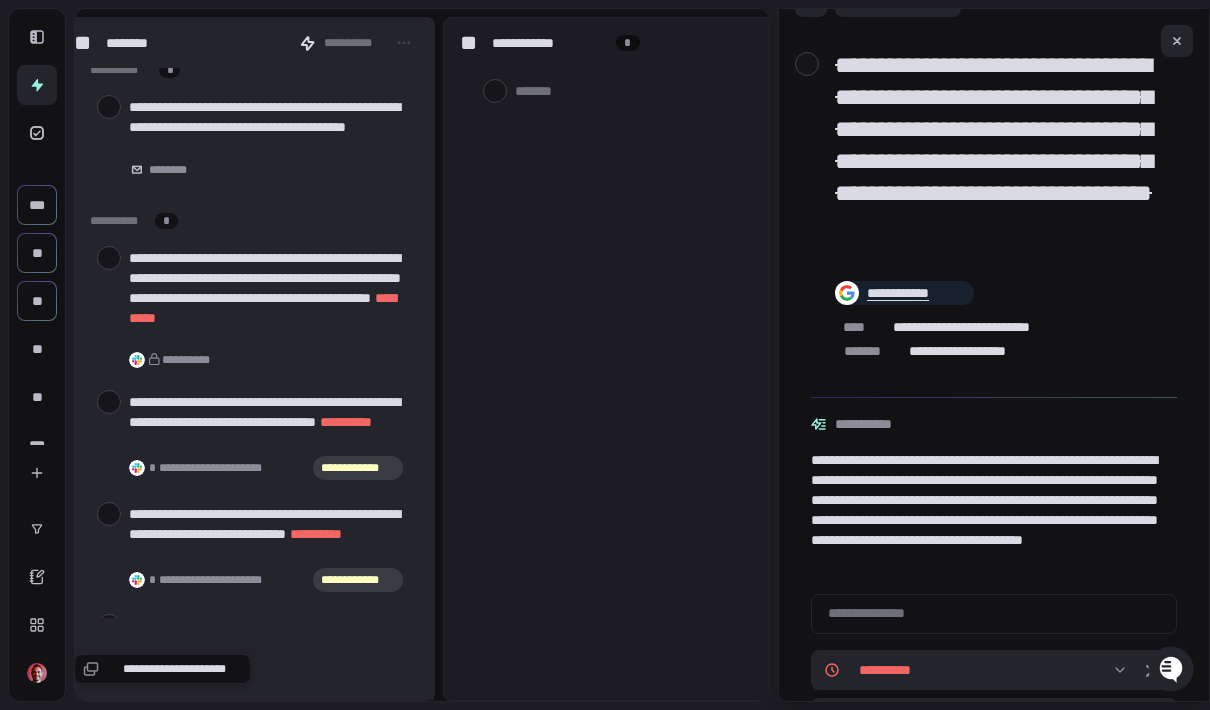 click at bounding box center (109, 258) 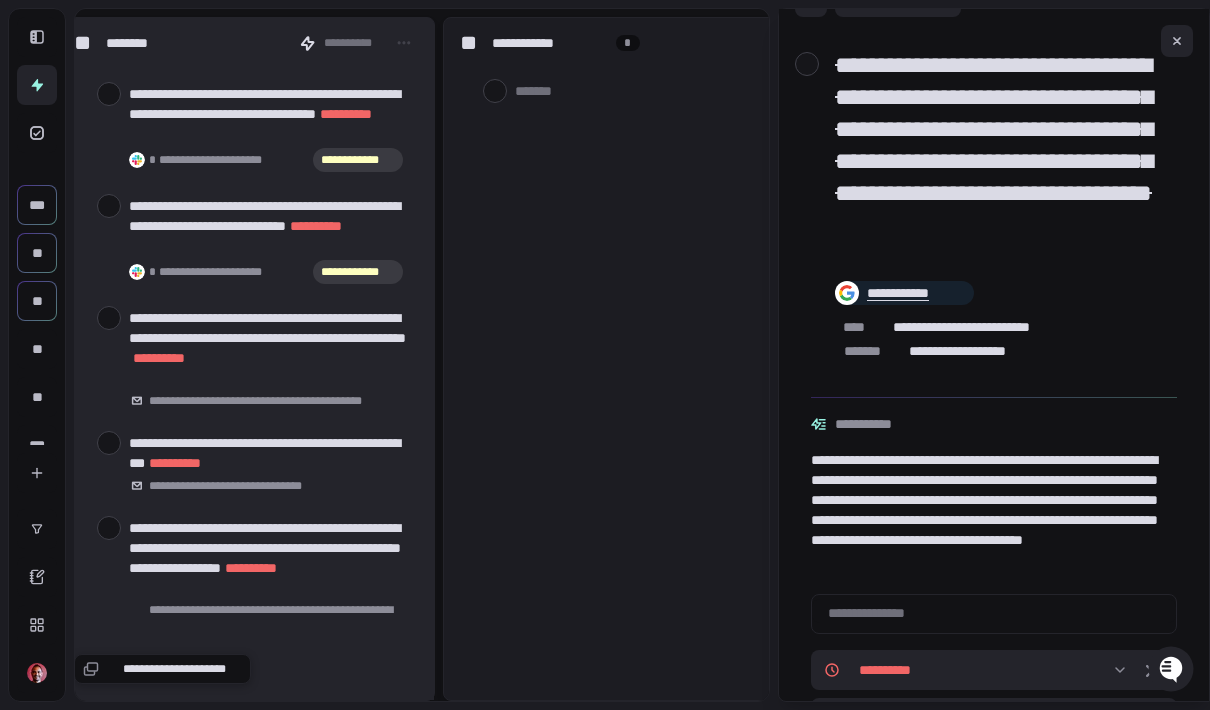 scroll, scrollTop: 2907, scrollLeft: 0, axis: vertical 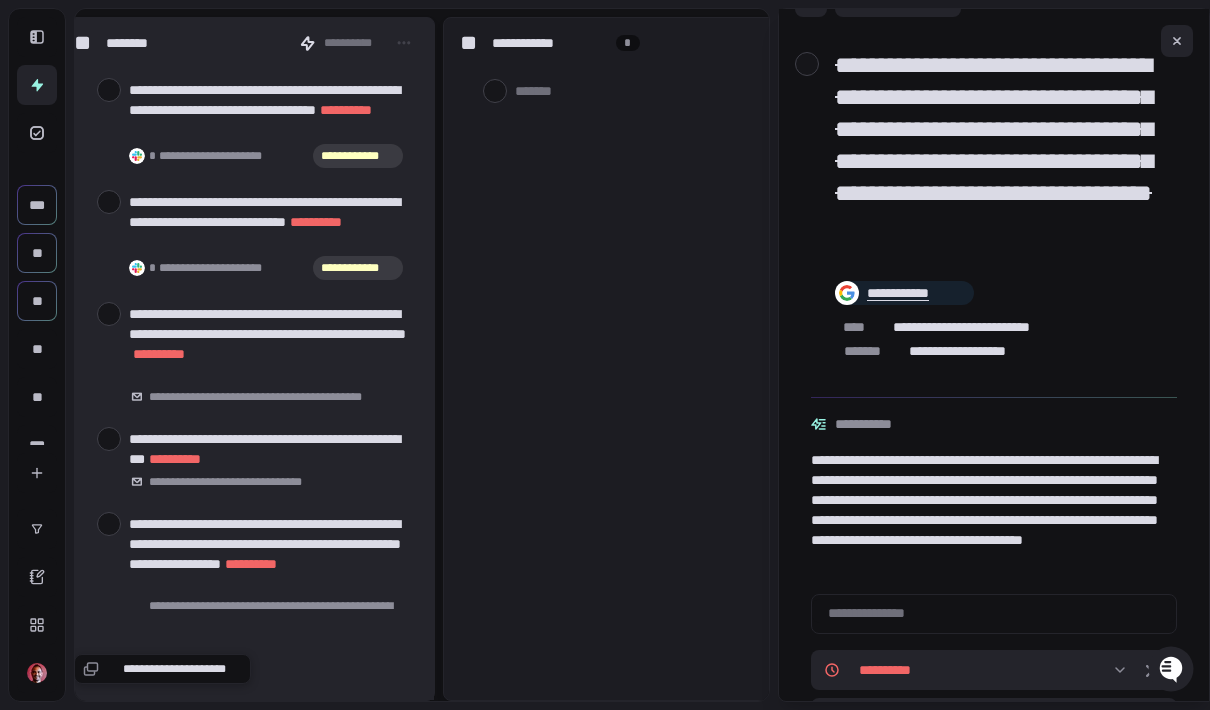 click at bounding box center (109, 90) 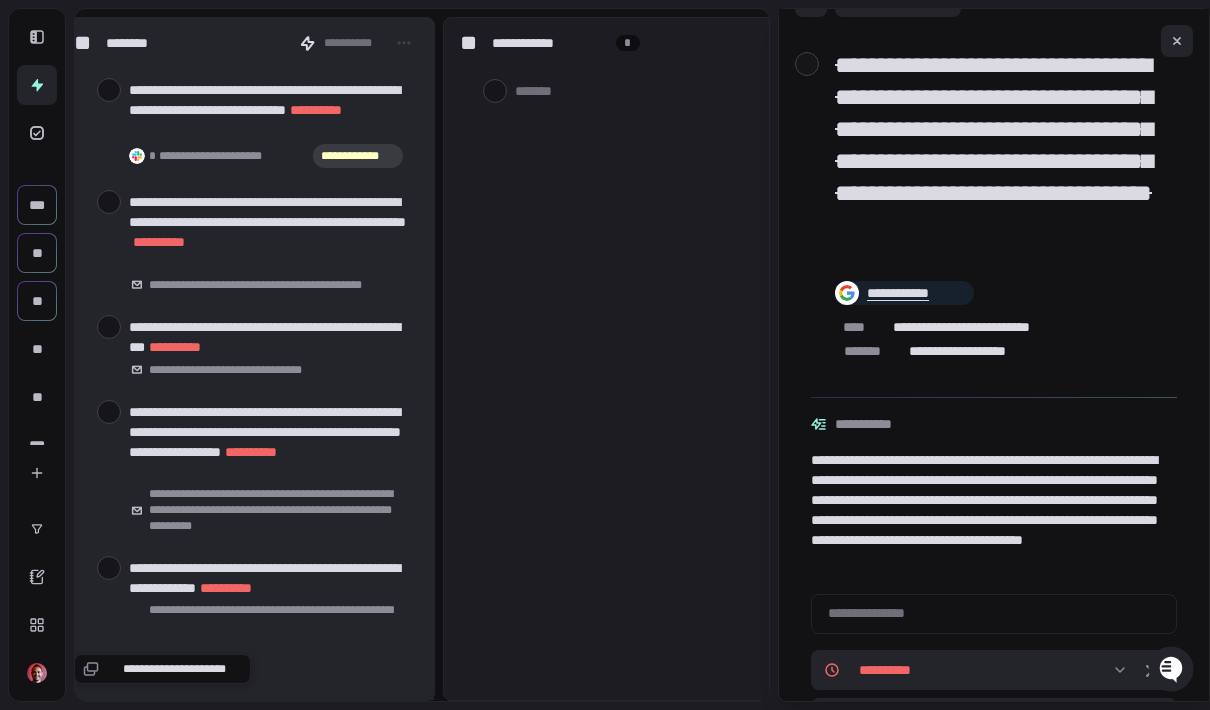 click at bounding box center (109, 90) 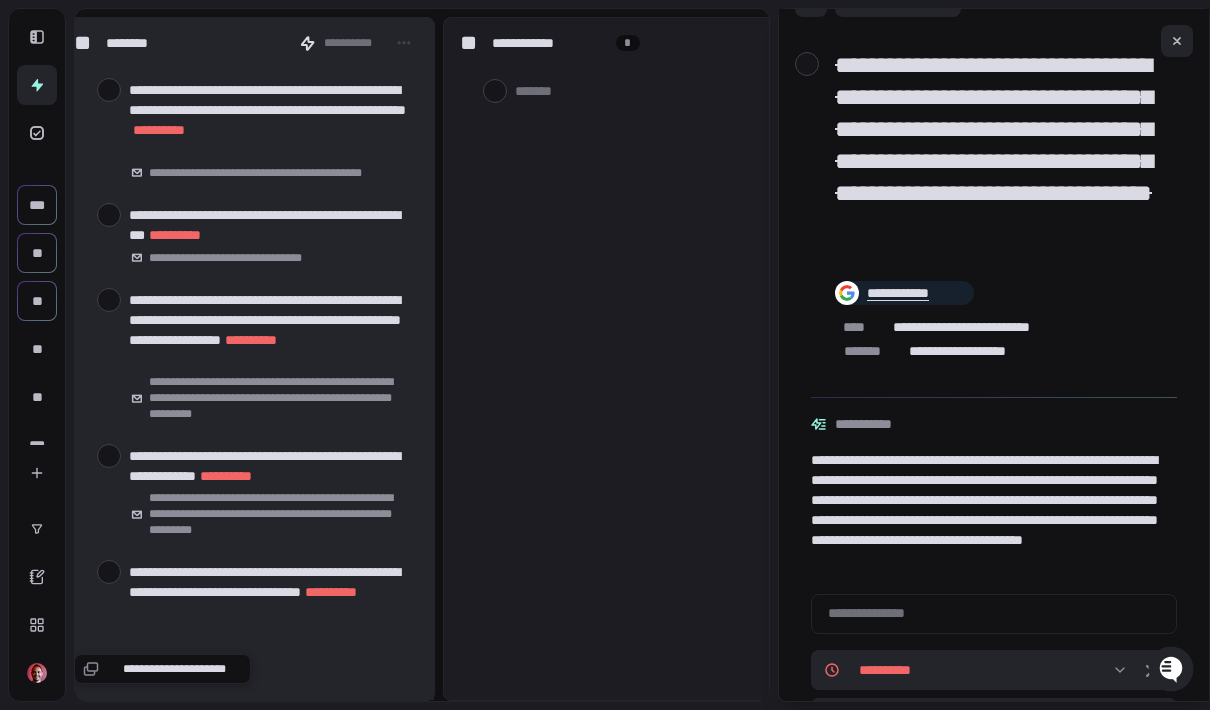 click at bounding box center (109, 90) 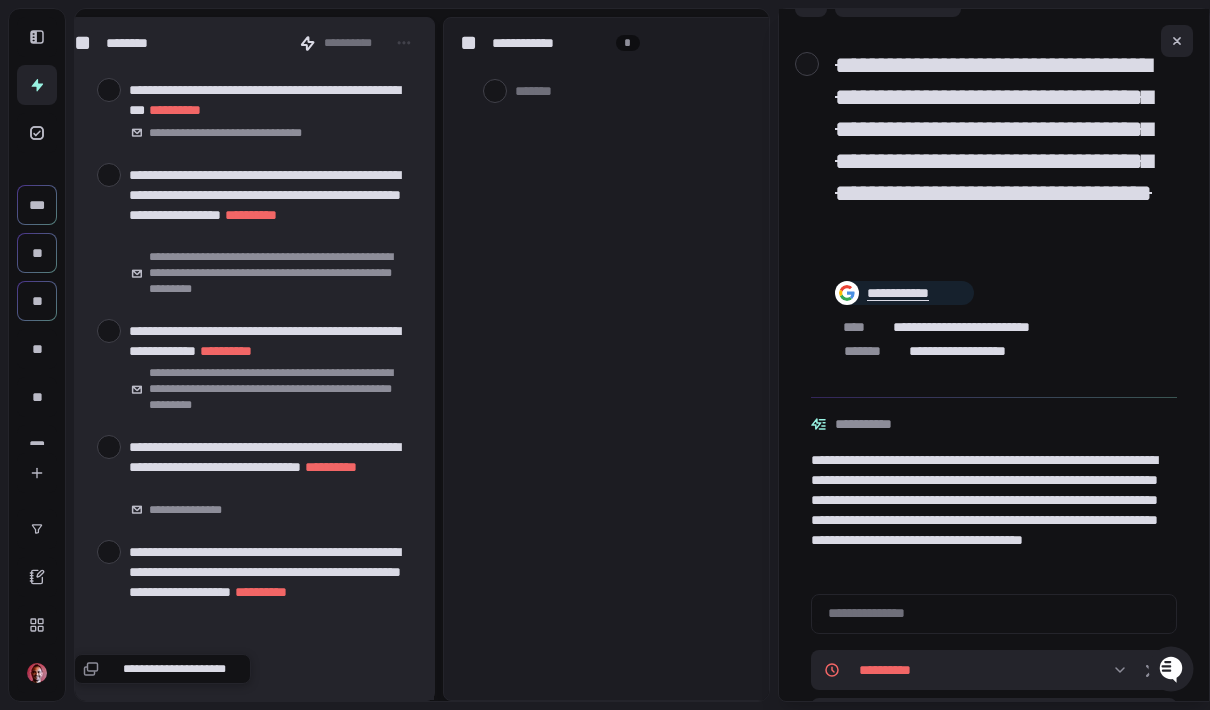 click on "**********" at bounding box center [273, 100] 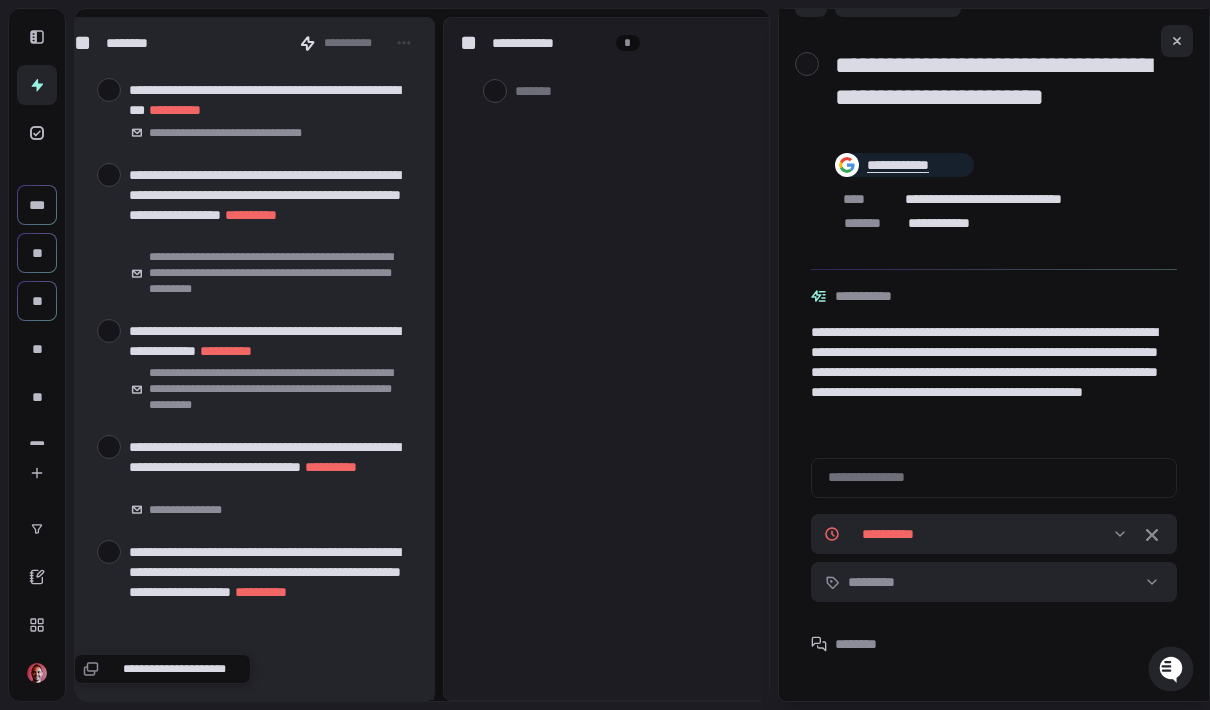 click at bounding box center [109, 90] 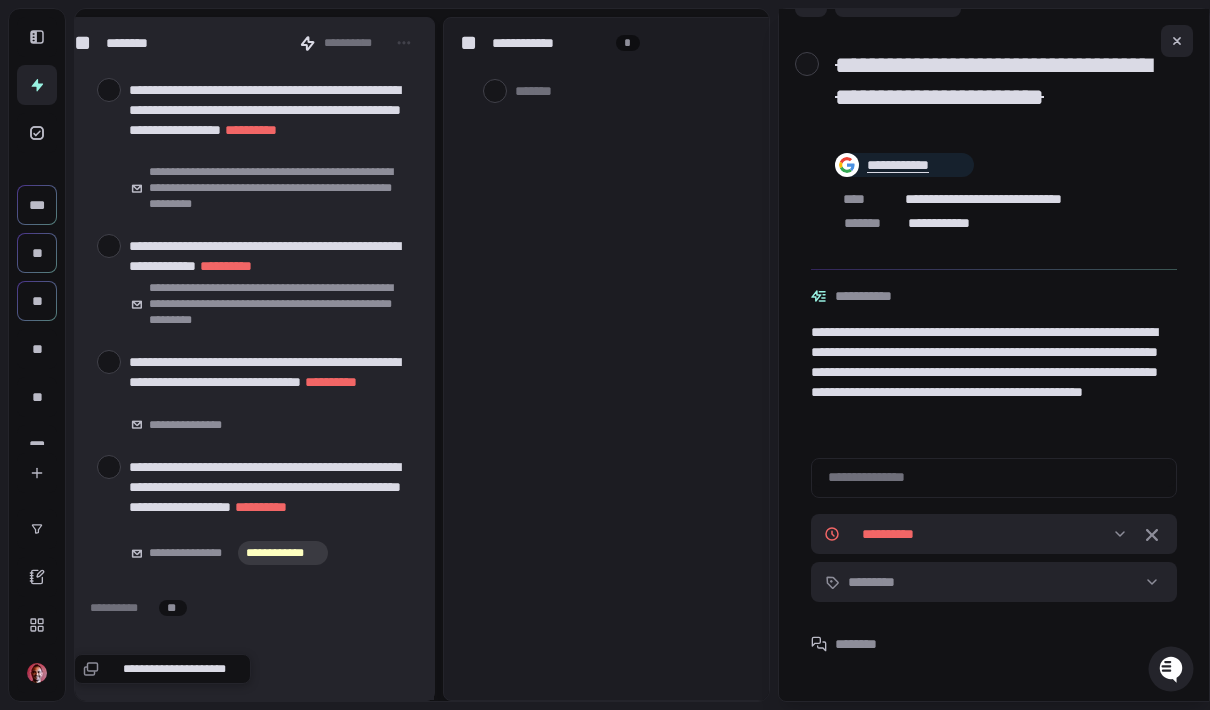 click at bounding box center (109, 90) 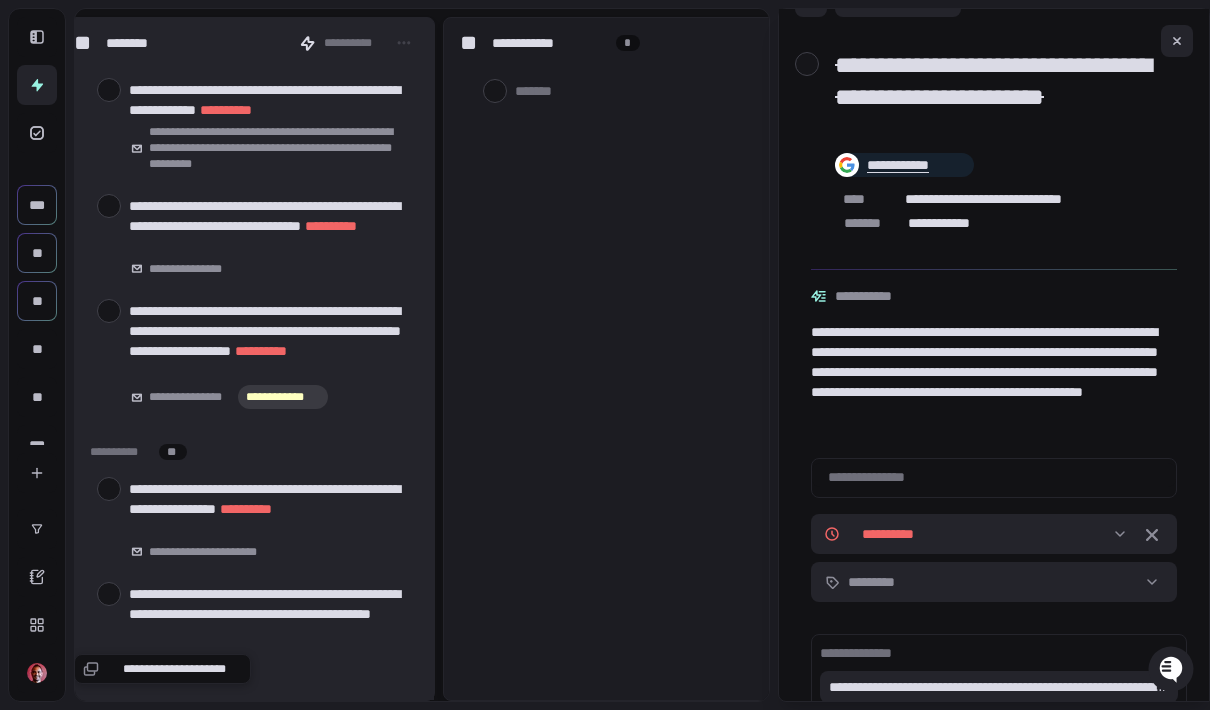 click on "**********" at bounding box center [273, 100] 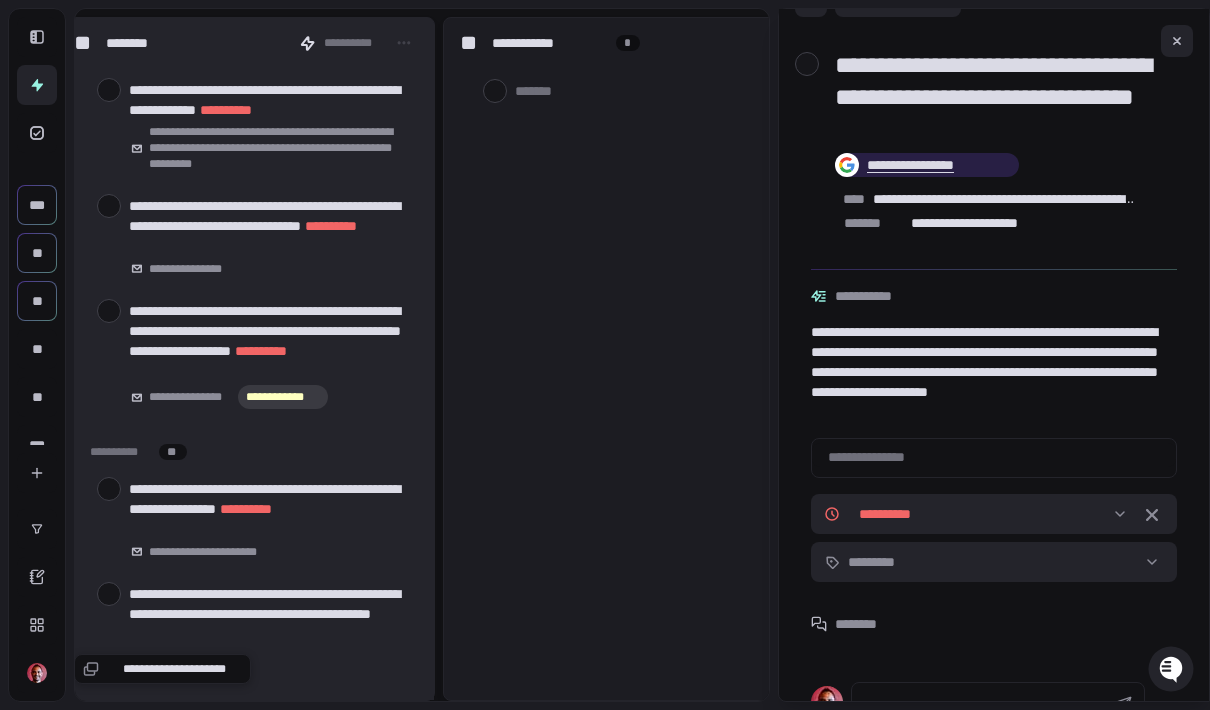 click at bounding box center [109, 206] 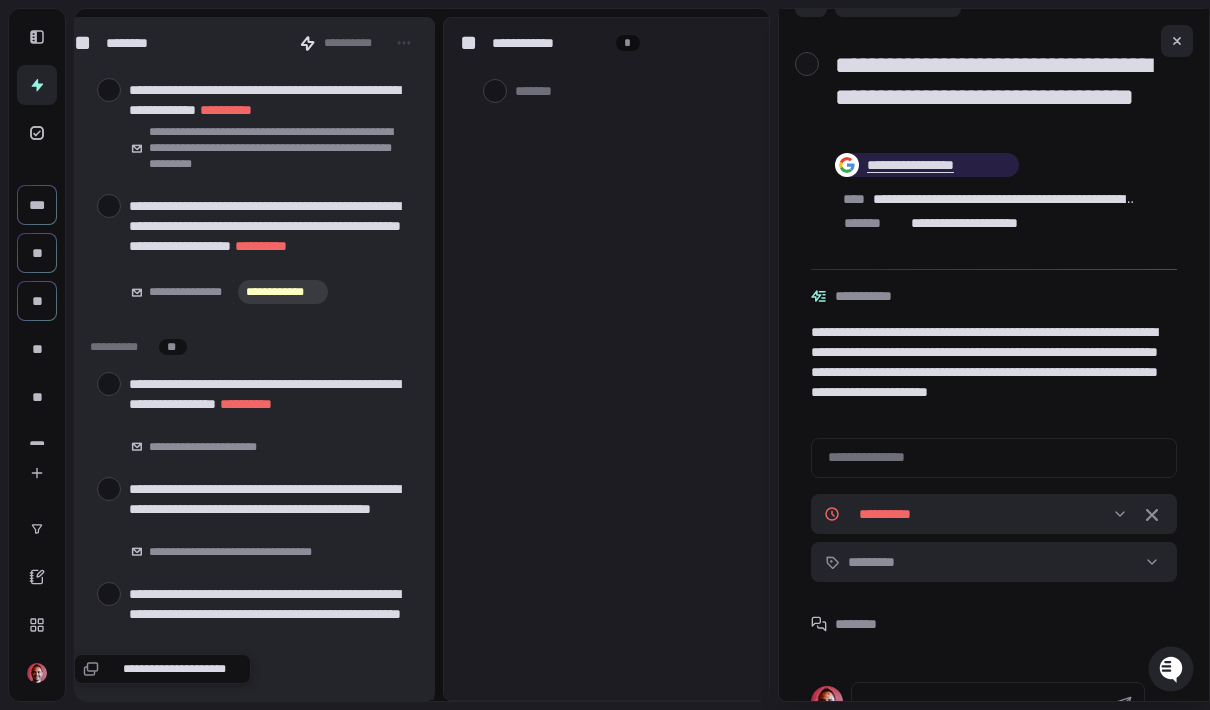 click at bounding box center [109, 90] 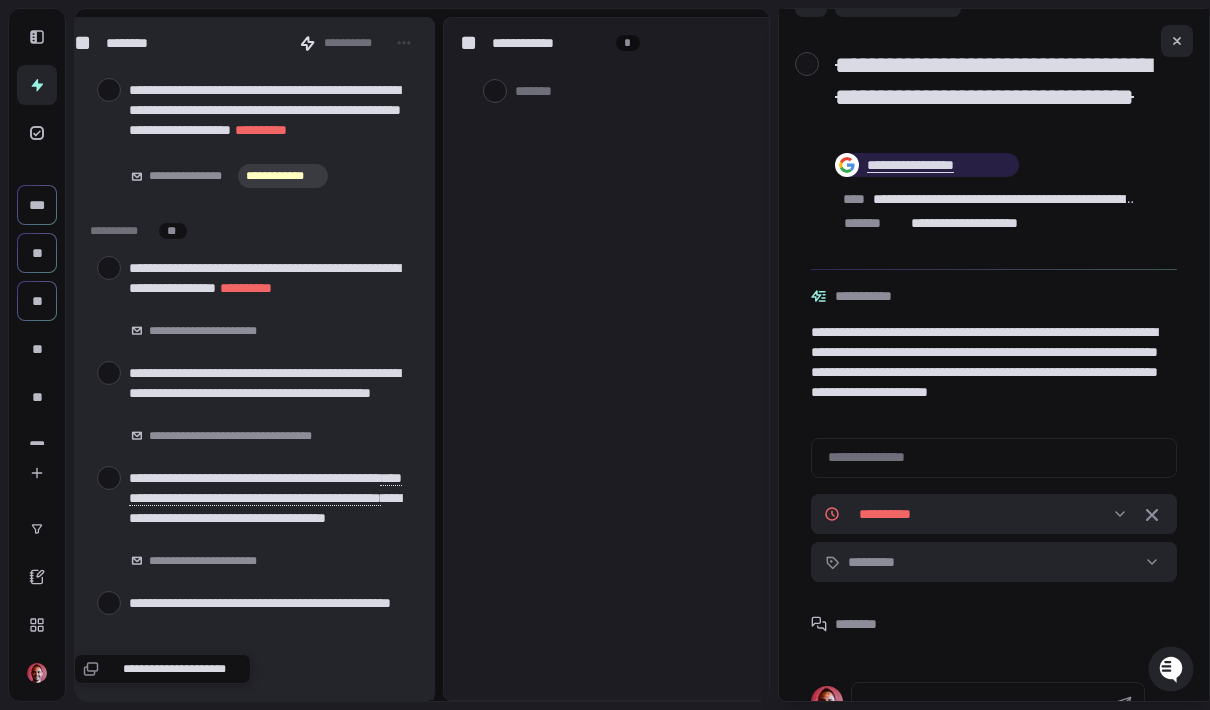 click at bounding box center (109, 90) 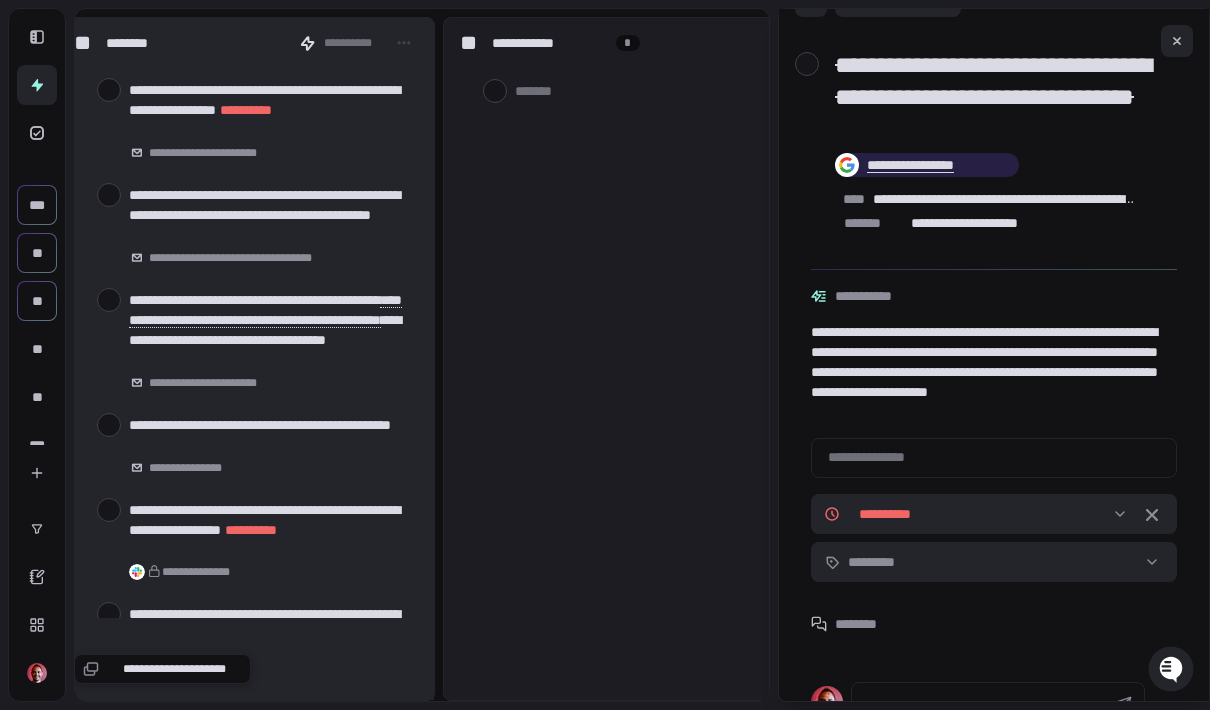 click at bounding box center [109, 90] 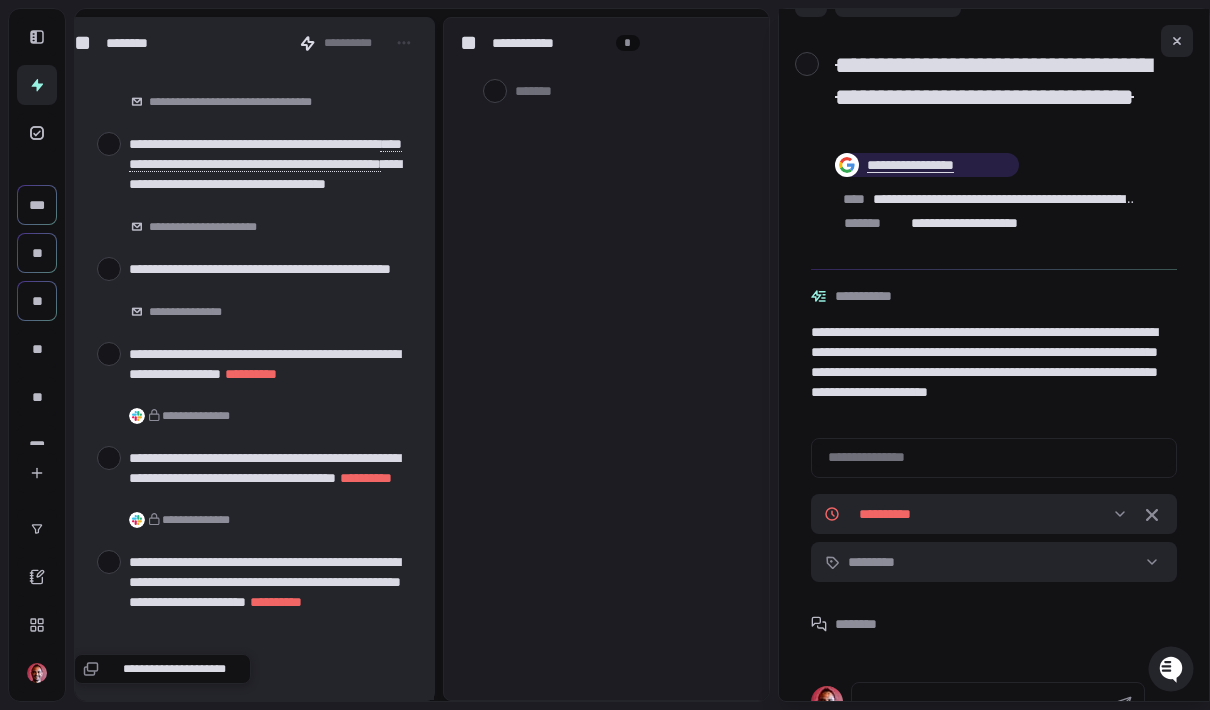 scroll, scrollTop: 2959, scrollLeft: 0, axis: vertical 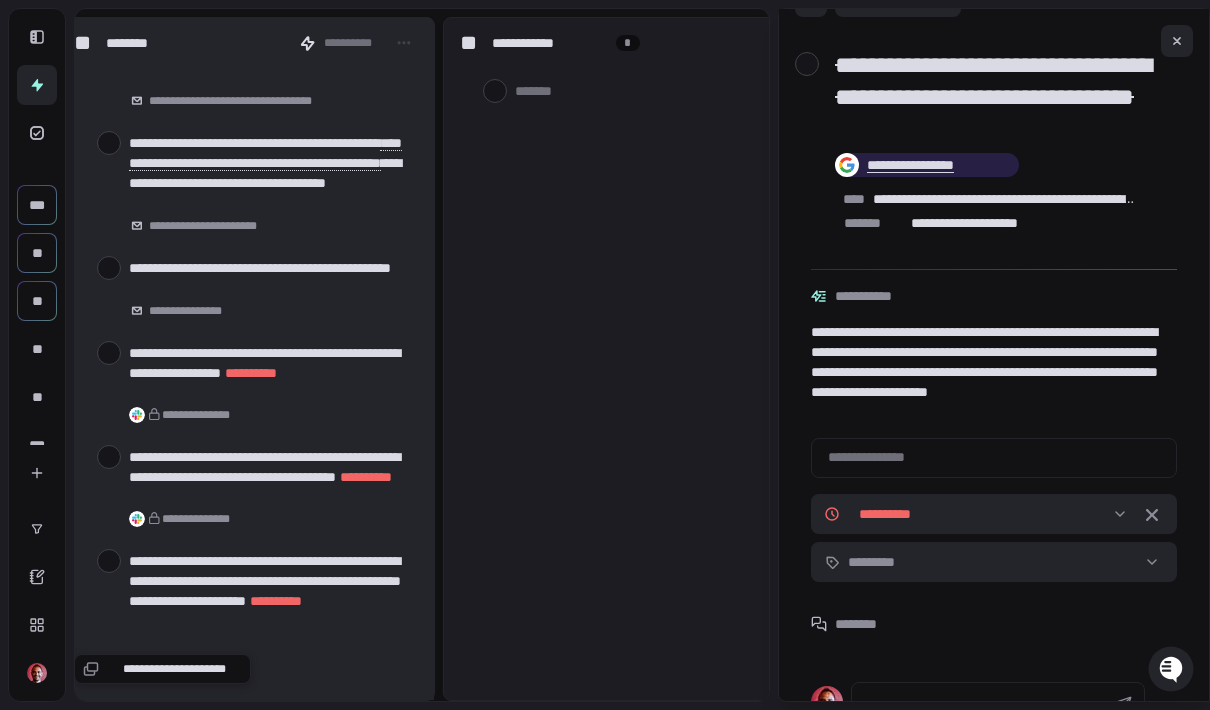 click on "**********" at bounding box center [246, 183] 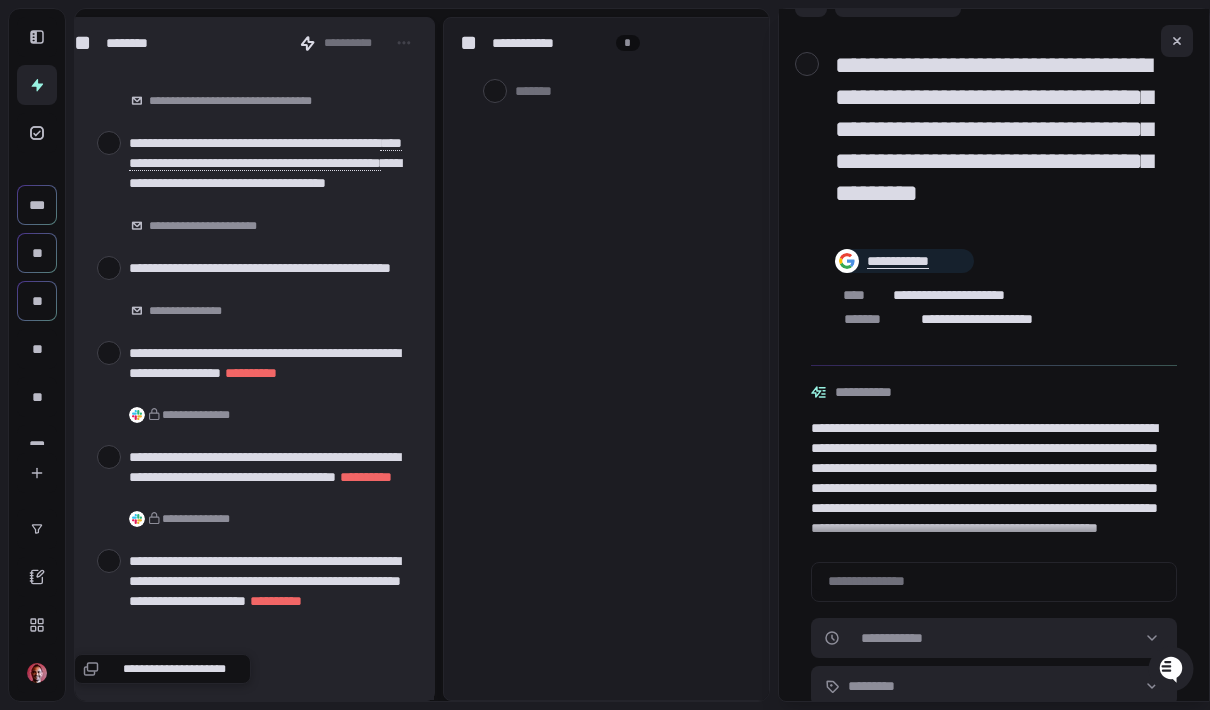 click at bounding box center (109, 143) 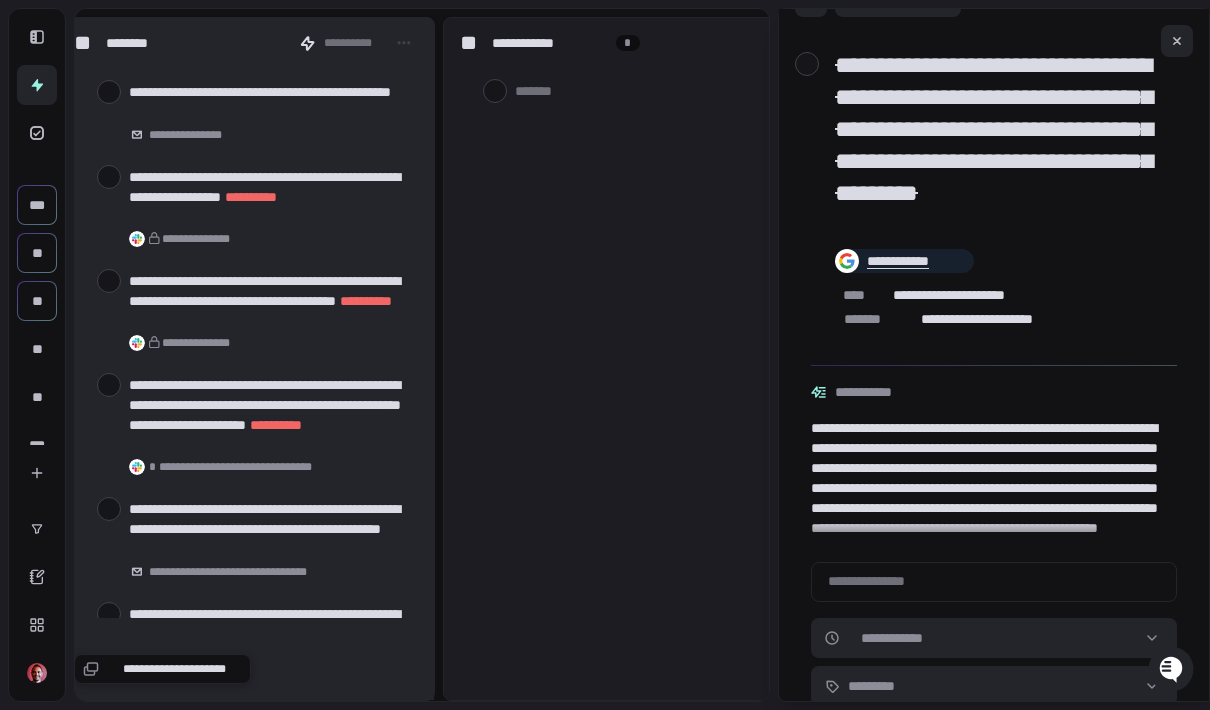 scroll, scrollTop: 2955, scrollLeft: 0, axis: vertical 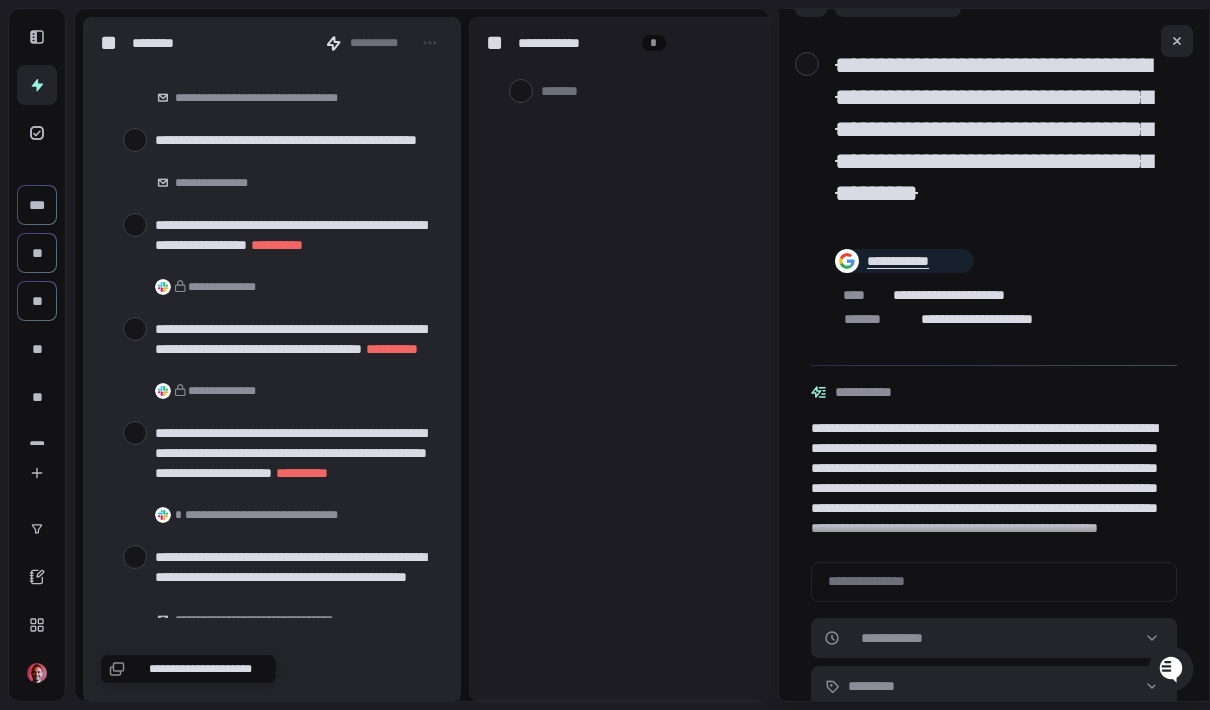 click at bounding box center (135, 140) 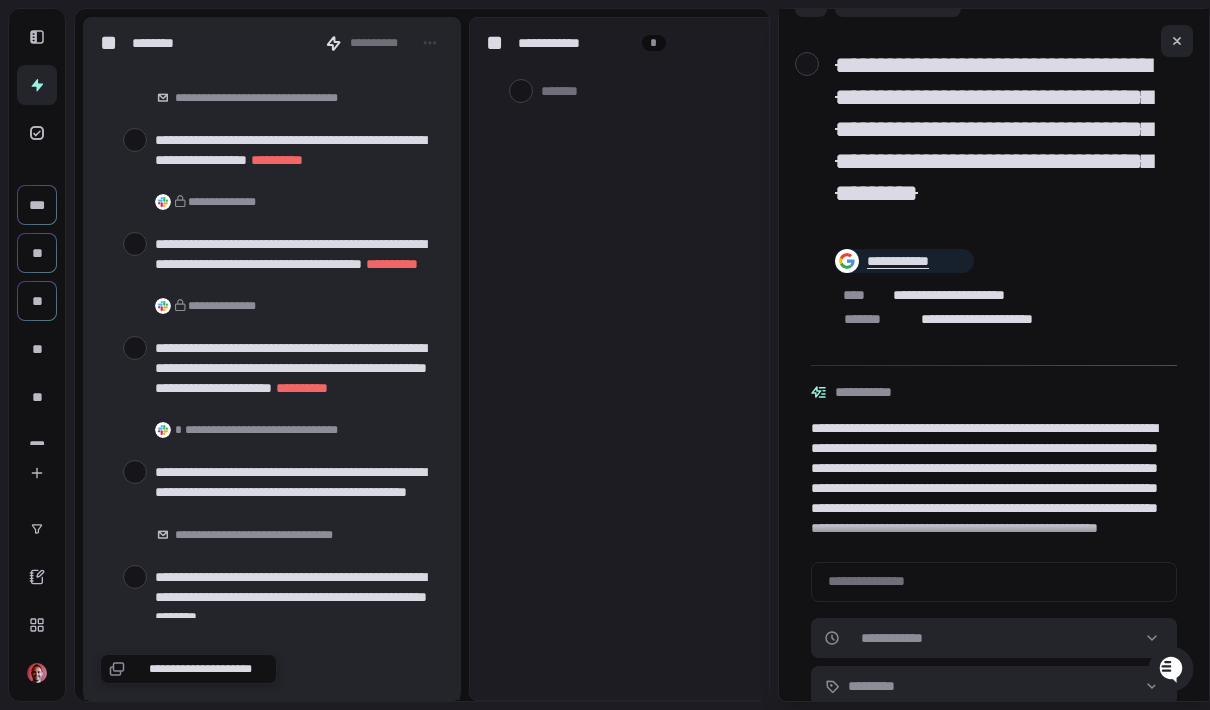 click at bounding box center [135, 140] 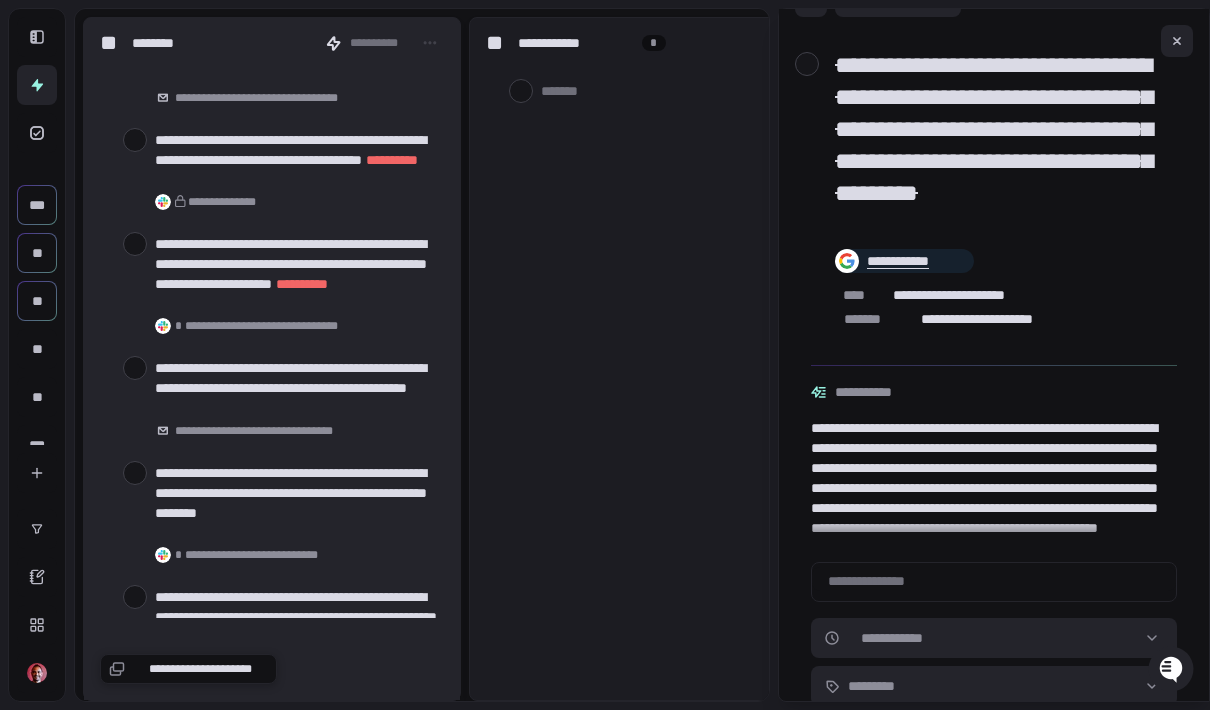 click at bounding box center (135, 140) 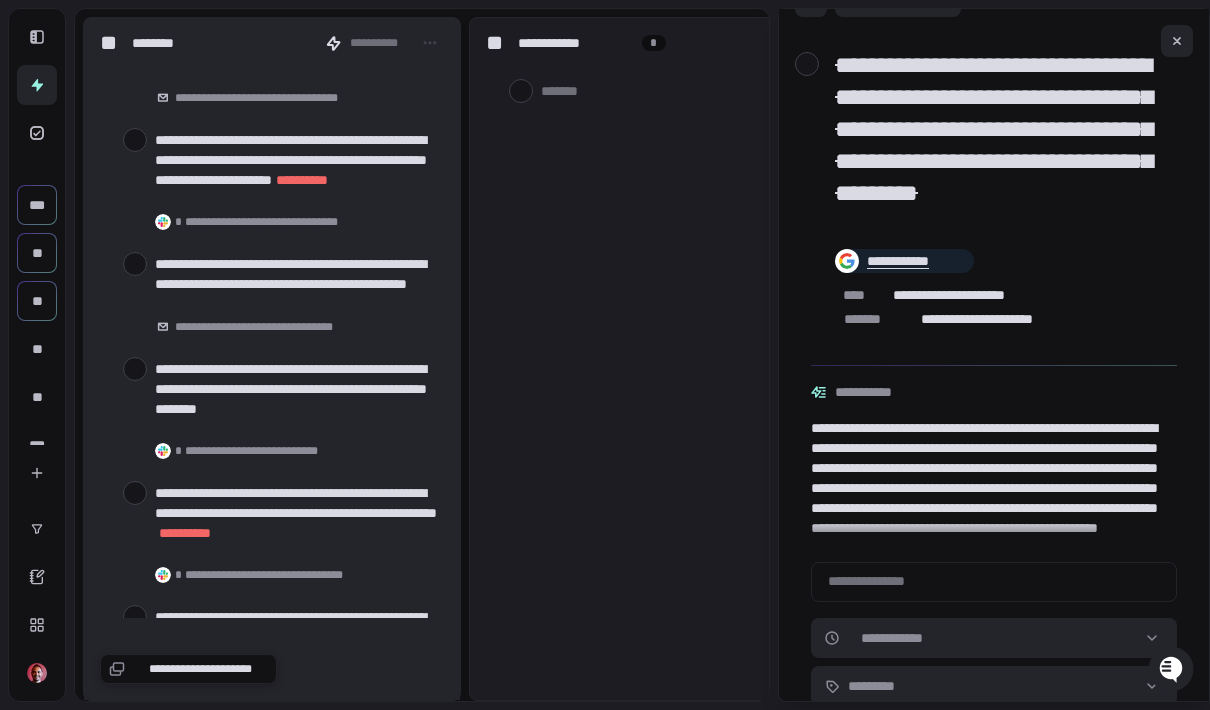 click at bounding box center (135, 140) 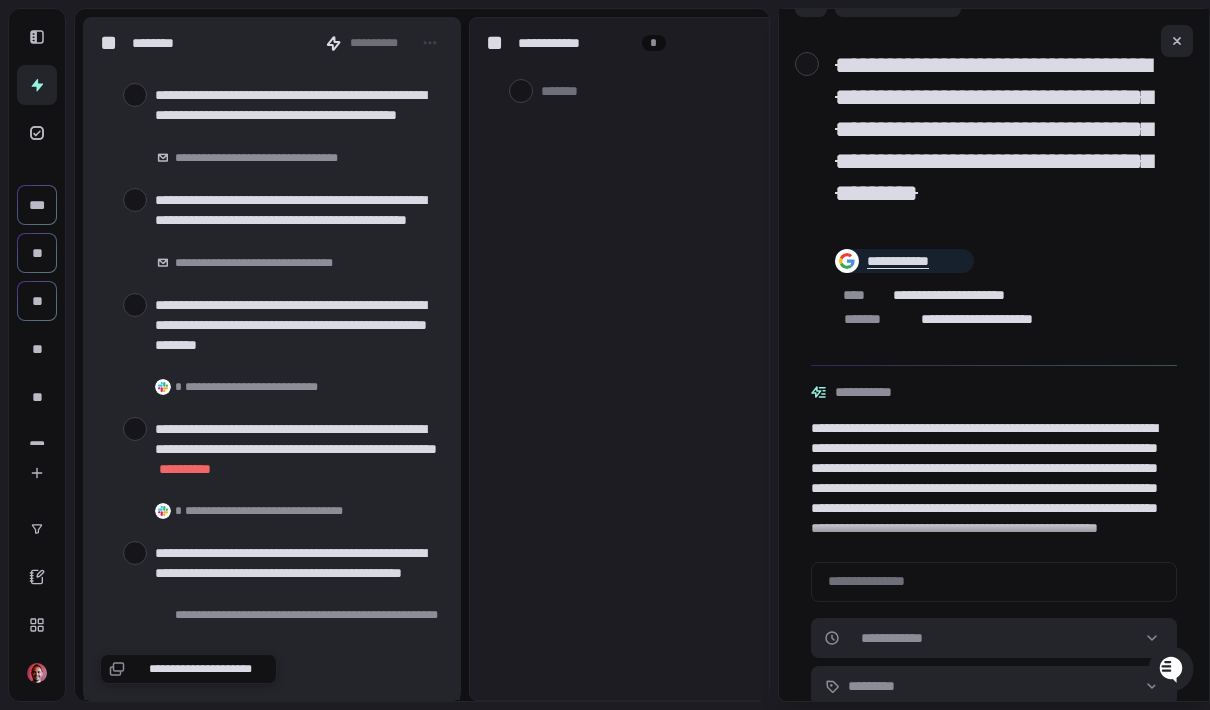 scroll, scrollTop: 2900, scrollLeft: 0, axis: vertical 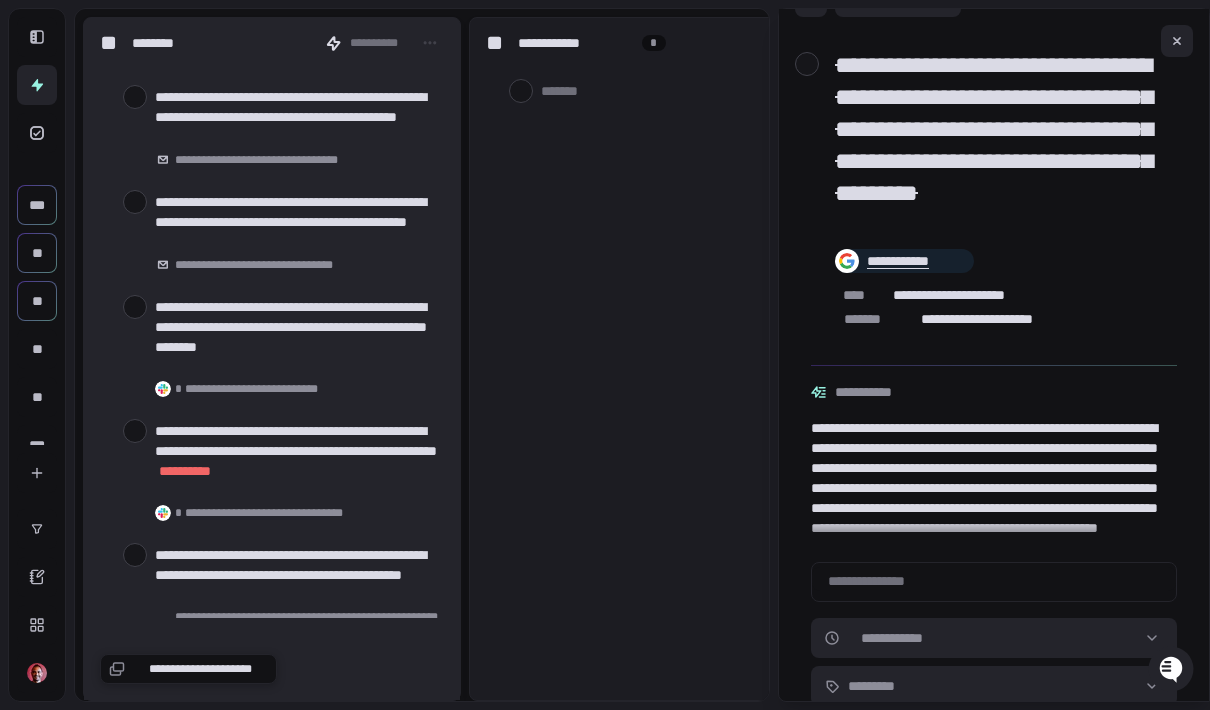 click at bounding box center [135, 202] 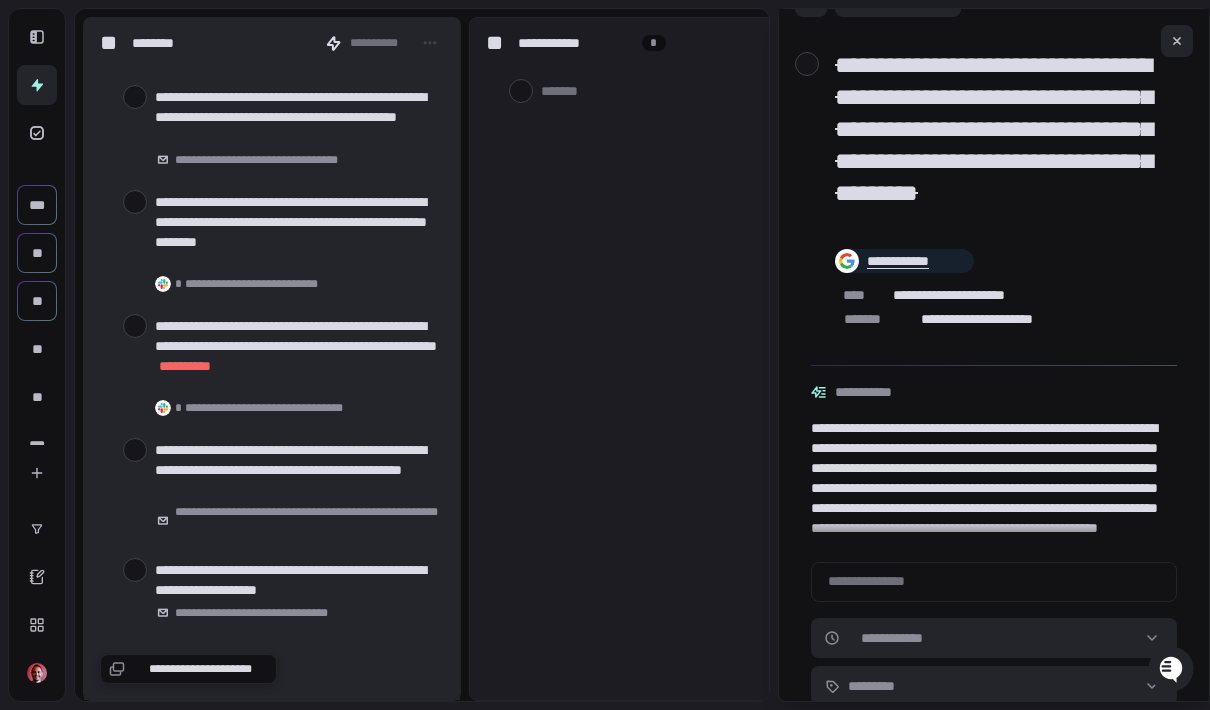 click at bounding box center [135, 202] 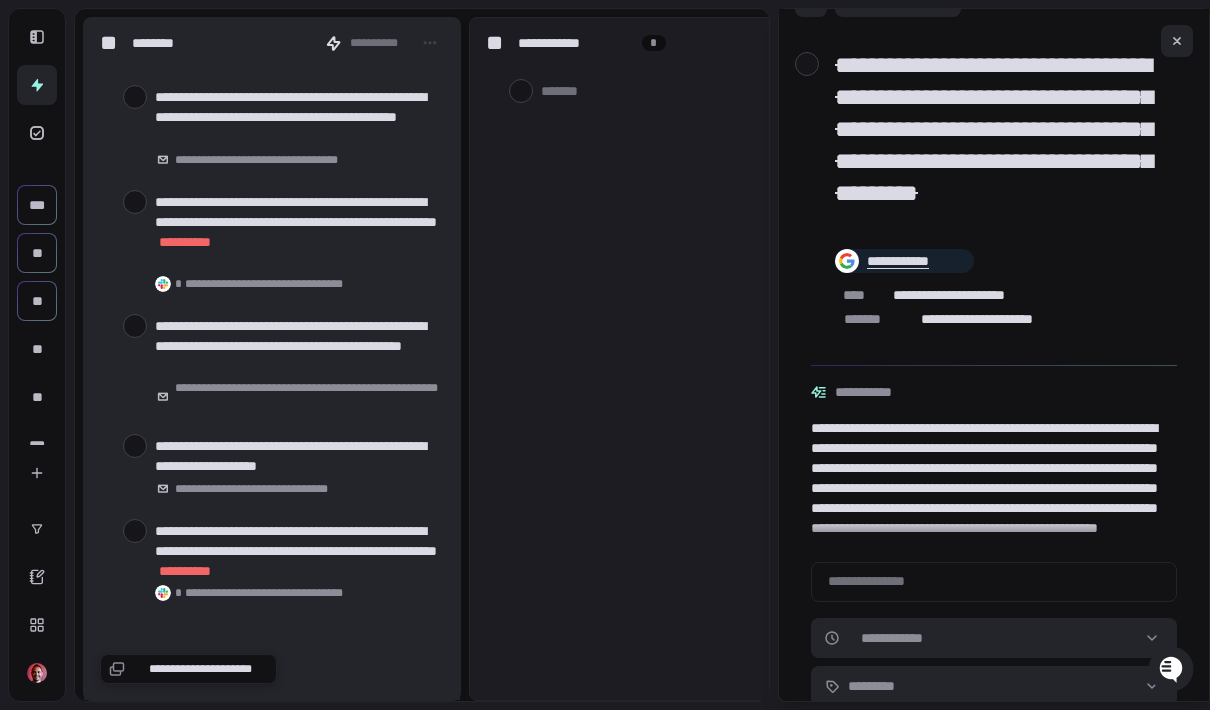 click at bounding box center [135, 202] 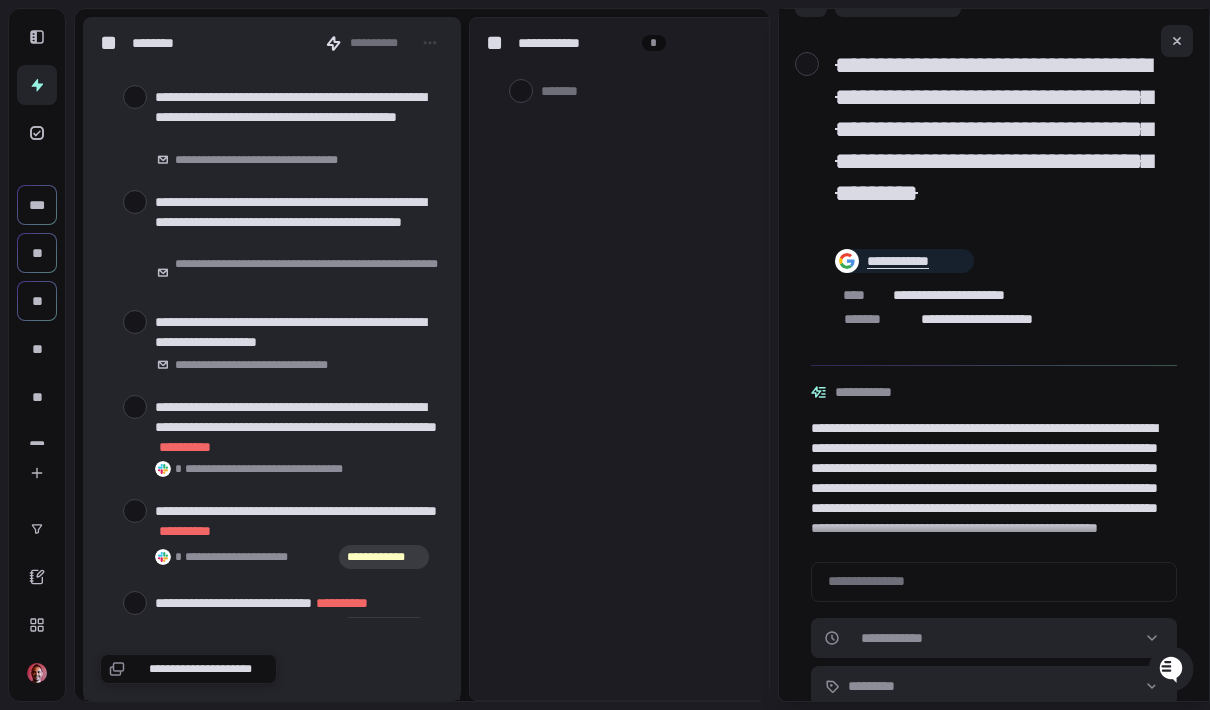 click at bounding box center [135, 202] 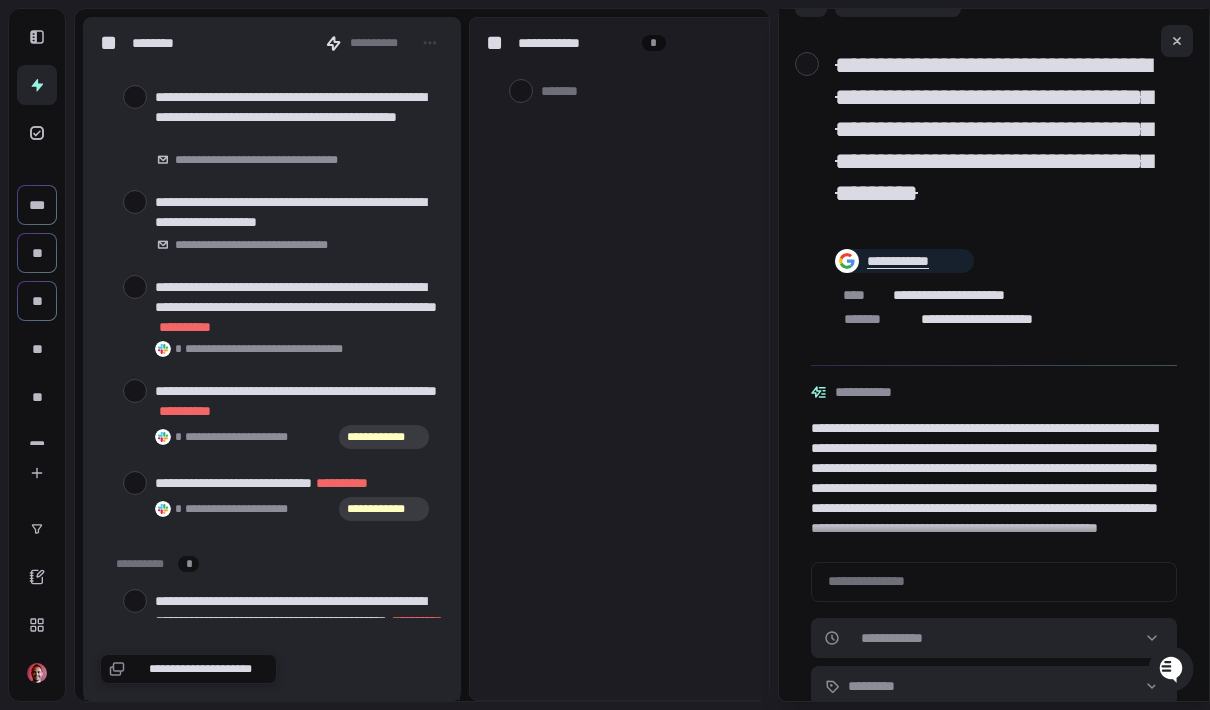 click at bounding box center [135, 202] 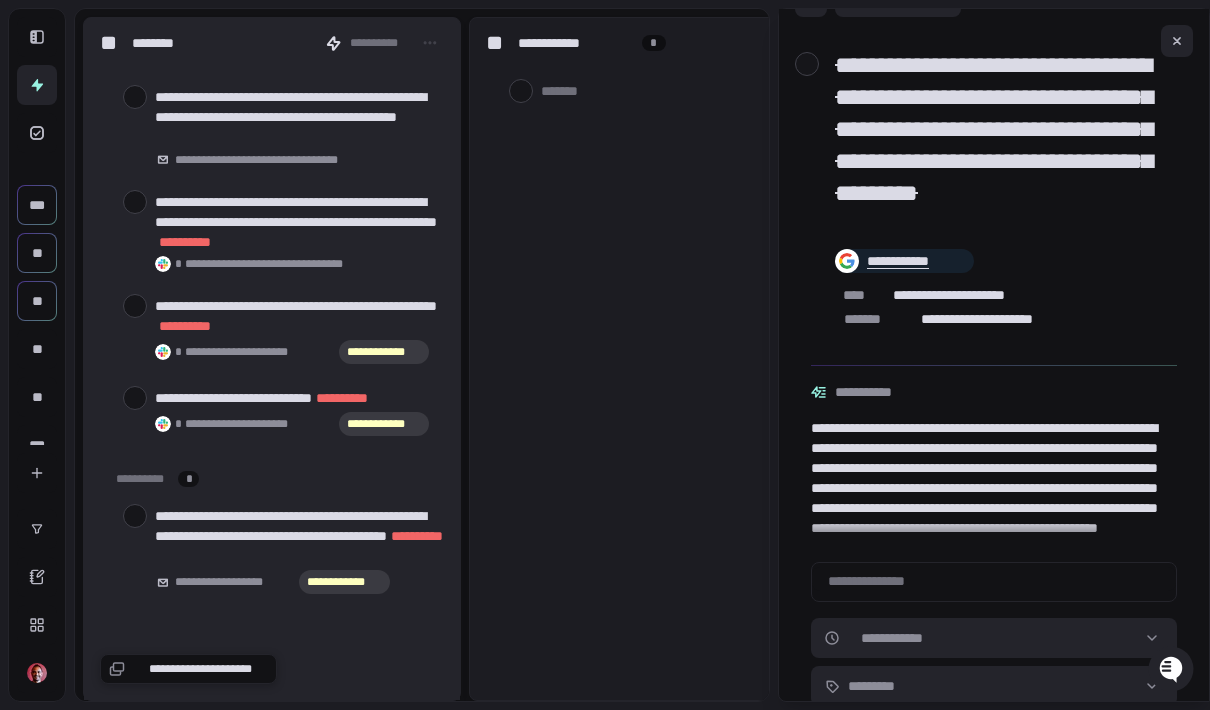 click at bounding box center [135, 202] 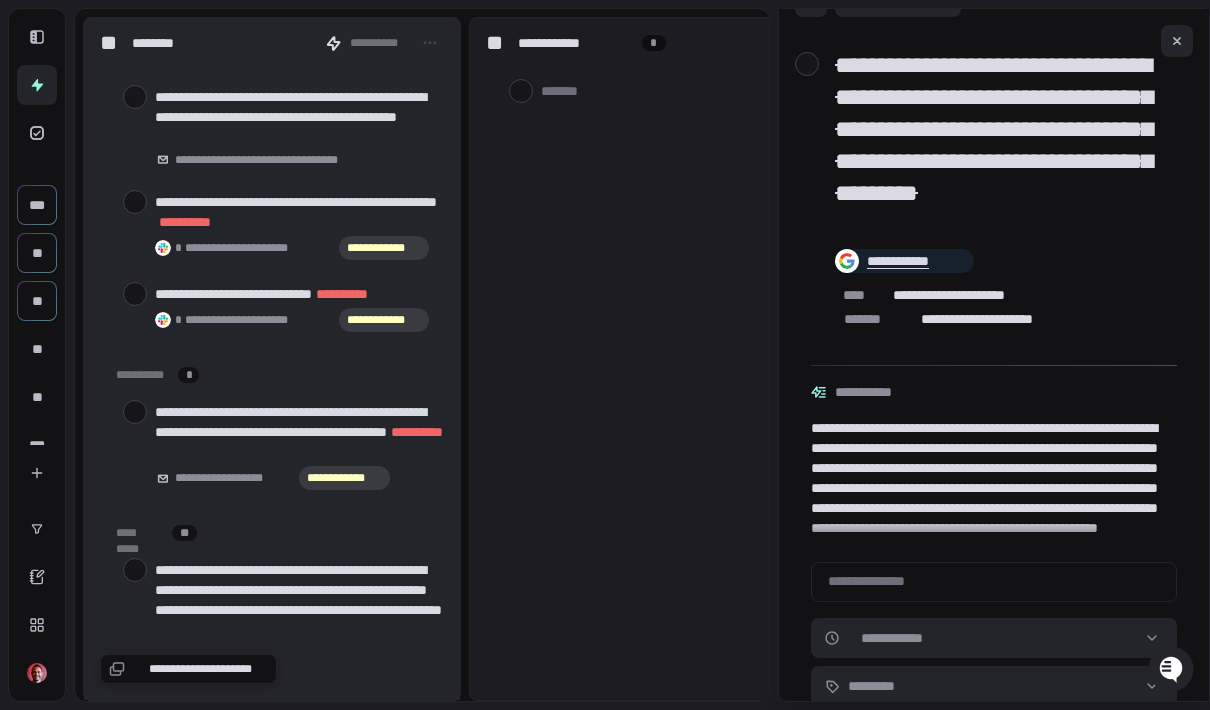 click at bounding box center [135, 202] 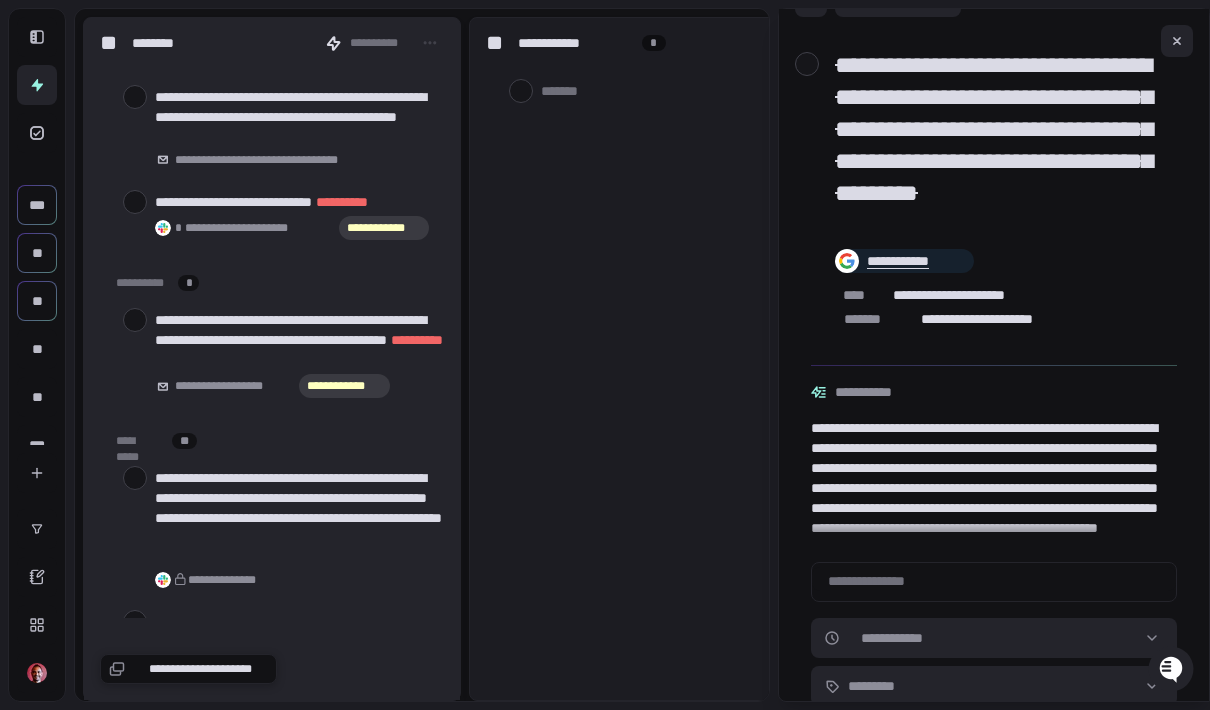 click at bounding box center [135, 202] 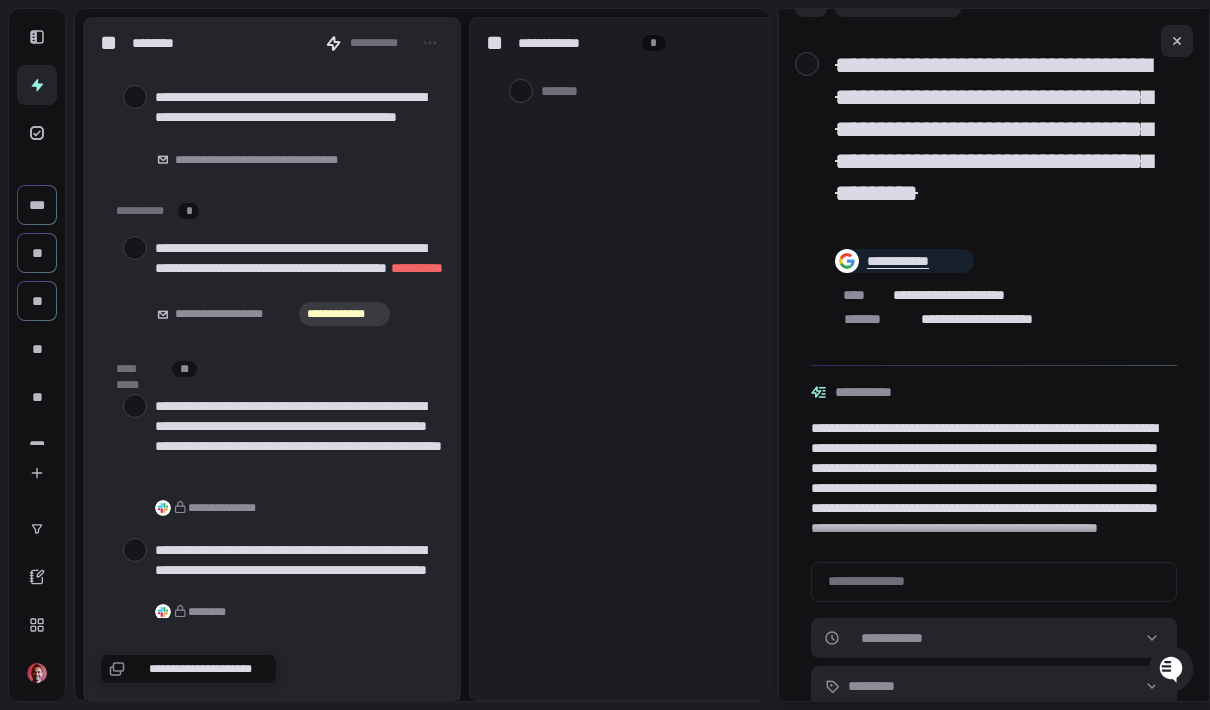 click at bounding box center [135, 248] 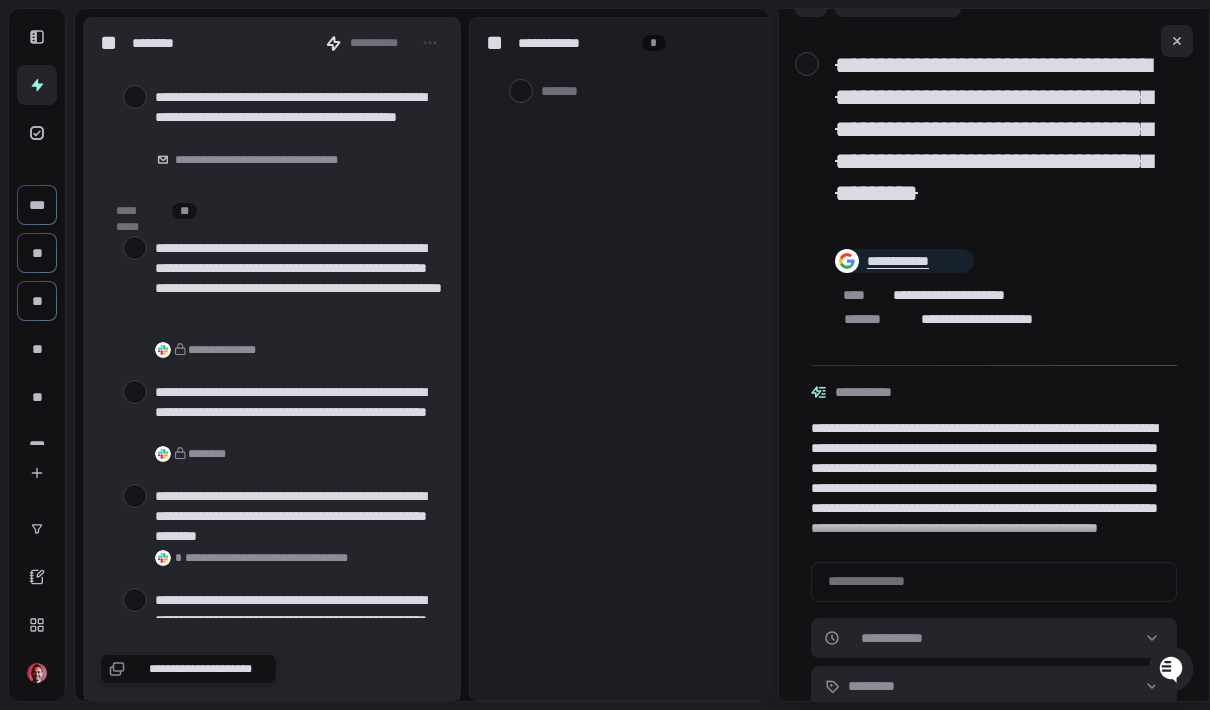 click at bounding box center (135, 248) 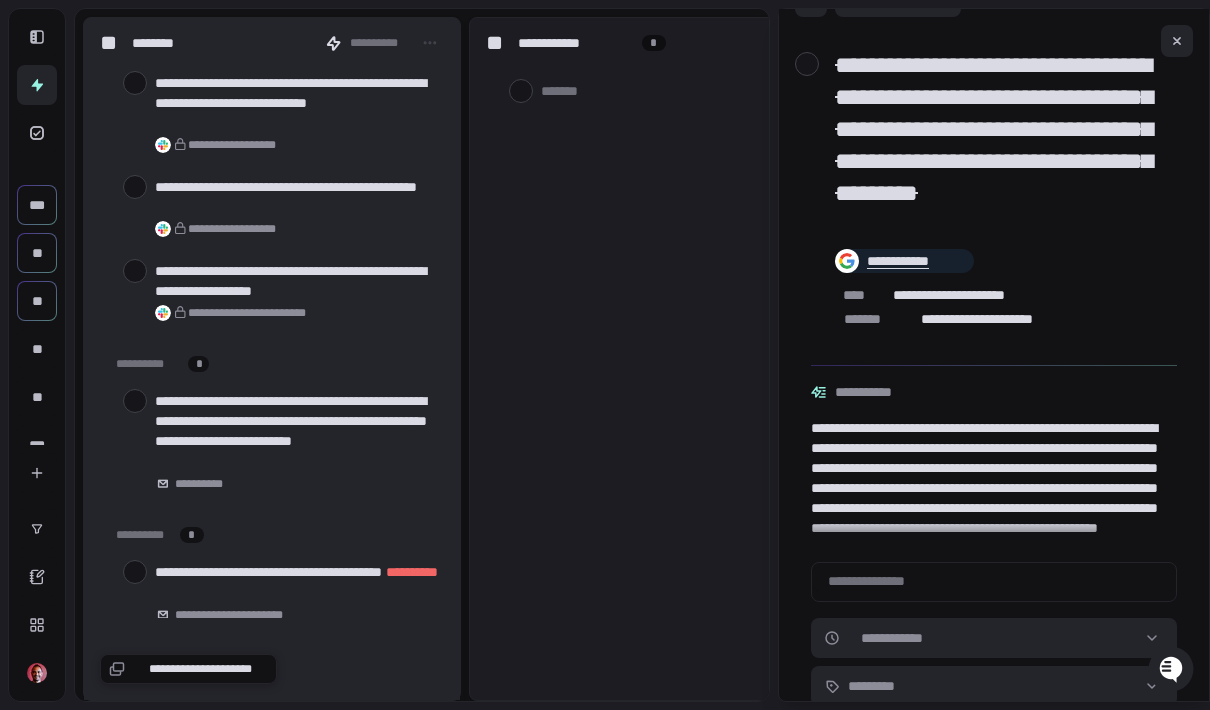 scroll, scrollTop: 15267, scrollLeft: 0, axis: vertical 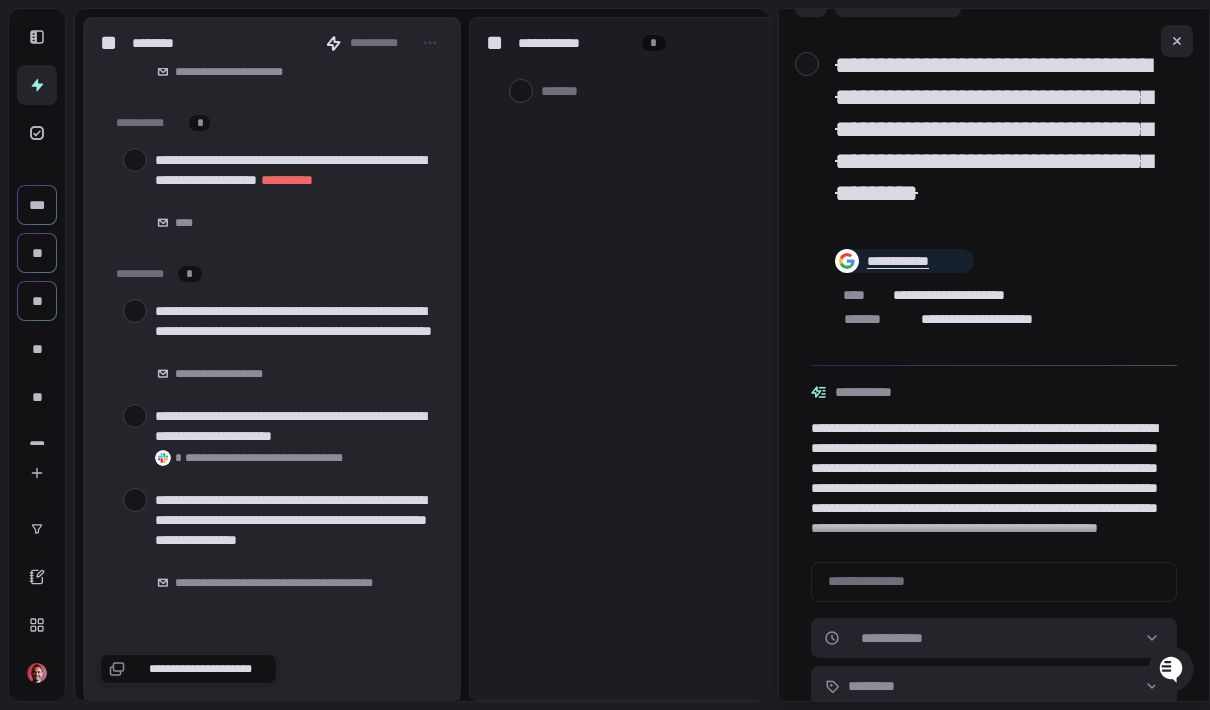 click at bounding box center (135, 500) 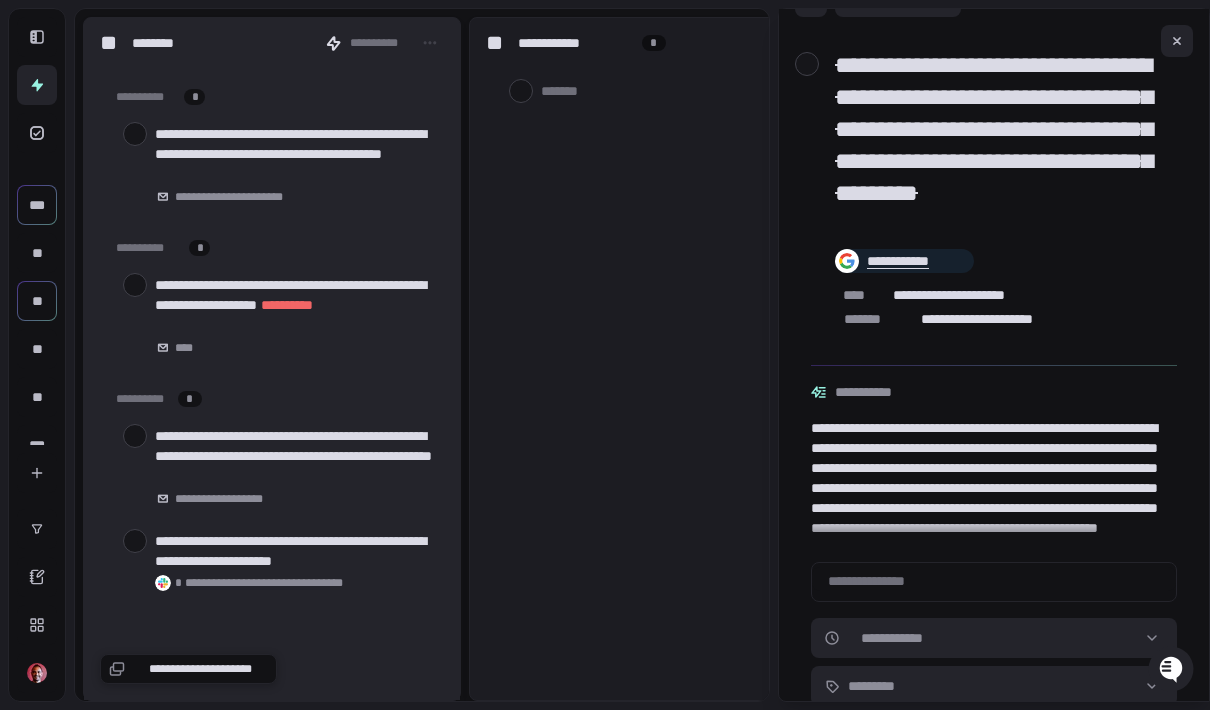 scroll, scrollTop: 15142, scrollLeft: 0, axis: vertical 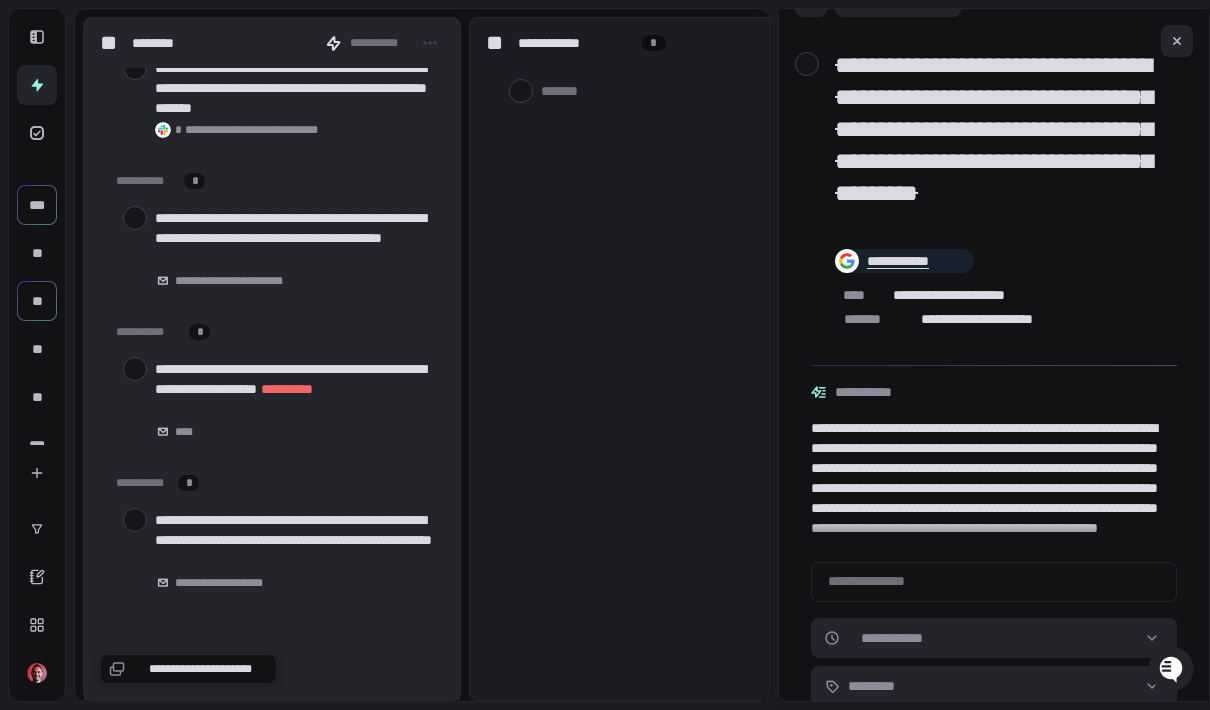 click at bounding box center (135, 520) 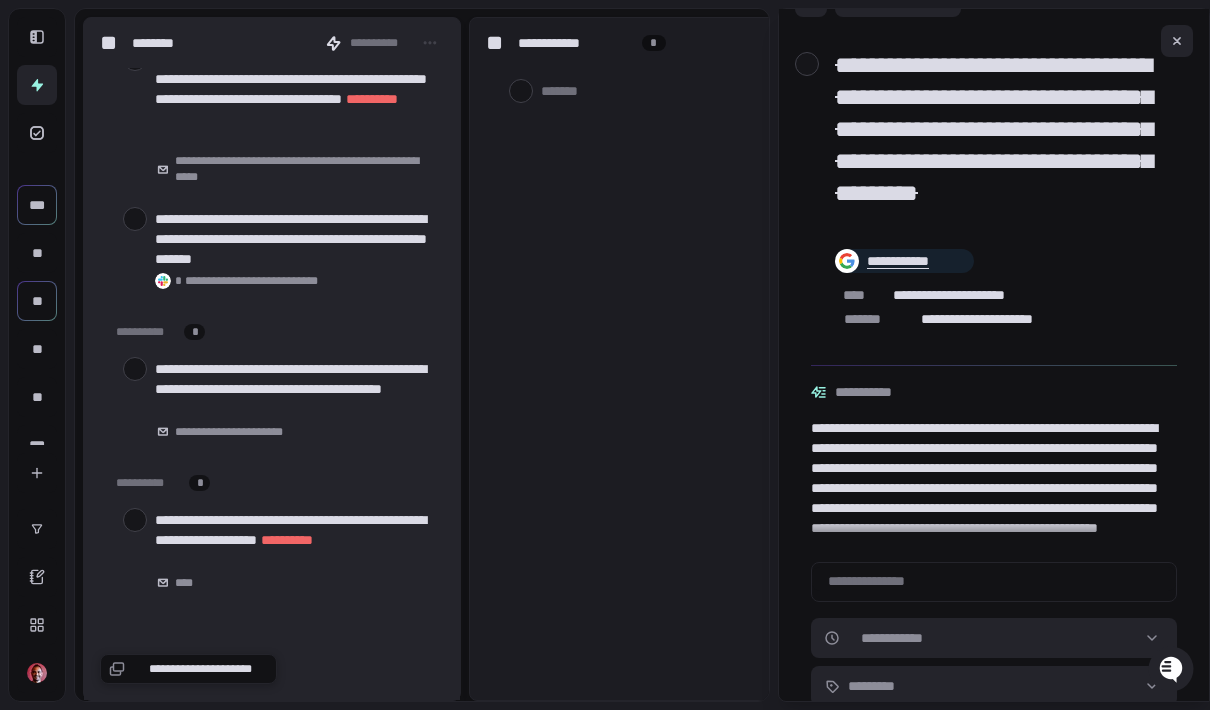 scroll, scrollTop: 14907, scrollLeft: 0, axis: vertical 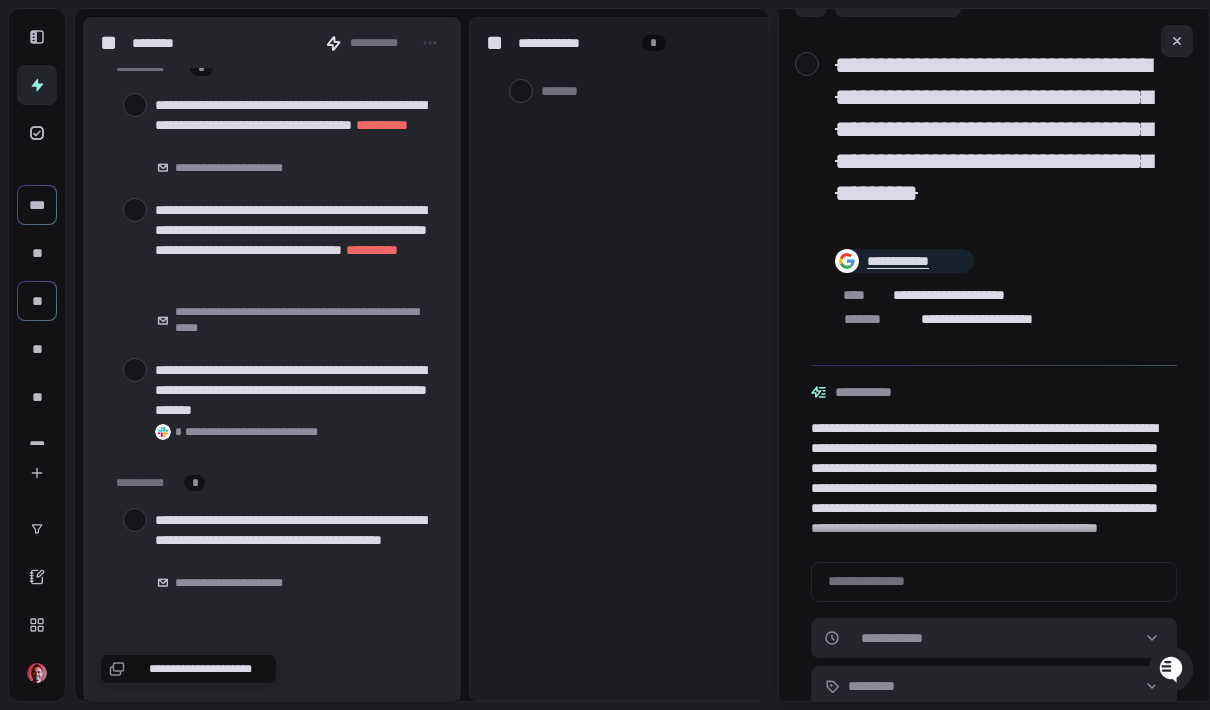 click at bounding box center (135, 520) 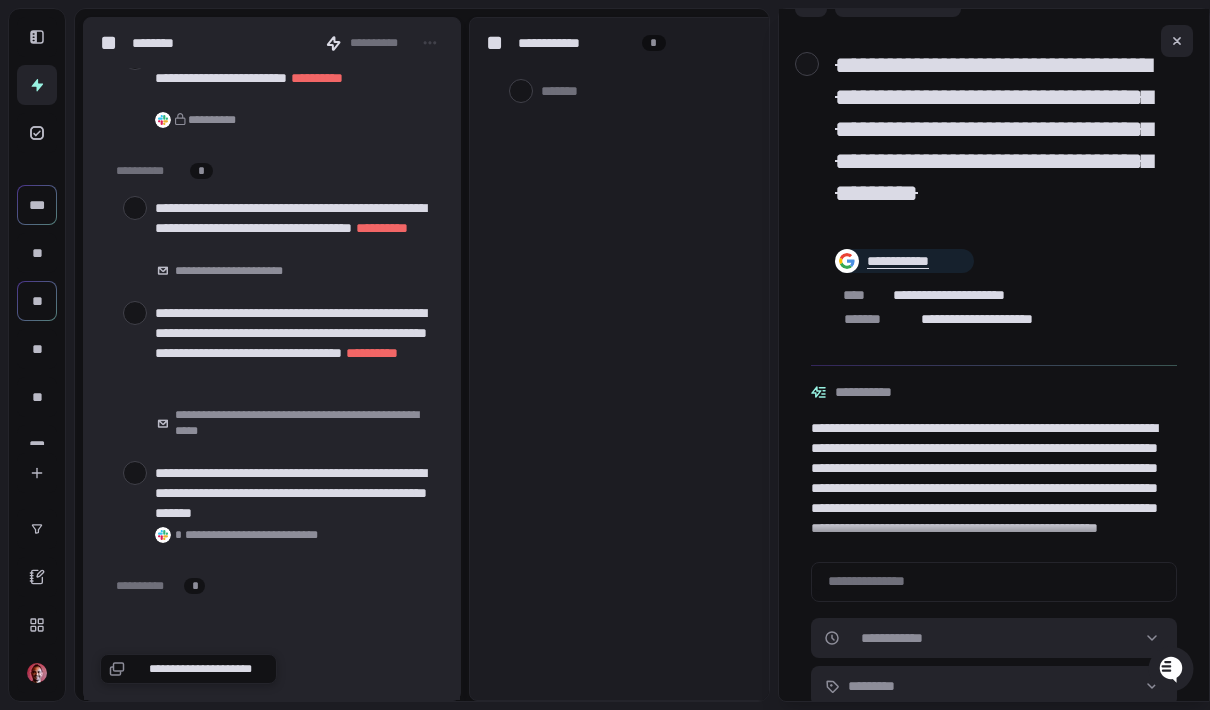 scroll, scrollTop: 14605, scrollLeft: 0, axis: vertical 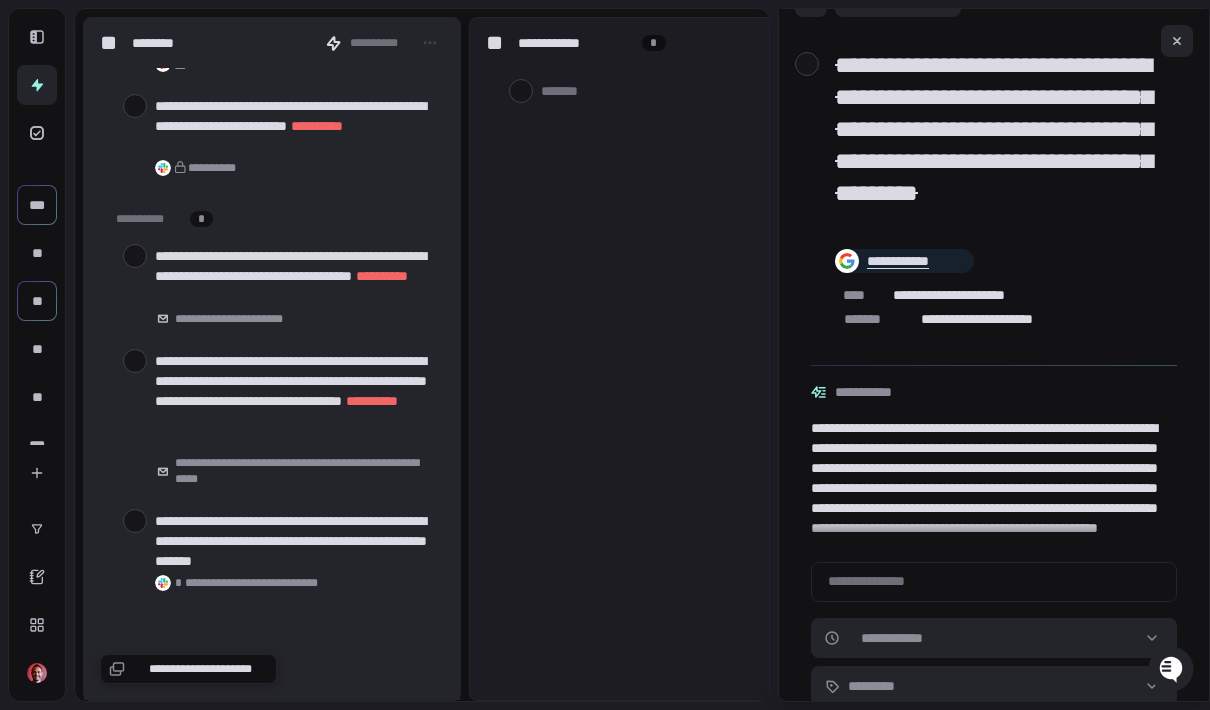 click at bounding box center [135, 521] 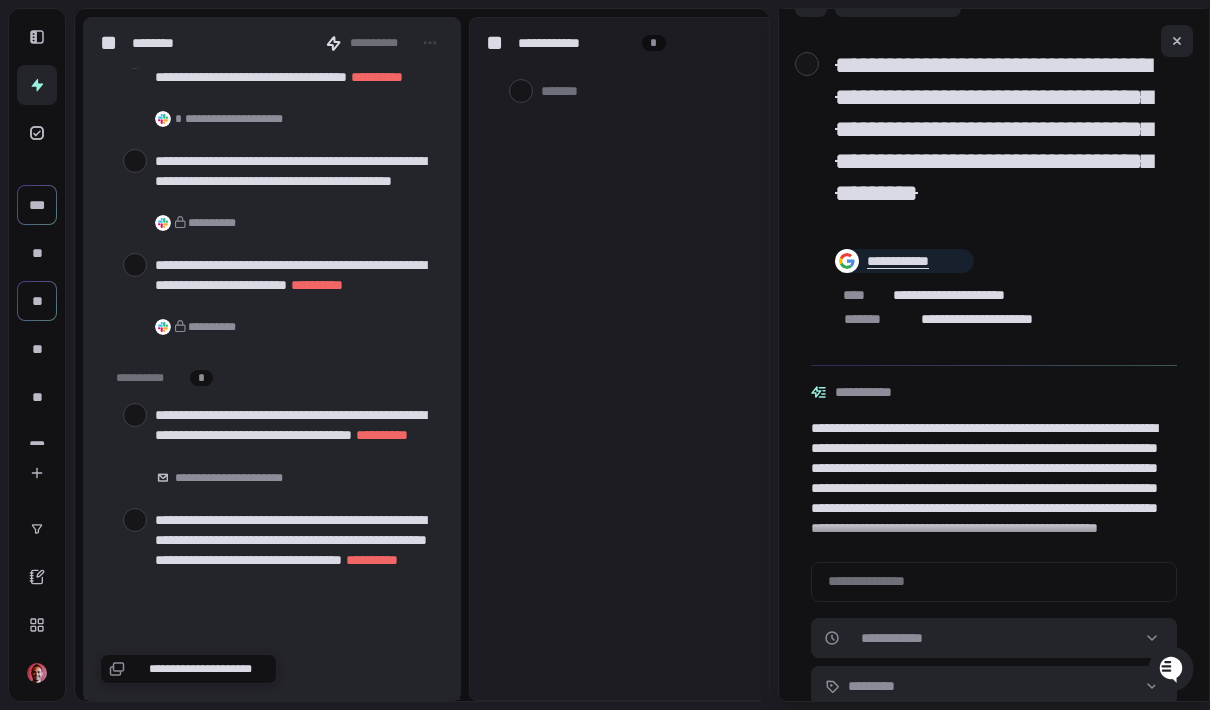 scroll, scrollTop: 14445, scrollLeft: 0, axis: vertical 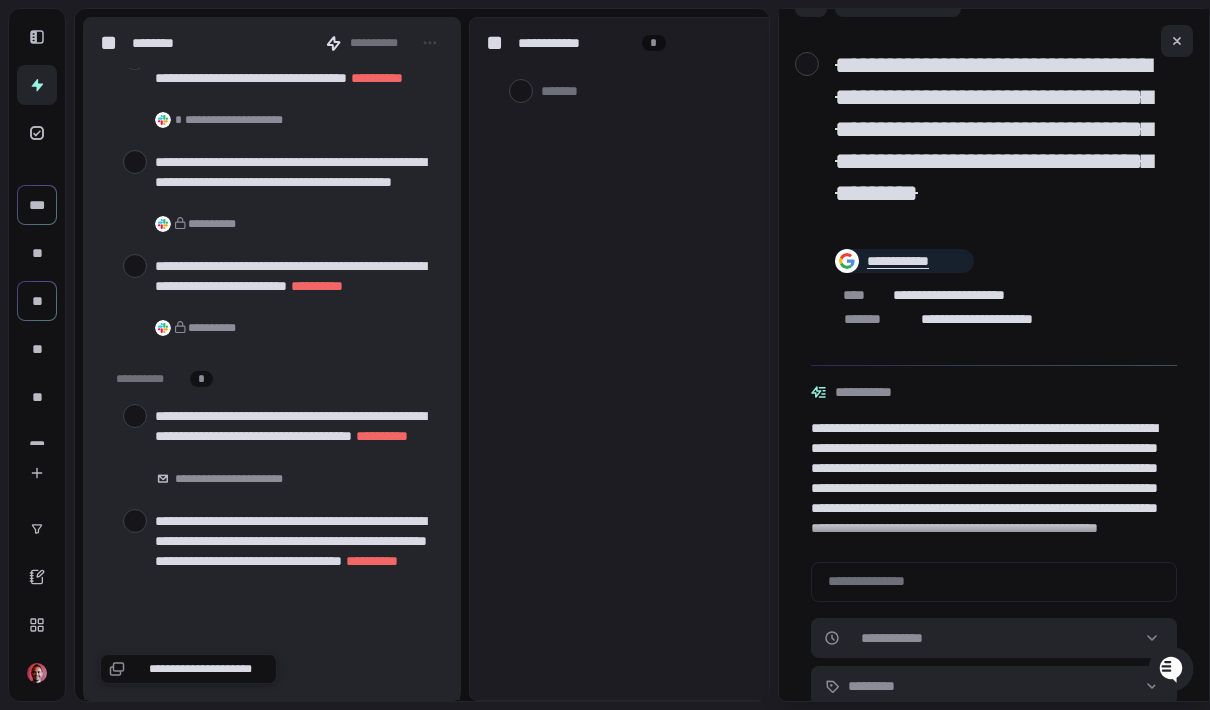 click on "**********" at bounding box center [272, 446] 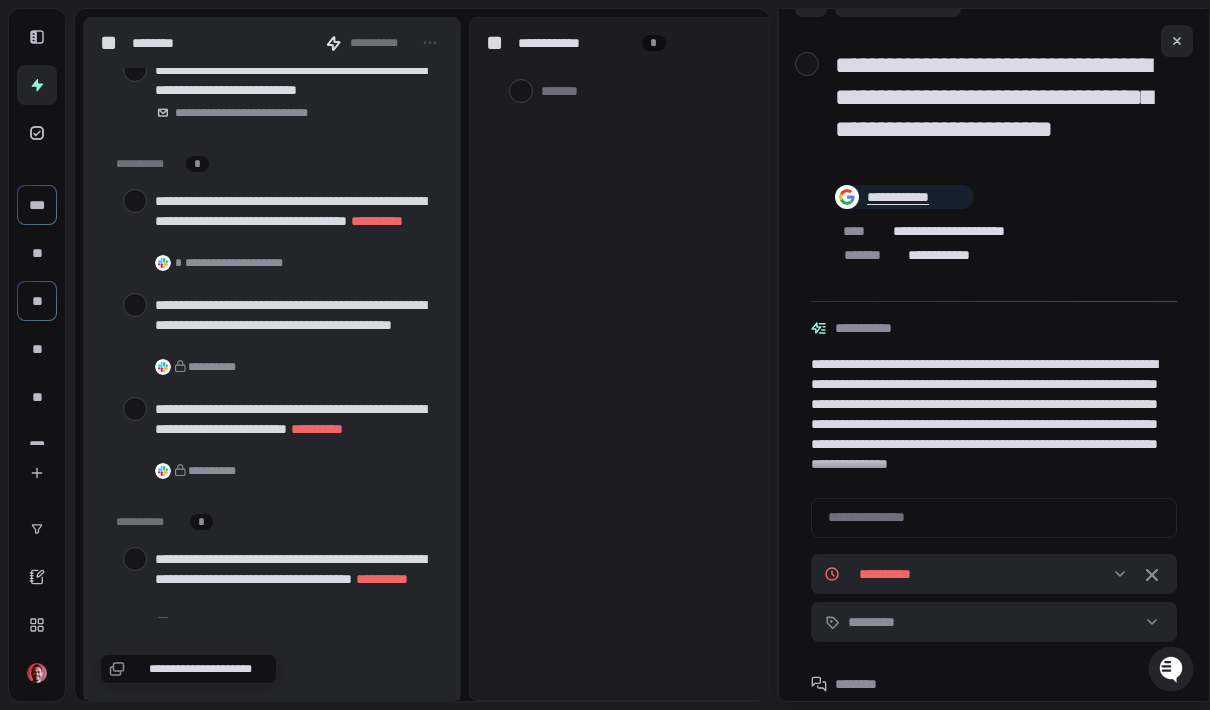 scroll, scrollTop: 14301, scrollLeft: 0, axis: vertical 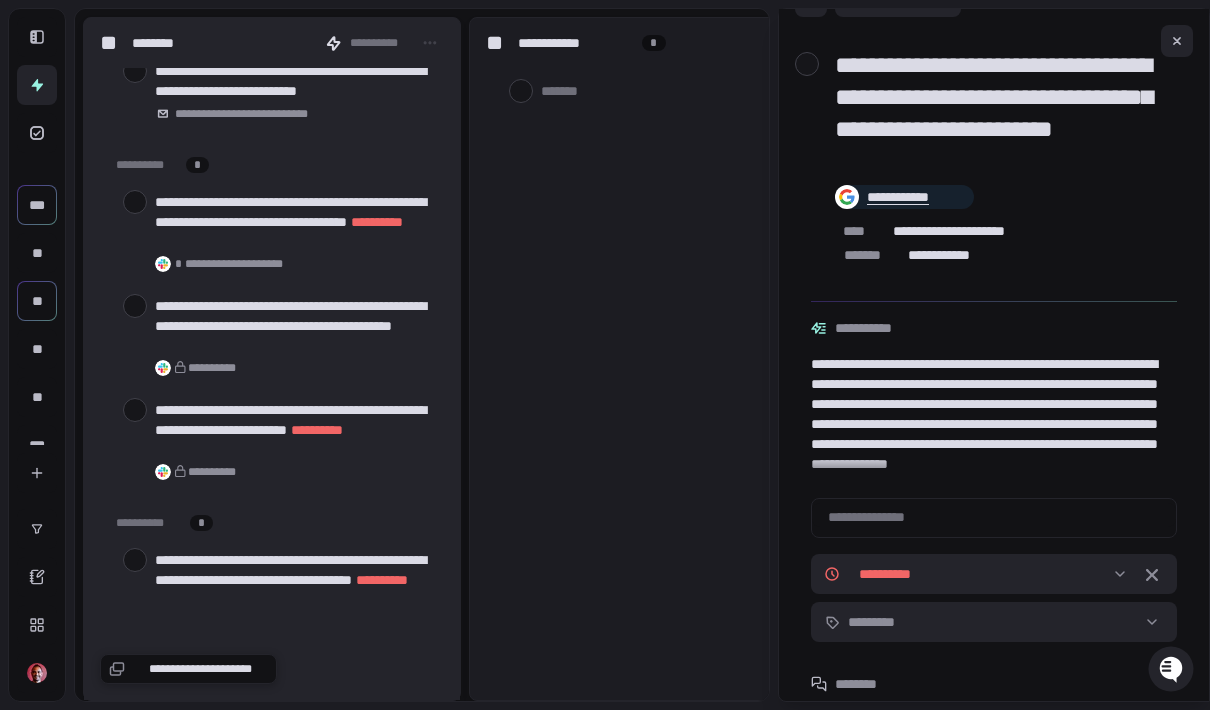 click at bounding box center (135, 560) 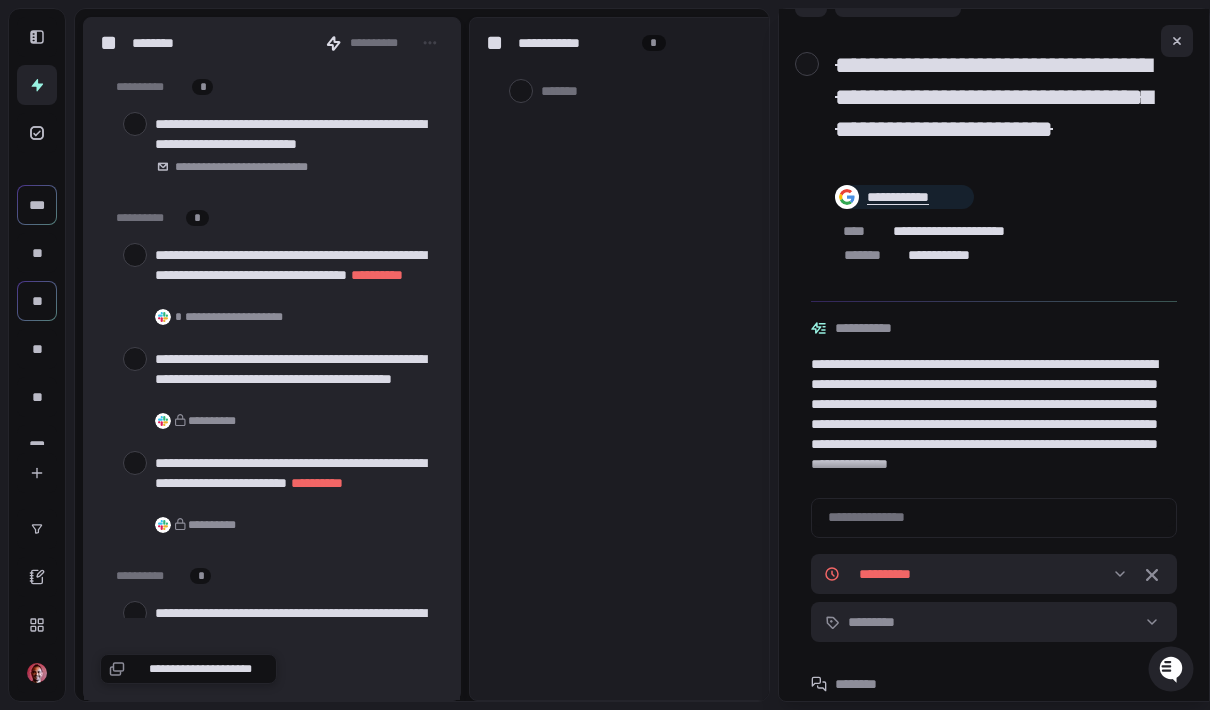 scroll, scrollTop: 14236, scrollLeft: 0, axis: vertical 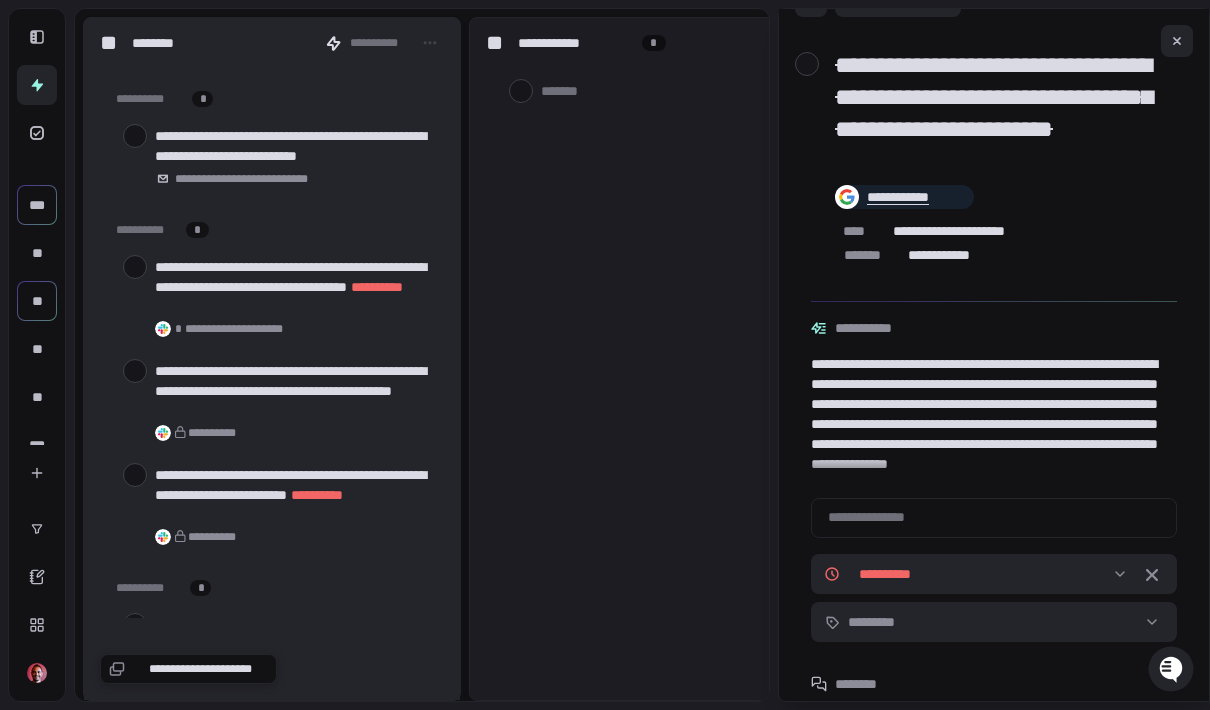 click at bounding box center [135, 475] 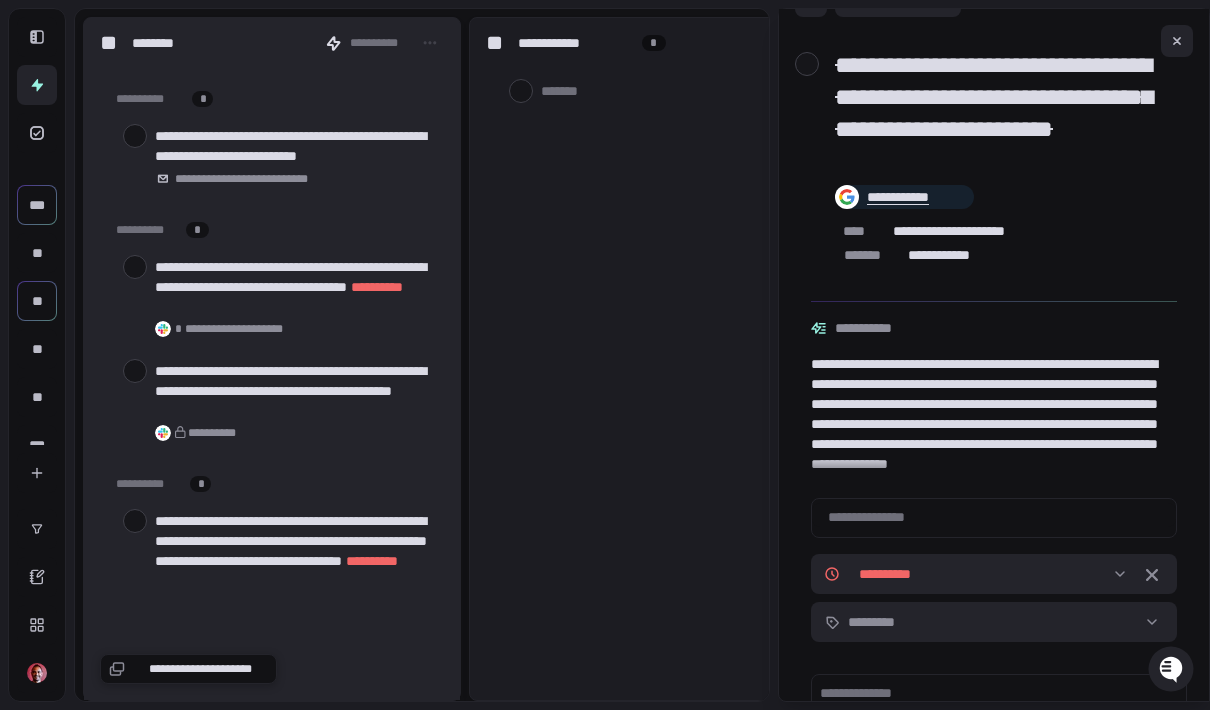 scroll, scrollTop: 0, scrollLeft: 4, axis: horizontal 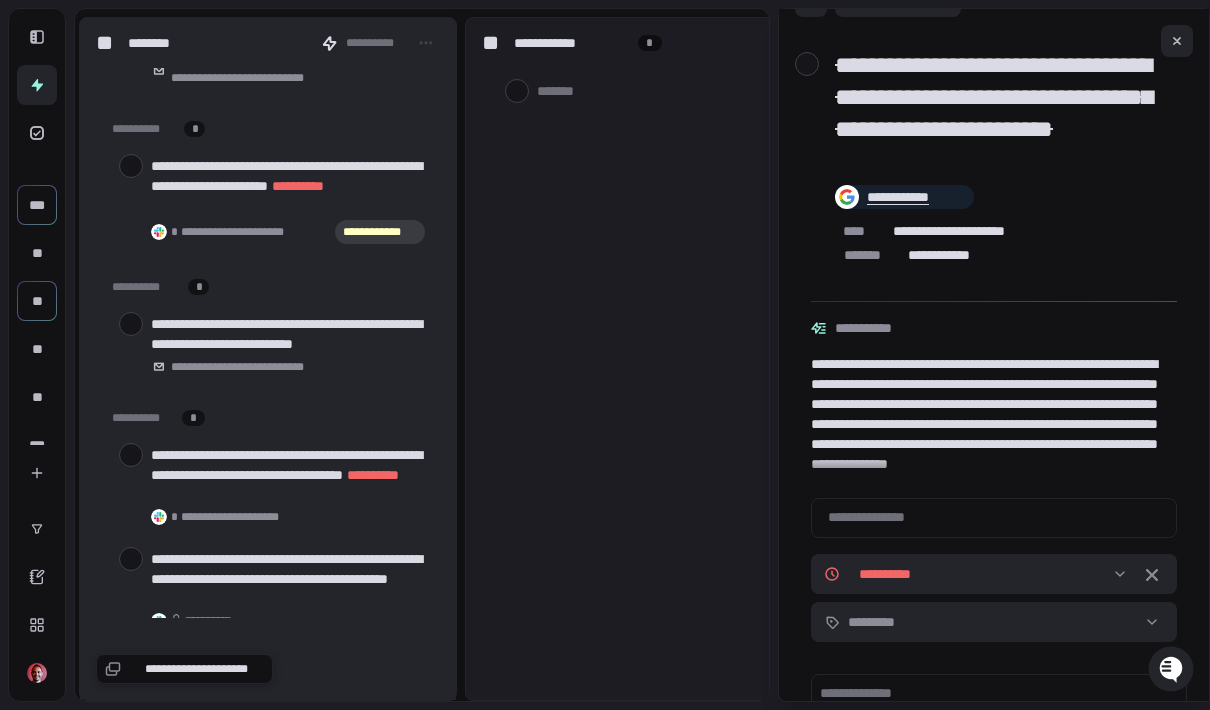 click at bounding box center [131, 455] 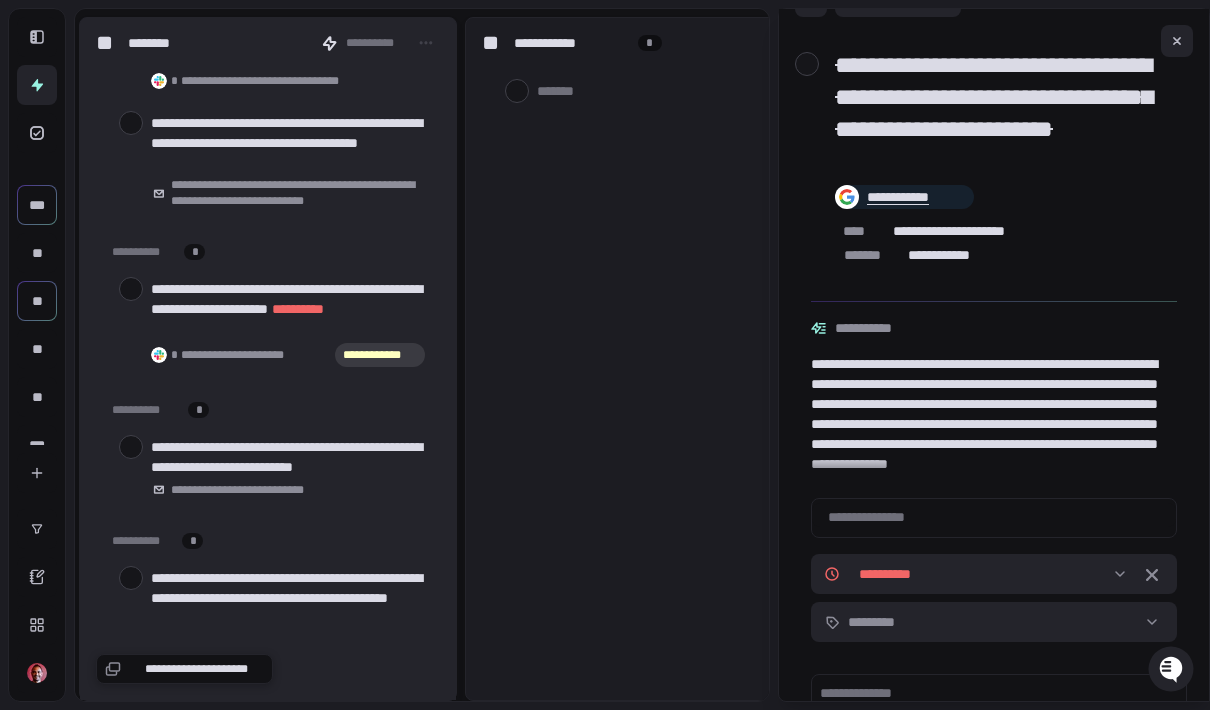 scroll, scrollTop: 13918, scrollLeft: 0, axis: vertical 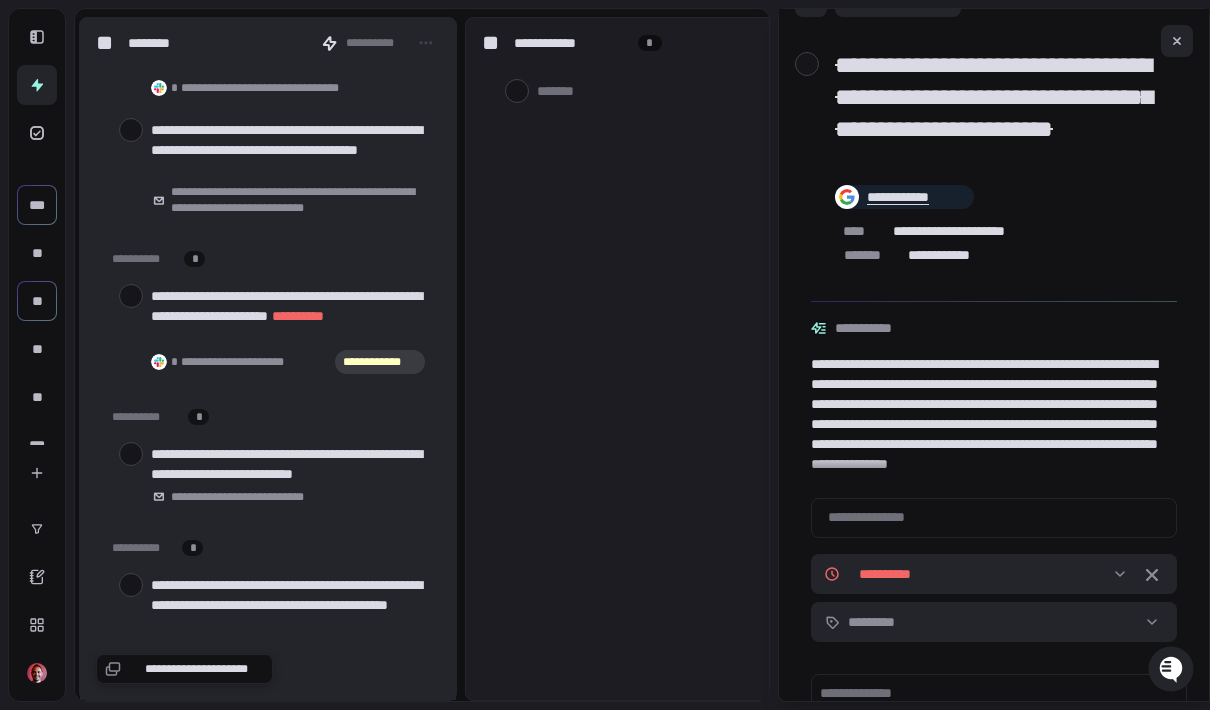 click at bounding box center [131, 454] 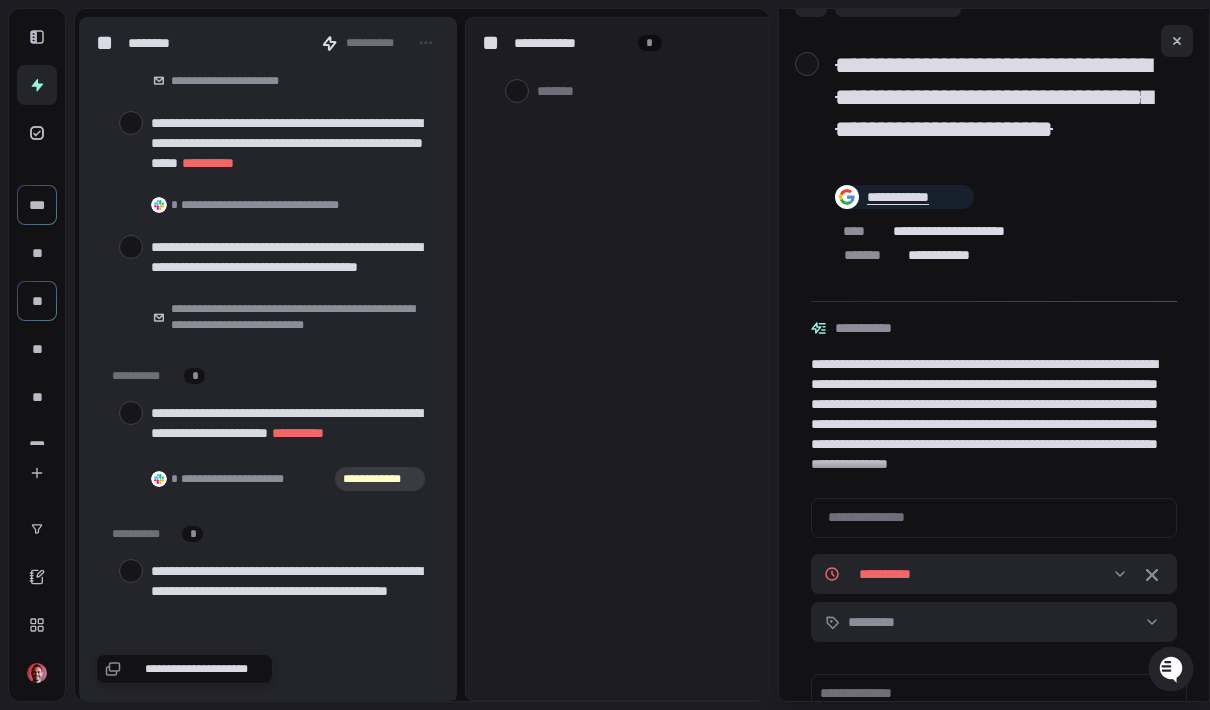 scroll, scrollTop: 13780, scrollLeft: 0, axis: vertical 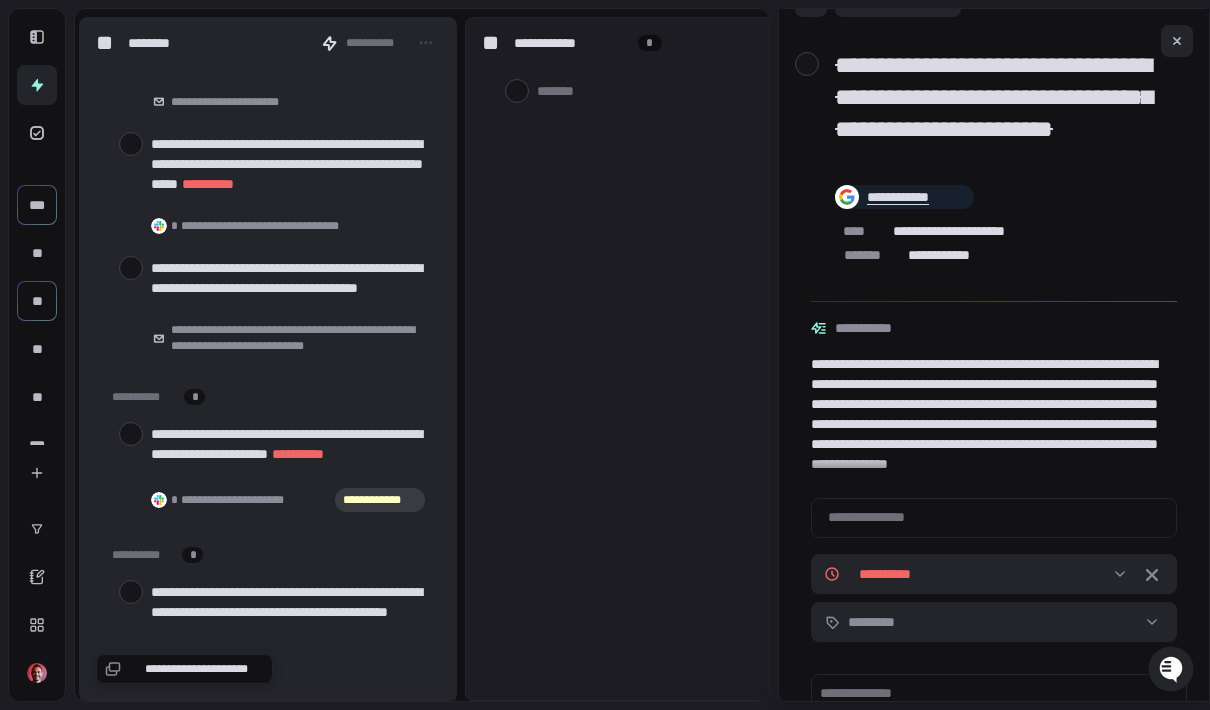 click at bounding box center (131, 434) 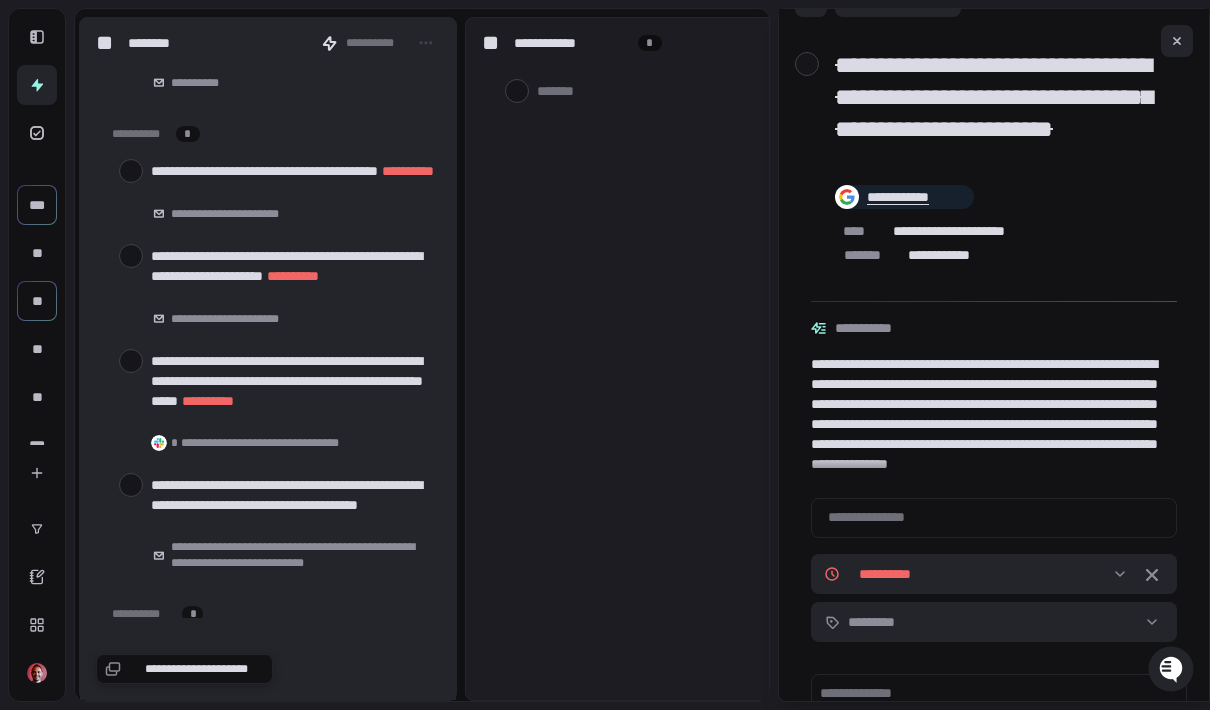 scroll, scrollTop: 13564, scrollLeft: 0, axis: vertical 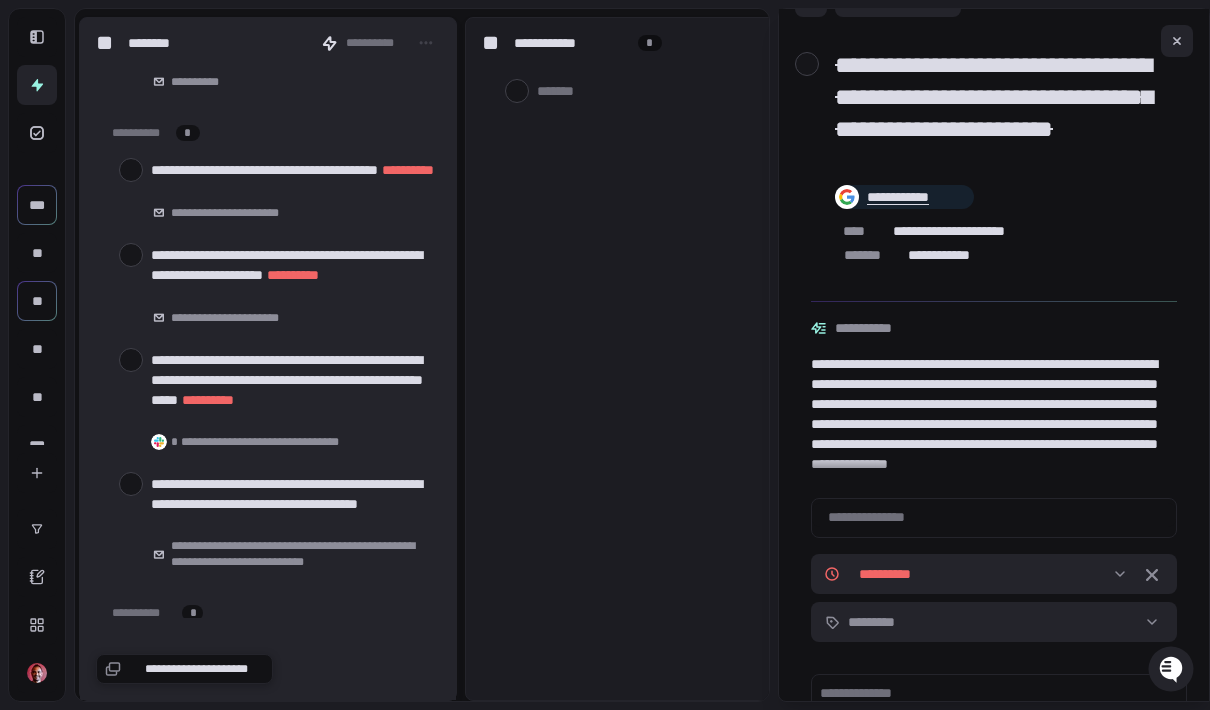 click at bounding box center [131, 484] 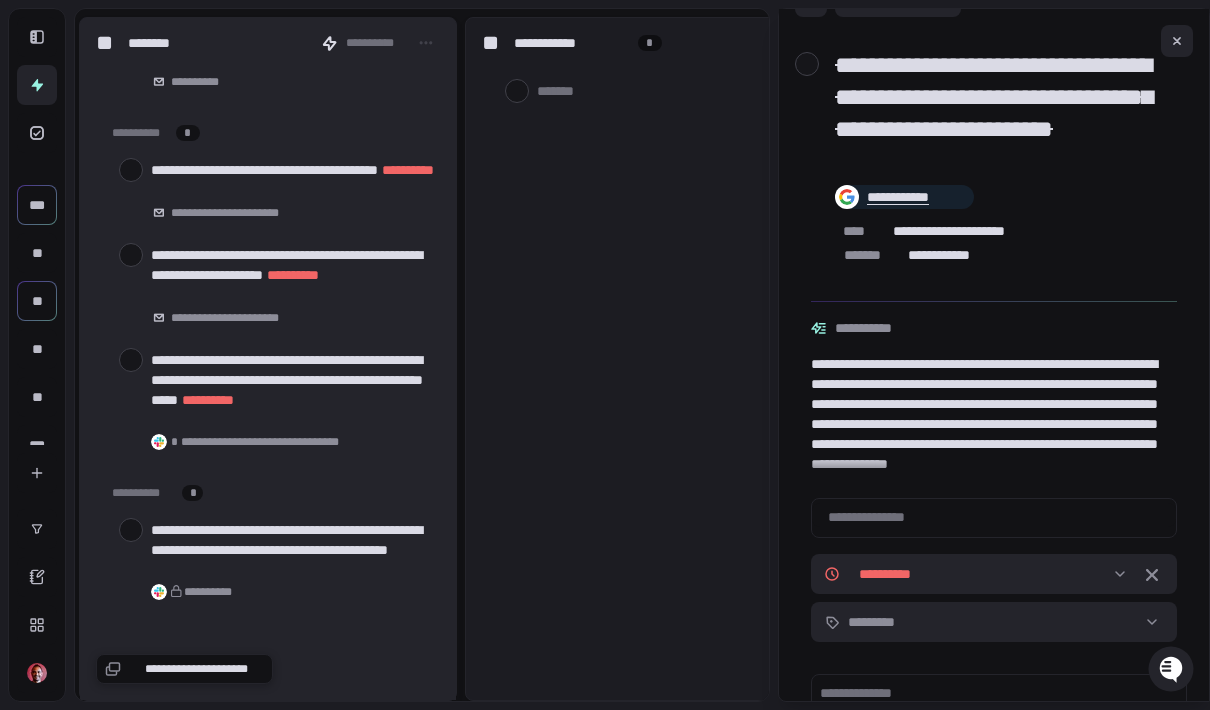 click at bounding box center (131, 360) 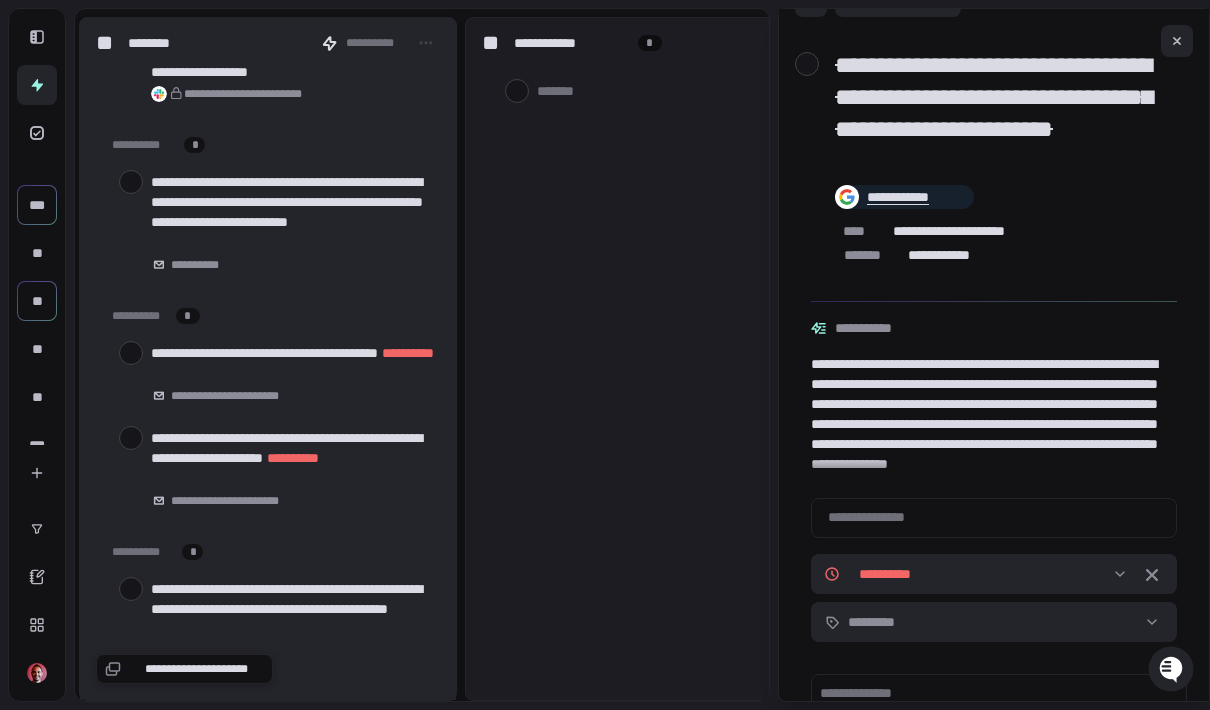 scroll, scrollTop: 13352, scrollLeft: 0, axis: vertical 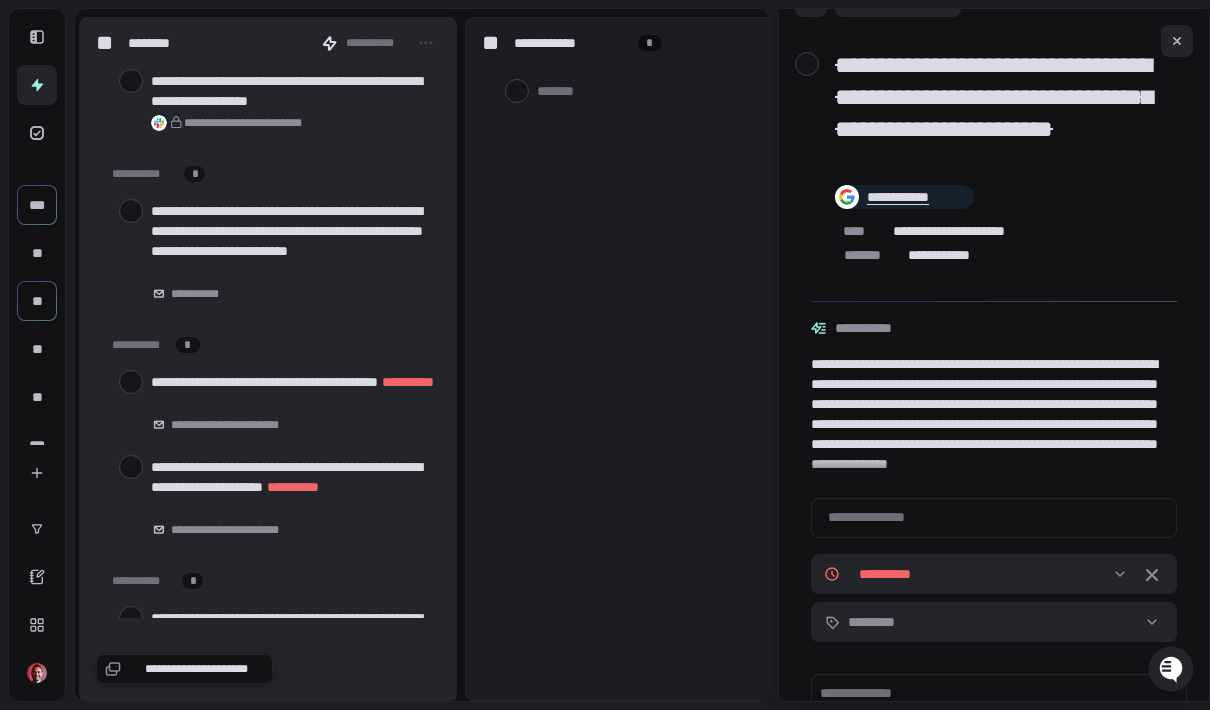 click at bounding box center [131, 467] 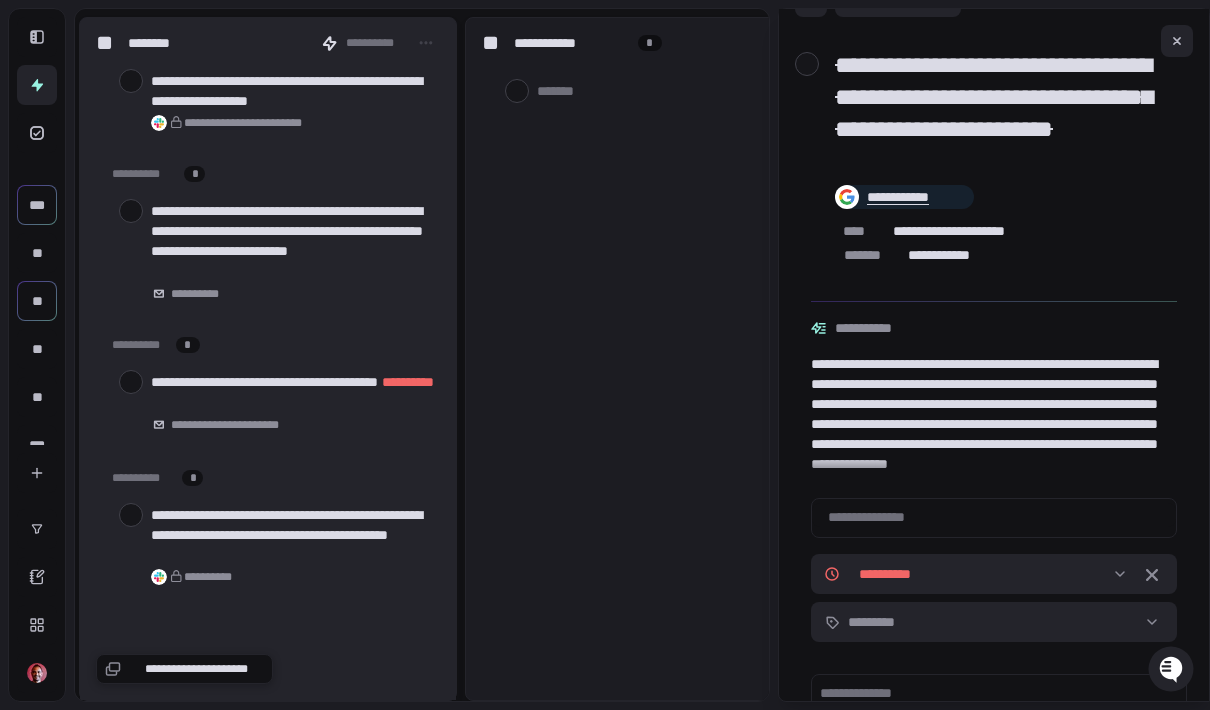 click at bounding box center (131, 382) 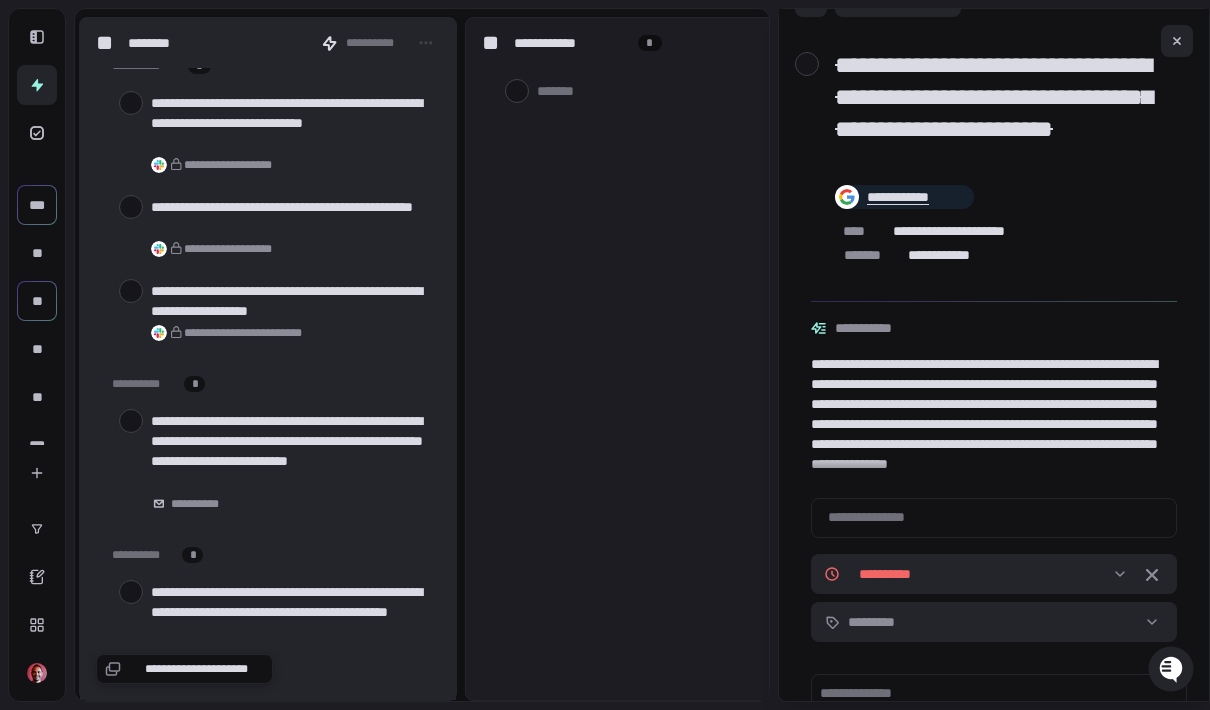 scroll, scrollTop: 13138, scrollLeft: 0, axis: vertical 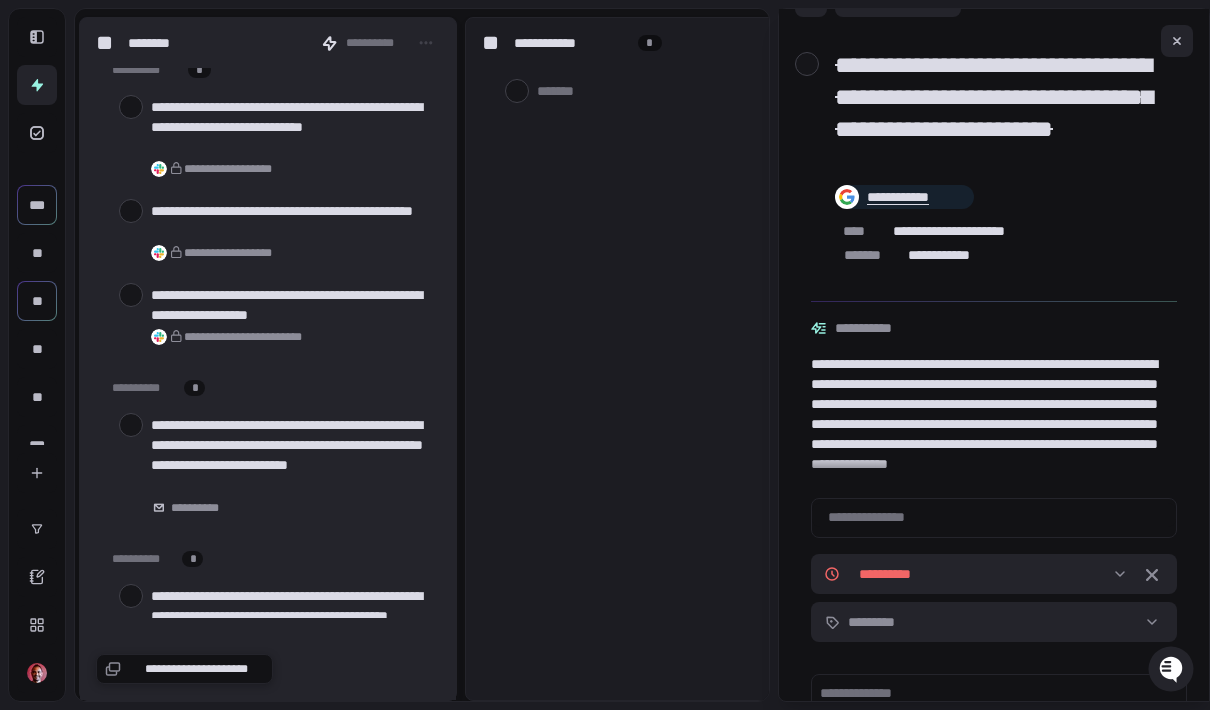 click at bounding box center (131, 425) 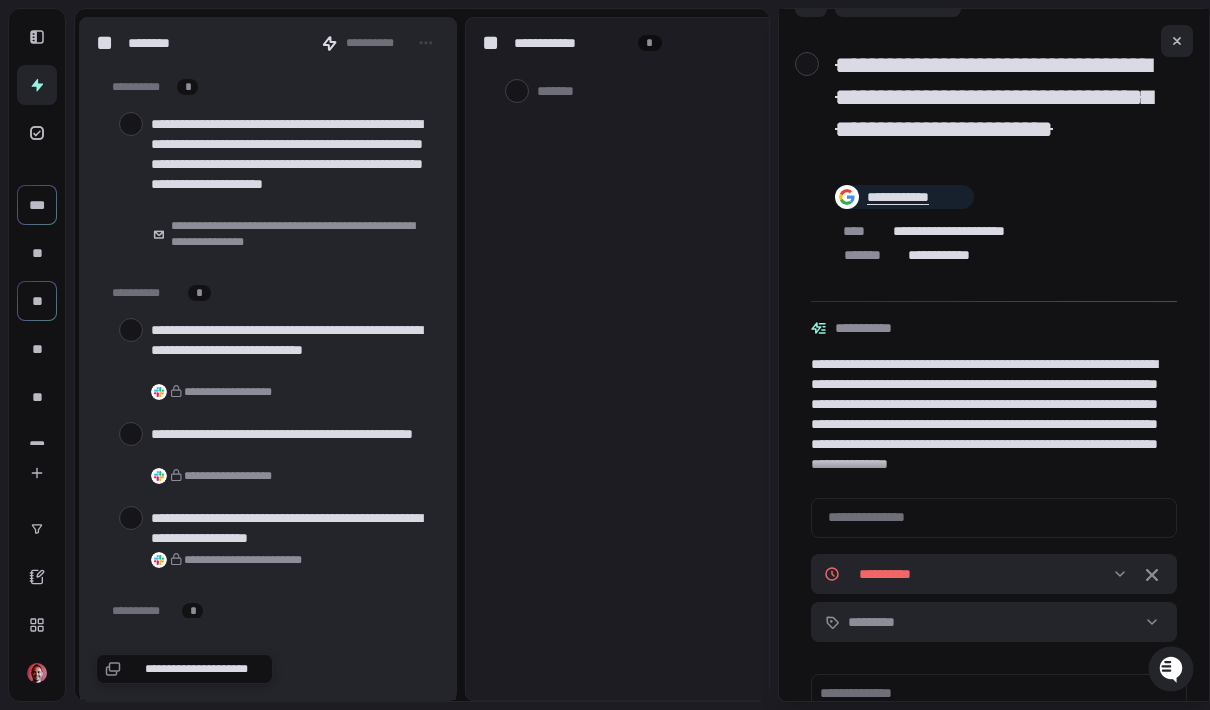 scroll, scrollTop: 12913, scrollLeft: 0, axis: vertical 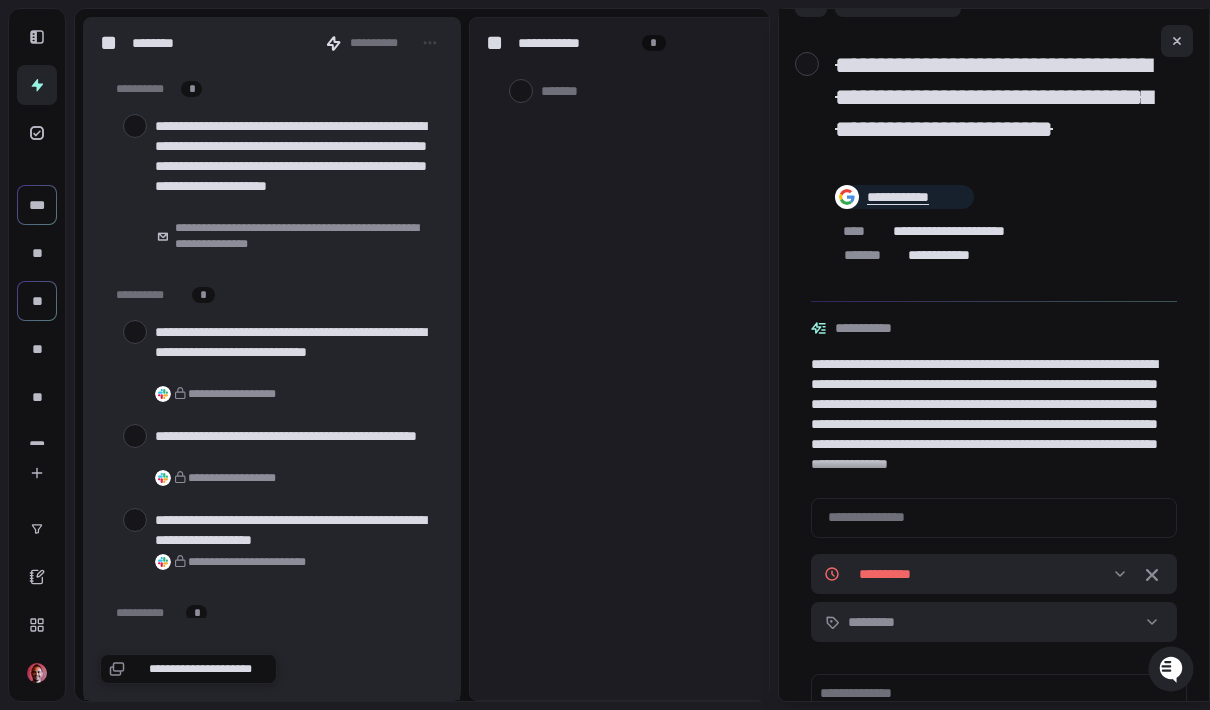 click at bounding box center [135, 332] 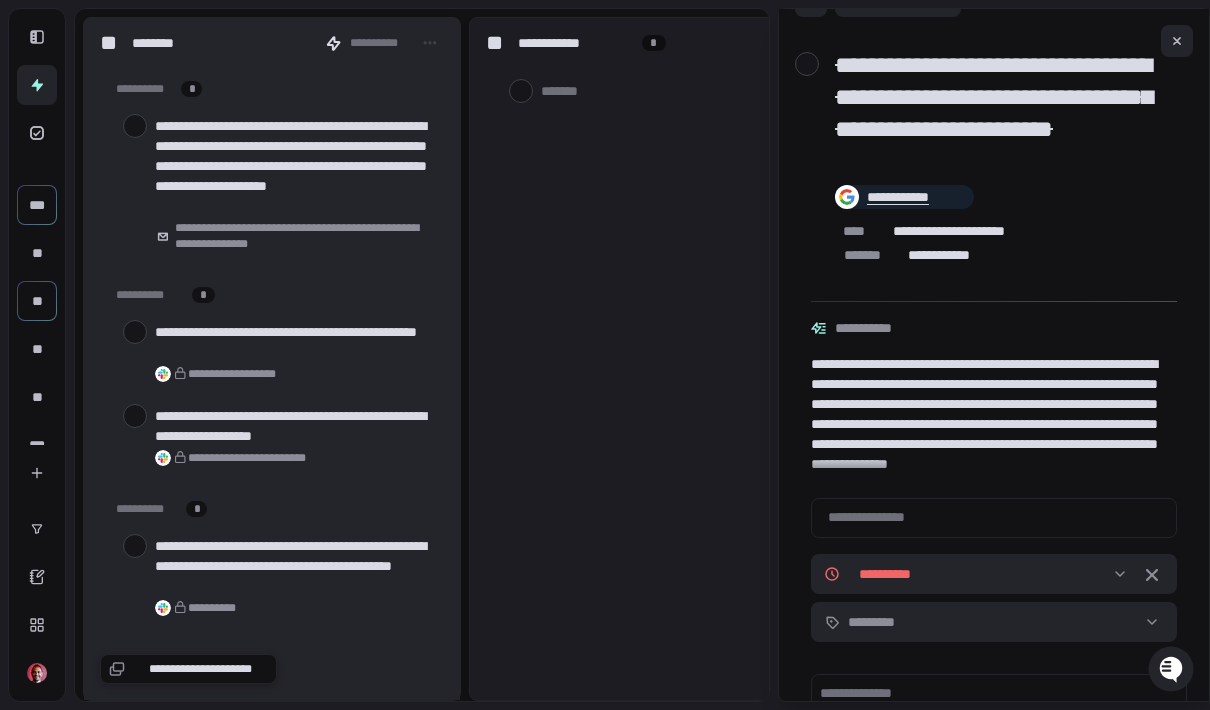 click at bounding box center (135, 416) 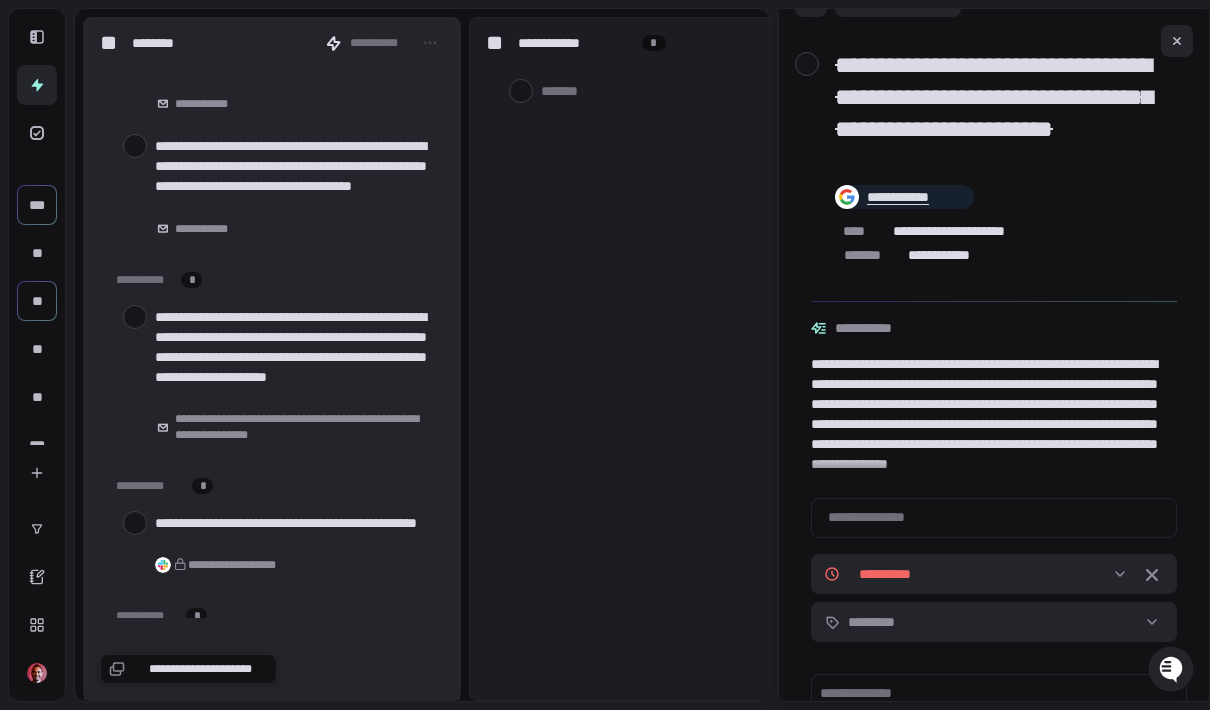 scroll, scrollTop: 12717, scrollLeft: 0, axis: vertical 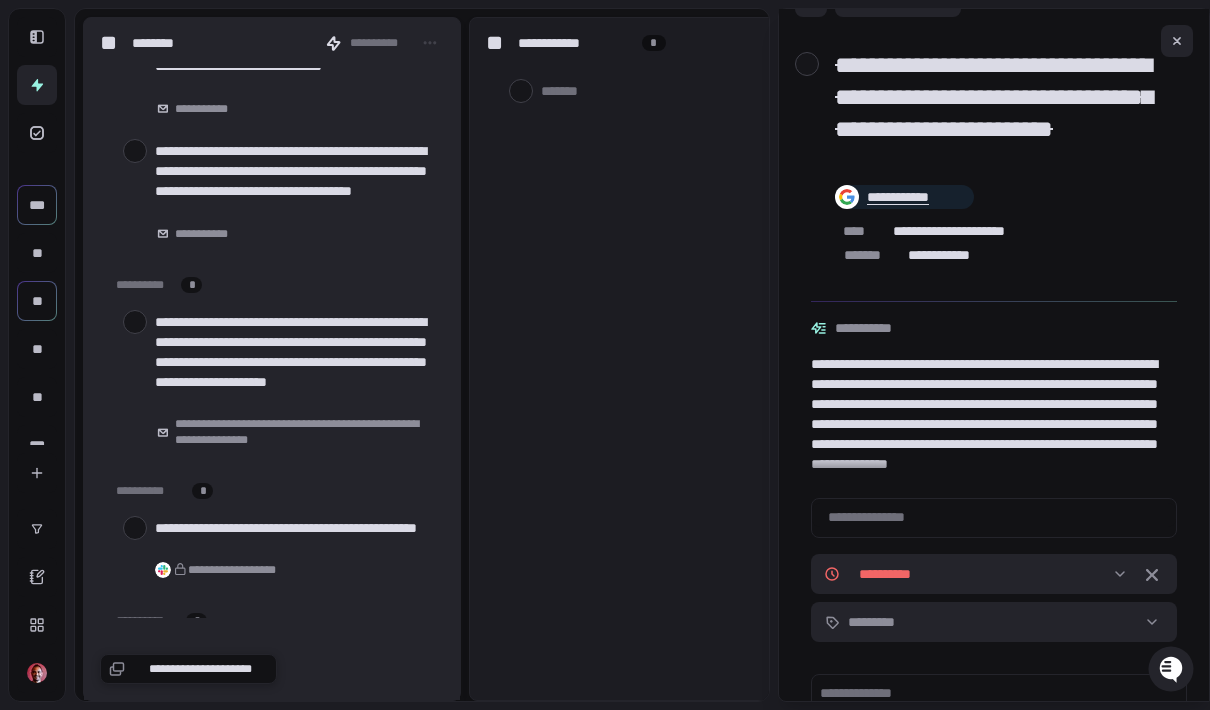 click at bounding box center [135, 322] 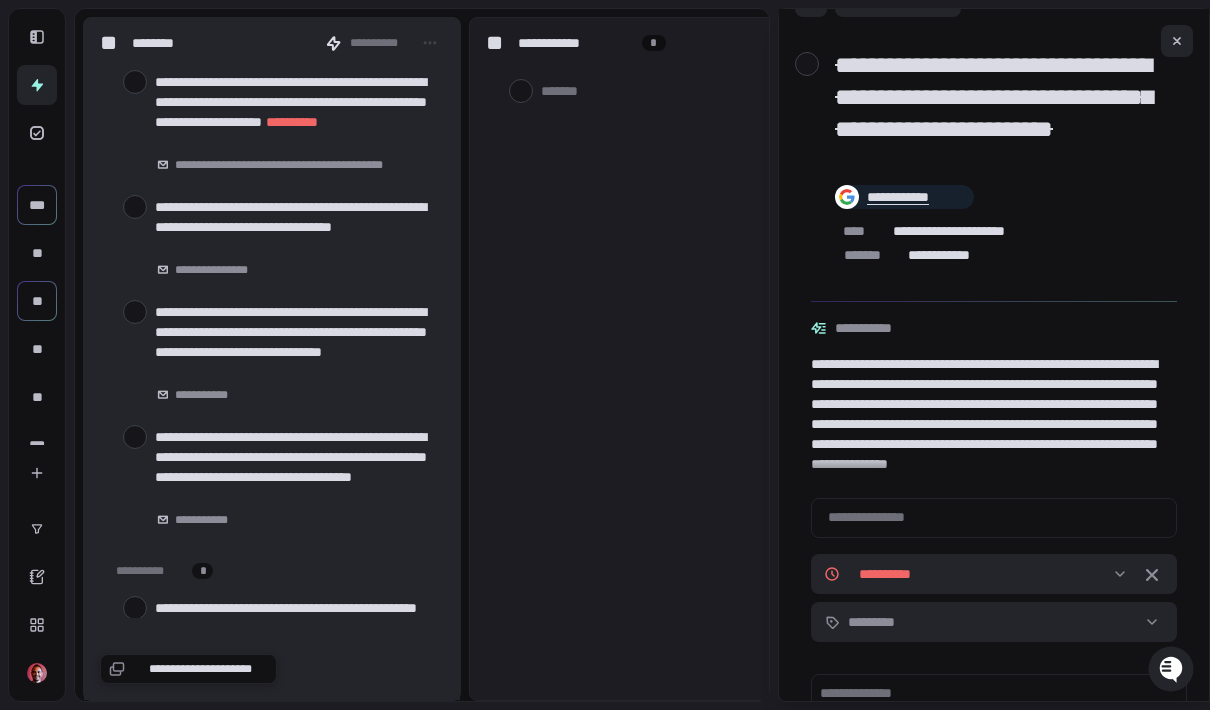 scroll, scrollTop: 12427, scrollLeft: 0, axis: vertical 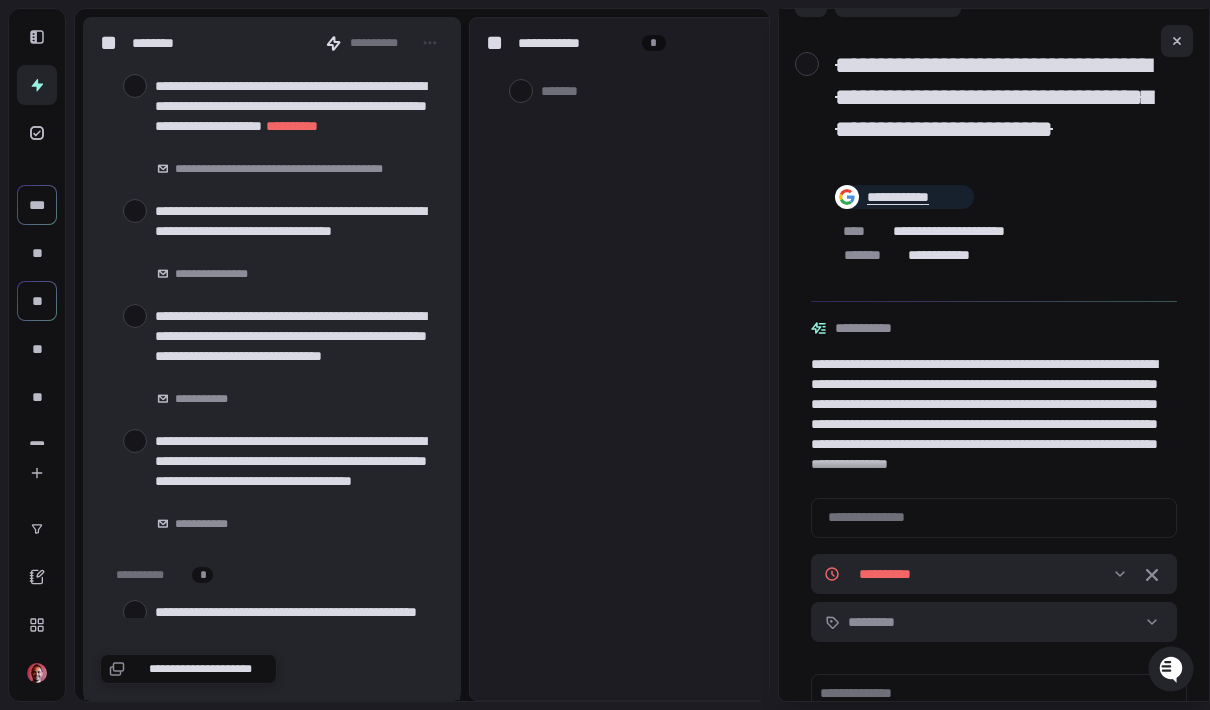 click at bounding box center (135, 441) 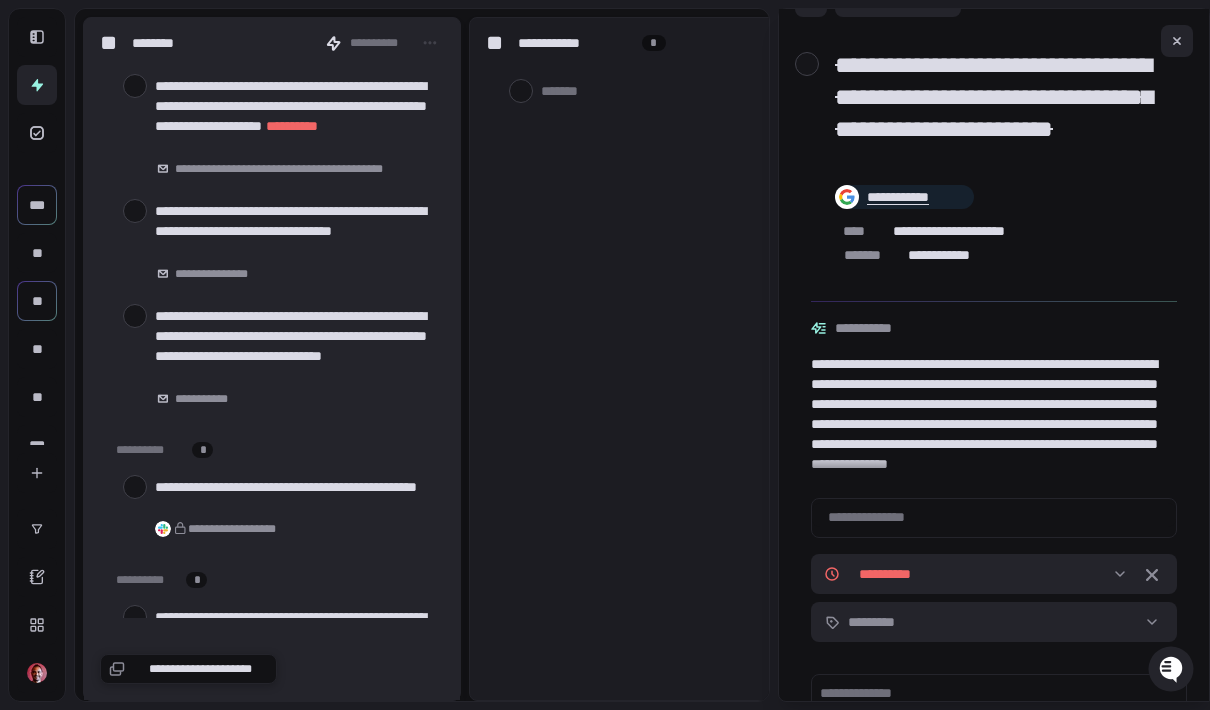 click at bounding box center [135, 316] 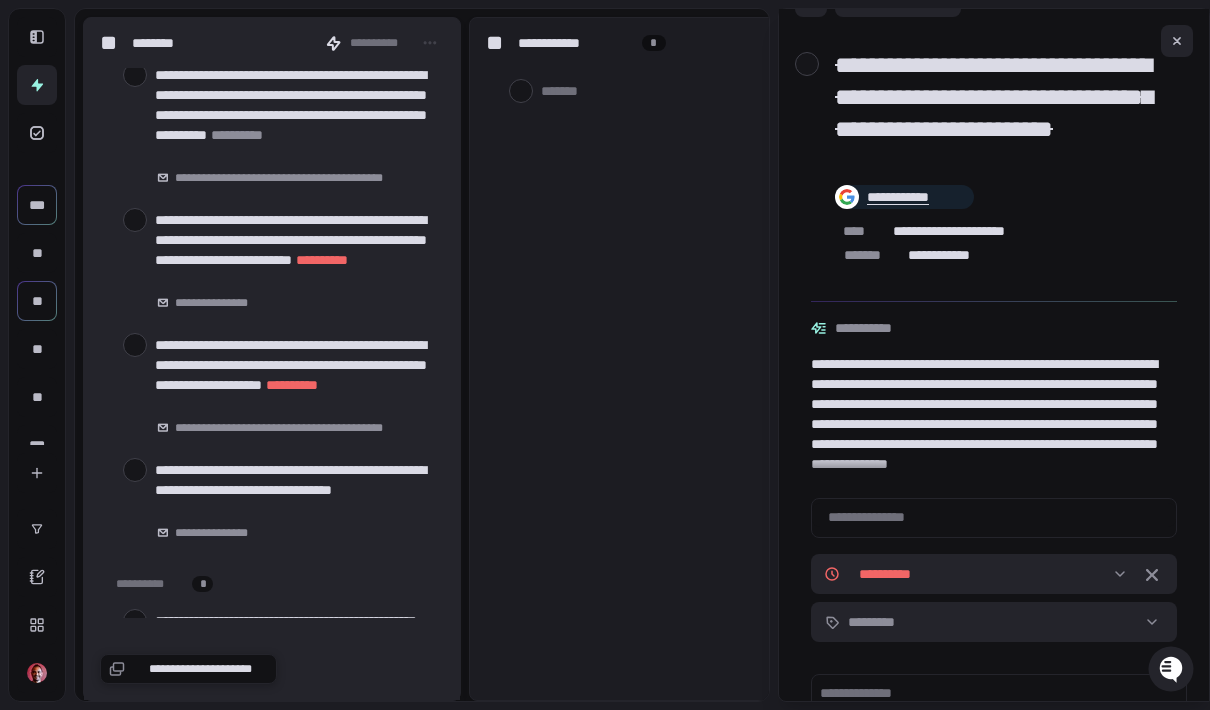scroll, scrollTop: 12165, scrollLeft: 0, axis: vertical 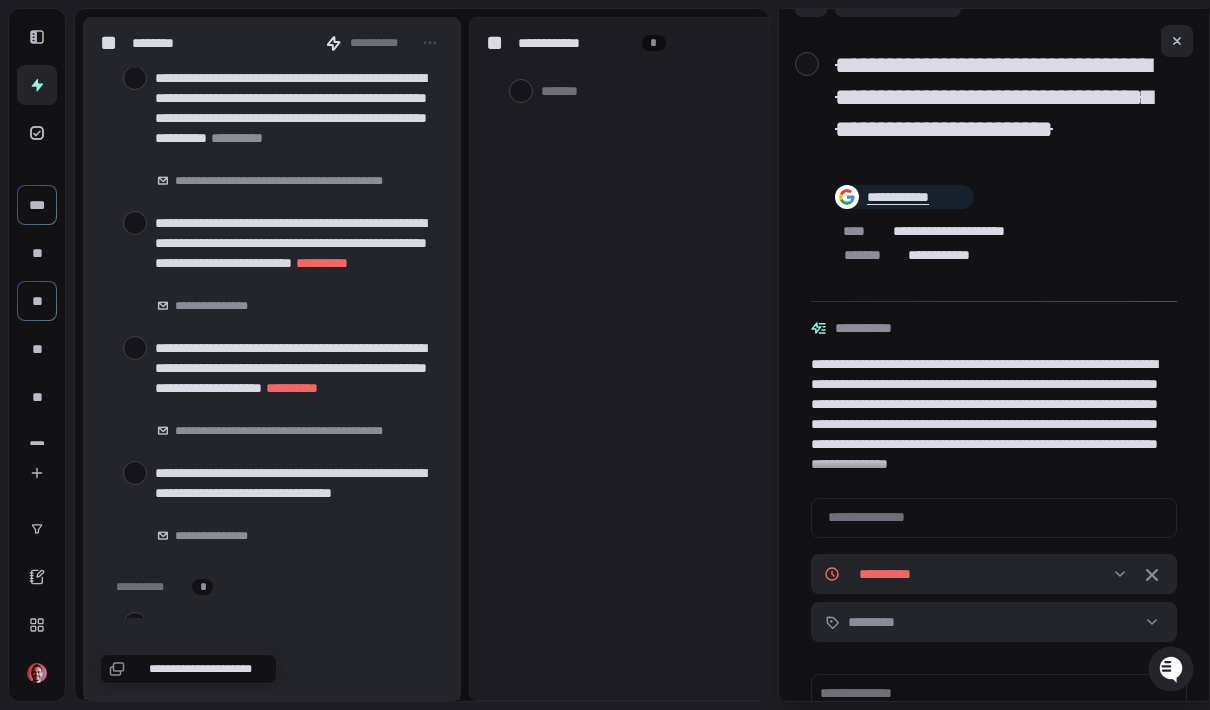 click at bounding box center (135, 473) 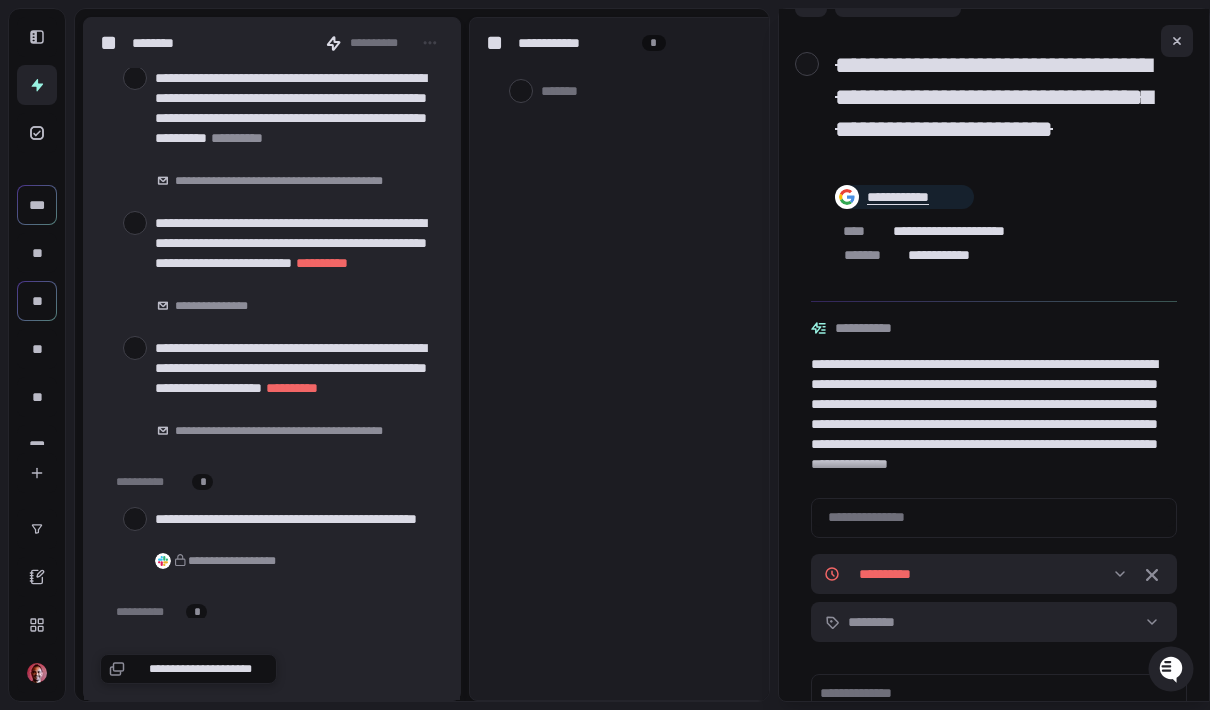 click at bounding box center [135, 348] 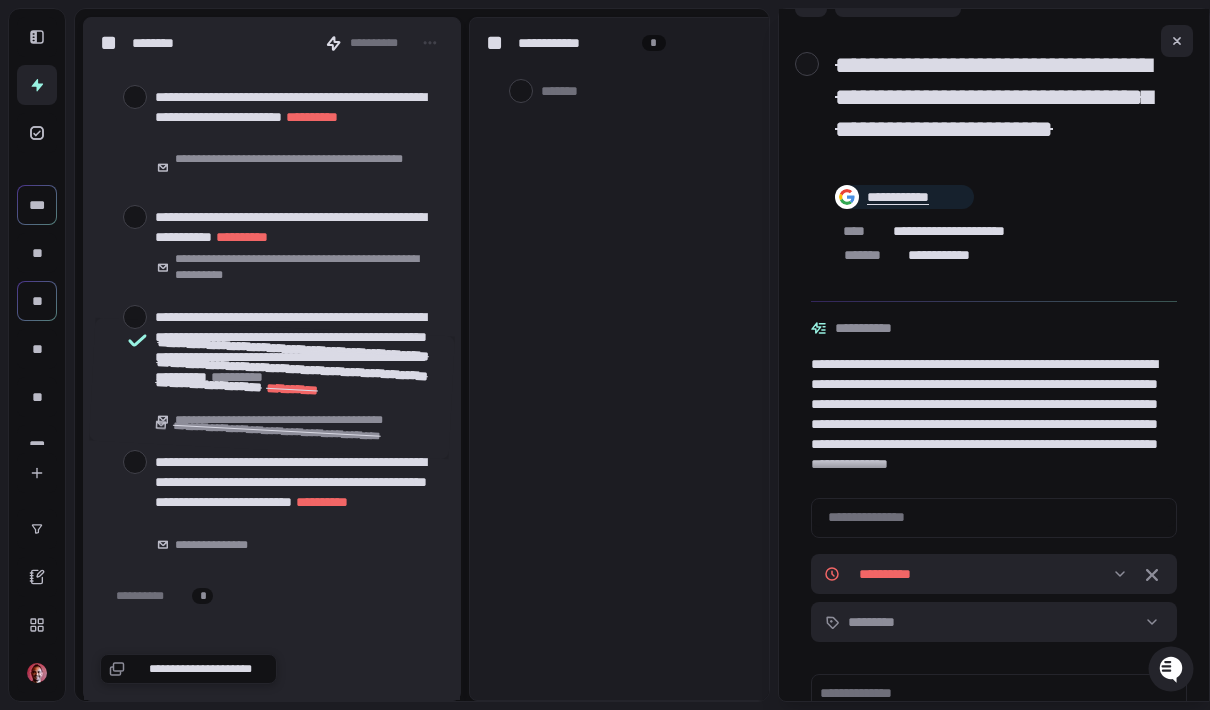 scroll, scrollTop: 11925, scrollLeft: 0, axis: vertical 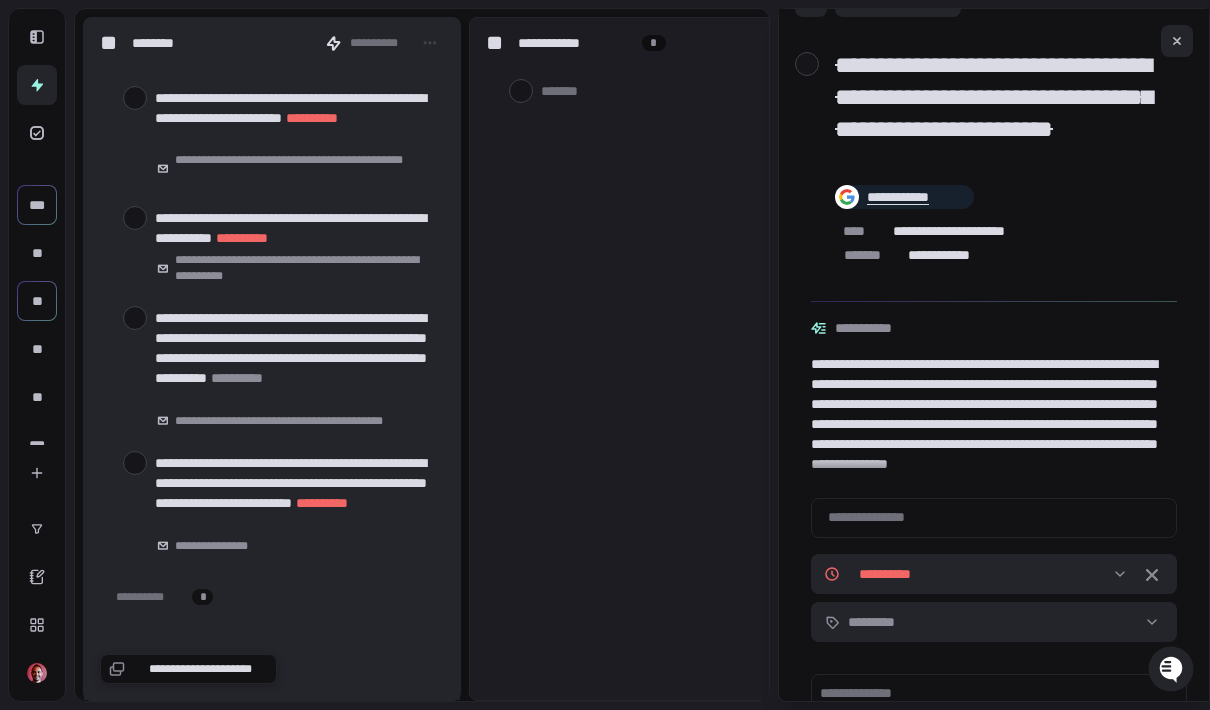 click at bounding box center [135, 463] 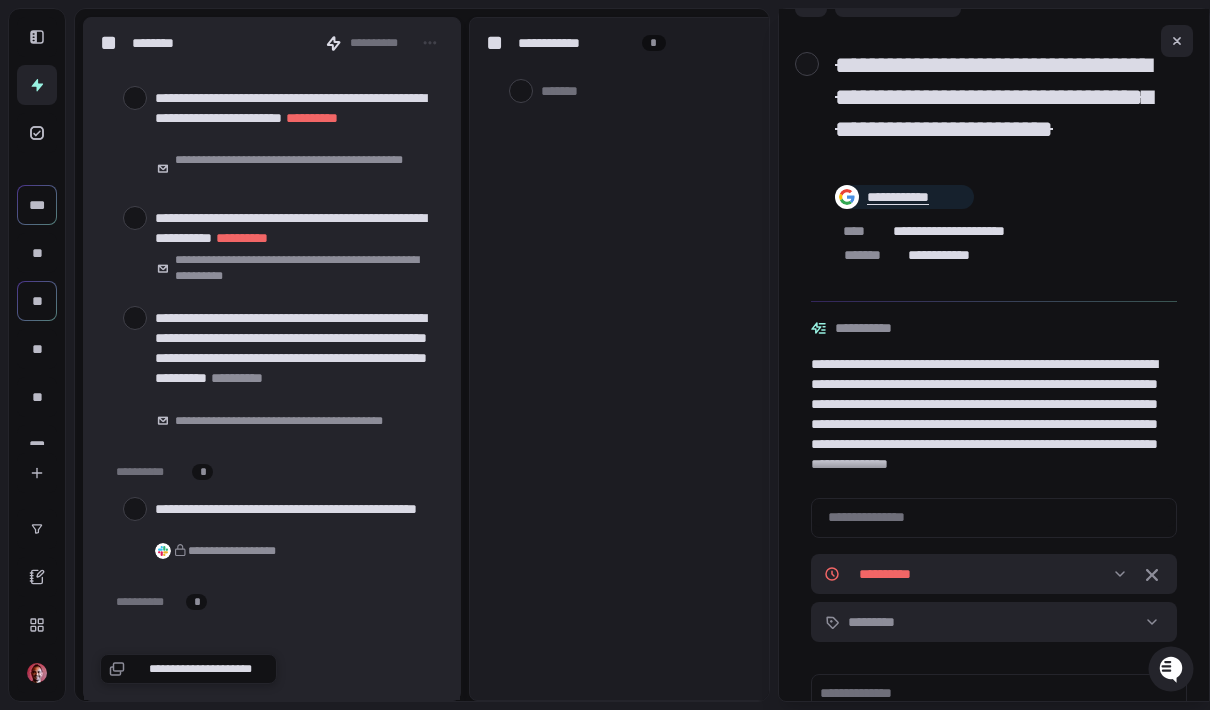 click at bounding box center [135, 318] 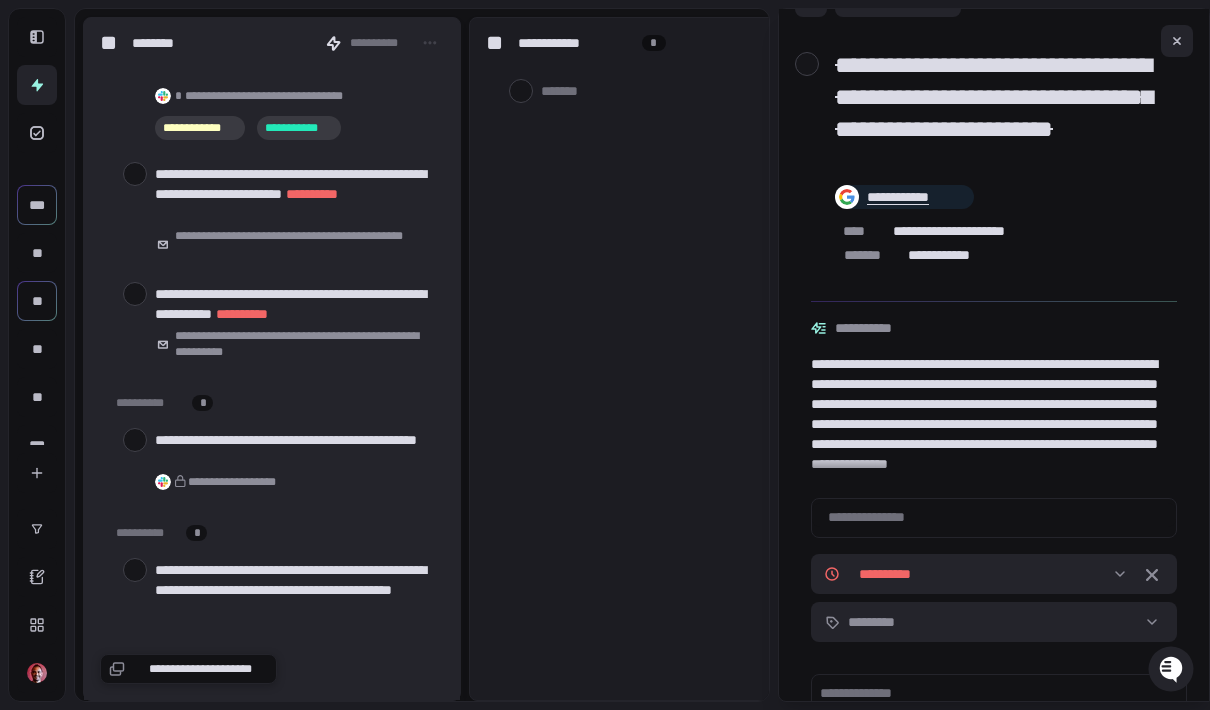 scroll, scrollTop: 11737, scrollLeft: 0, axis: vertical 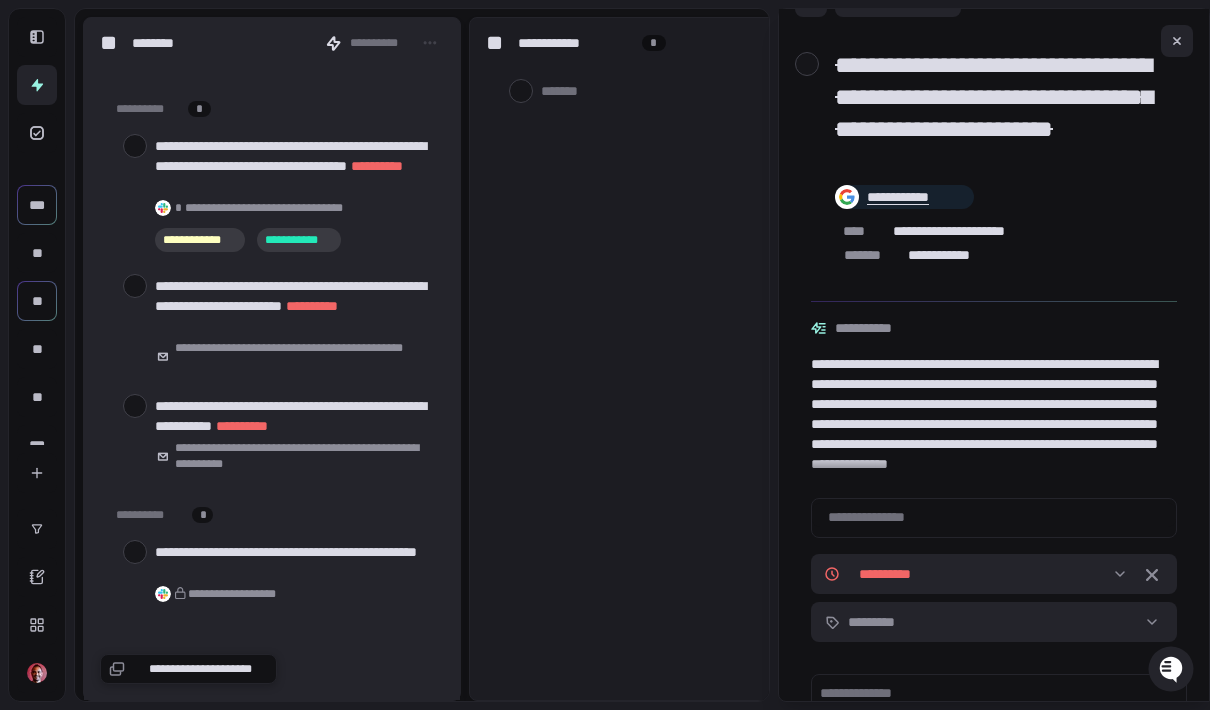 click at bounding box center [135, 286] 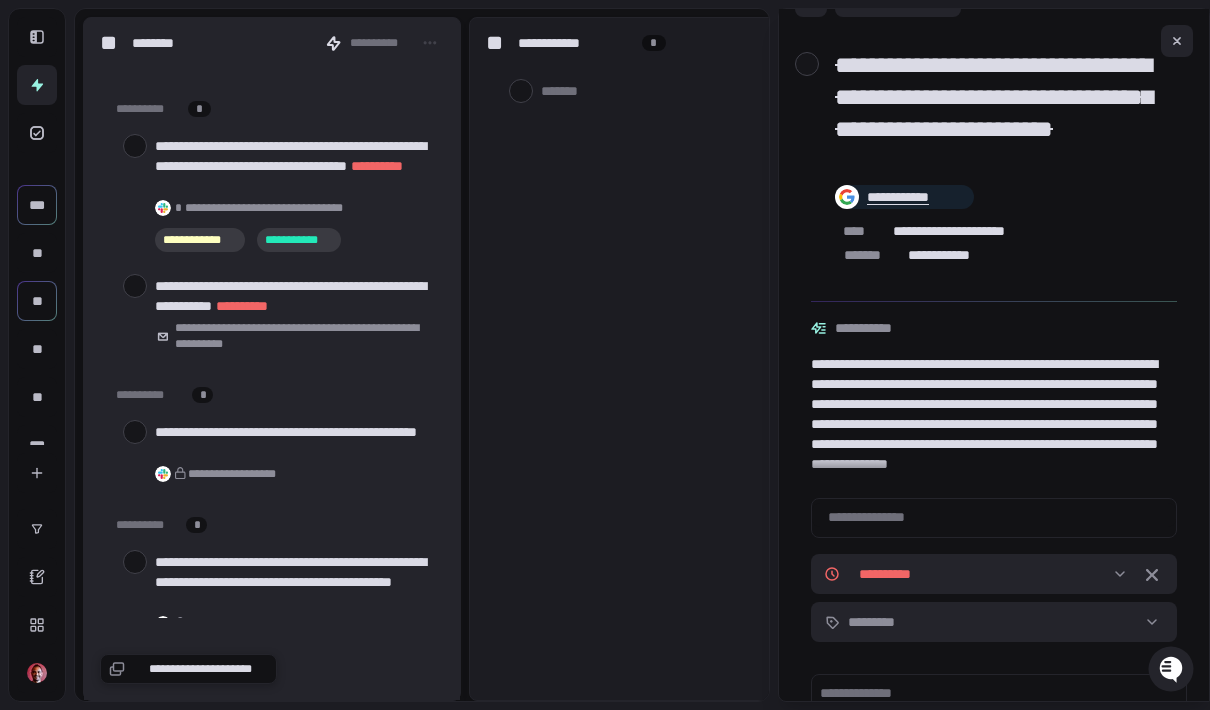 scroll, scrollTop: 0, scrollLeft: 6, axis: horizontal 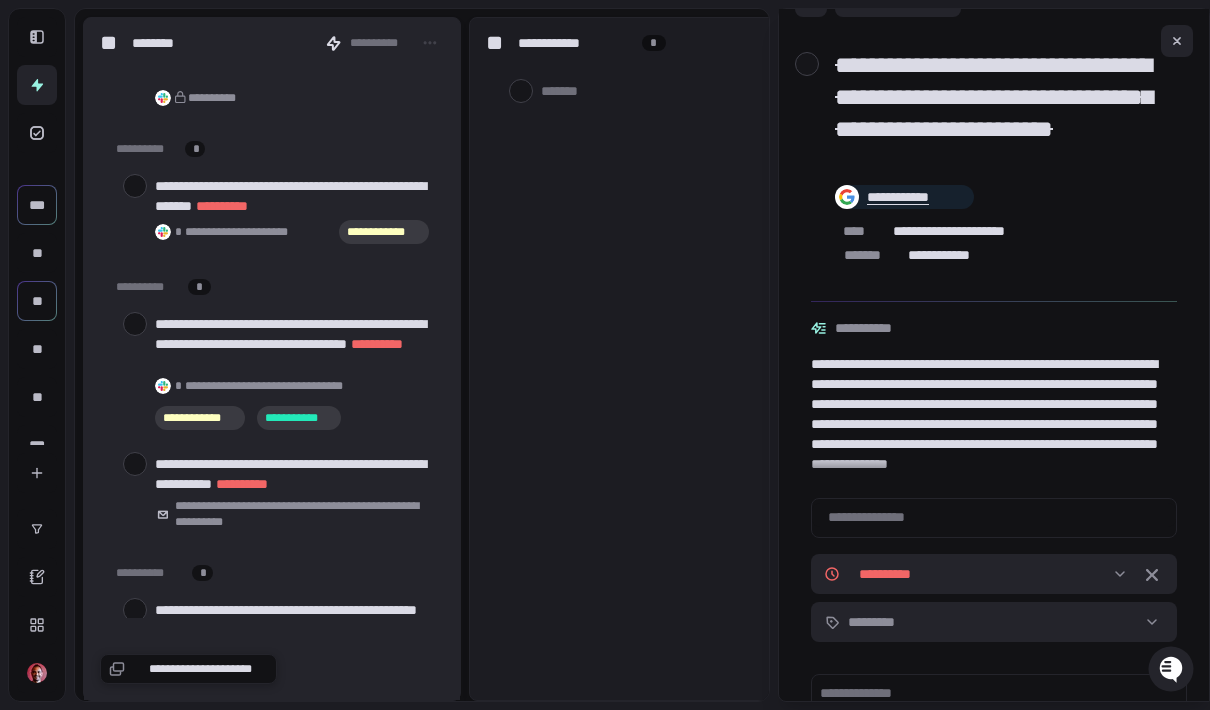 click at bounding box center [135, 464] 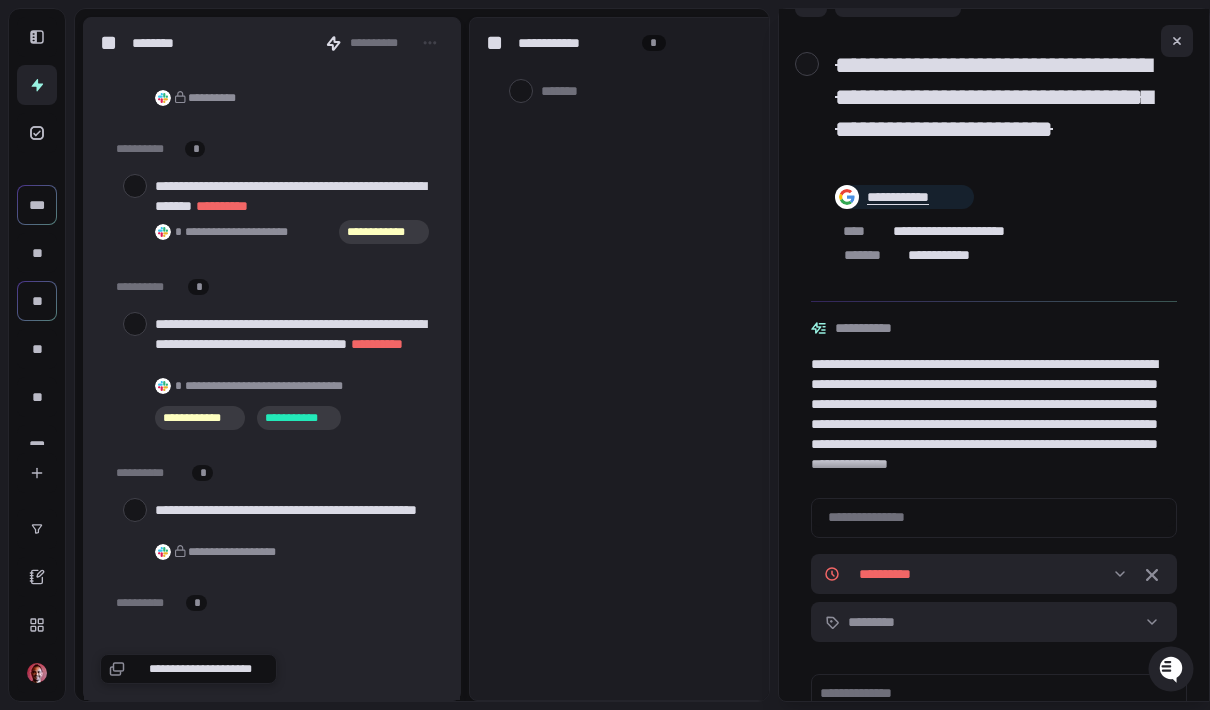 click at bounding box center (135, 324) 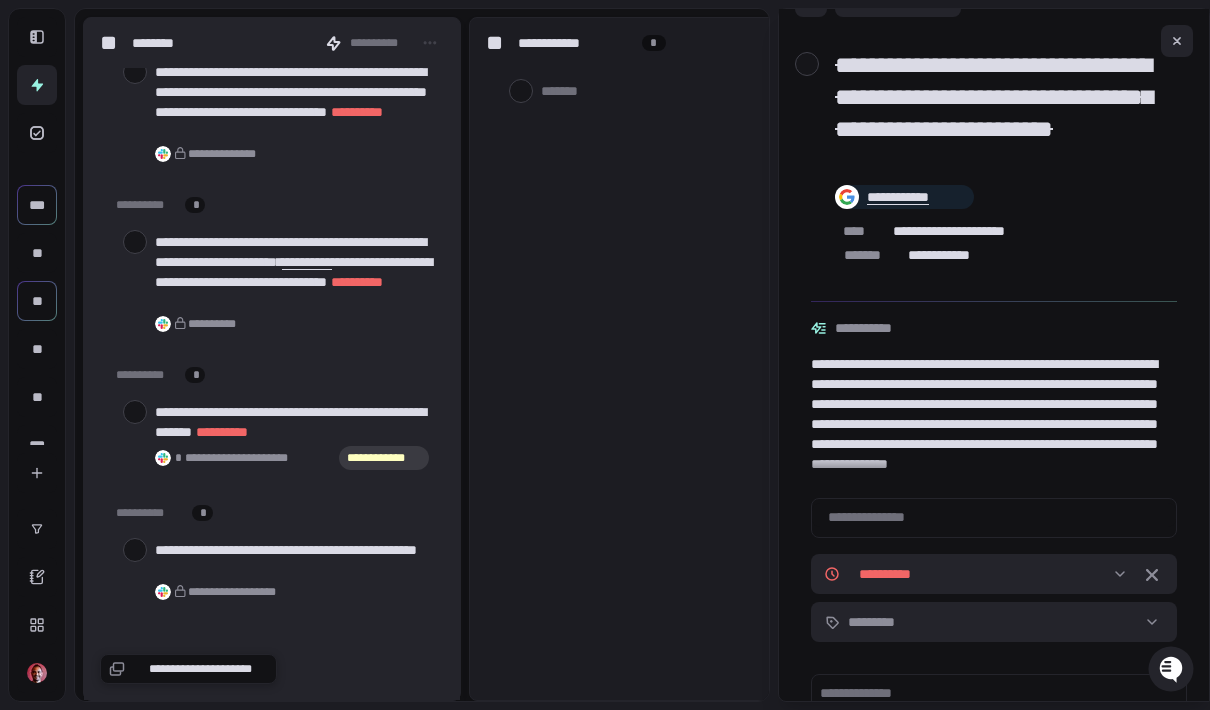 scroll, scrollTop: 11331, scrollLeft: 0, axis: vertical 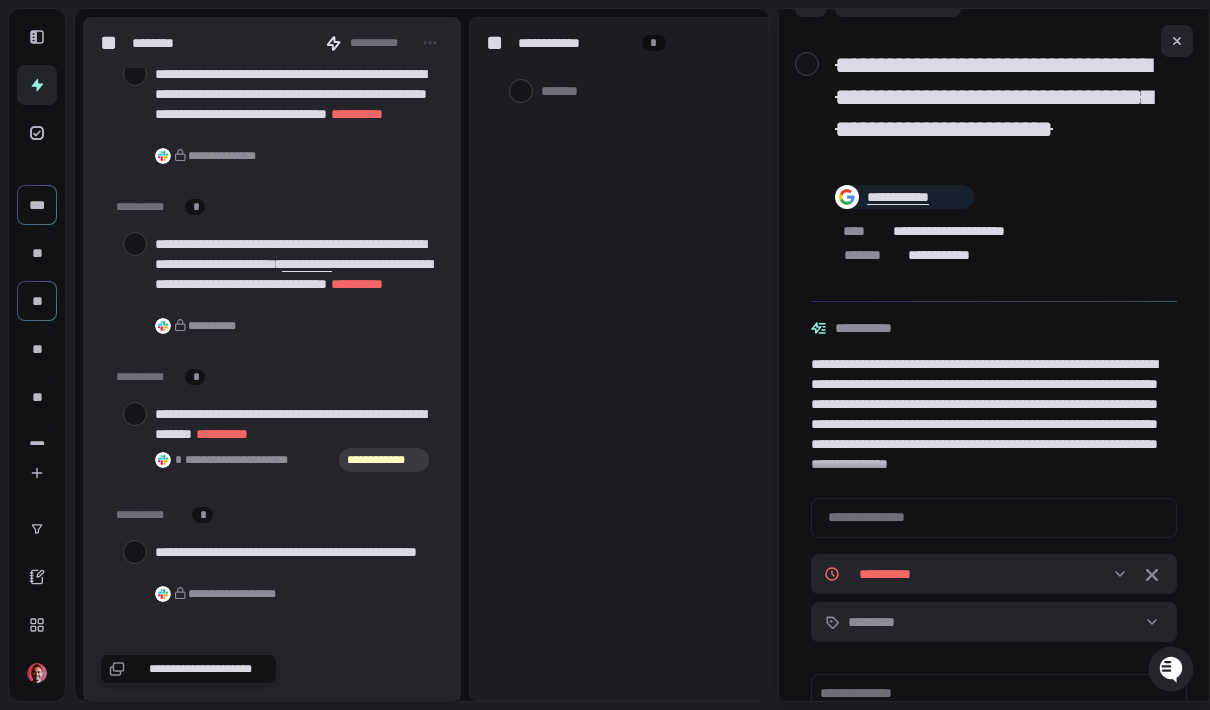 click at bounding box center [135, 414] 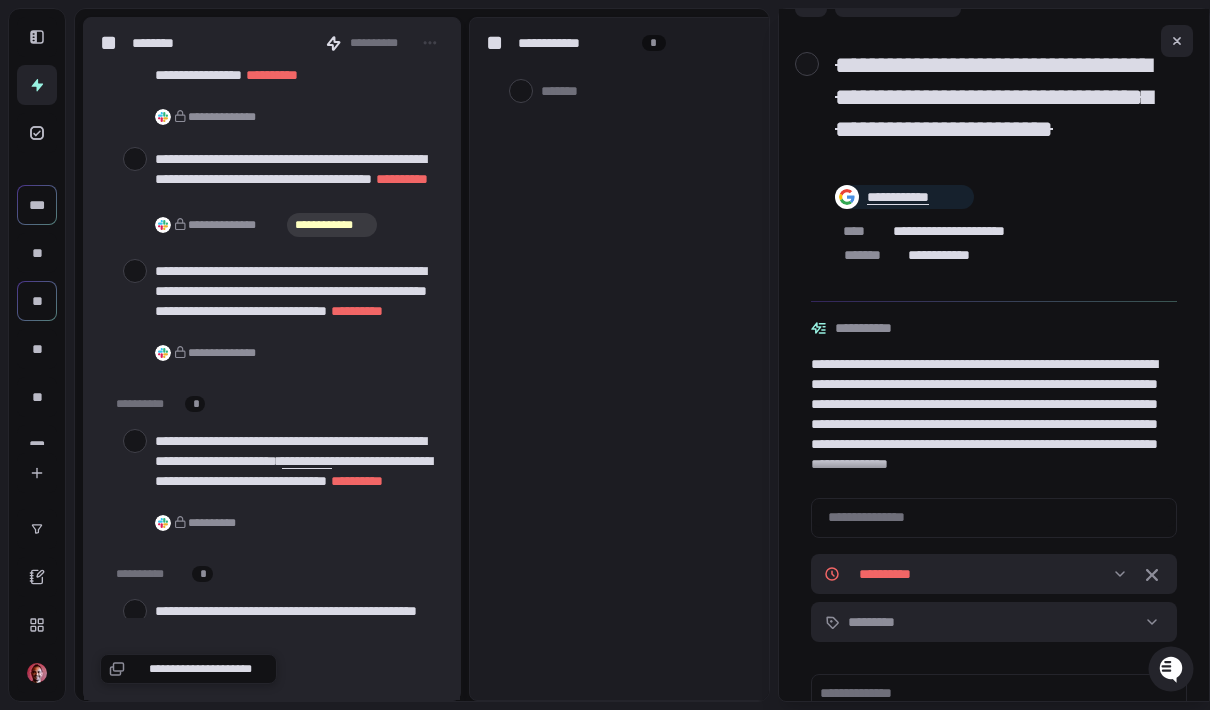 scroll, scrollTop: 11110, scrollLeft: 0, axis: vertical 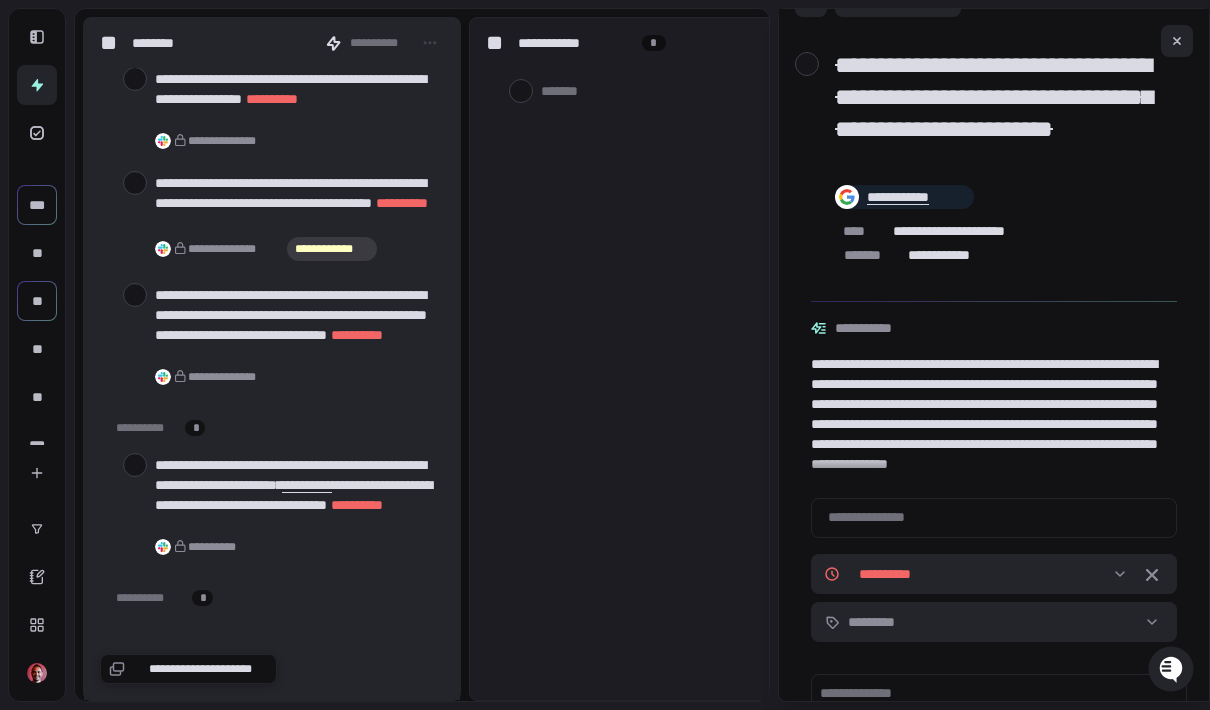 click at bounding box center (135, 465) 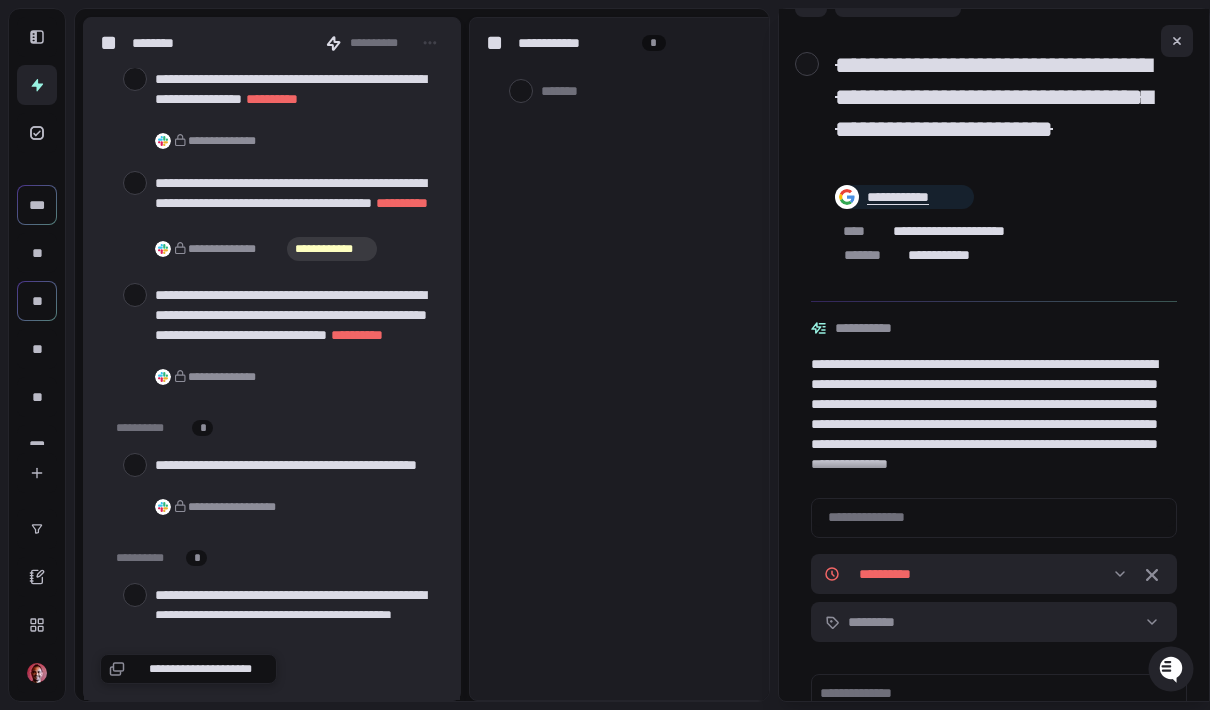click 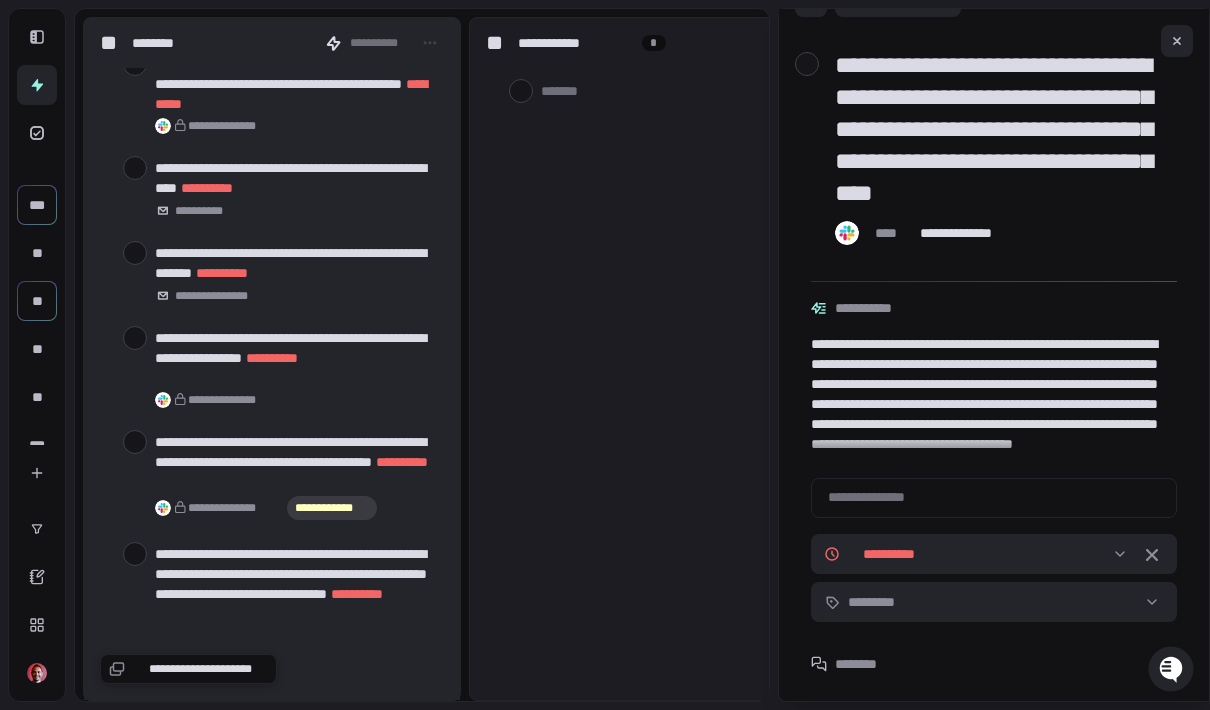 scroll, scrollTop: 10822, scrollLeft: 0, axis: vertical 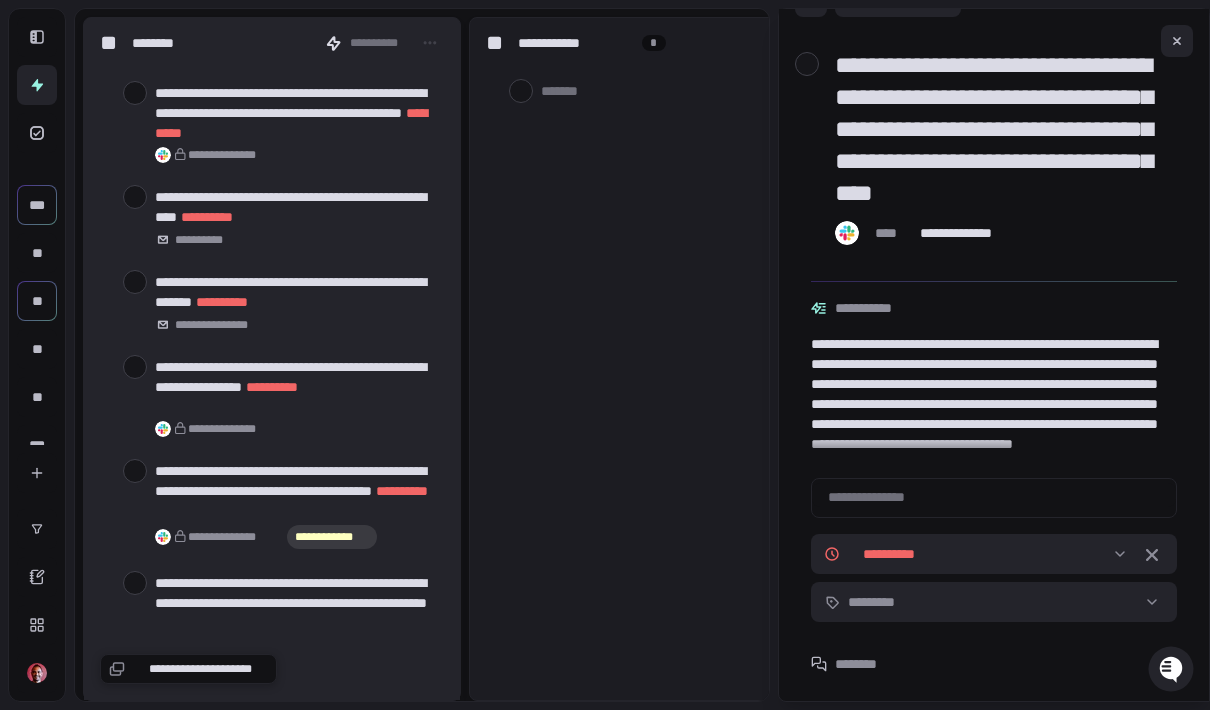 click on "**********" at bounding box center (272, 397) 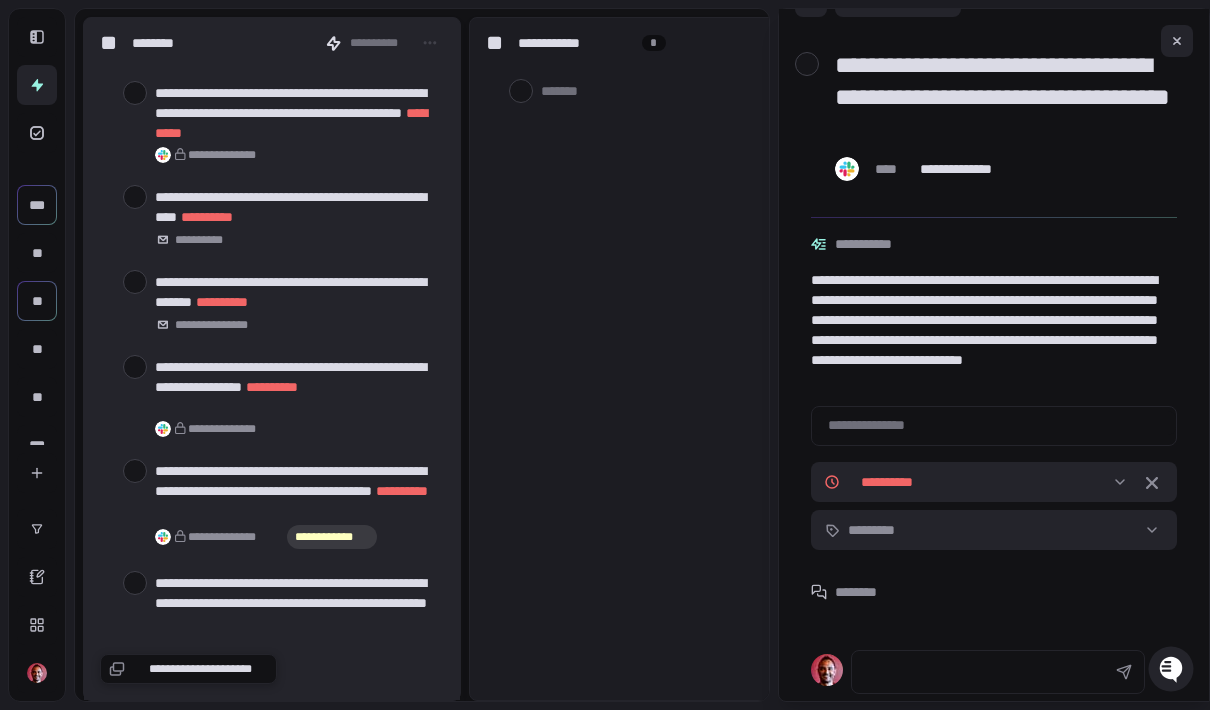 scroll, scrollTop: 32, scrollLeft: 0, axis: vertical 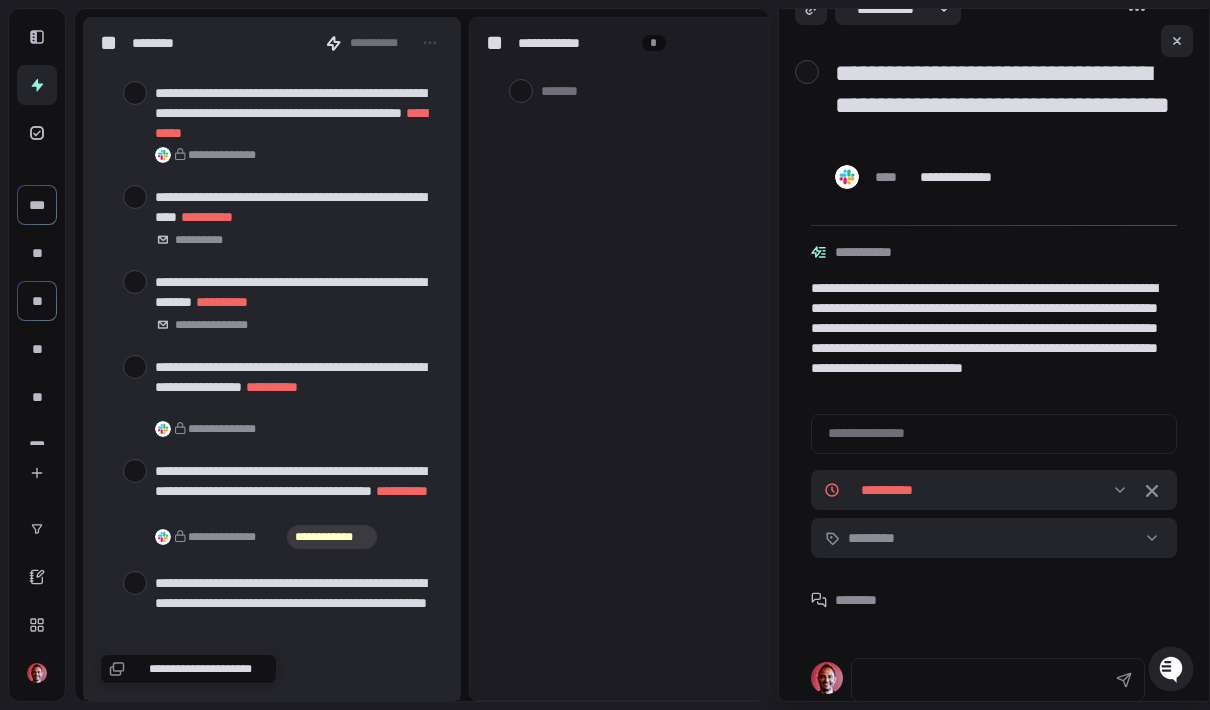 click at bounding box center [135, 367] 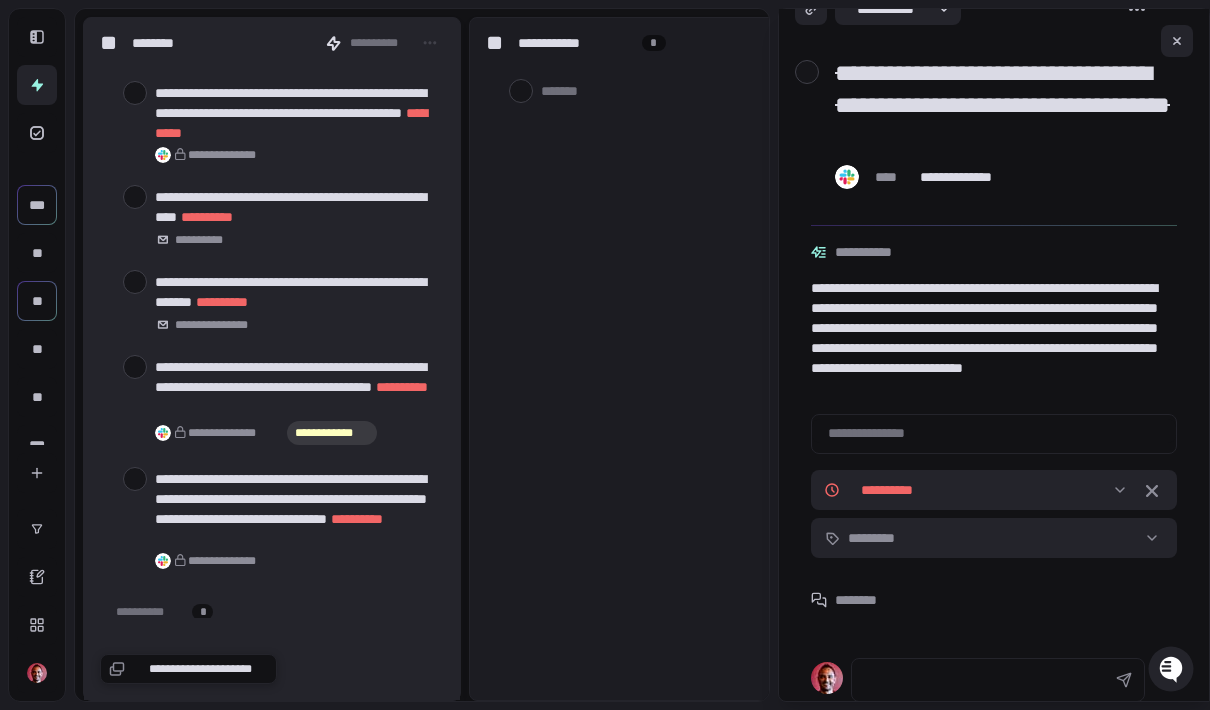 click at bounding box center (135, 479) 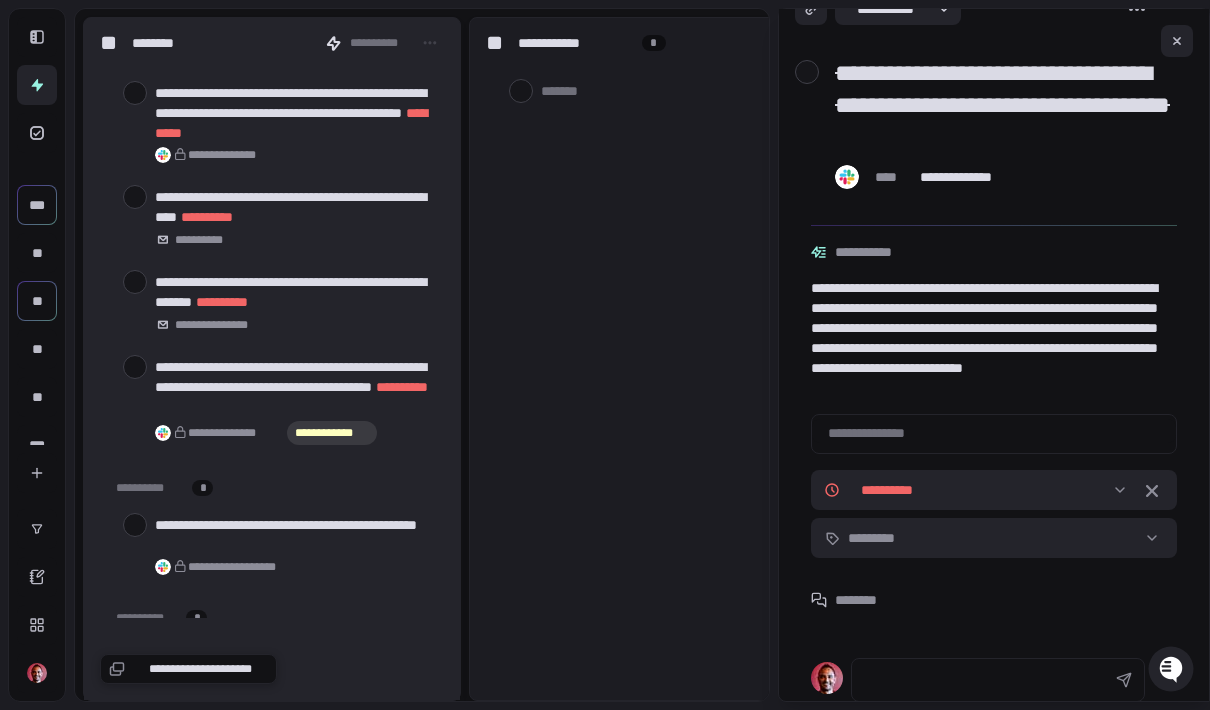 click at bounding box center [135, 367] 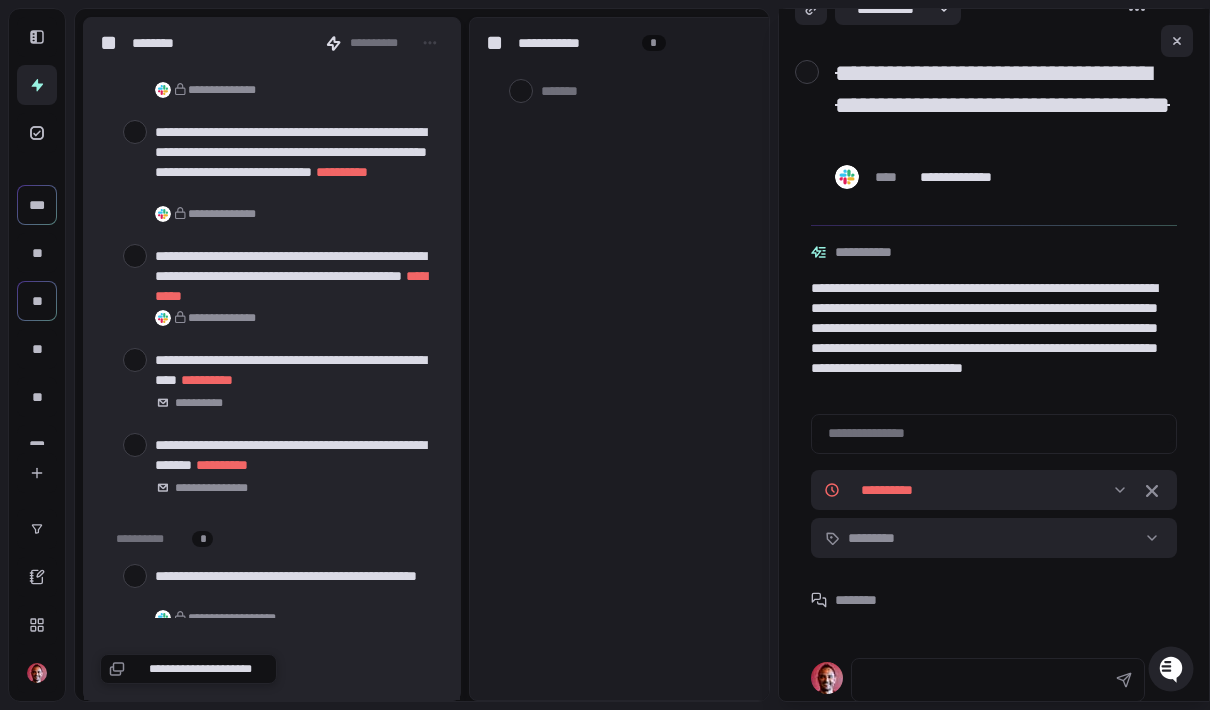 scroll, scrollTop: 10647, scrollLeft: 0, axis: vertical 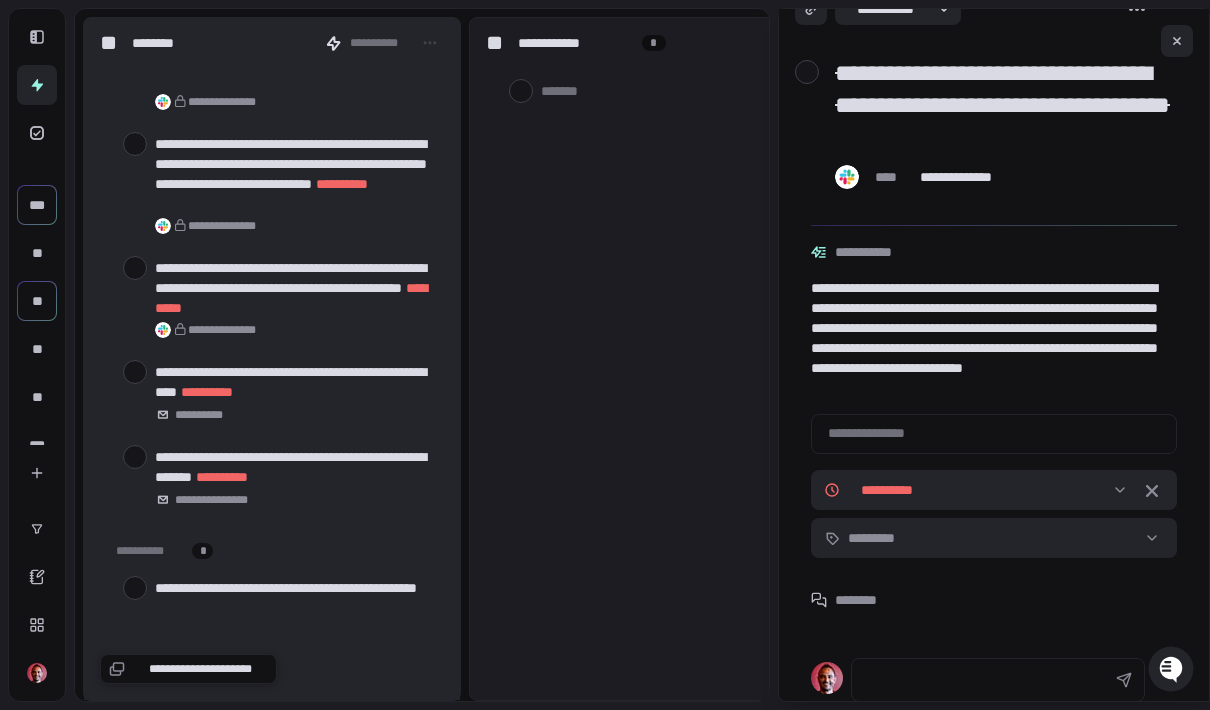 click at bounding box center [135, 457] 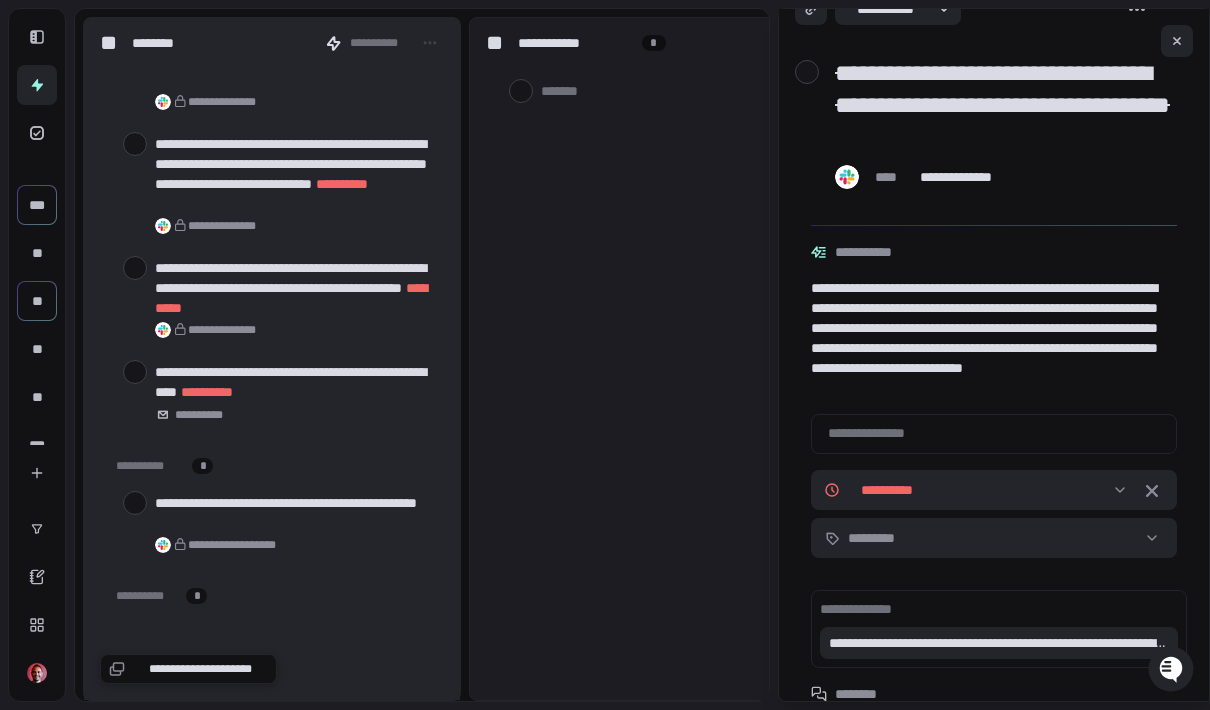 click at bounding box center (135, 372) 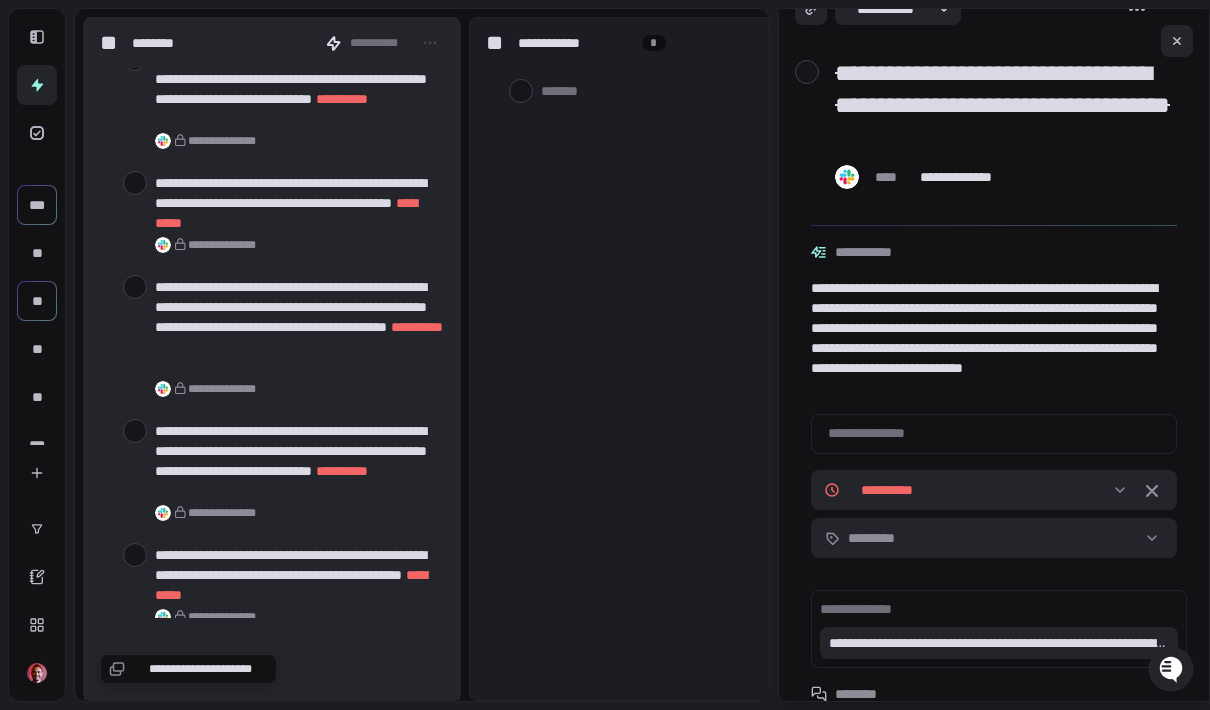 scroll, scrollTop: 10359, scrollLeft: 0, axis: vertical 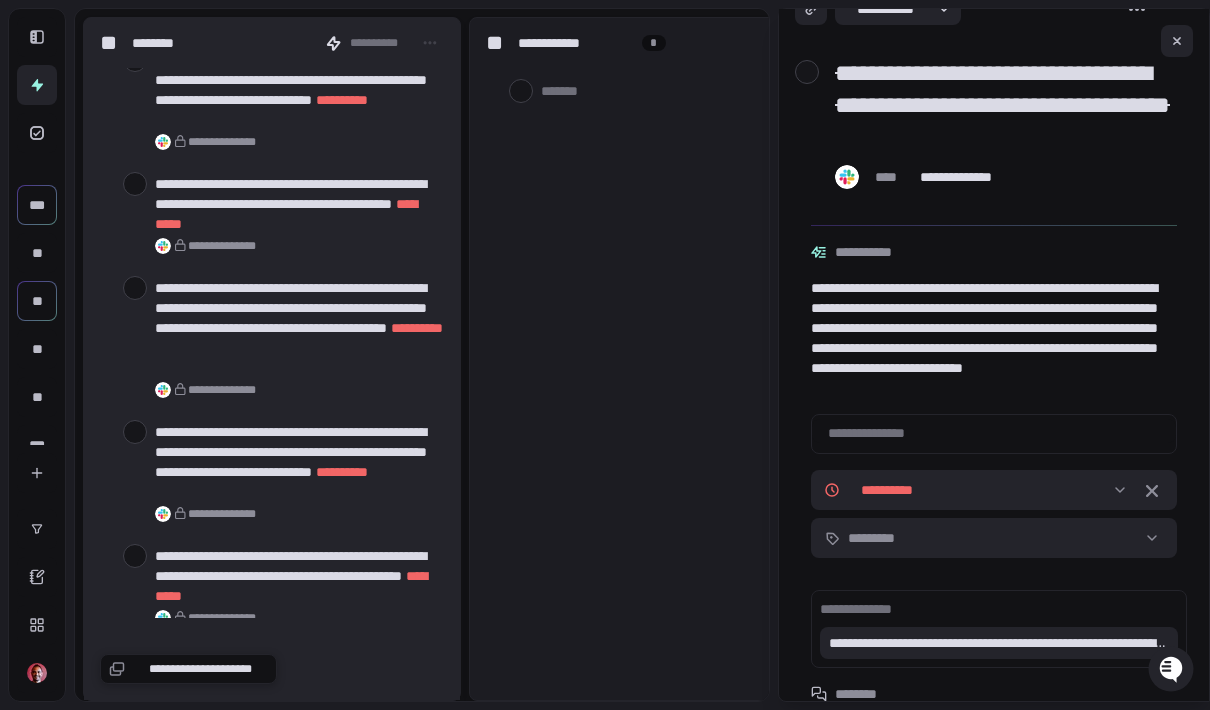 click at bounding box center (135, 432) 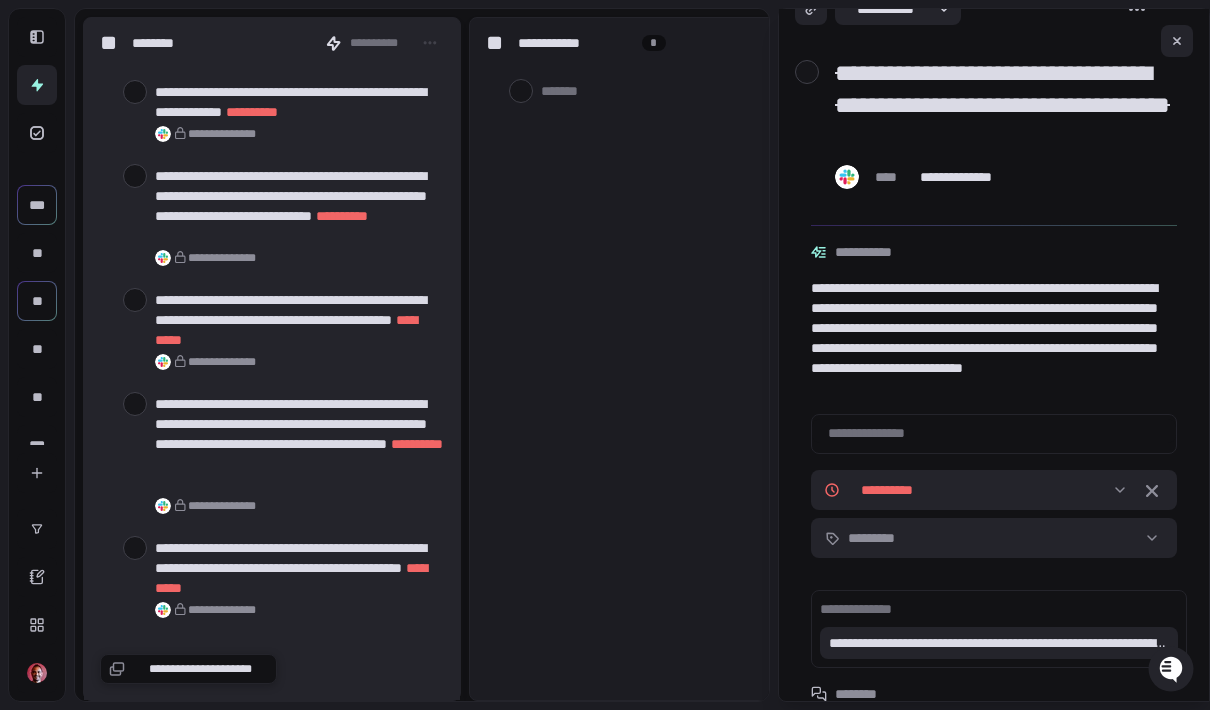 scroll, scrollTop: 10242, scrollLeft: 0, axis: vertical 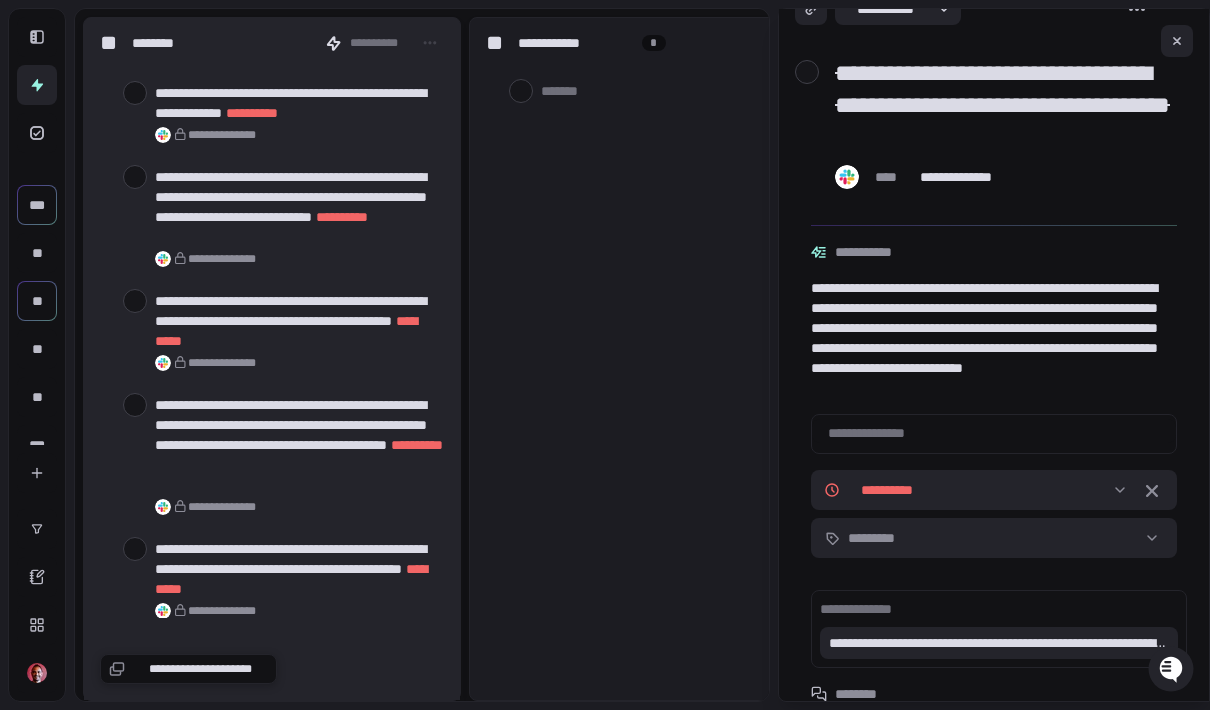 click at bounding box center [135, 405] 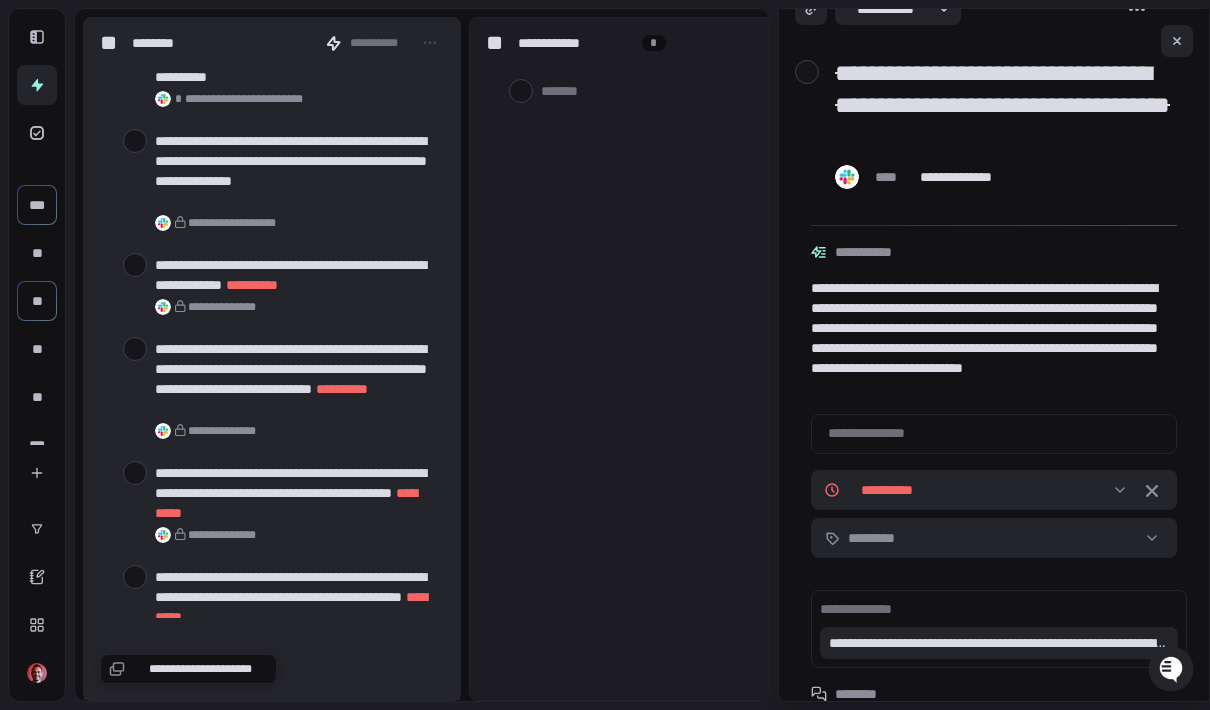 scroll, scrollTop: 10069, scrollLeft: 0, axis: vertical 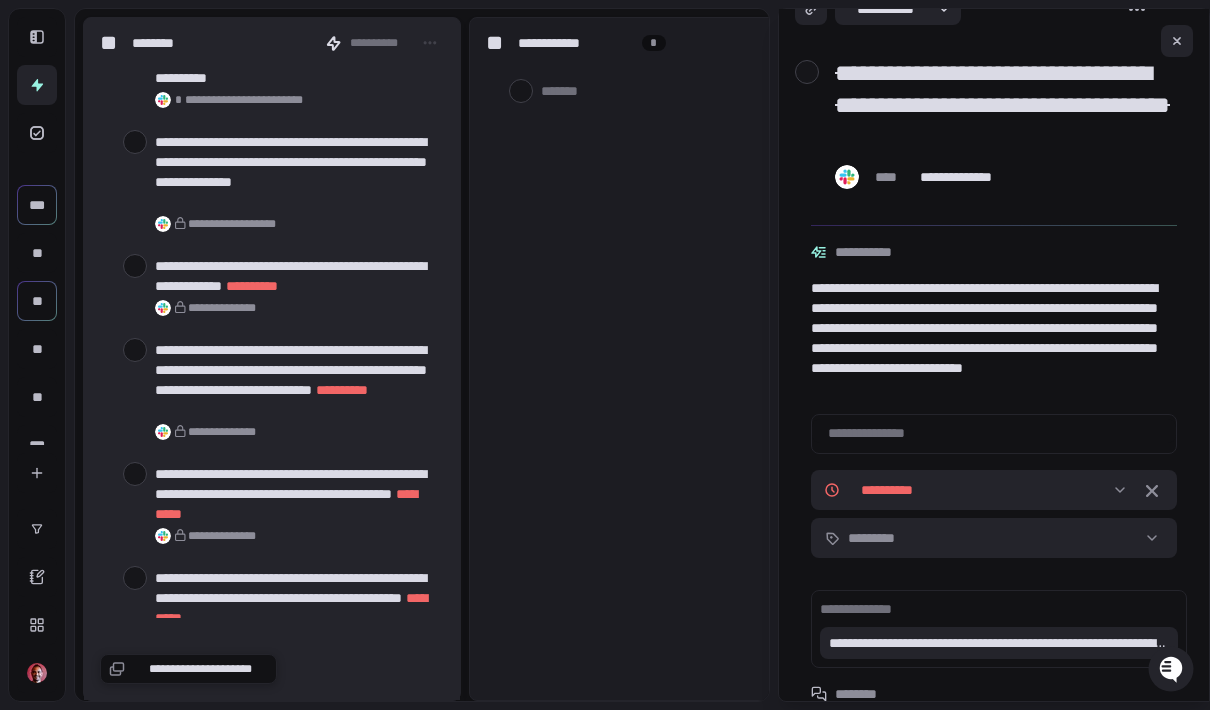 click at bounding box center (135, 474) 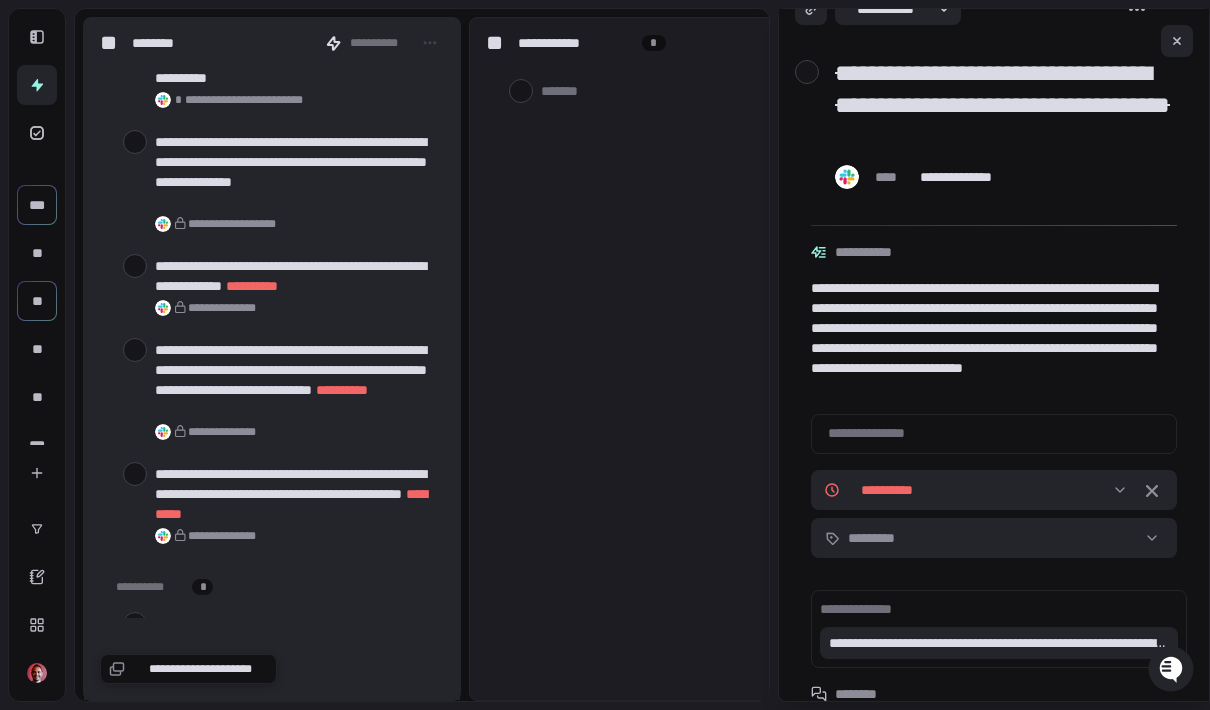 click at bounding box center [135, 350] 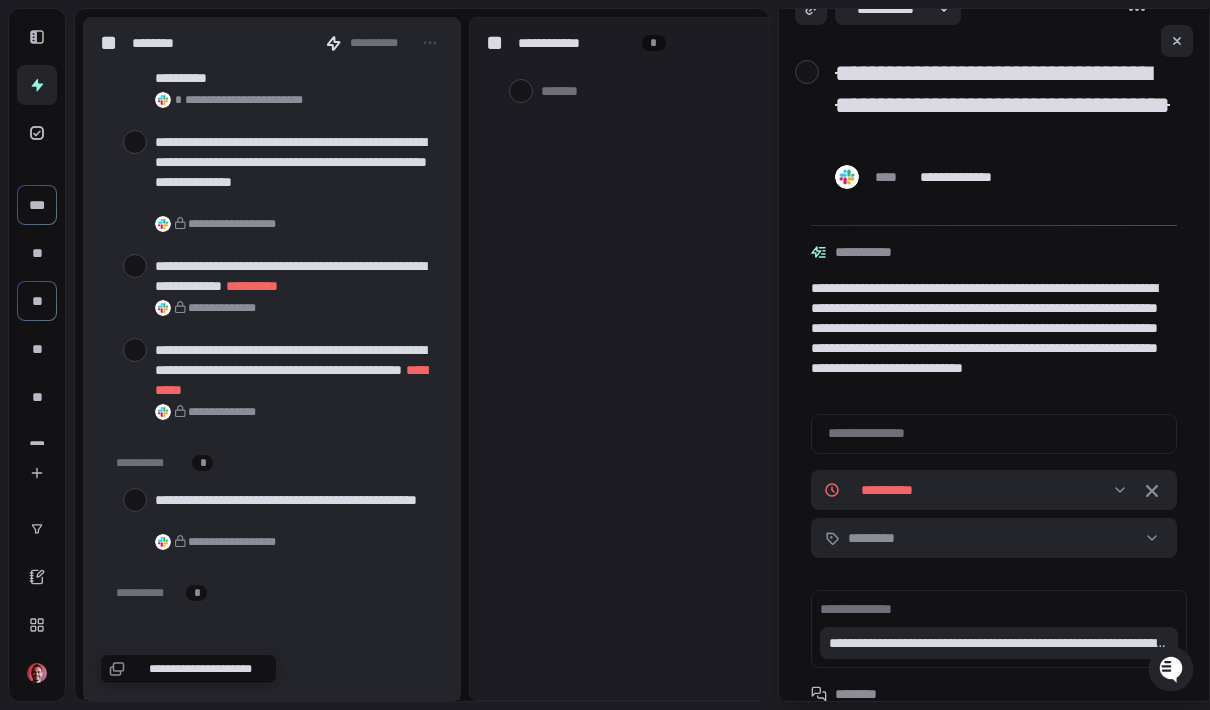 scroll, scrollTop: 0, scrollLeft: 3, axis: horizontal 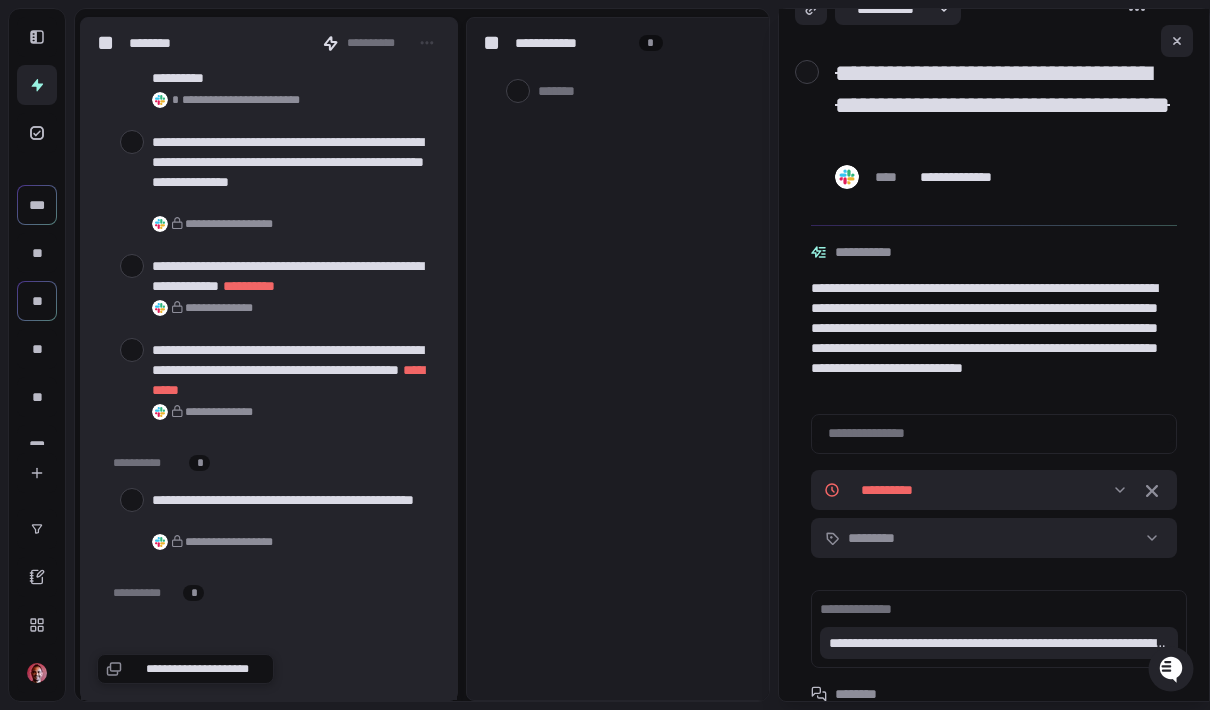 click at bounding box center [132, 266] 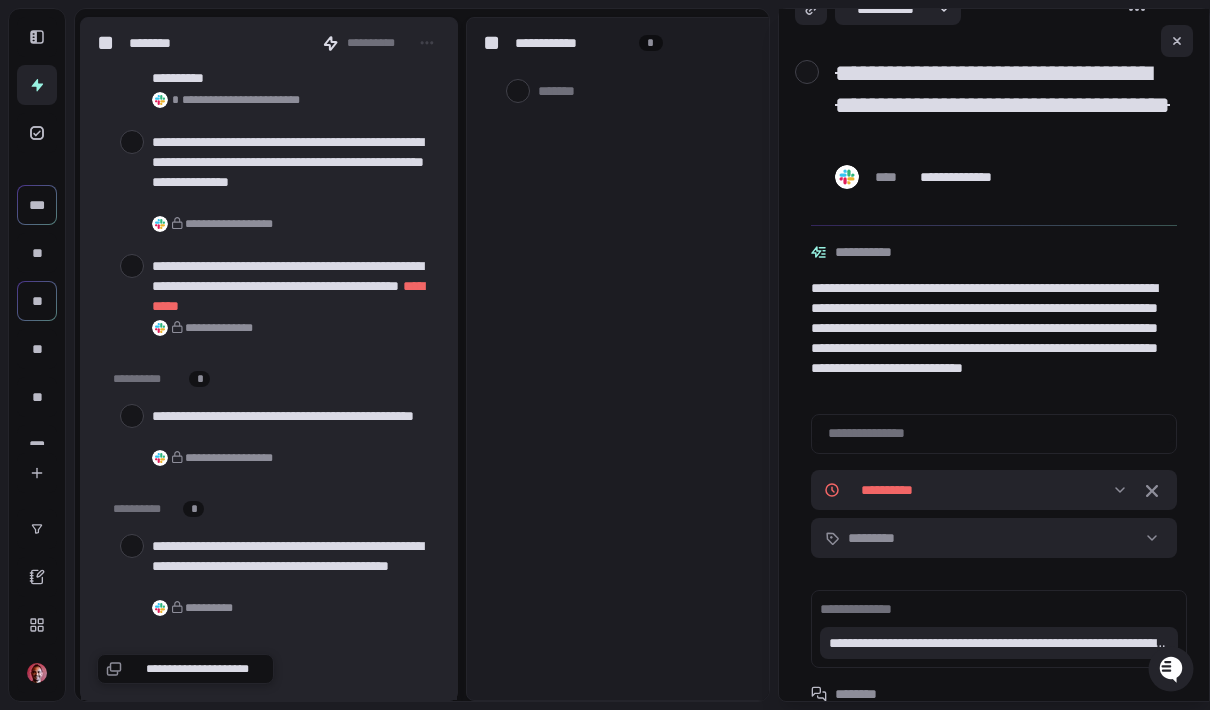 click at bounding box center [132, 266] 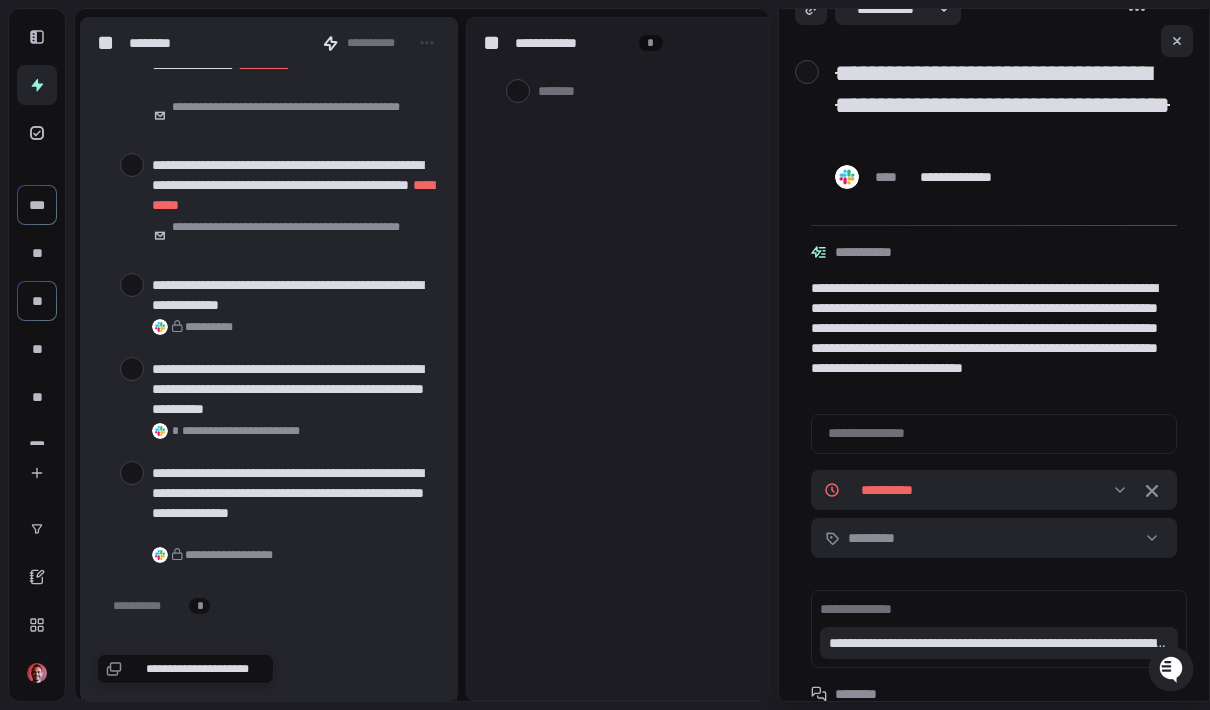 scroll, scrollTop: 9737, scrollLeft: 0, axis: vertical 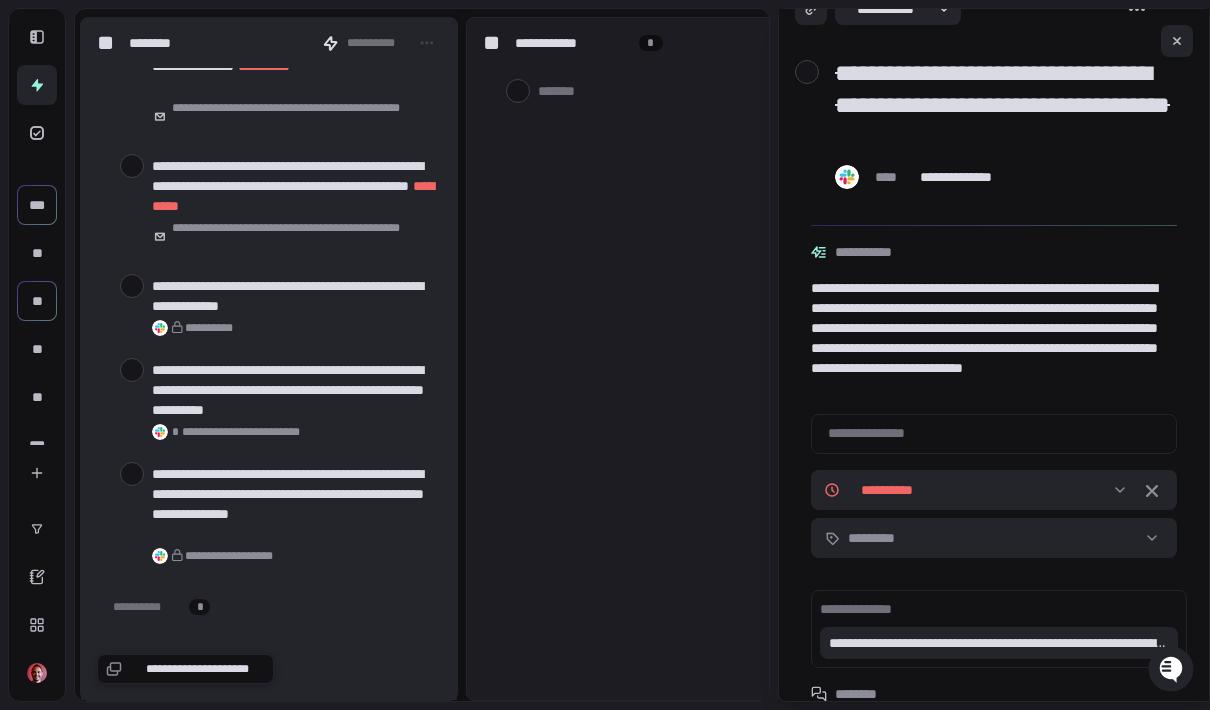 click at bounding box center (132, 474) 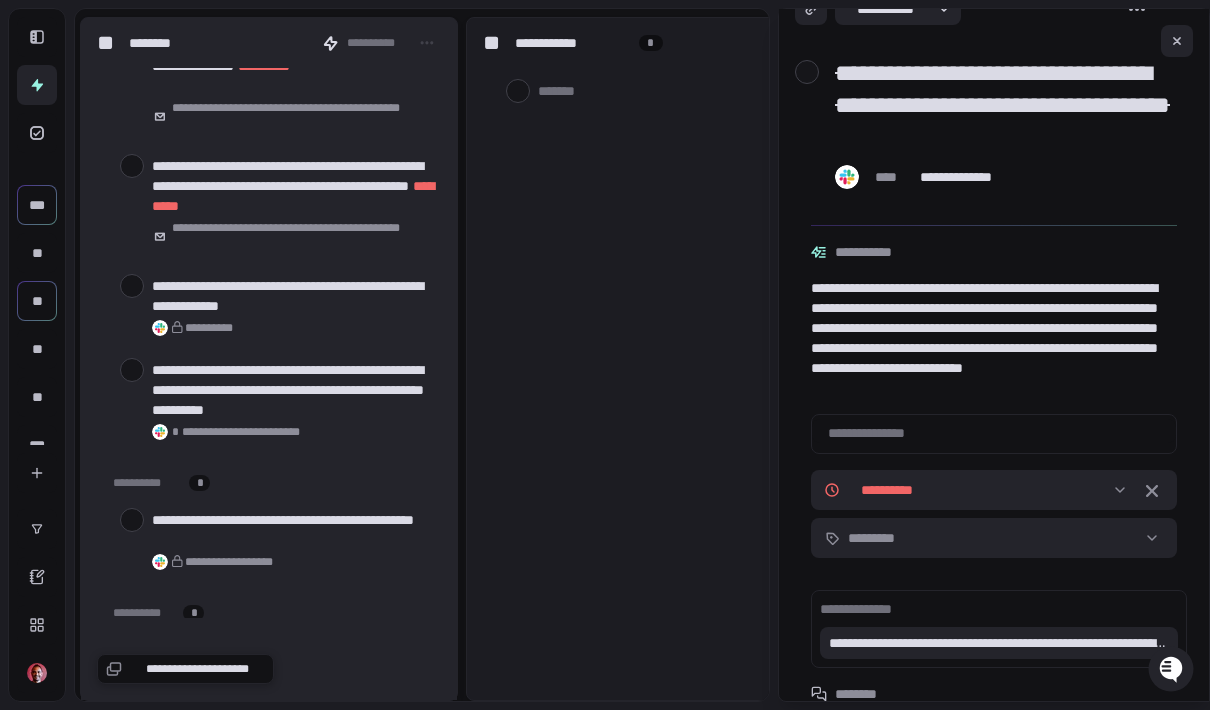 click at bounding box center (132, 370) 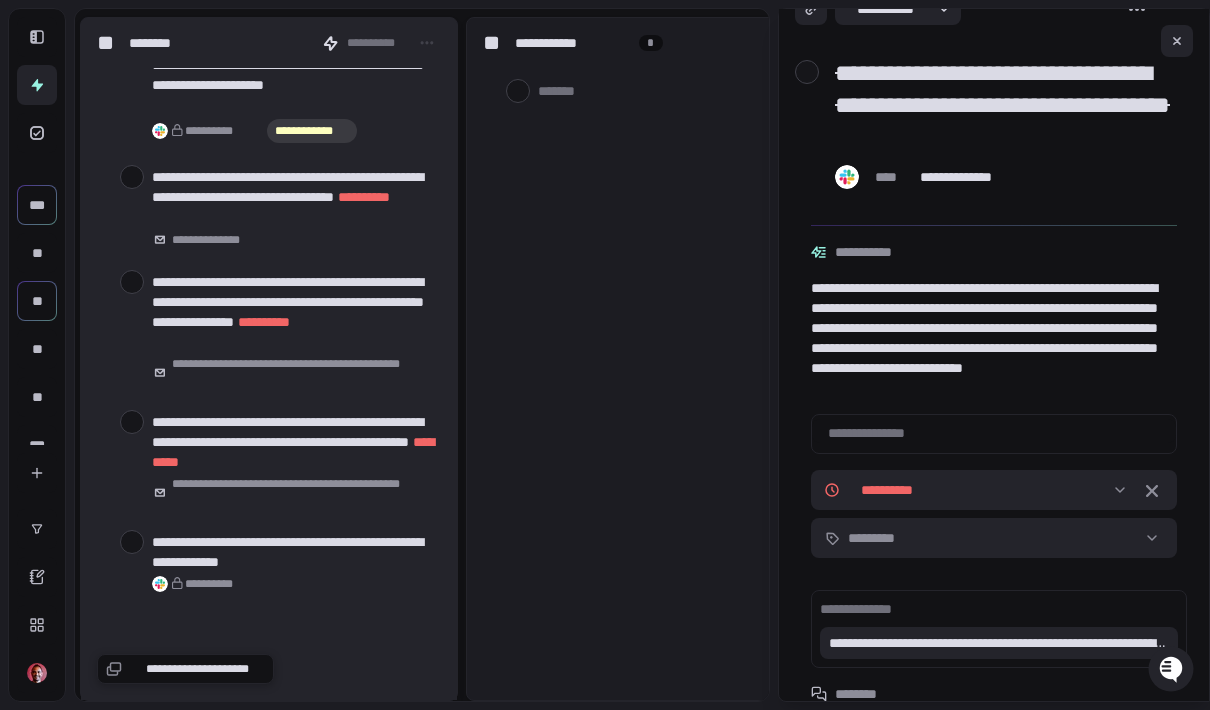 scroll, scrollTop: 9459, scrollLeft: 0, axis: vertical 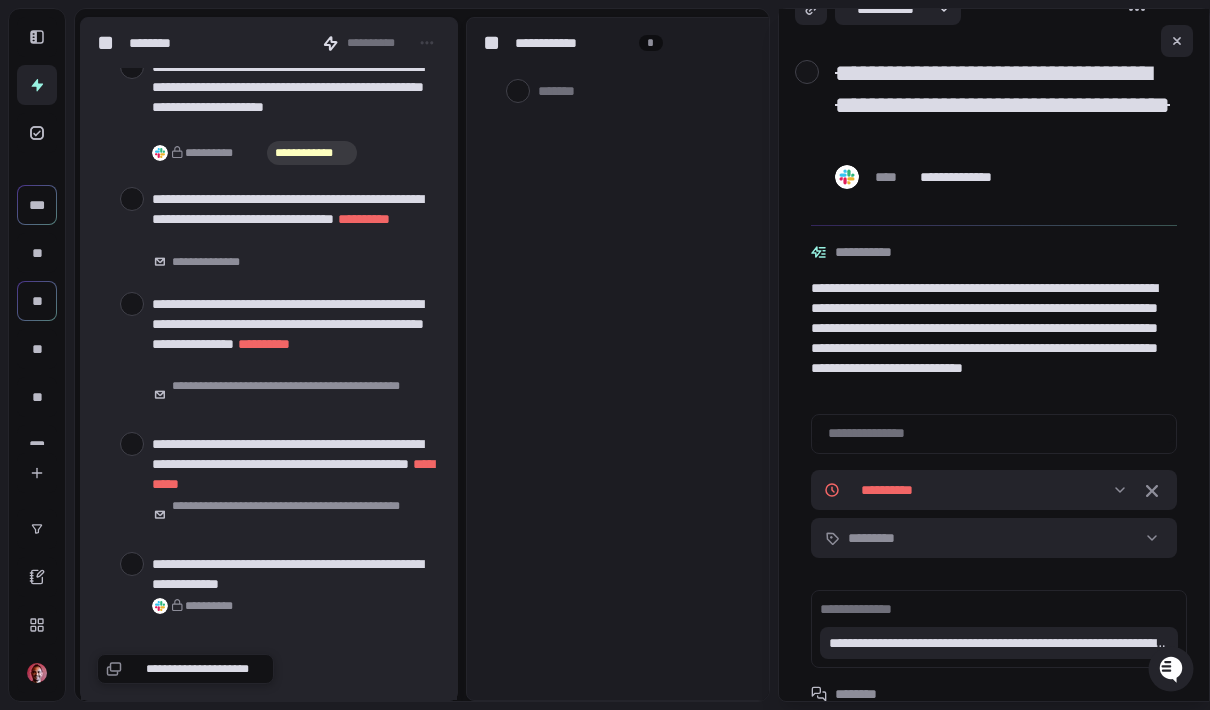 click at bounding box center (132, 564) 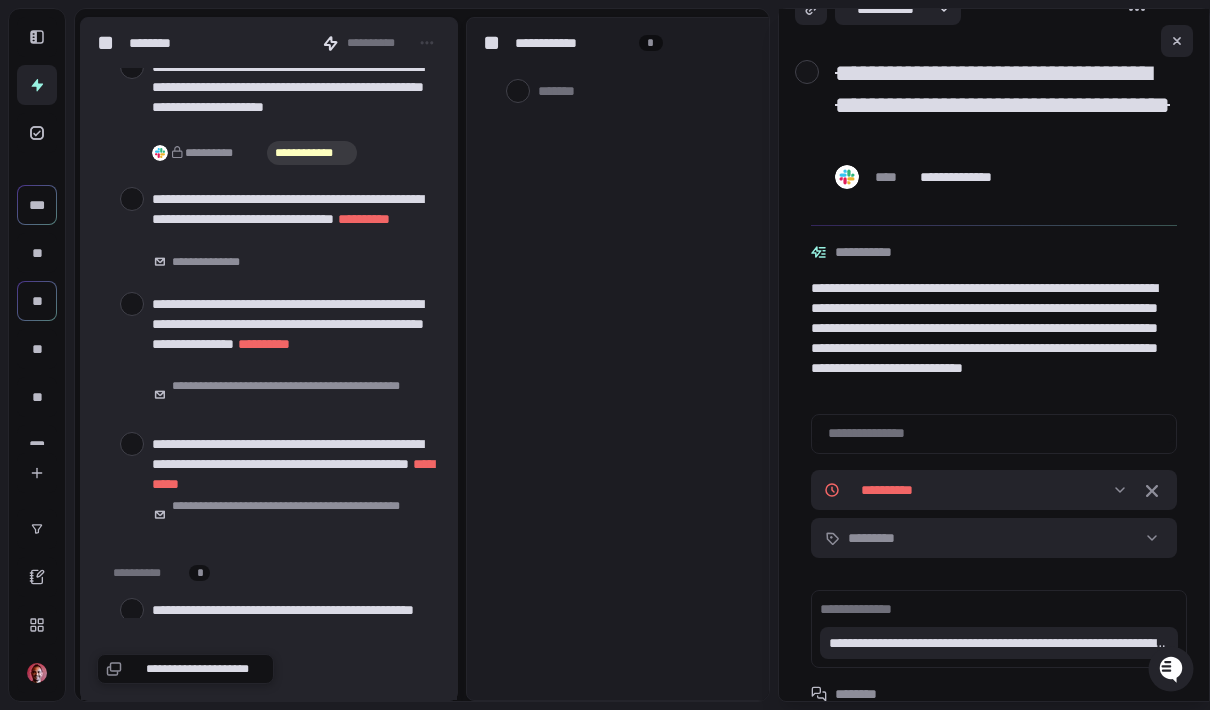 click at bounding box center (132, 444) 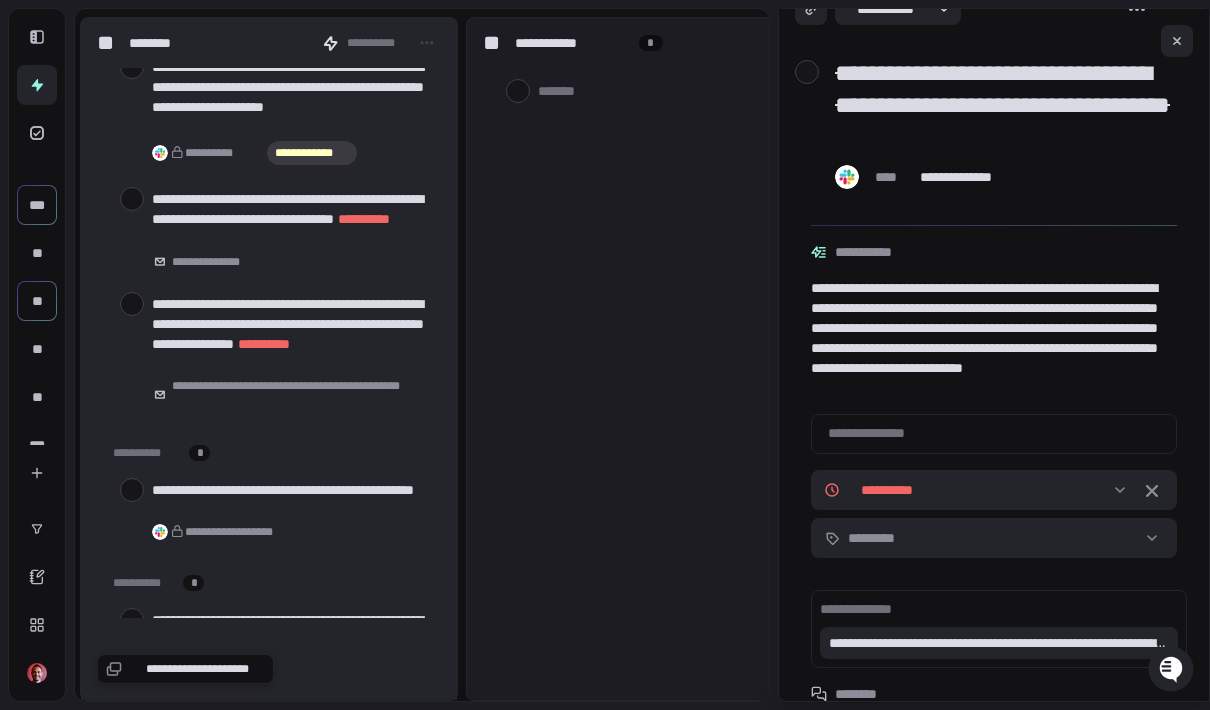 click at bounding box center (132, 304) 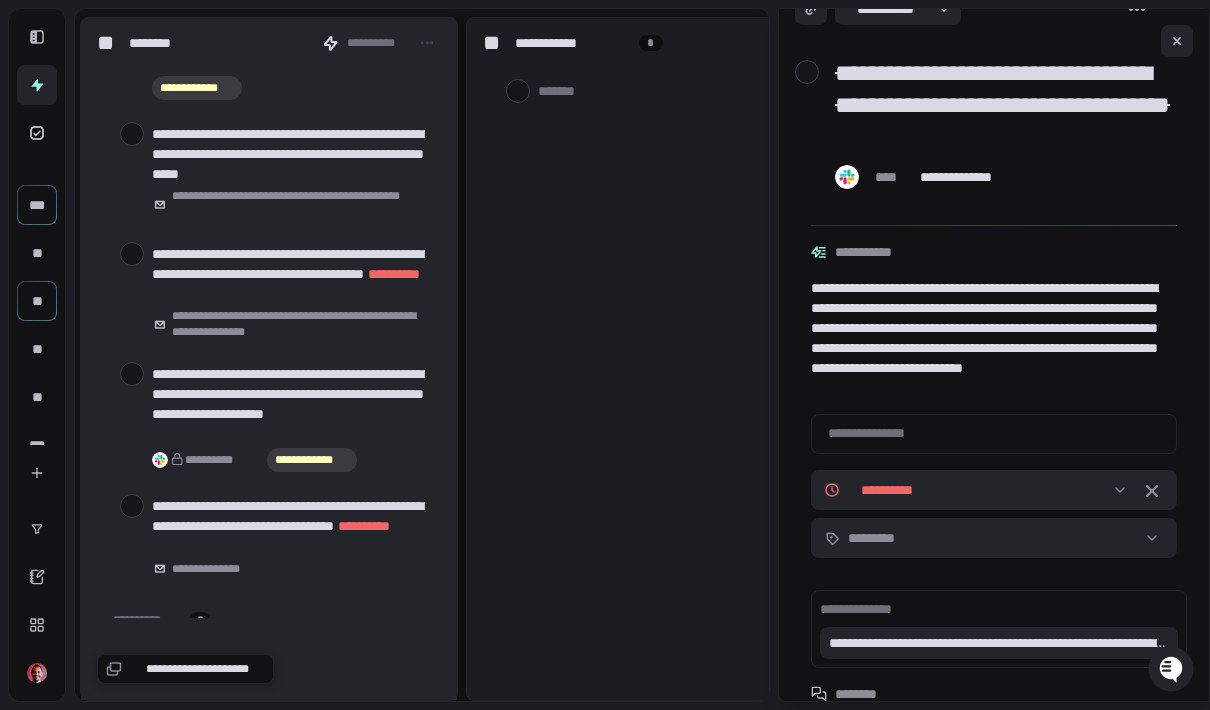 scroll, scrollTop: 9118, scrollLeft: 0, axis: vertical 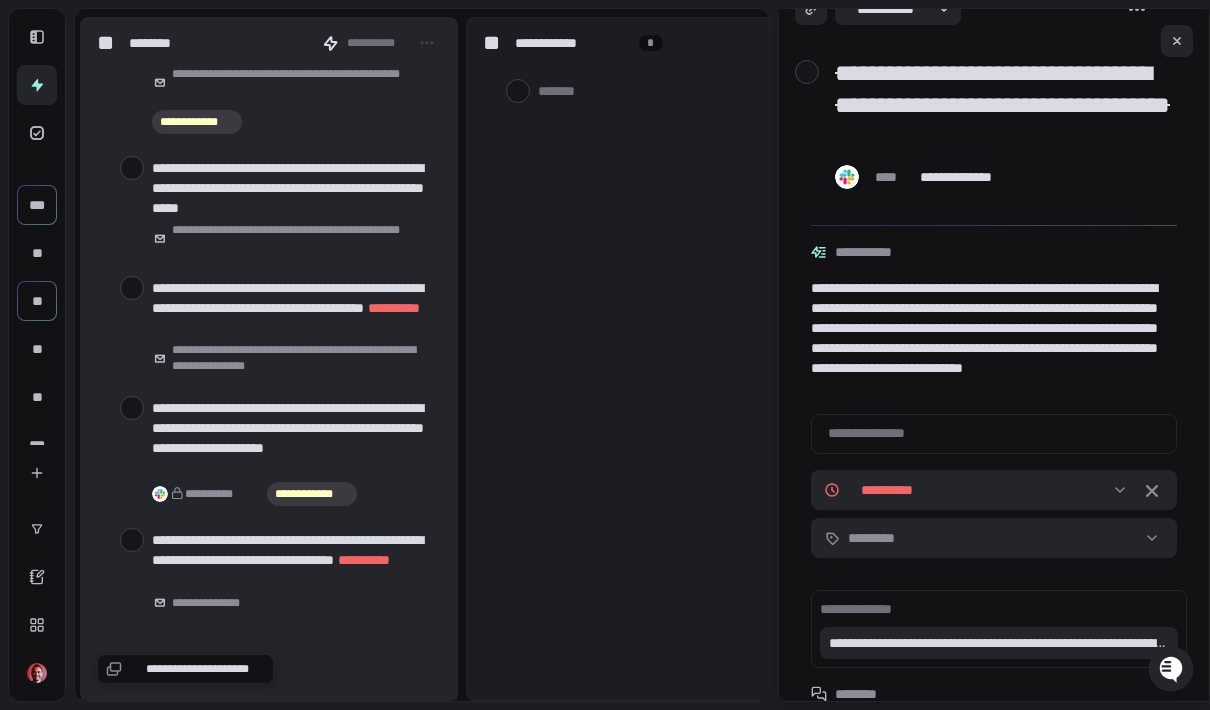 click at bounding box center [132, 540] 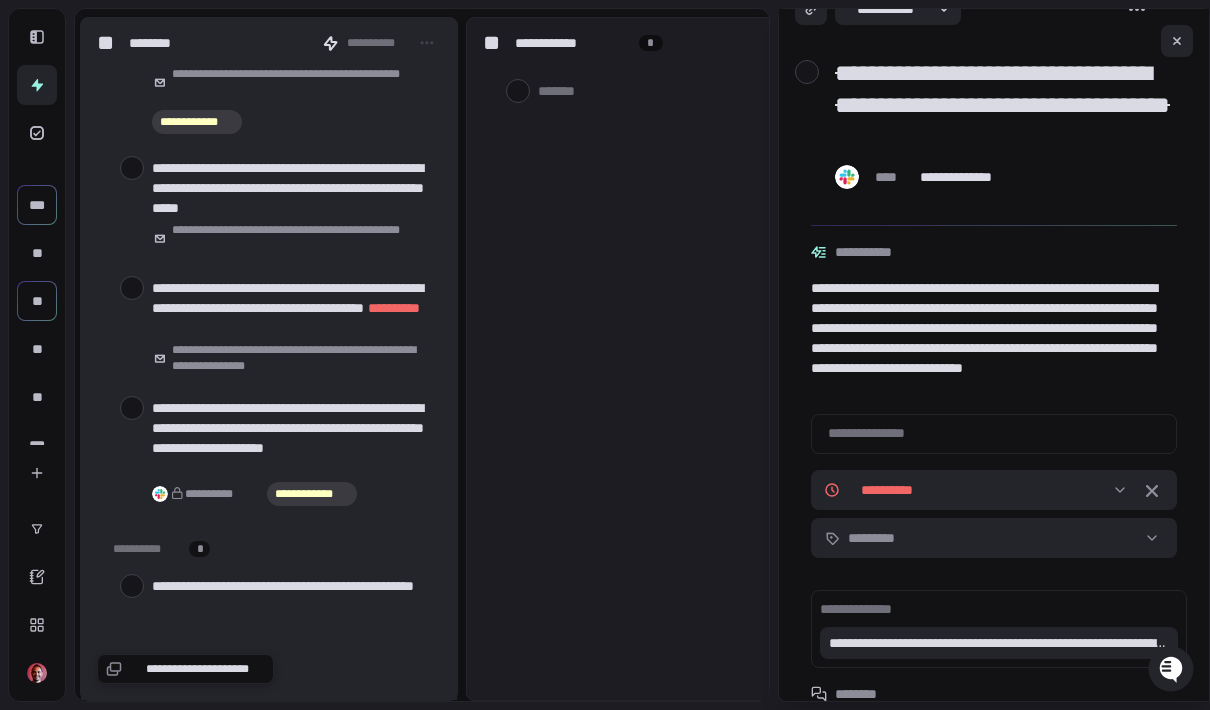 click at bounding box center [132, 408] 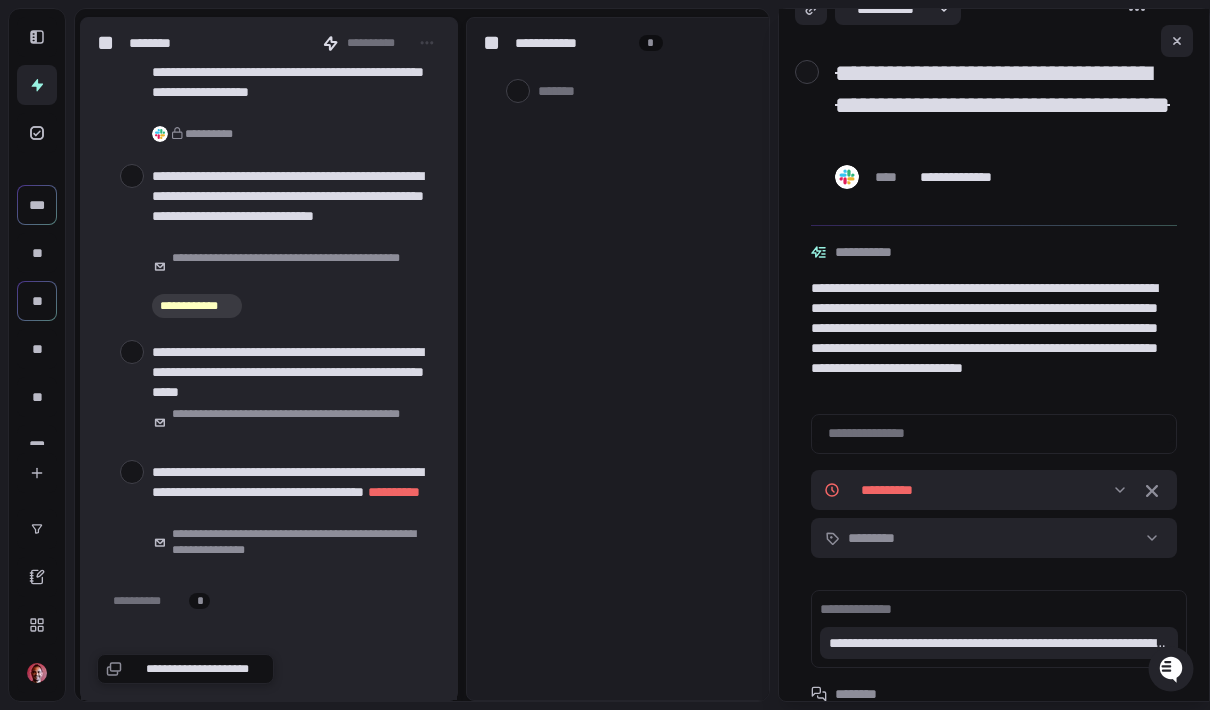 scroll, scrollTop: 8933, scrollLeft: 0, axis: vertical 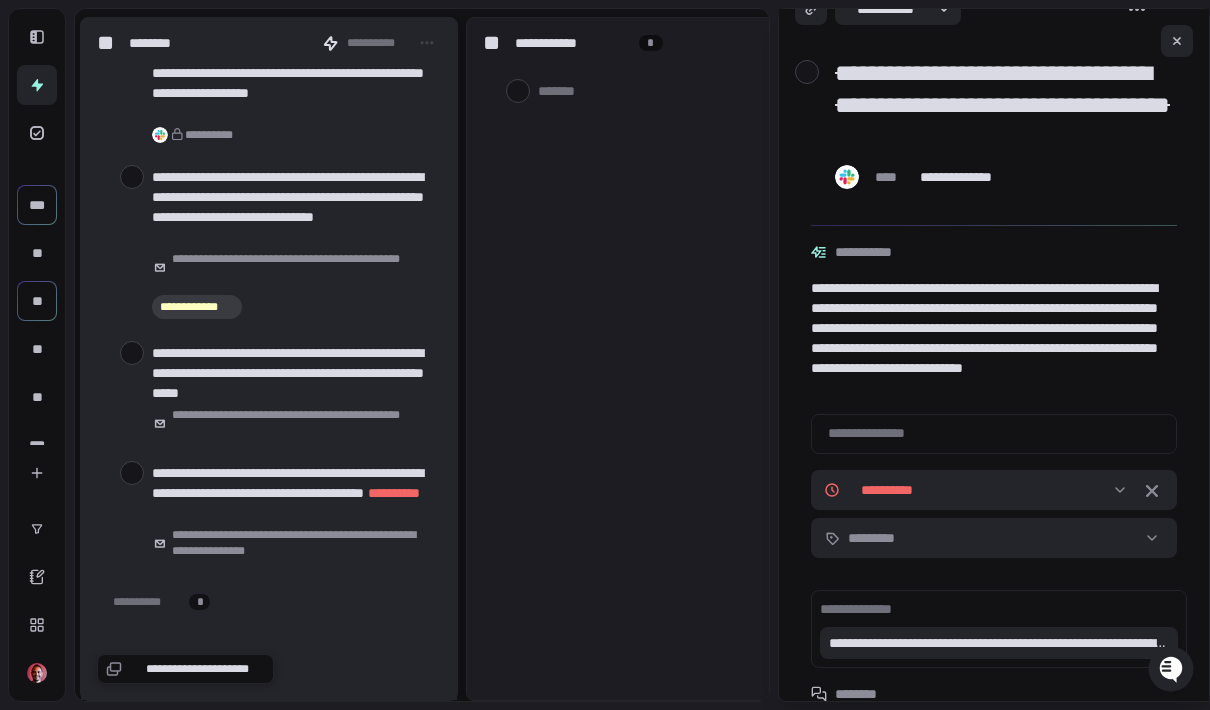 click at bounding box center (132, 473) 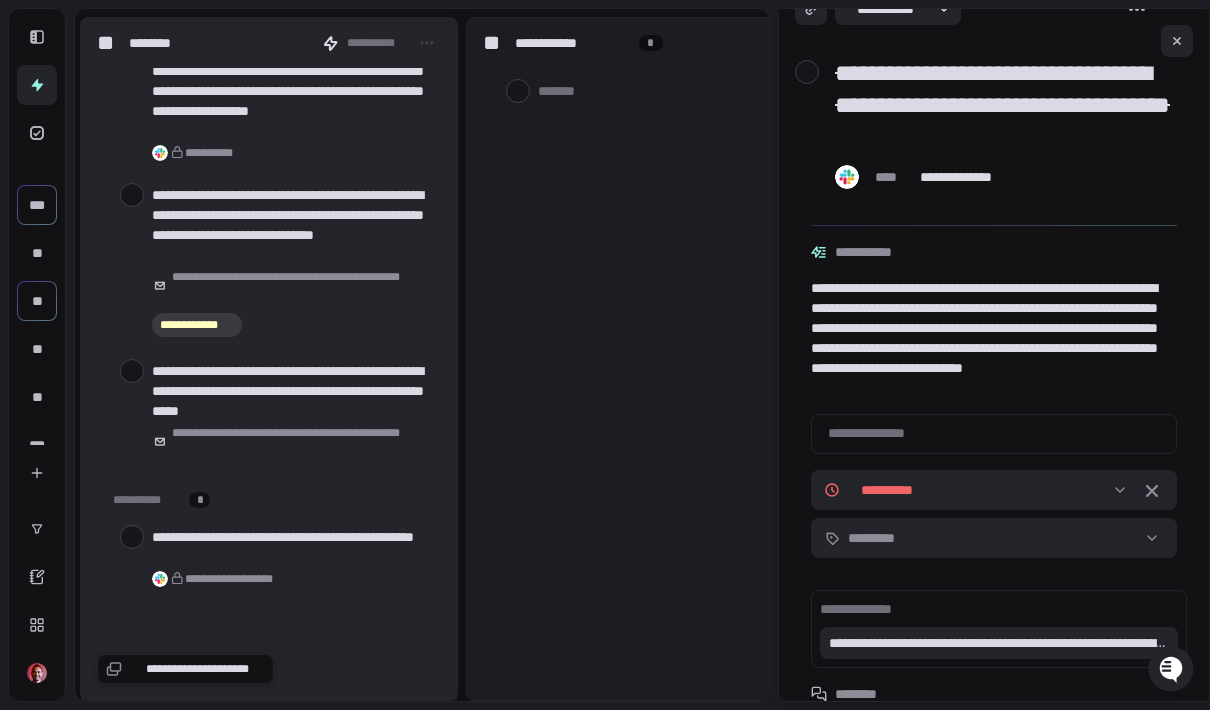 scroll, scrollTop: 8916, scrollLeft: 0, axis: vertical 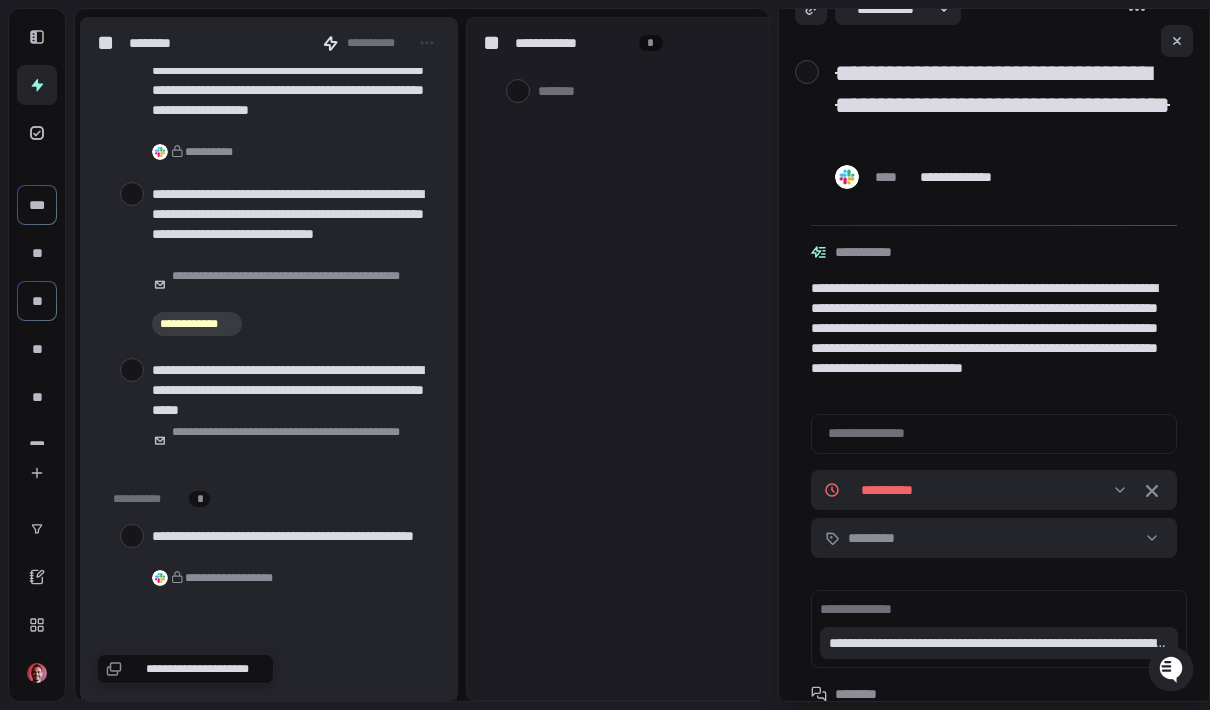 click at bounding box center (132, 370) 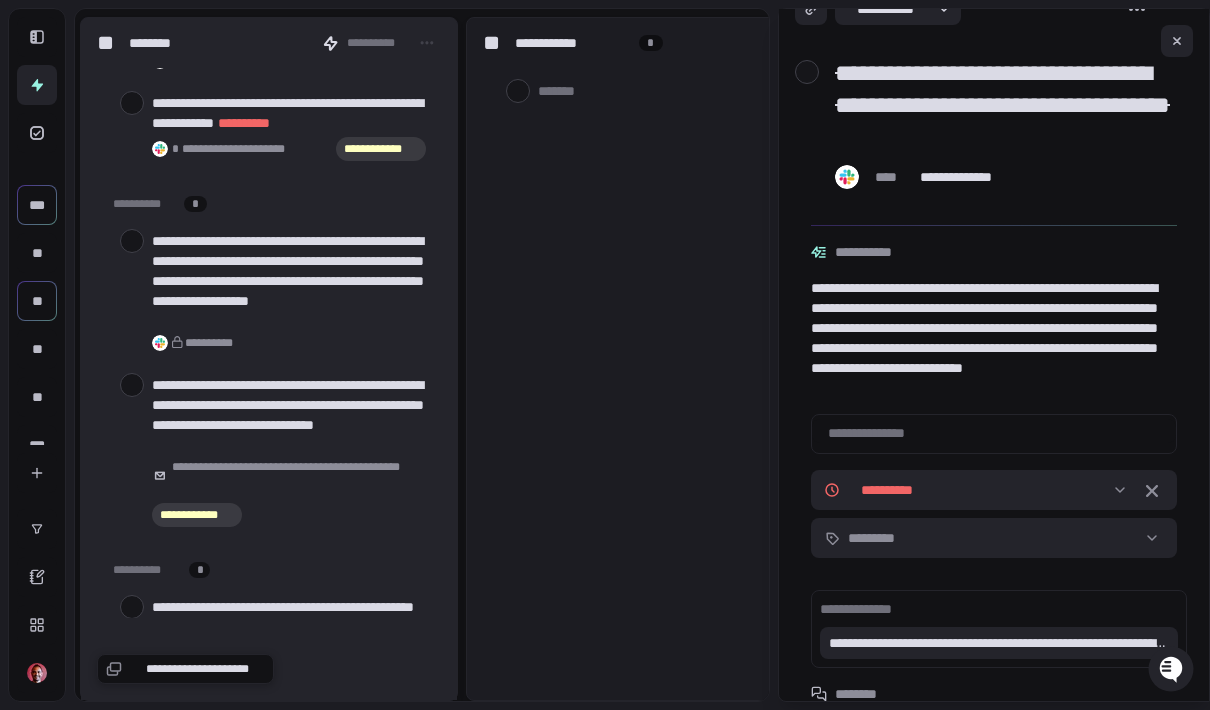 scroll, scrollTop: 8724, scrollLeft: 0, axis: vertical 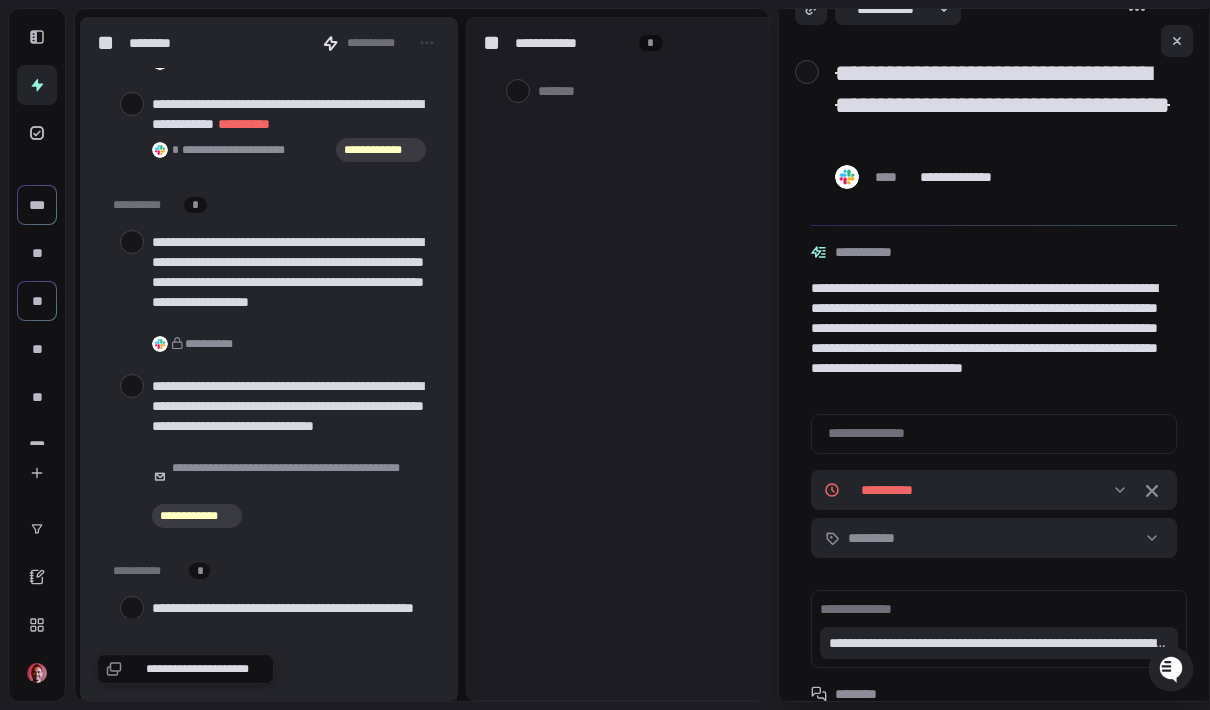 click at bounding box center (132, 386) 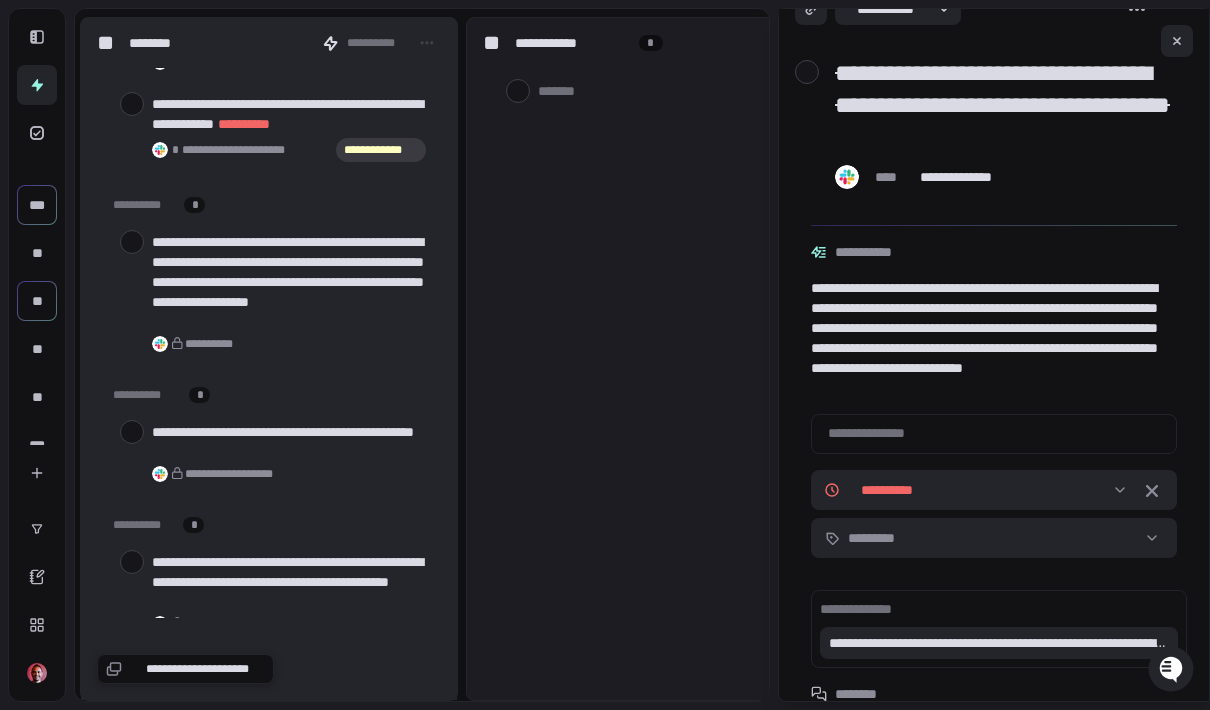 scroll, scrollTop: 0, scrollLeft: 8, axis: horizontal 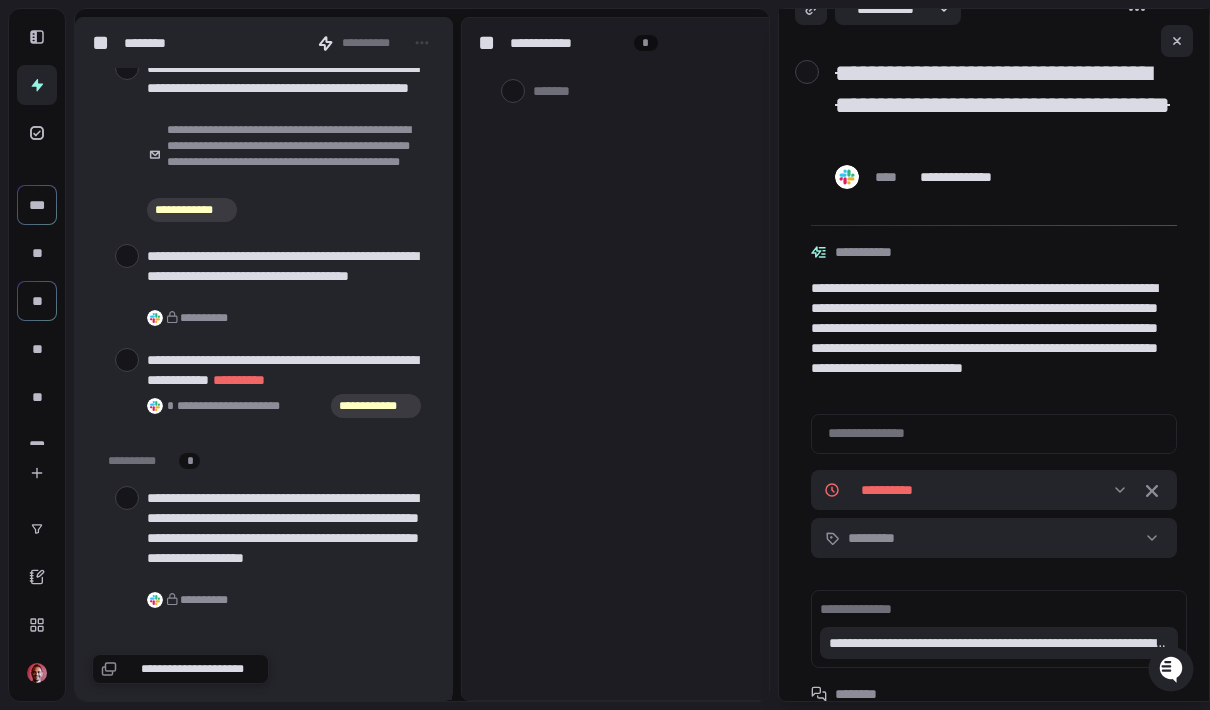 click at bounding box center [127, 360] 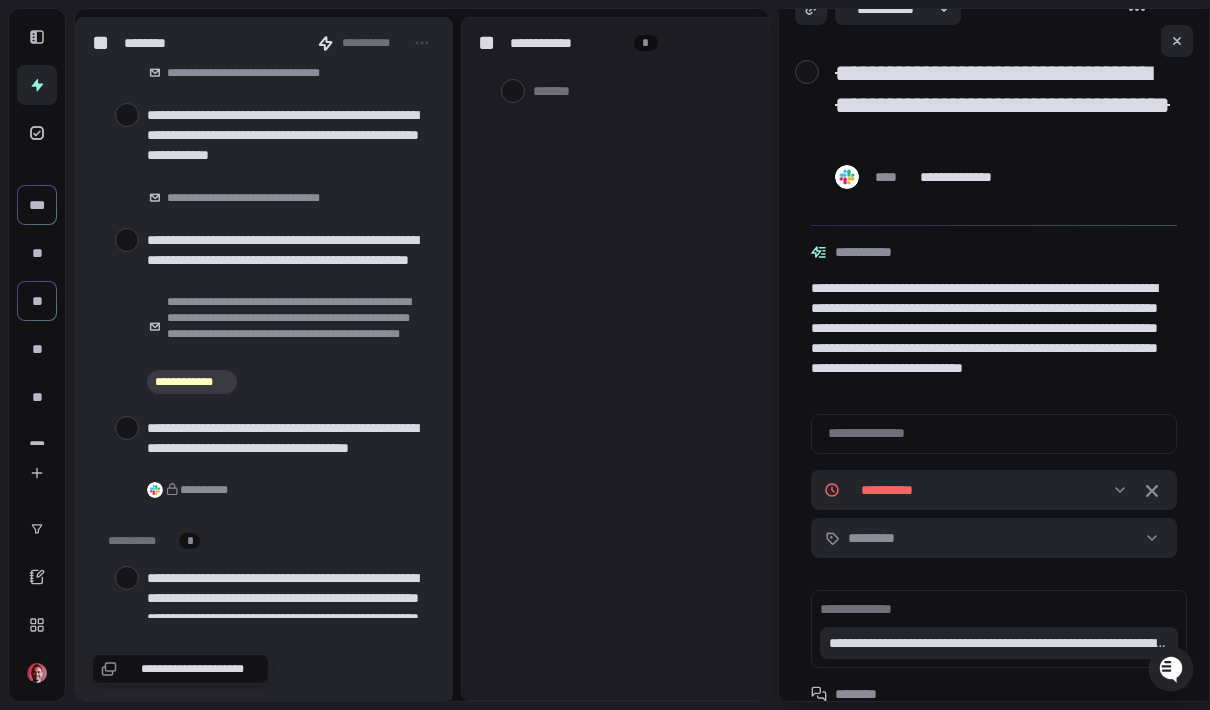 scroll, scrollTop: 8291, scrollLeft: 0, axis: vertical 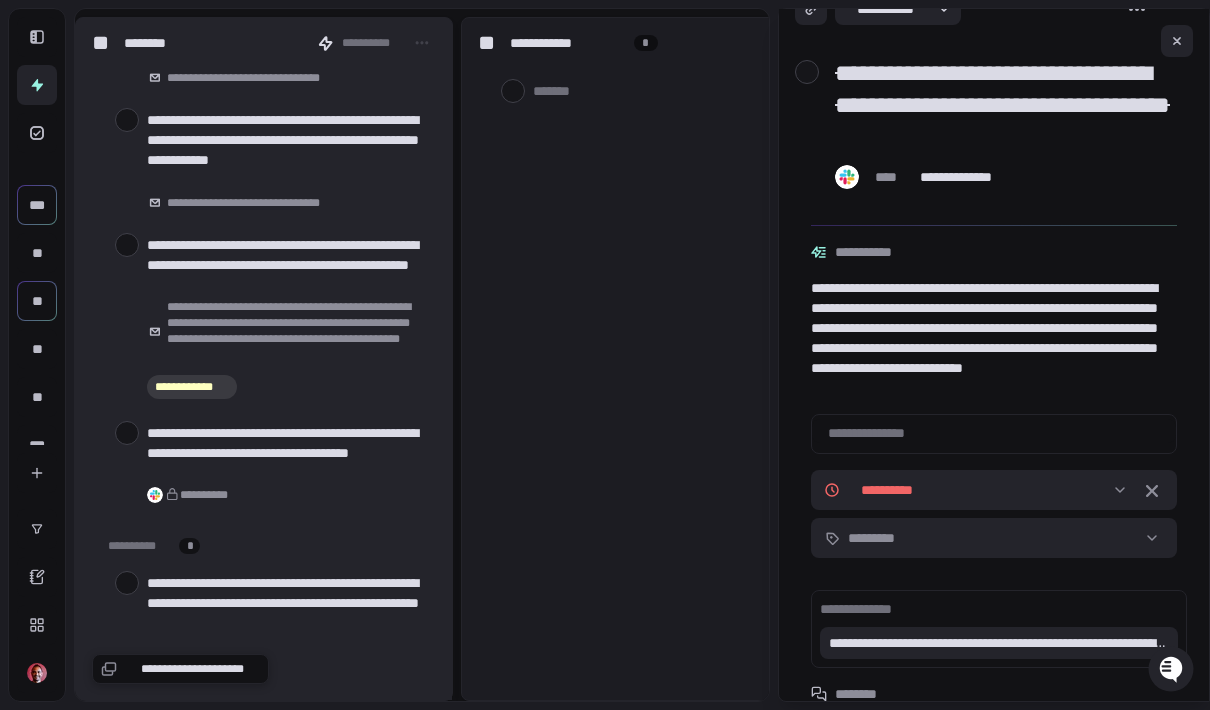 click at bounding box center [127, 433] 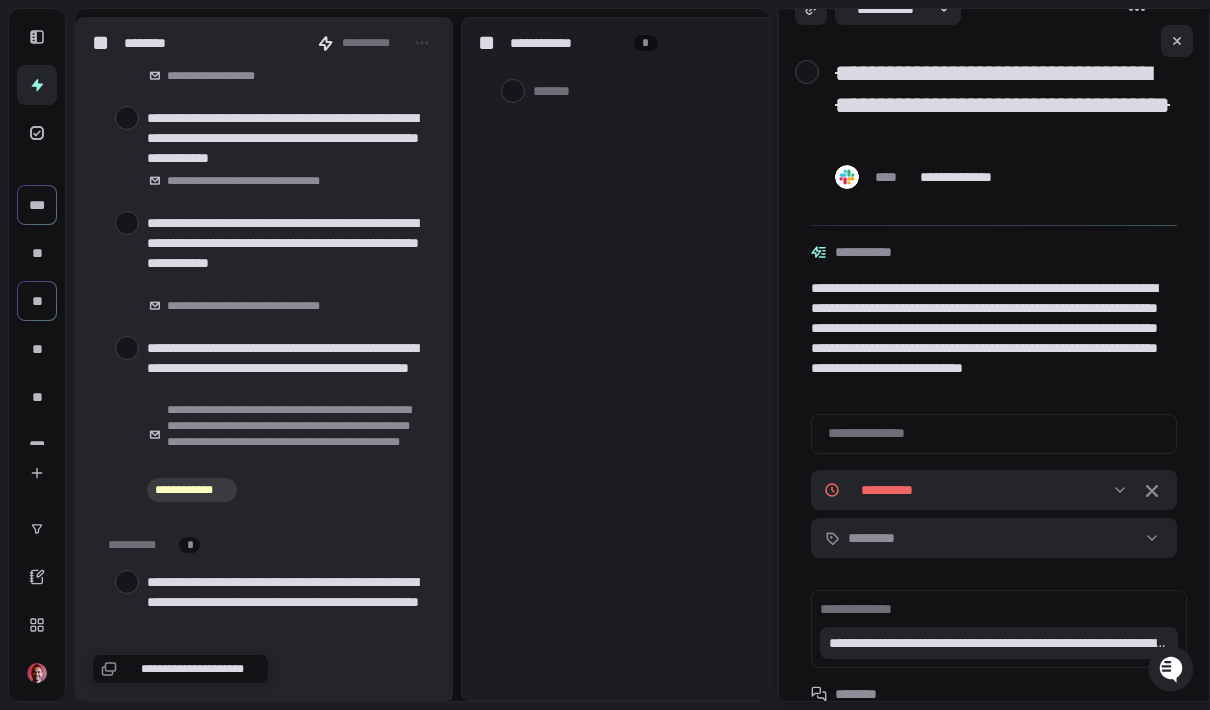 scroll, scrollTop: 8185, scrollLeft: 0, axis: vertical 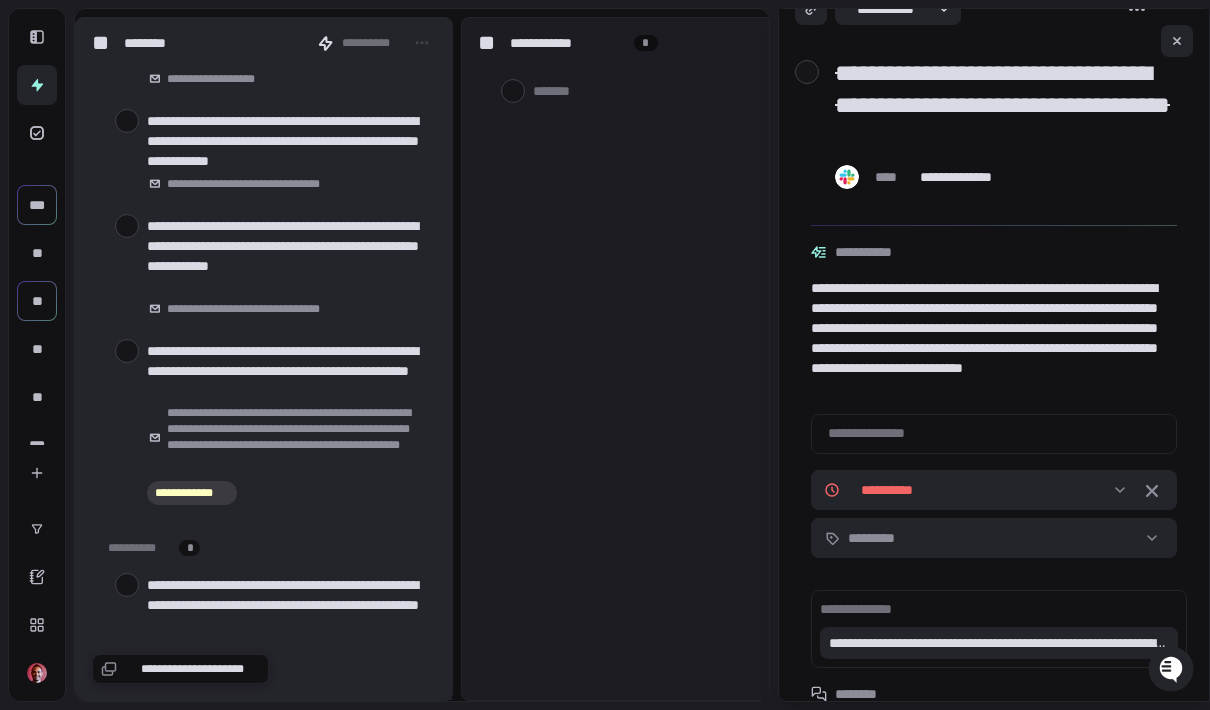 click at bounding box center (127, 351) 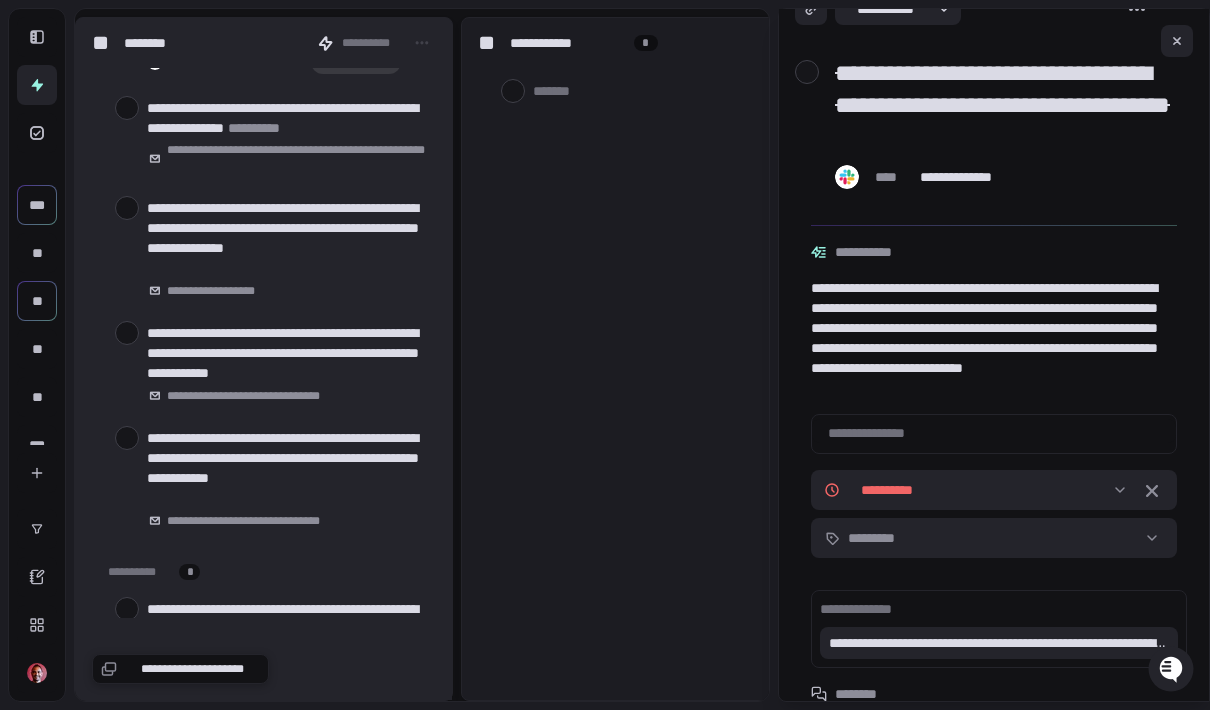 scroll, scrollTop: 7971, scrollLeft: 0, axis: vertical 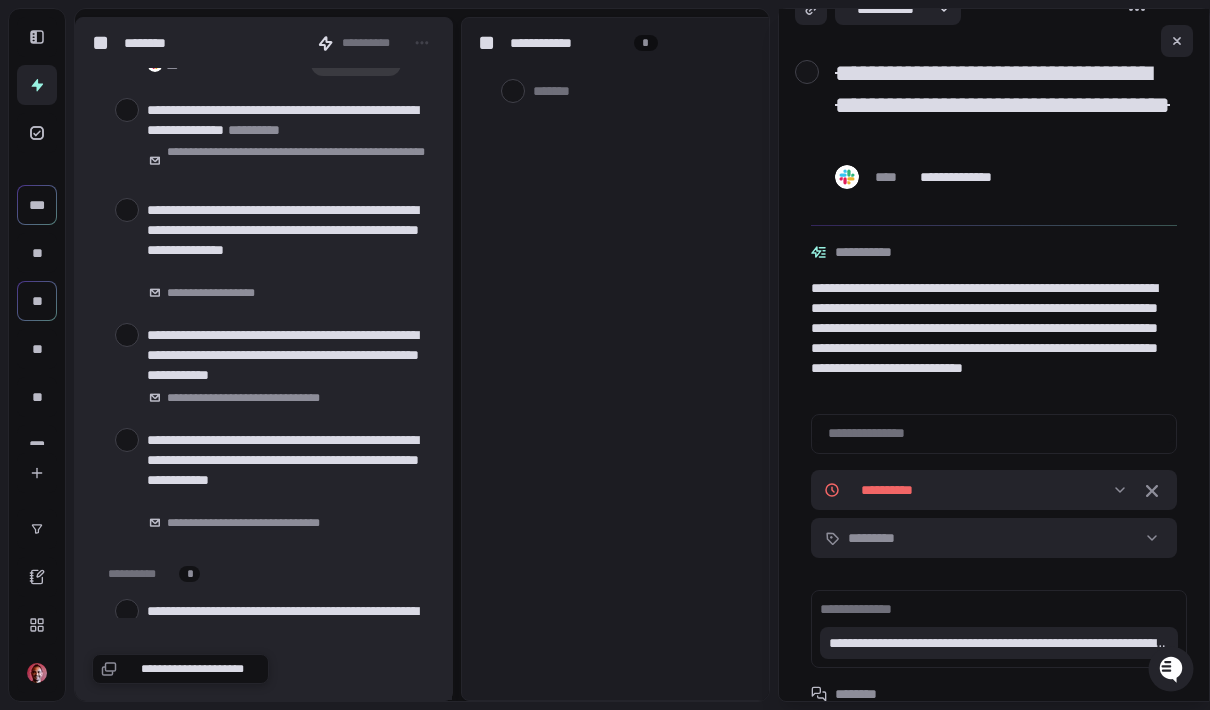 click at bounding box center (127, 440) 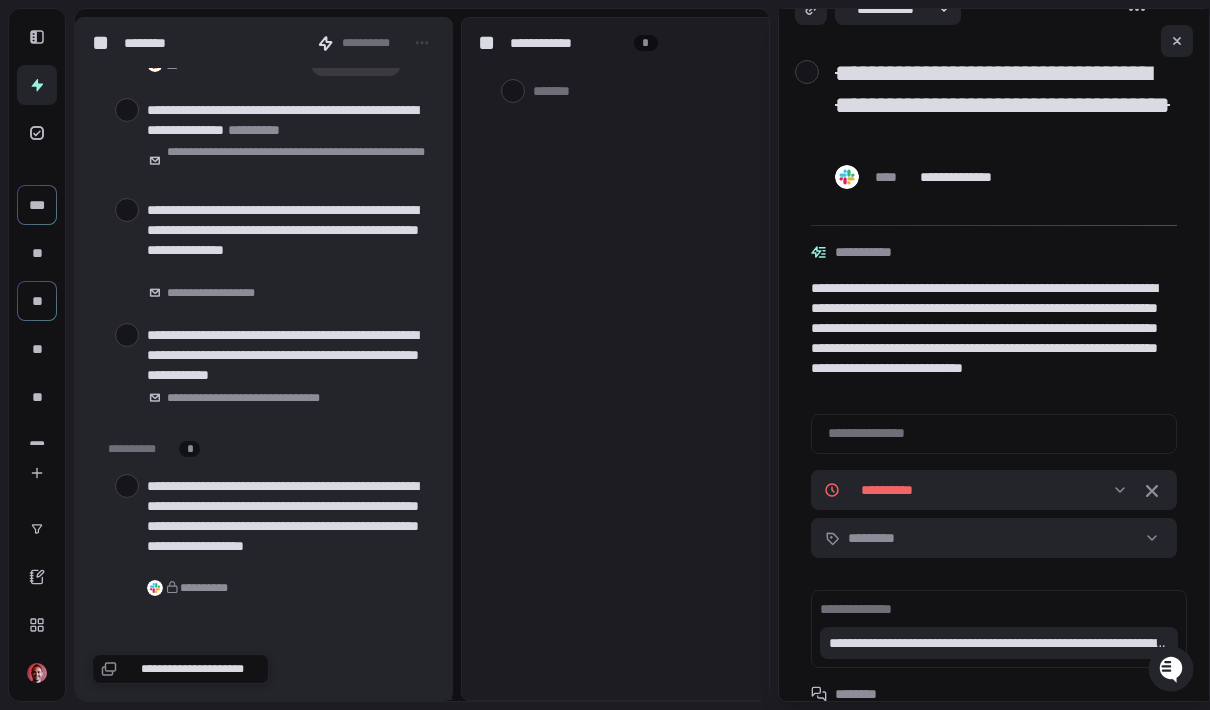 click at bounding box center (127, 335) 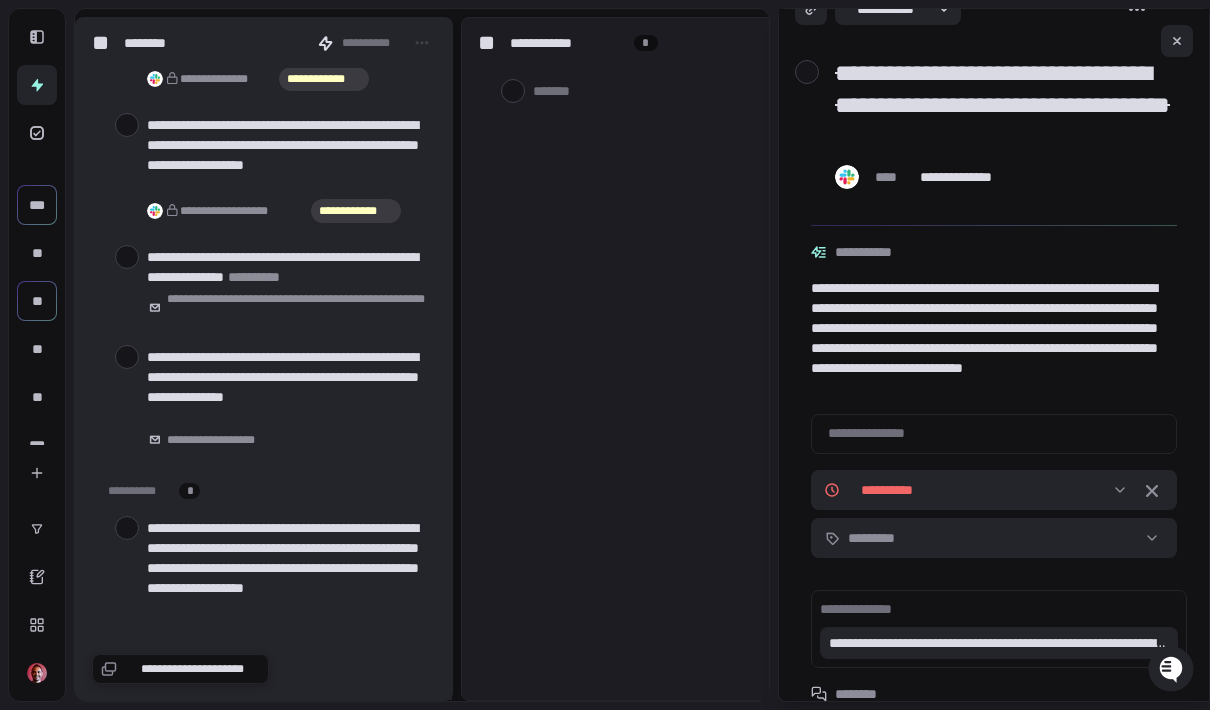 scroll, scrollTop: 7848, scrollLeft: 0, axis: vertical 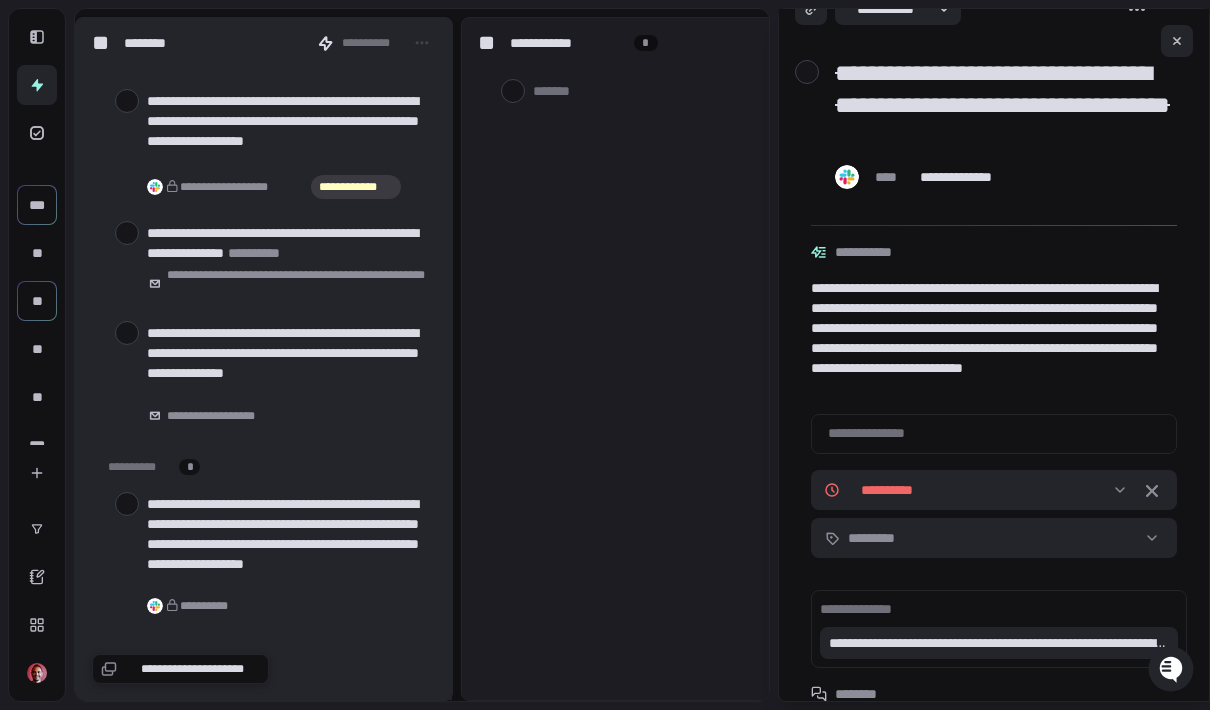 click on "**********" at bounding box center (291, 363) 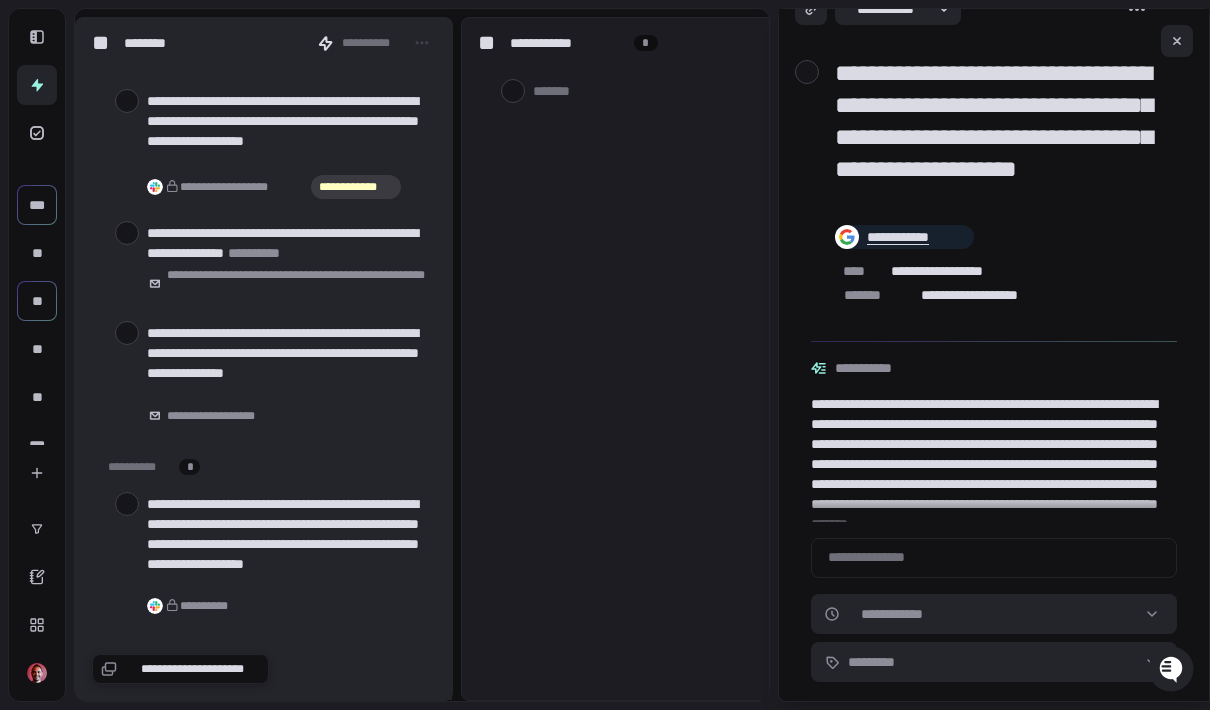 click at bounding box center (127, 333) 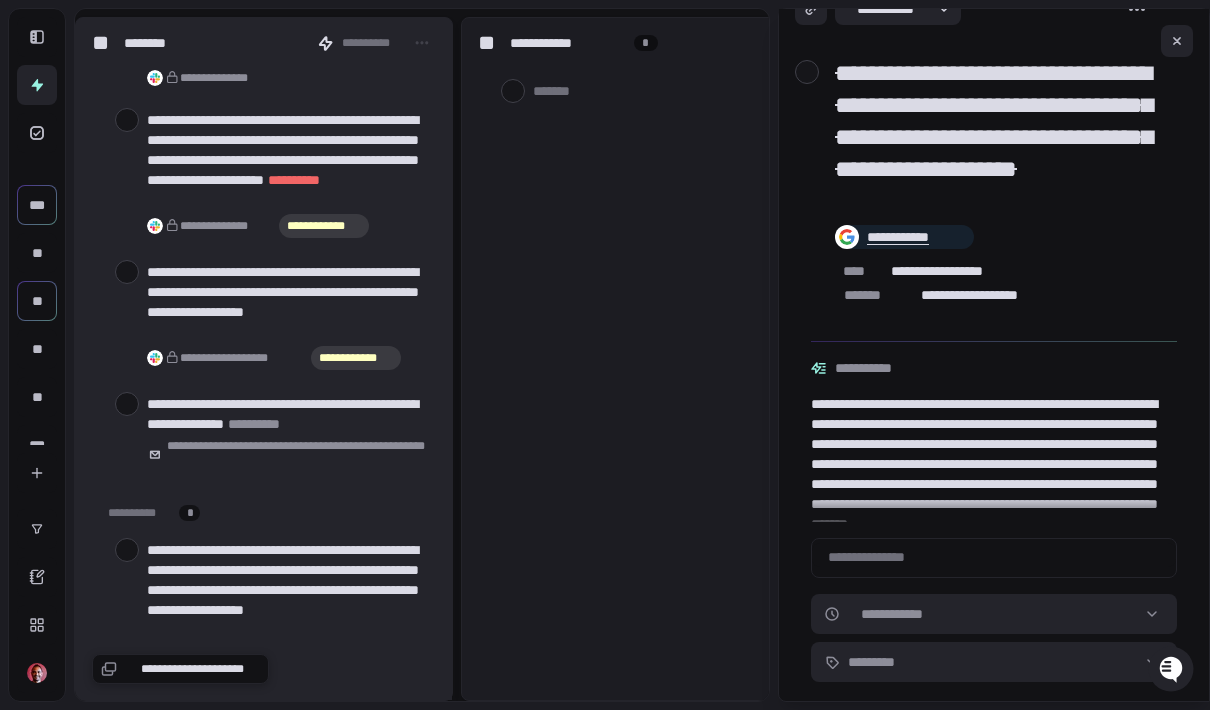 scroll, scrollTop: 7676, scrollLeft: 0, axis: vertical 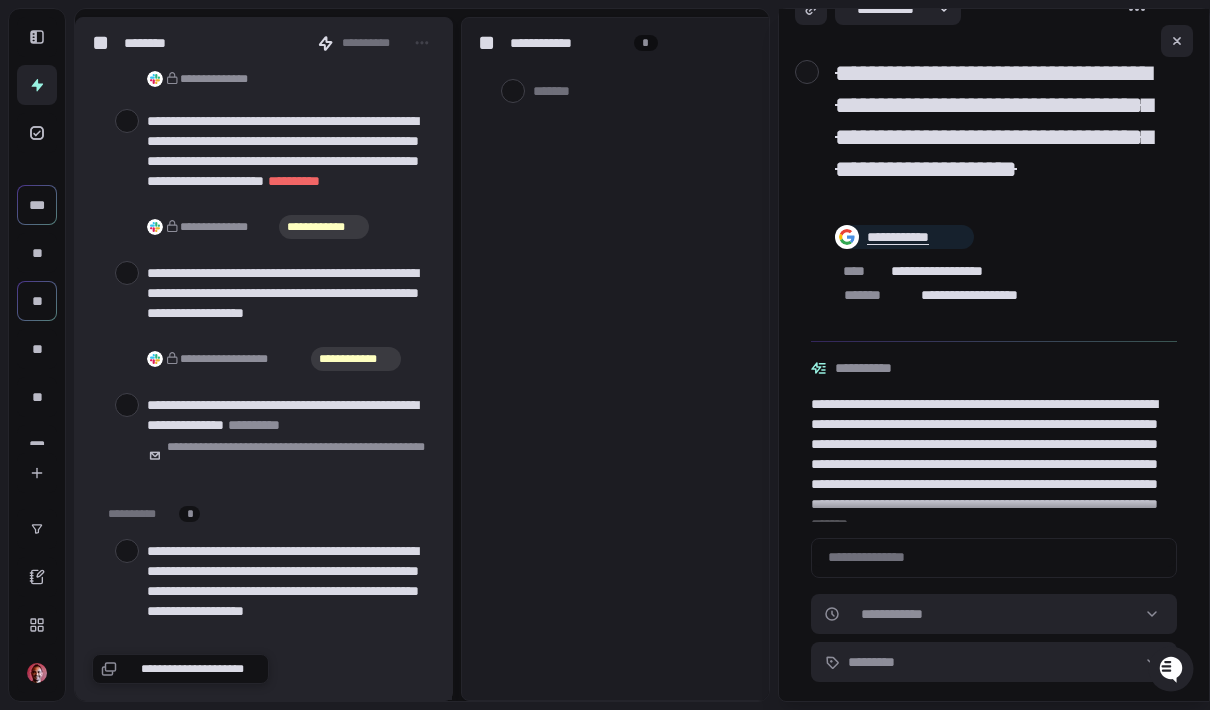 click at bounding box center [127, 405] 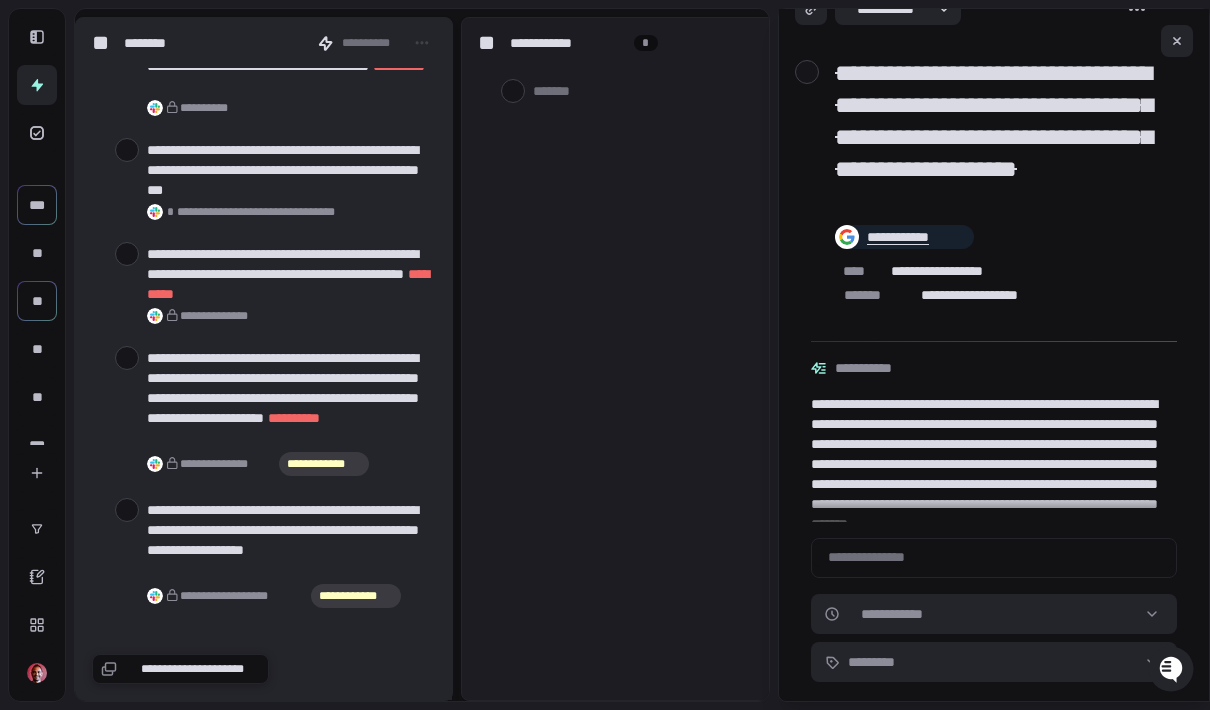 scroll, scrollTop: 7419, scrollLeft: 0, axis: vertical 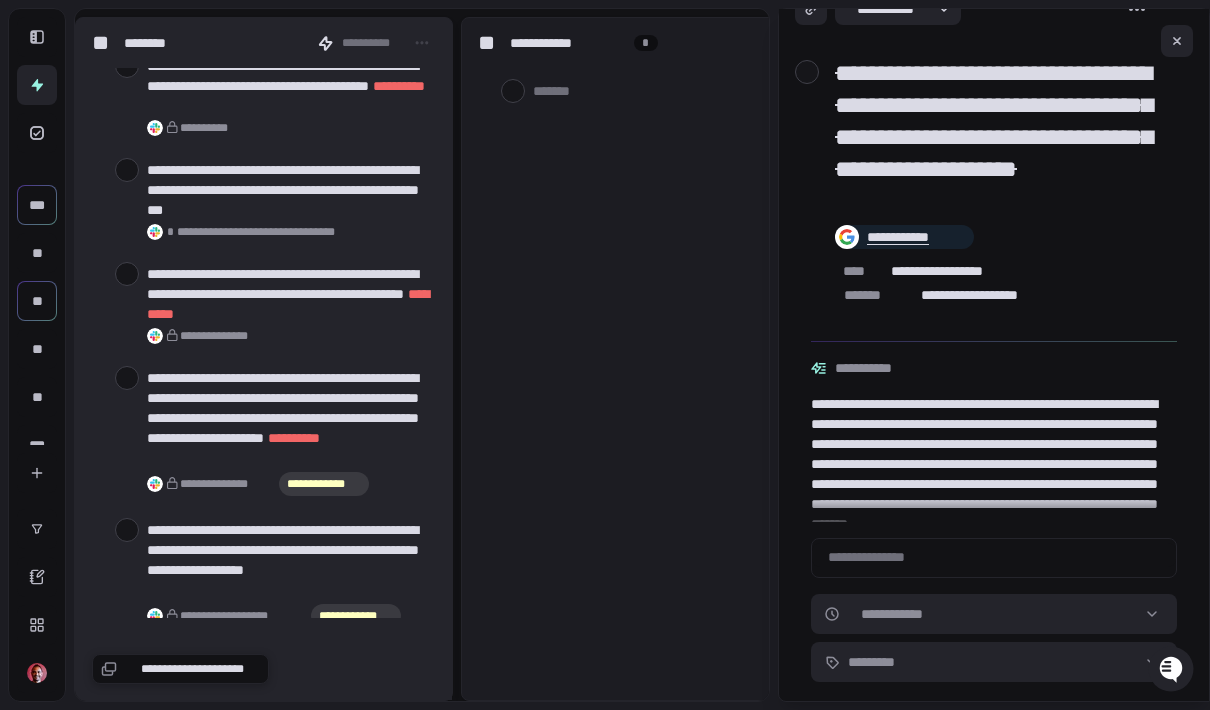 click at bounding box center [127, 378] 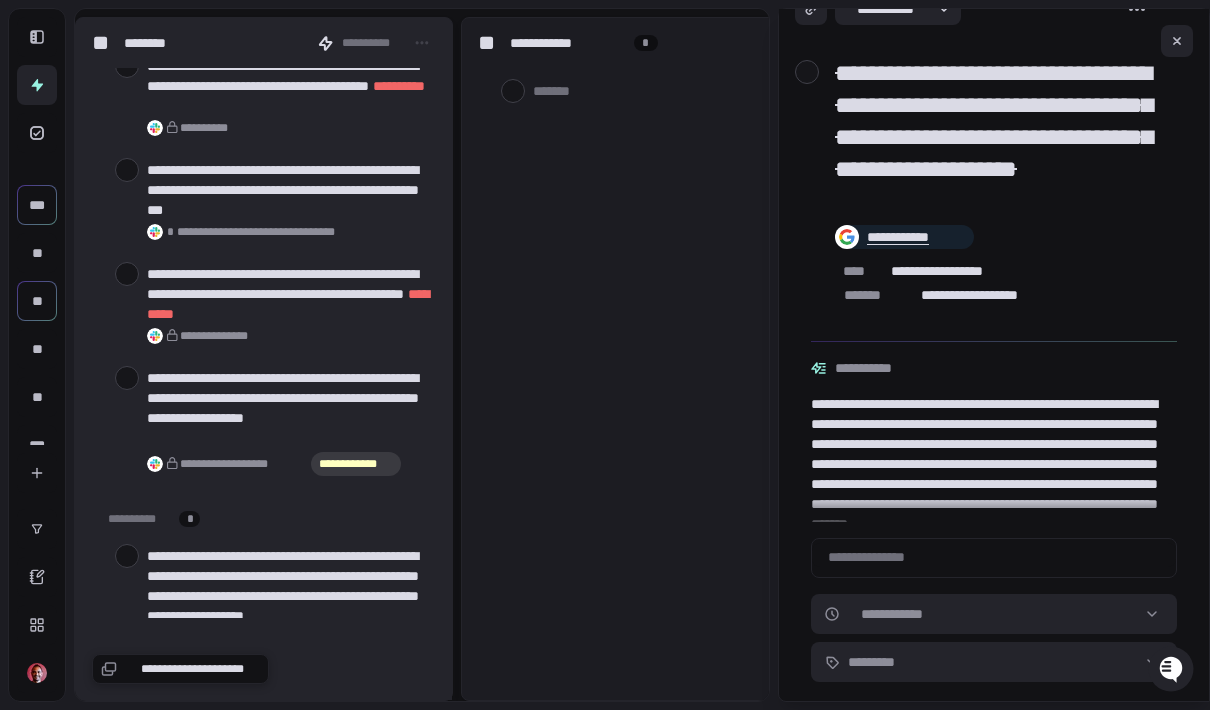 click at bounding box center [127, 274] 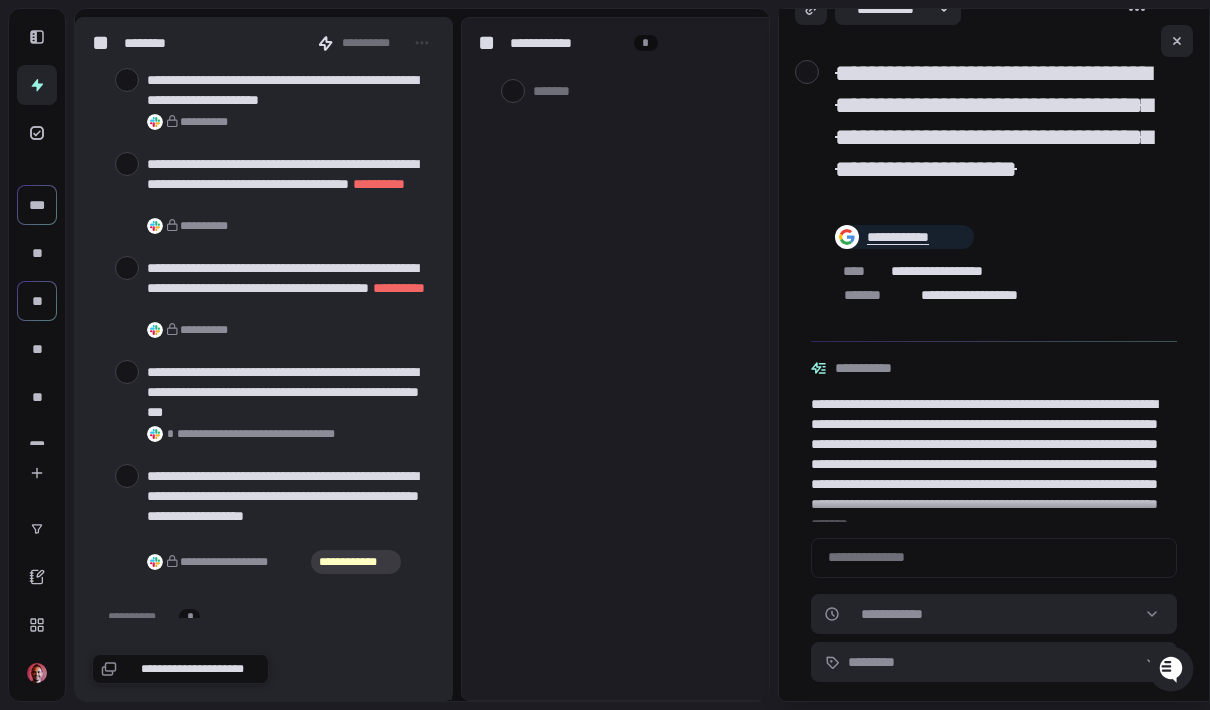 scroll, scrollTop: 7203, scrollLeft: 0, axis: vertical 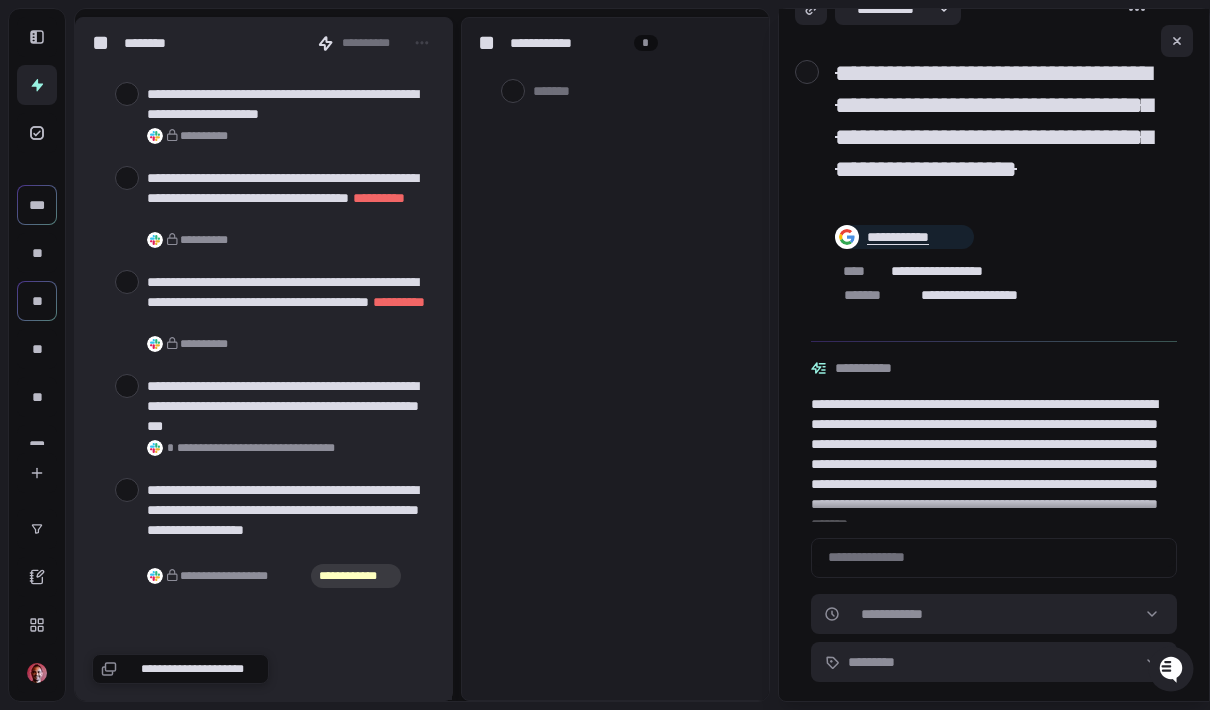 click at bounding box center (127, 386) 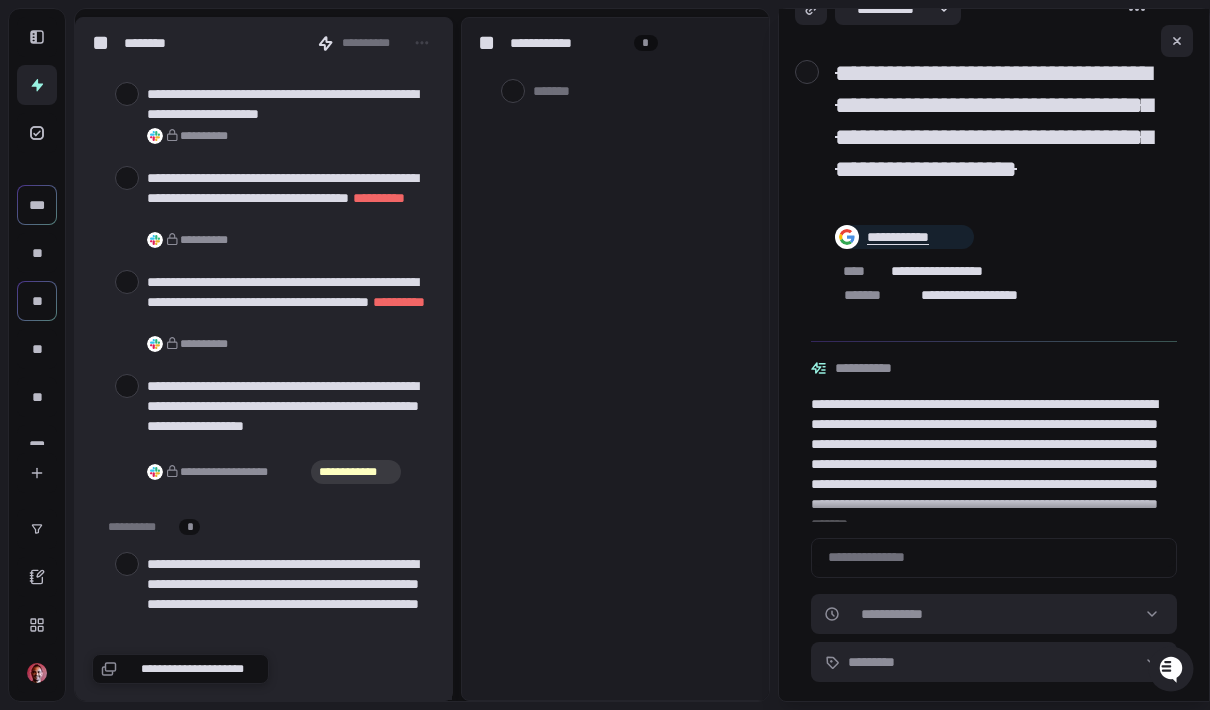 click at bounding box center [127, 282] 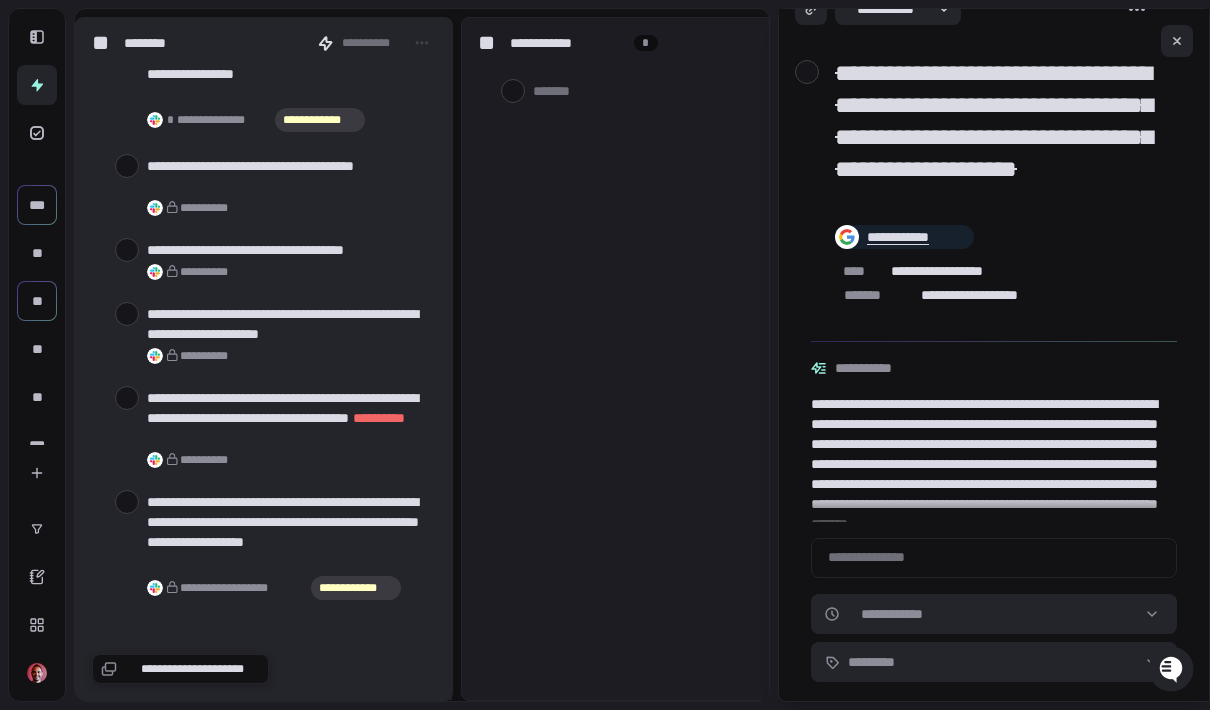 scroll, scrollTop: 6916, scrollLeft: 0, axis: vertical 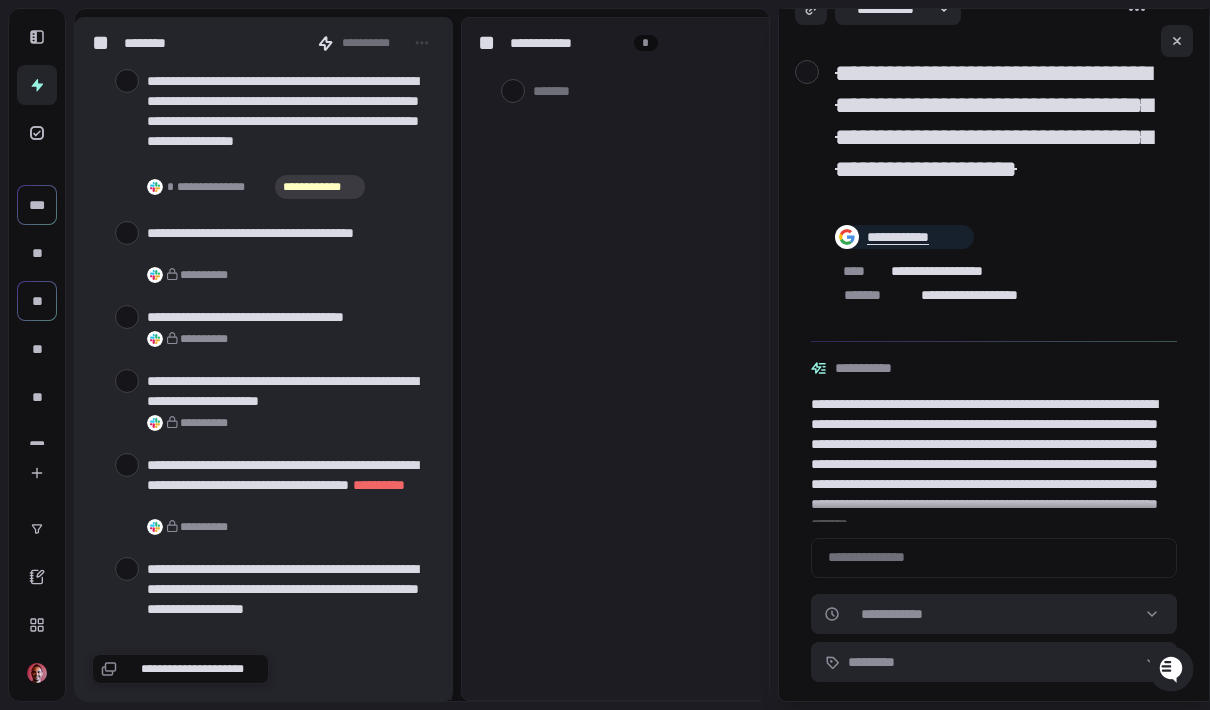 click at bounding box center (127, 465) 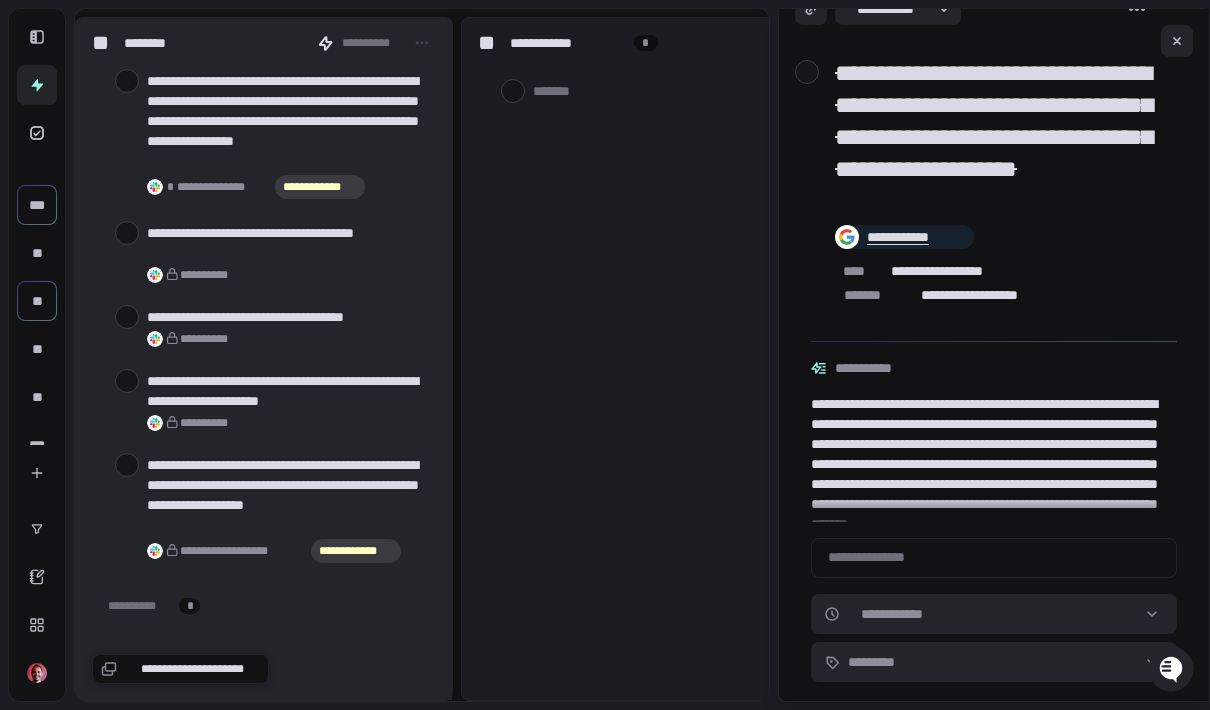 click at bounding box center [127, 381] 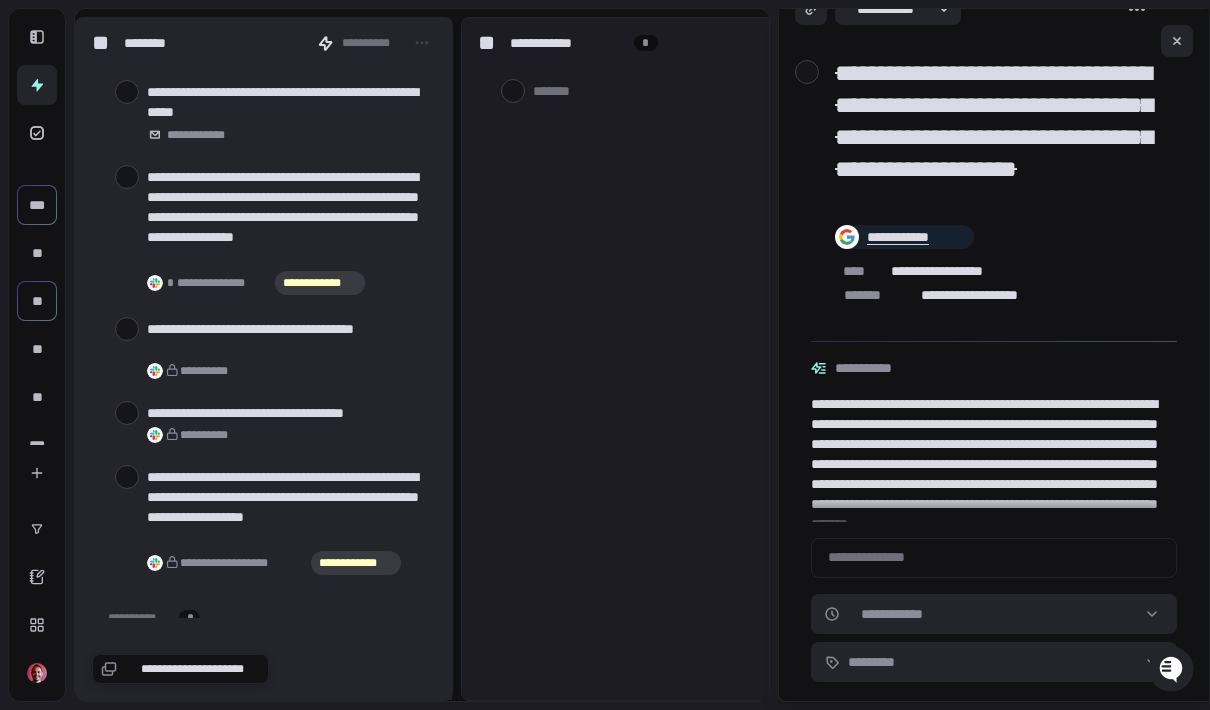 scroll, scrollTop: 6795, scrollLeft: 0, axis: vertical 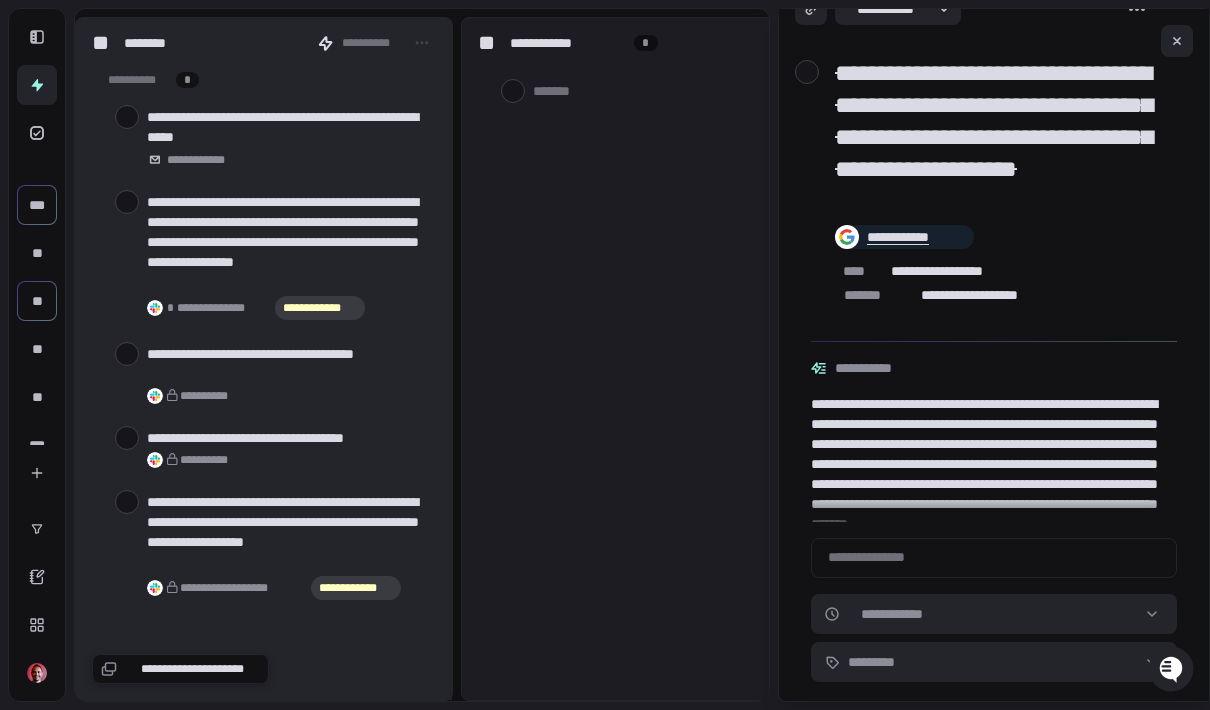 click at bounding box center (127, 354) 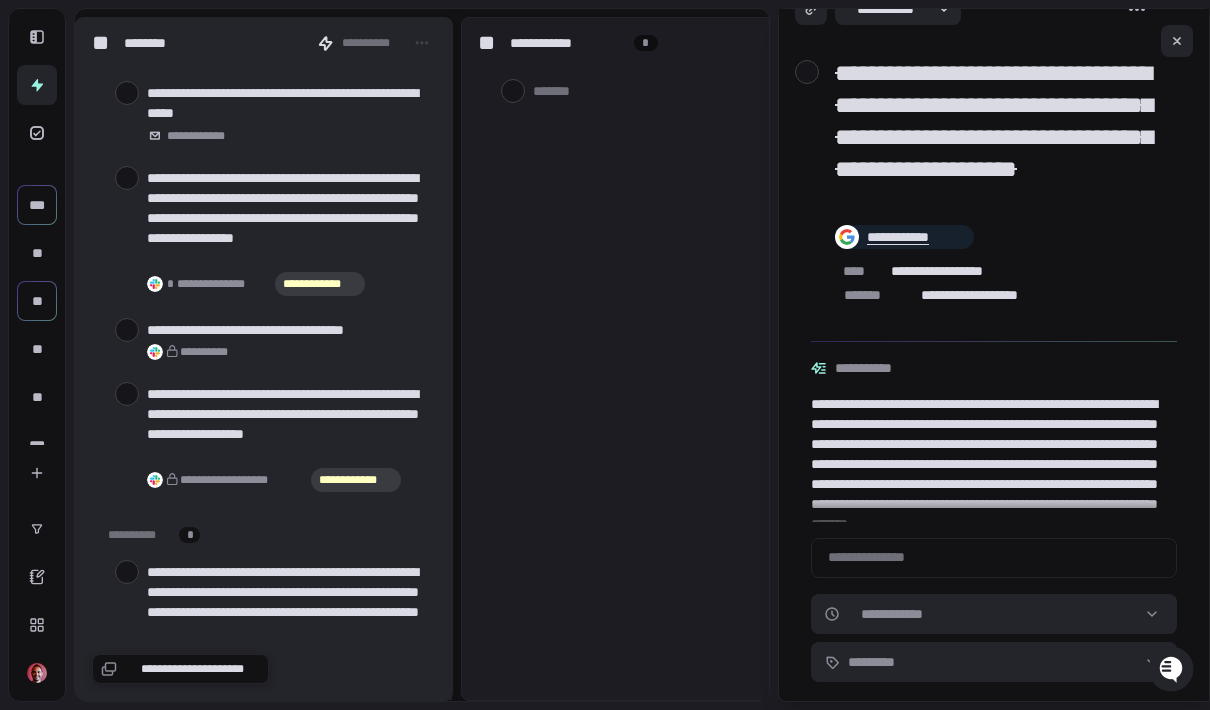 scroll, scrollTop: 6805, scrollLeft: 0, axis: vertical 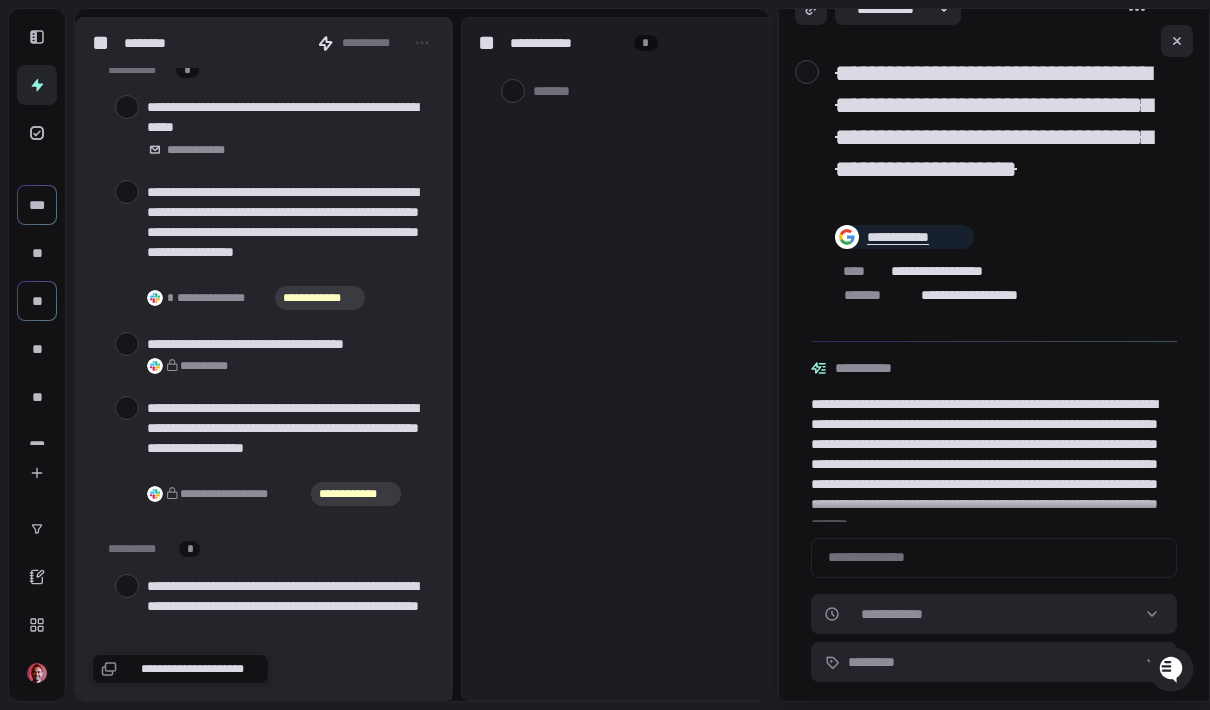 click at bounding box center [127, 344] 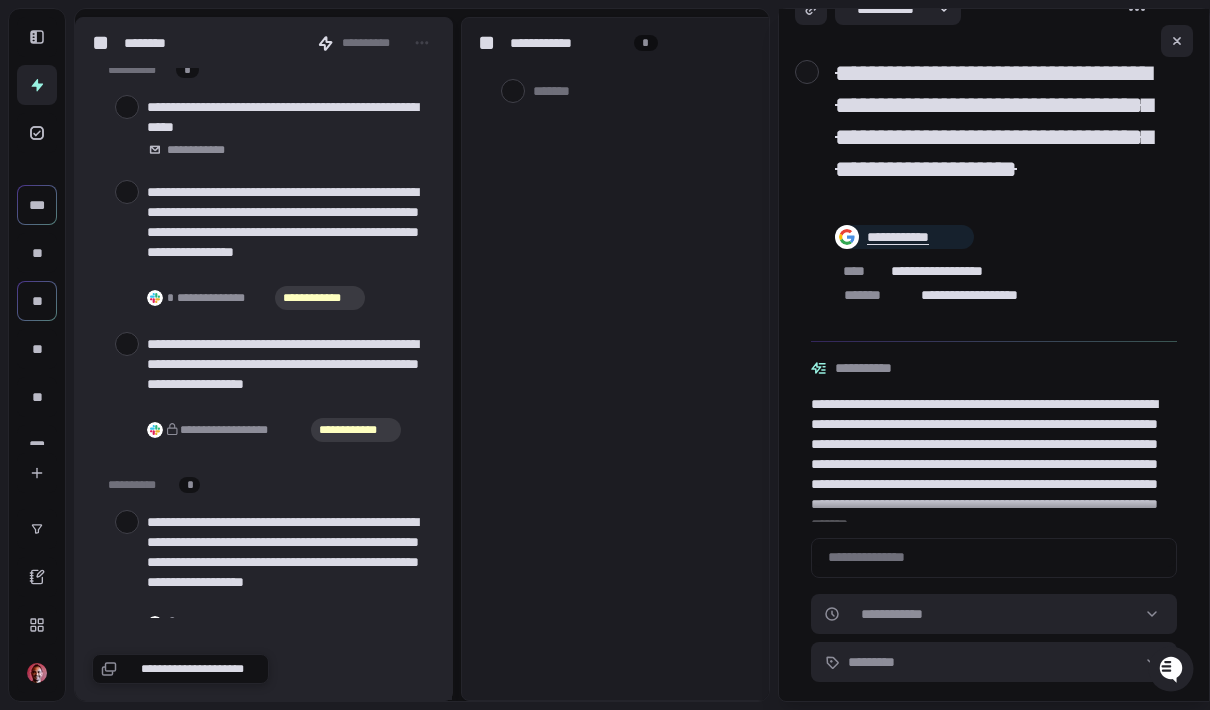 scroll, scrollTop: 0, scrollLeft: 13, axis: horizontal 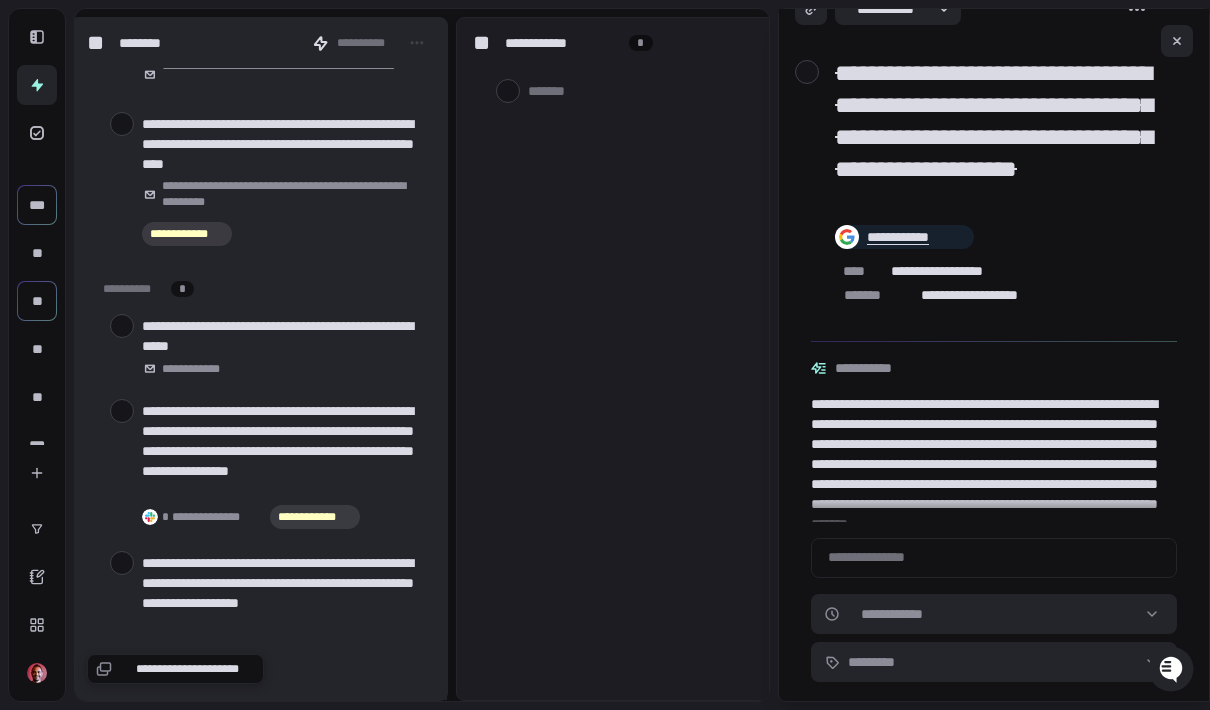 click at bounding box center [122, 326] 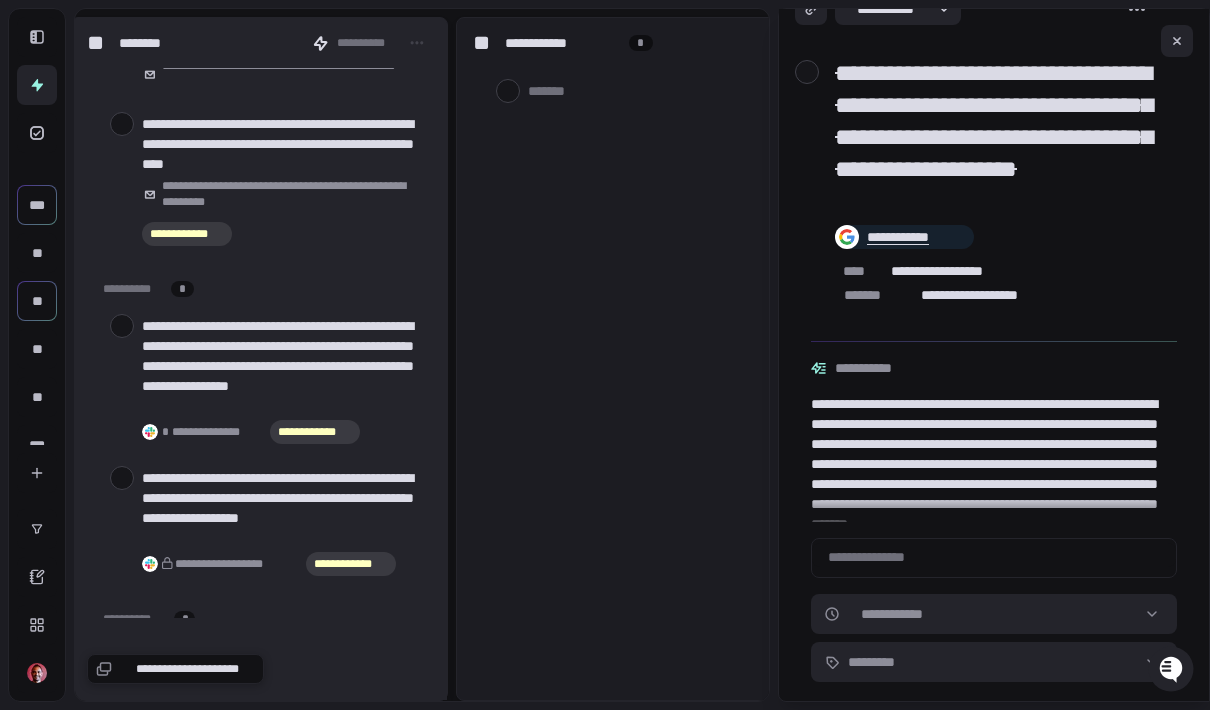 click at bounding box center (122, 326) 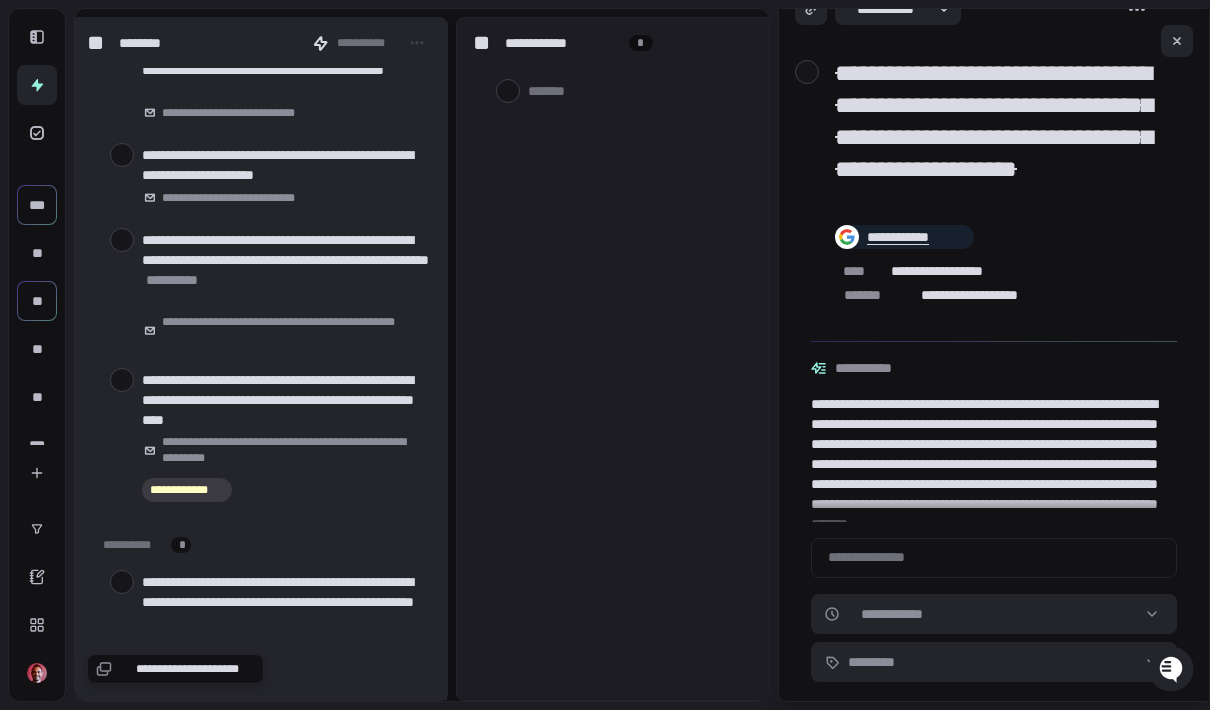 scroll, scrollTop: 6329, scrollLeft: 0, axis: vertical 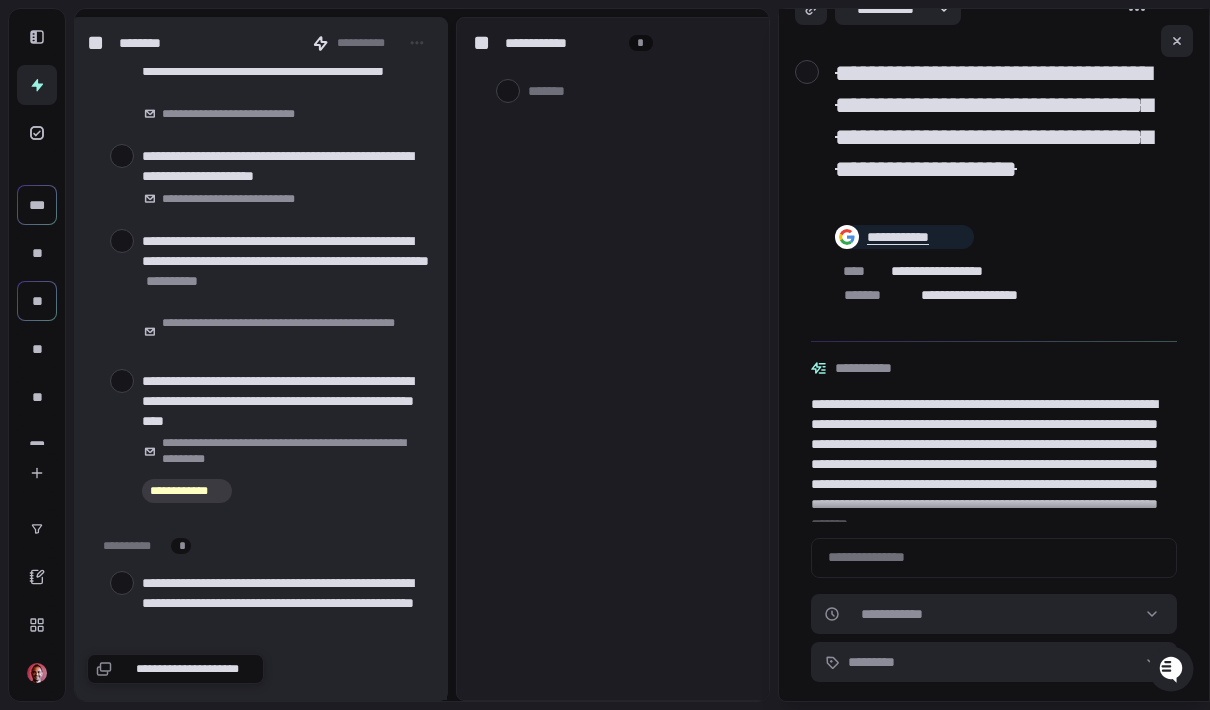 click at bounding box center [122, 381] 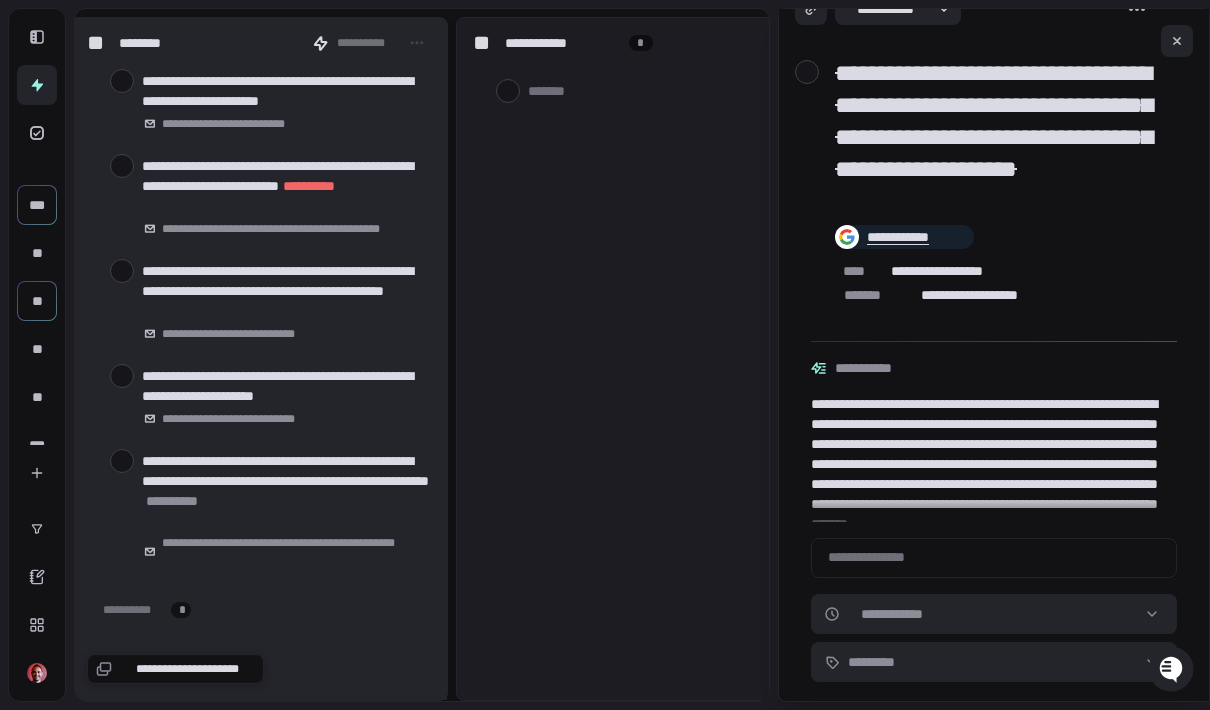 scroll, scrollTop: 6108, scrollLeft: 0, axis: vertical 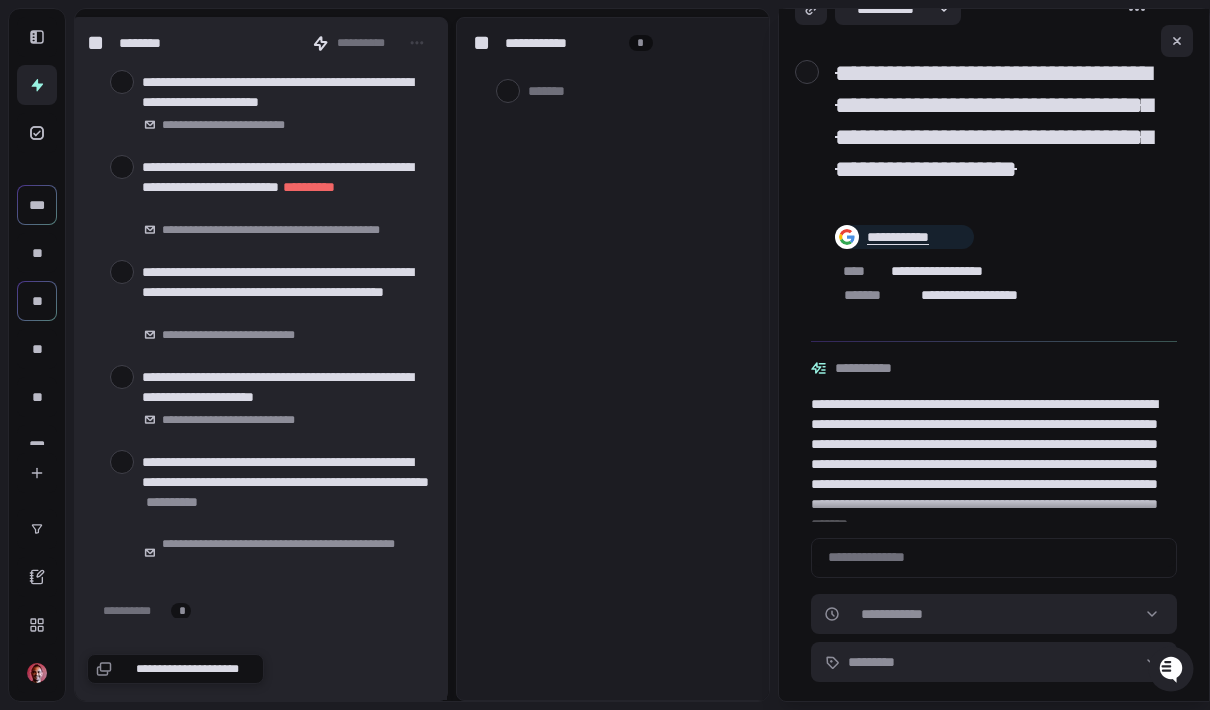 click at bounding box center [122, 462] 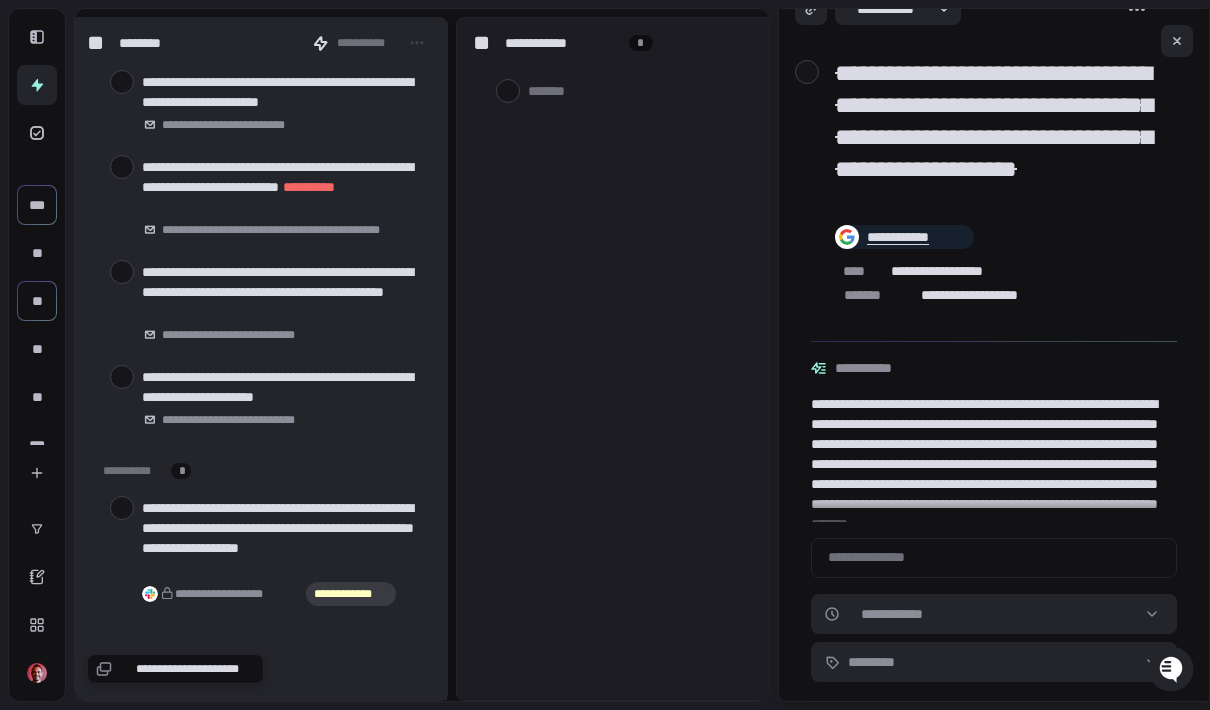 click at bounding box center [122, 377] 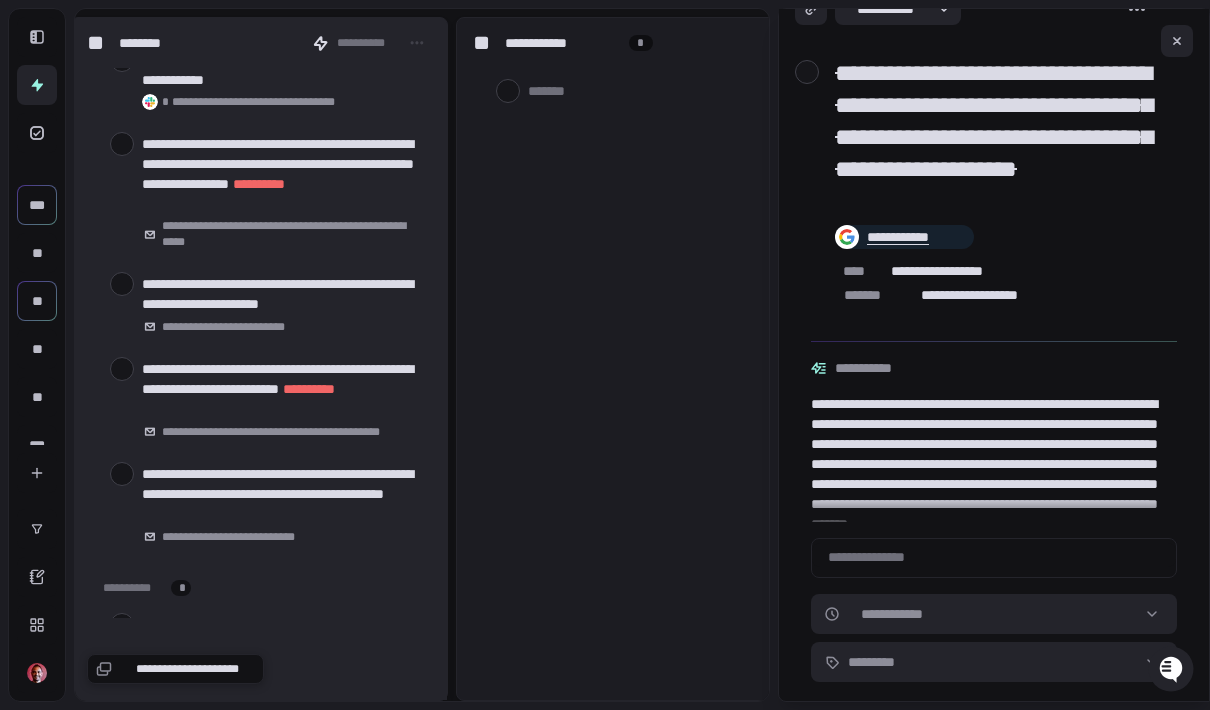 scroll, scrollTop: 5887, scrollLeft: 0, axis: vertical 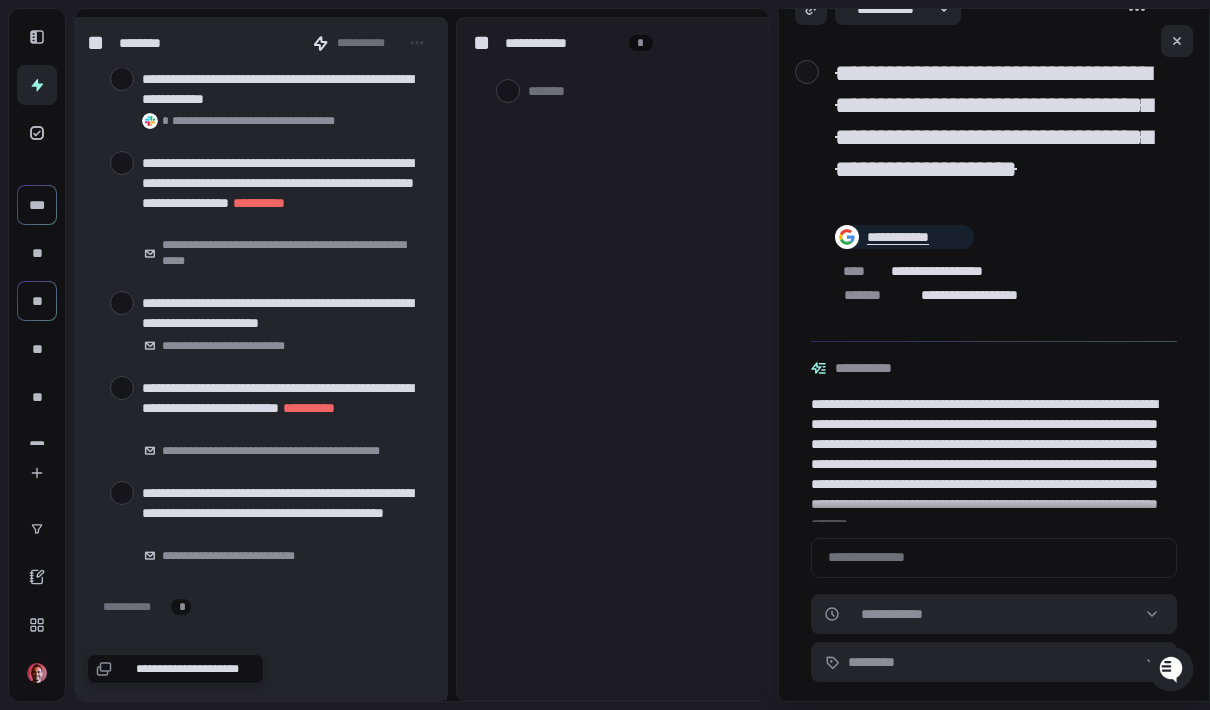 click at bounding box center (122, 493) 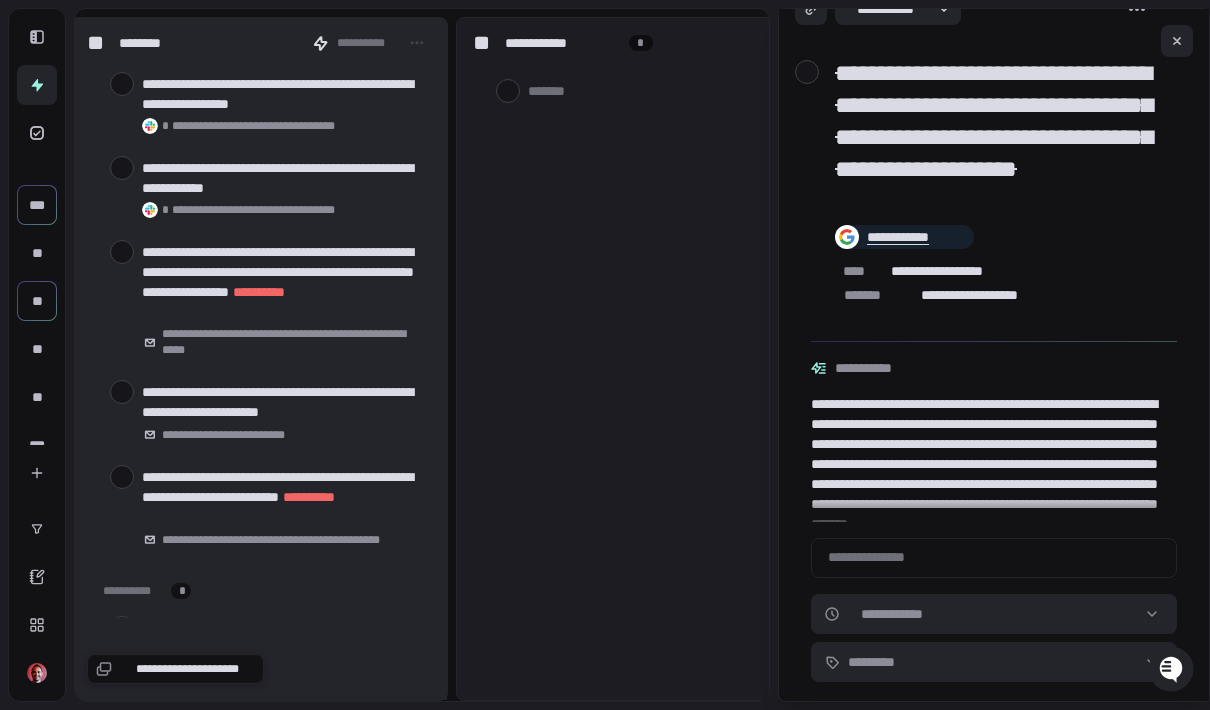 scroll, scrollTop: 5772, scrollLeft: 0, axis: vertical 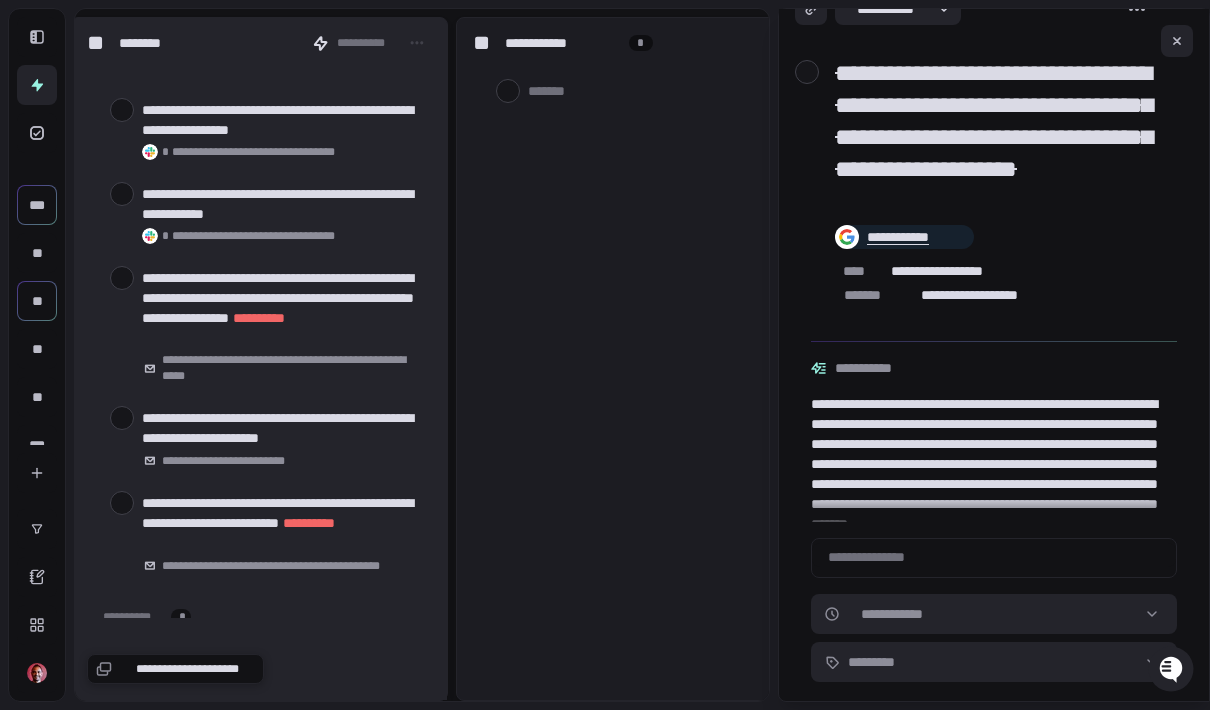 click at bounding box center (122, 503) 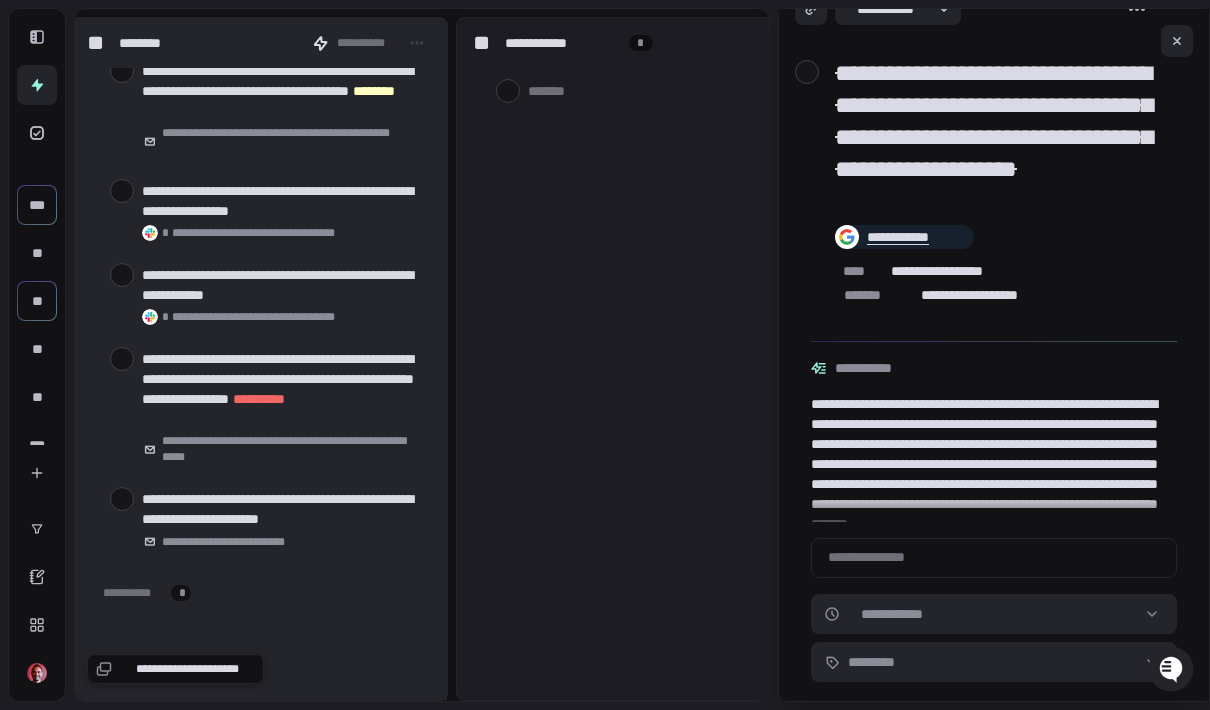 scroll, scrollTop: 5653, scrollLeft: 0, axis: vertical 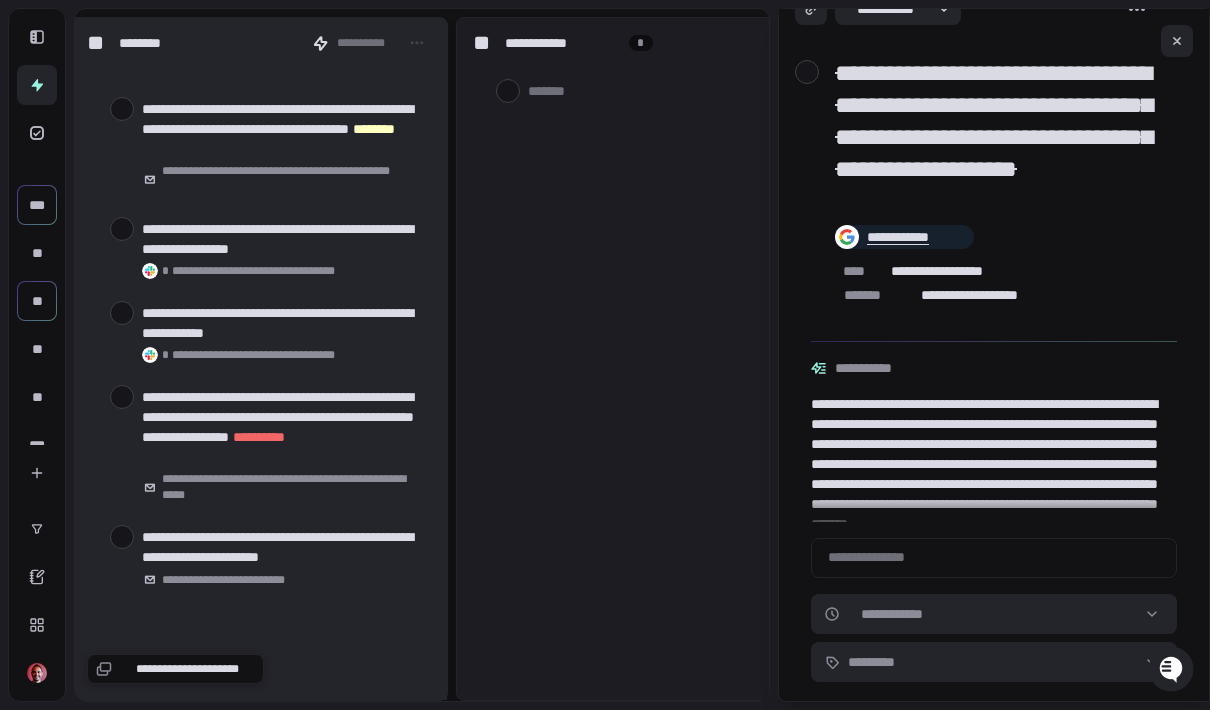 click on "**********" at bounding box center (645, 359) 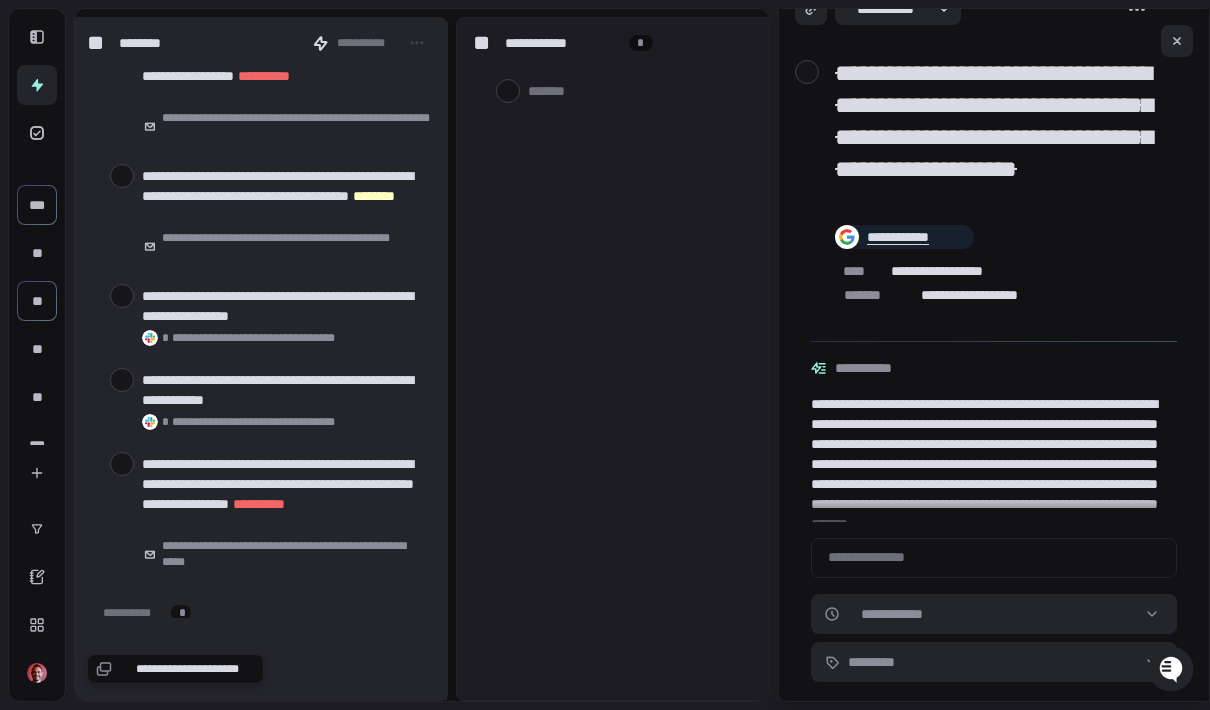 scroll, scrollTop: 5568, scrollLeft: 0, axis: vertical 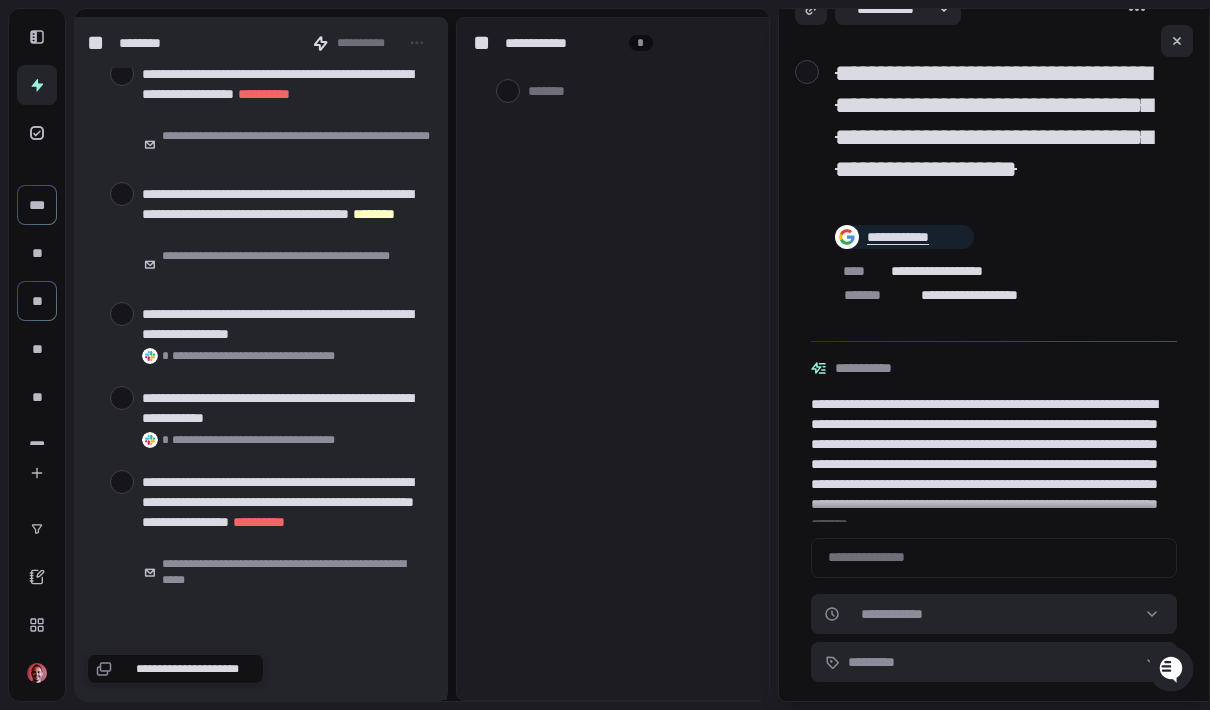 click on "**********" at bounding box center [645, 359] 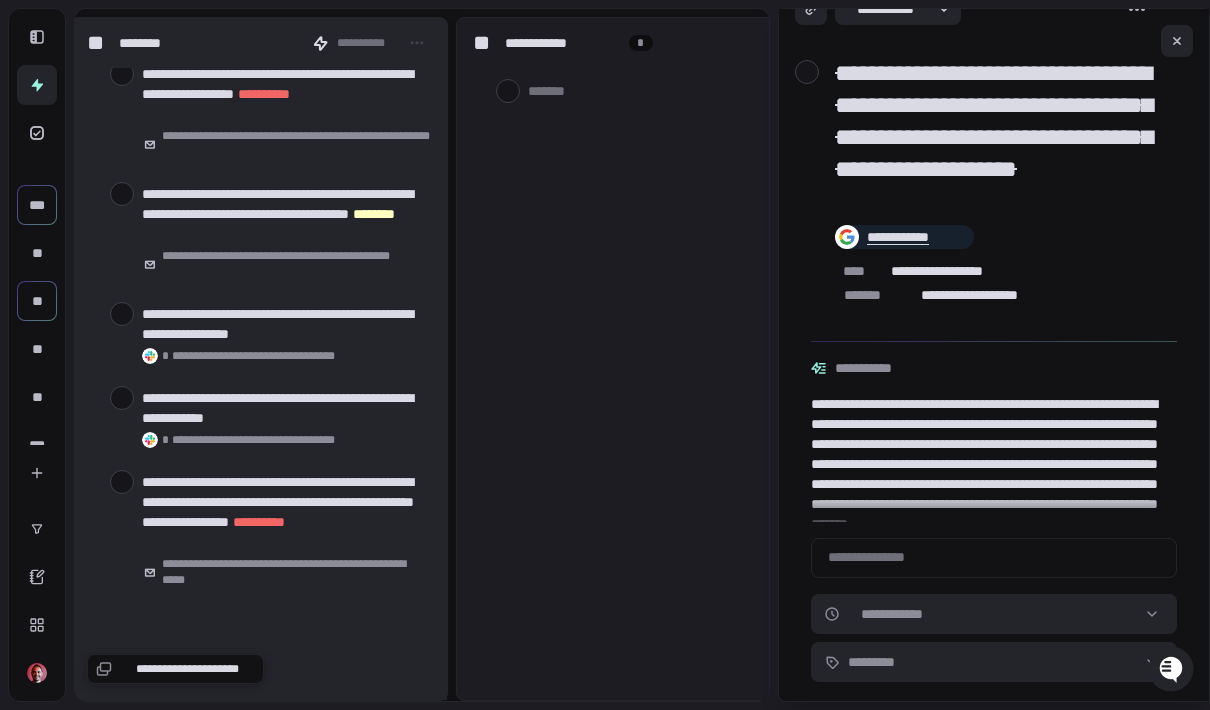 click at bounding box center (122, 398) 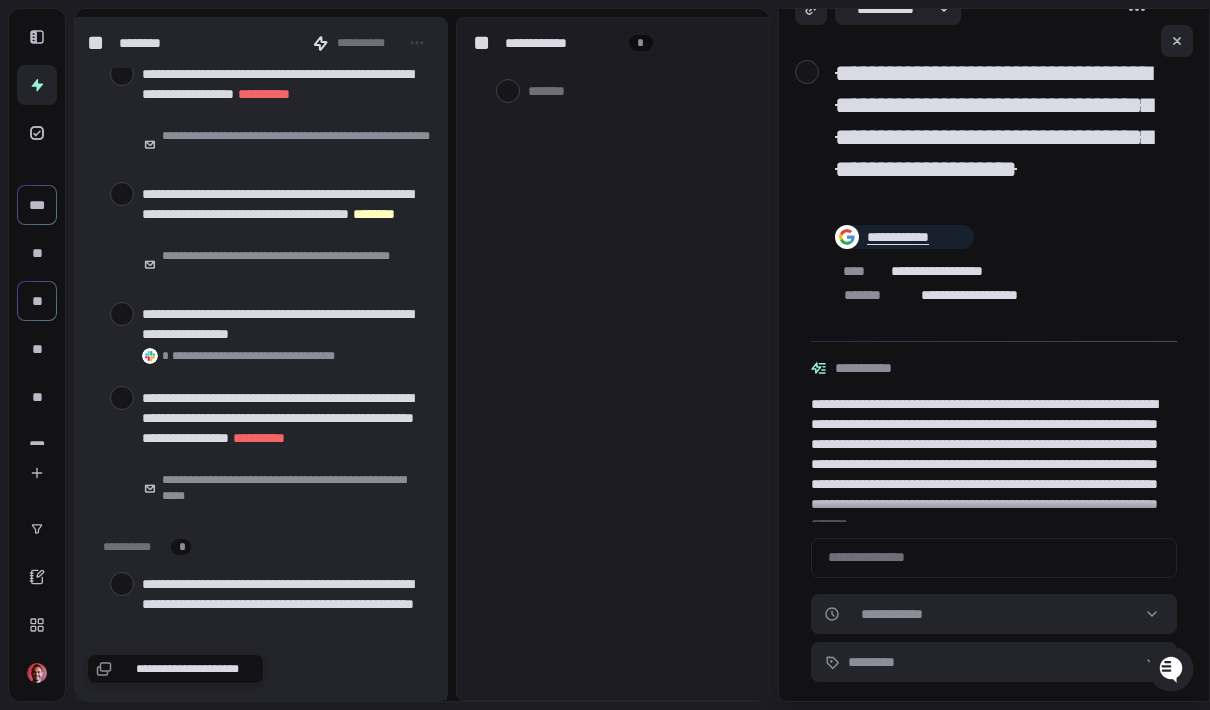 click at bounding box center [122, 314] 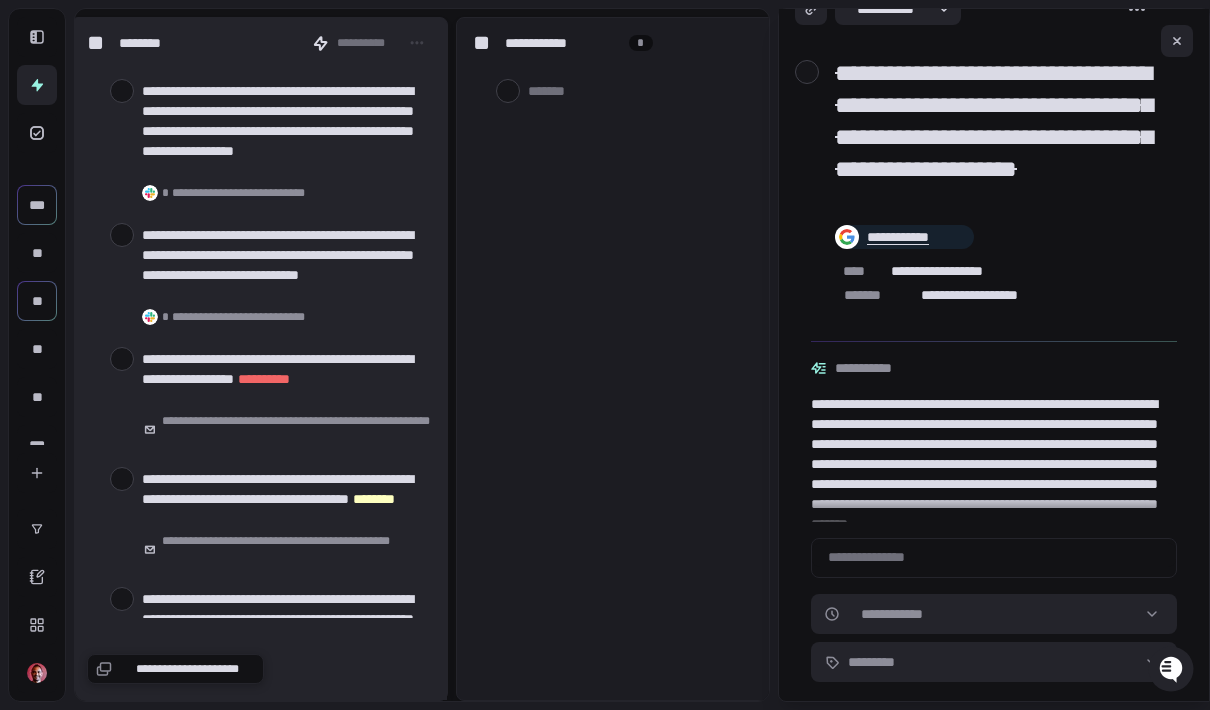 scroll, scrollTop: 5280, scrollLeft: 0, axis: vertical 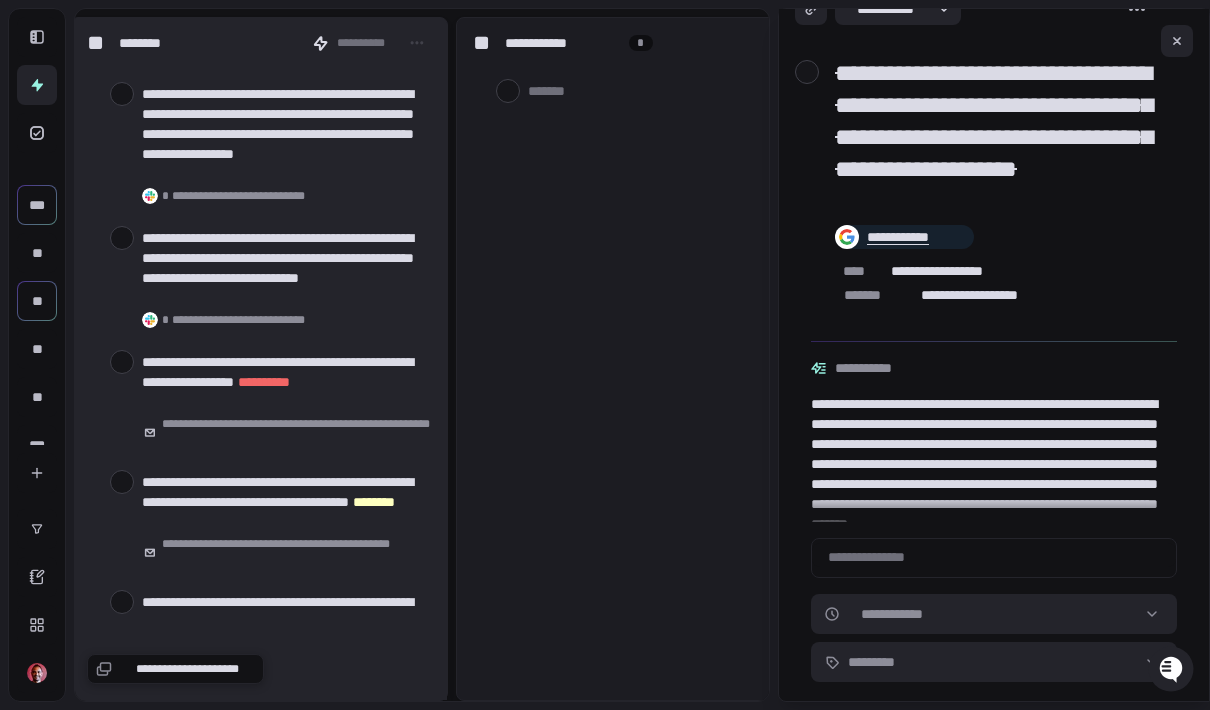 click at bounding box center [122, 362] 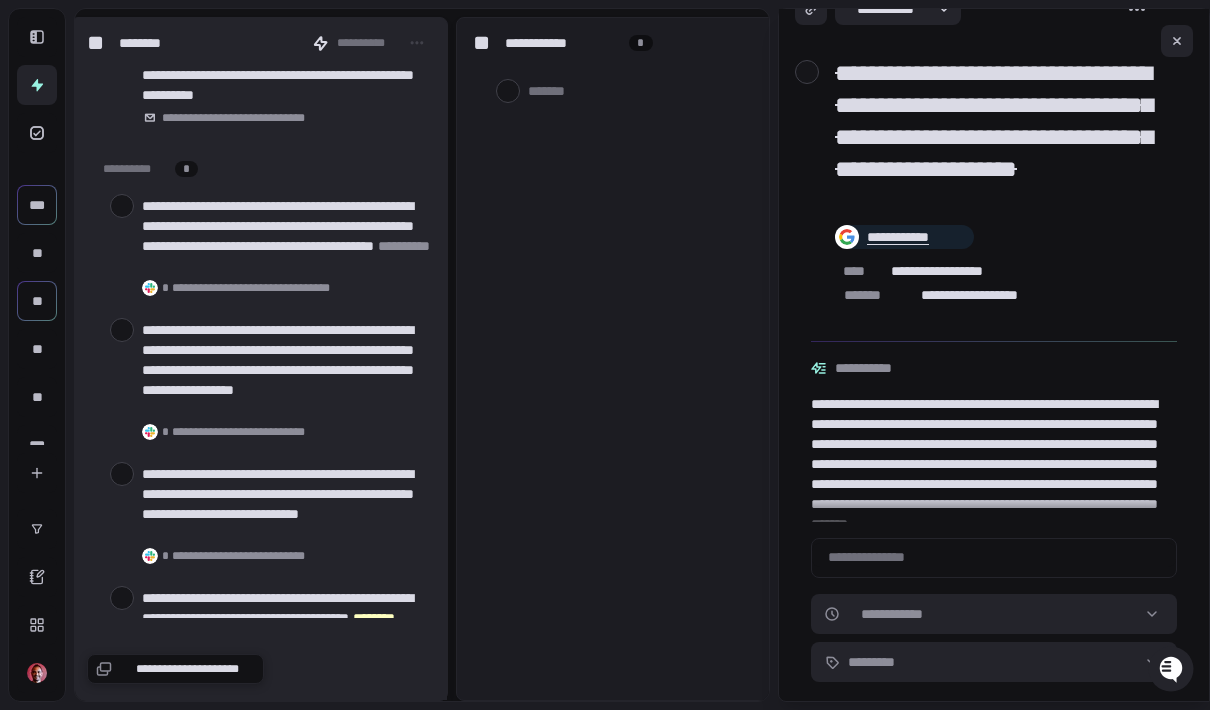 scroll, scrollTop: 5043, scrollLeft: 0, axis: vertical 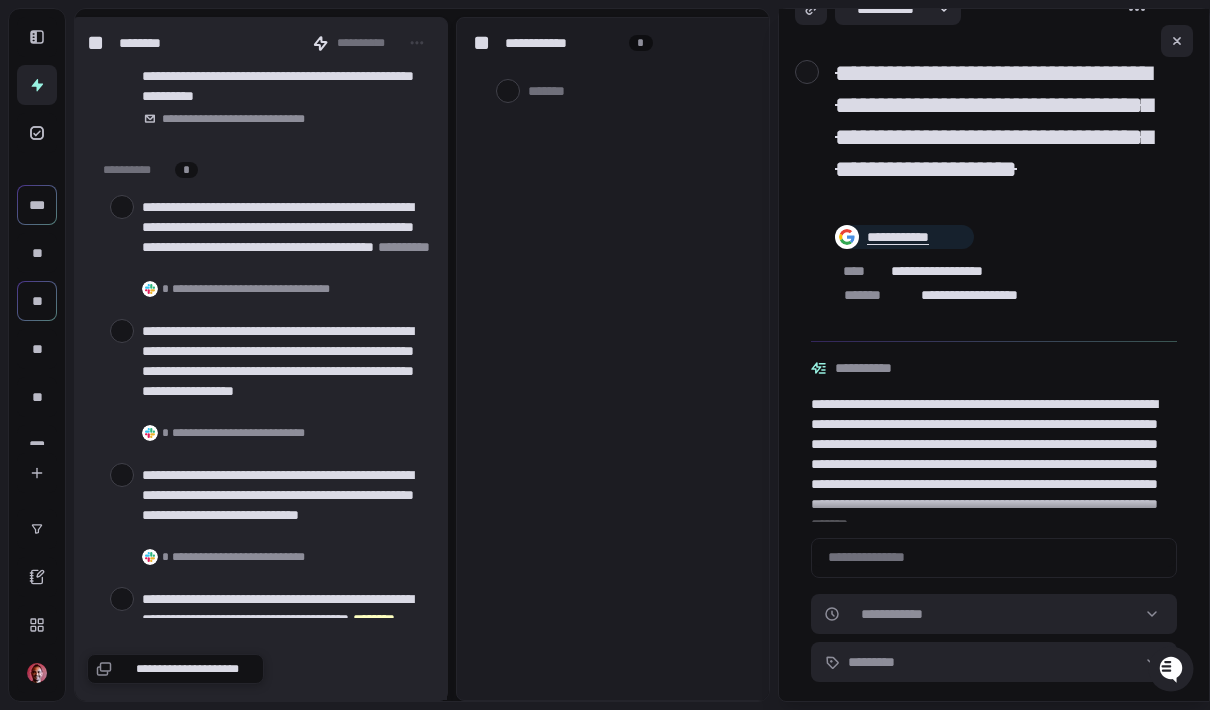 click on "**********" at bounding box center [259, 515] 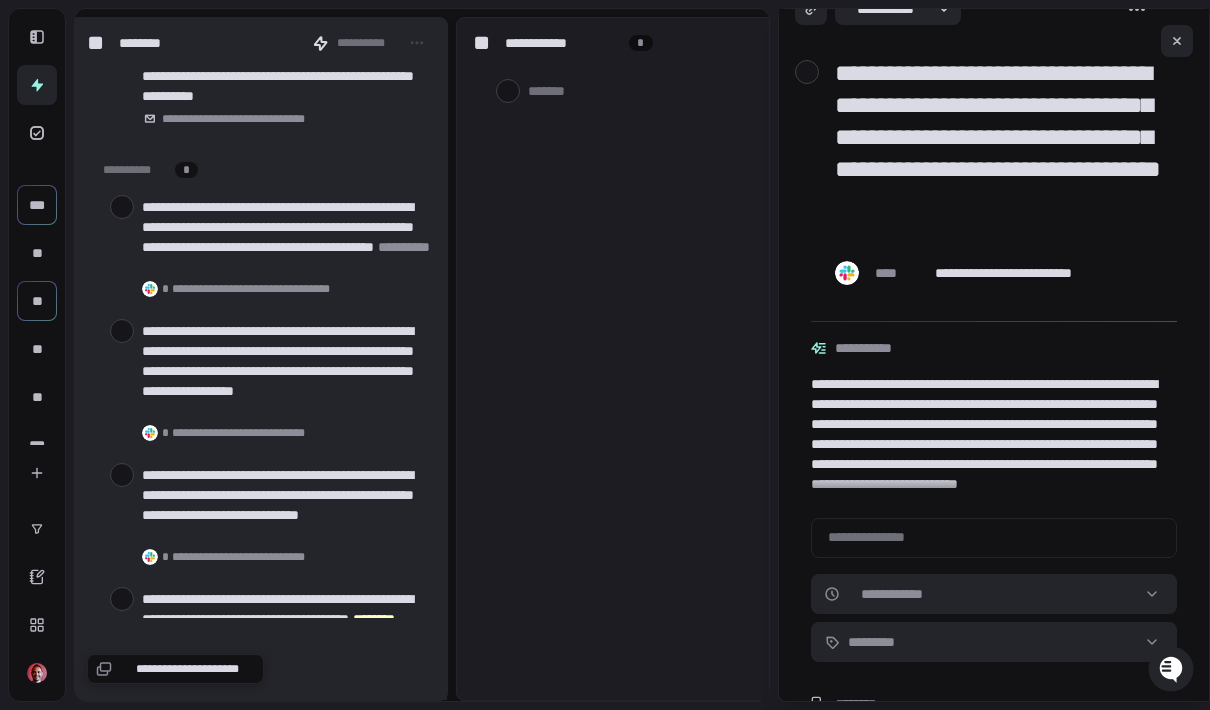 click at bounding box center [122, 475] 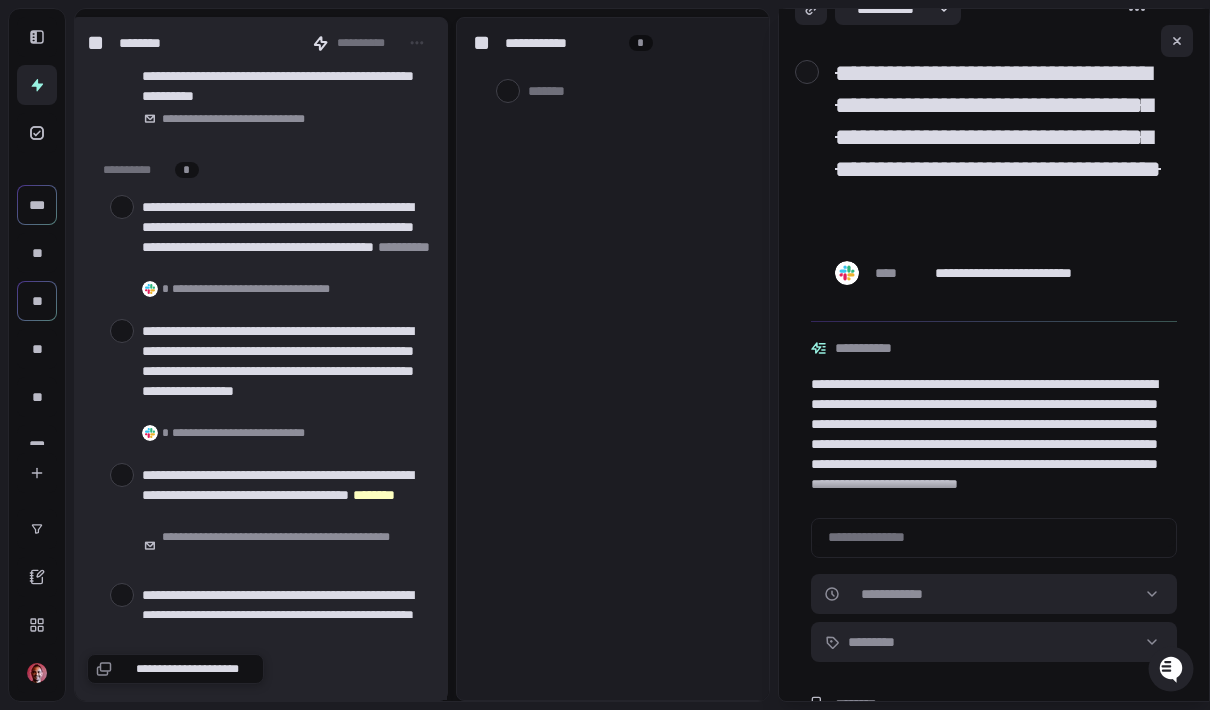 click at bounding box center [122, 331] 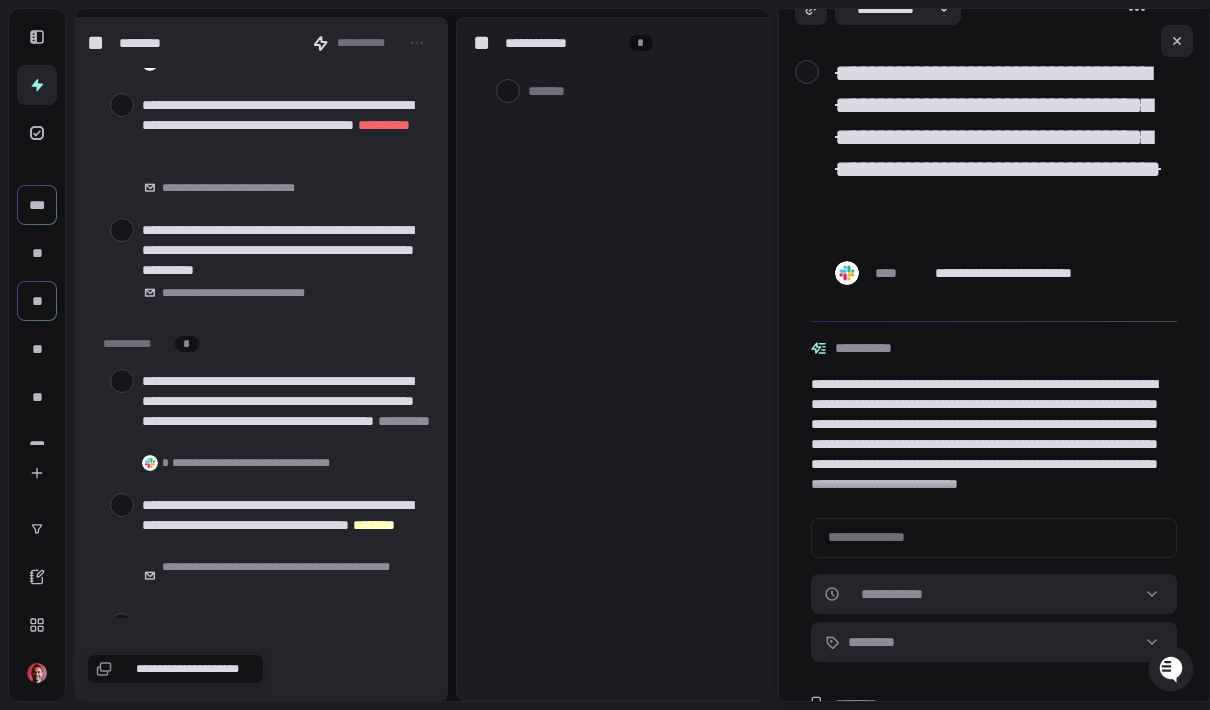scroll, scrollTop: 4854, scrollLeft: 0, axis: vertical 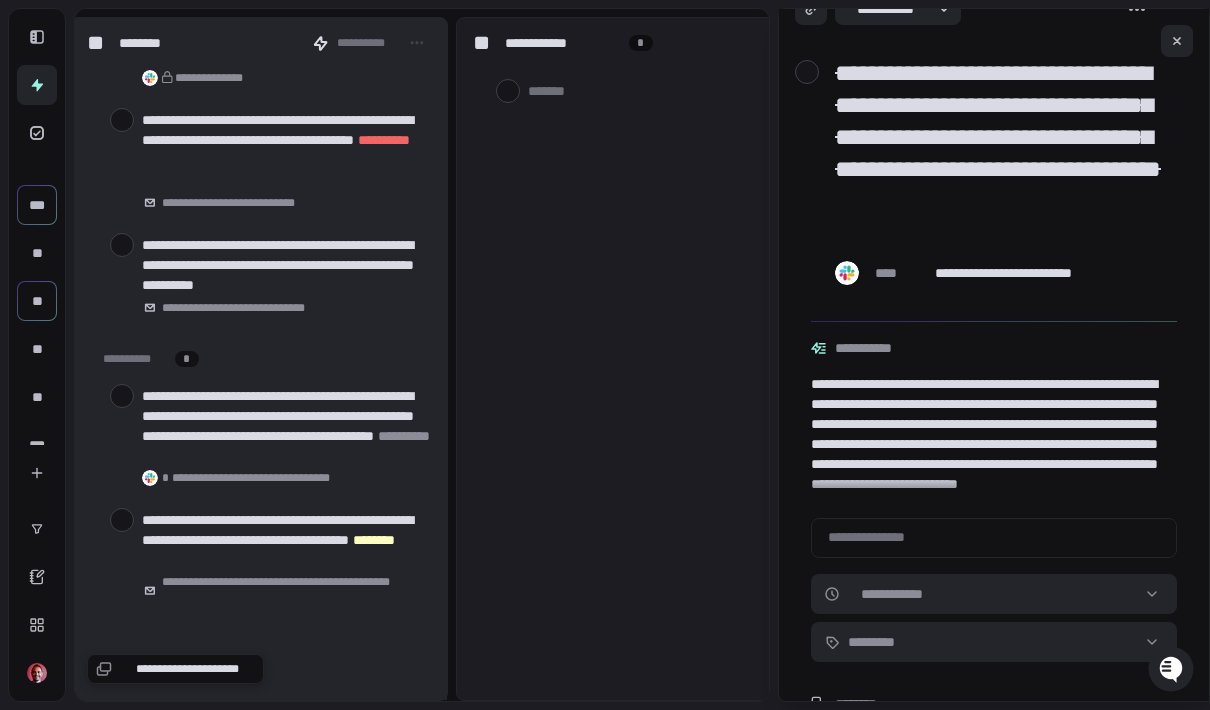 click at bounding box center [122, 396] 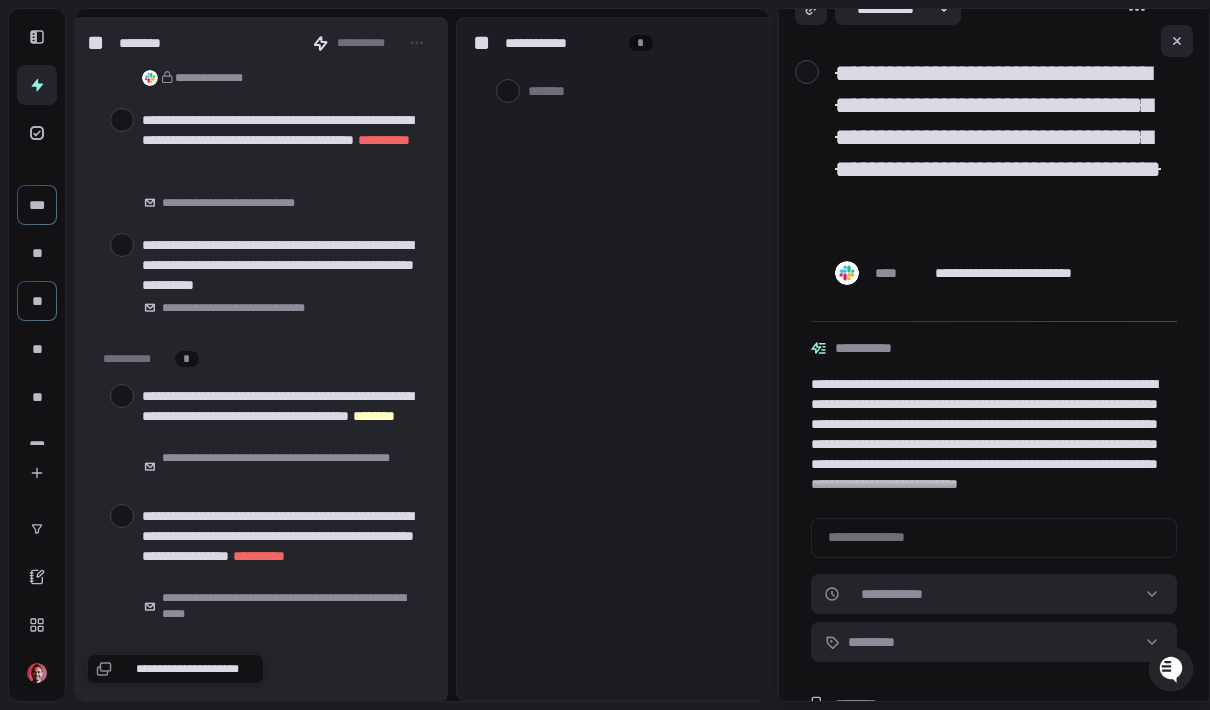 click at bounding box center (122, 120) 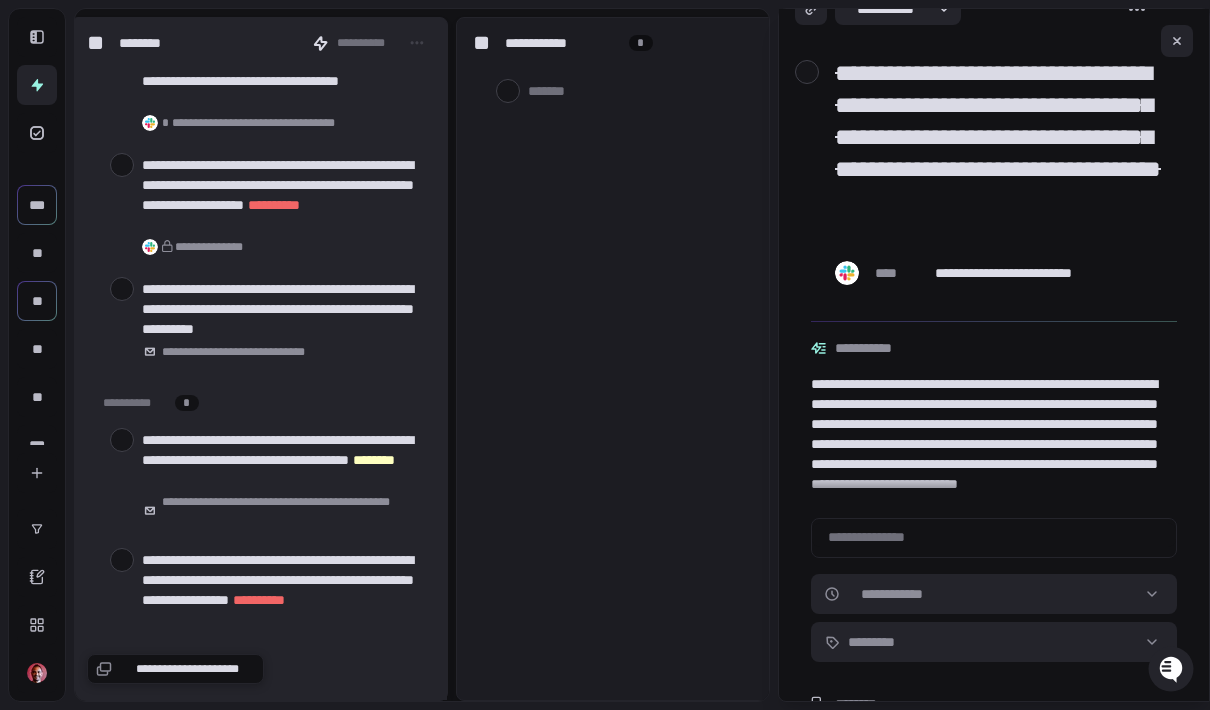 scroll, scrollTop: 4682, scrollLeft: 0, axis: vertical 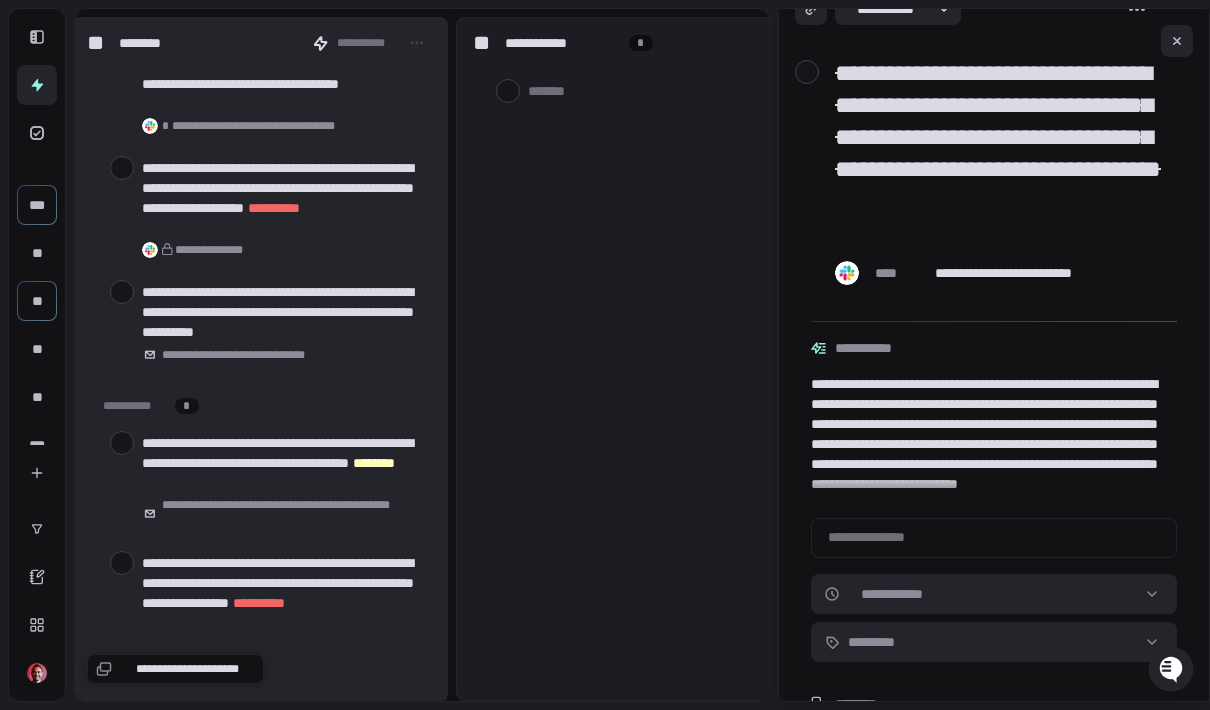 click at bounding box center [122, 292] 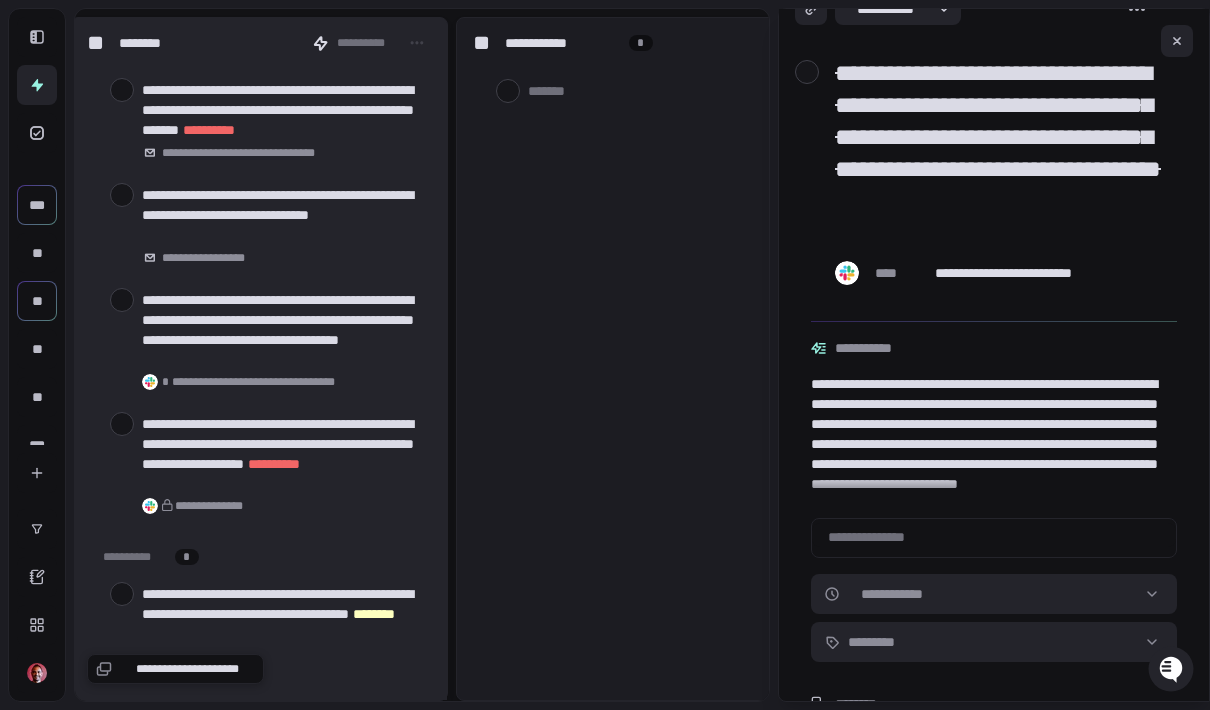 scroll, scrollTop: 4425, scrollLeft: 0, axis: vertical 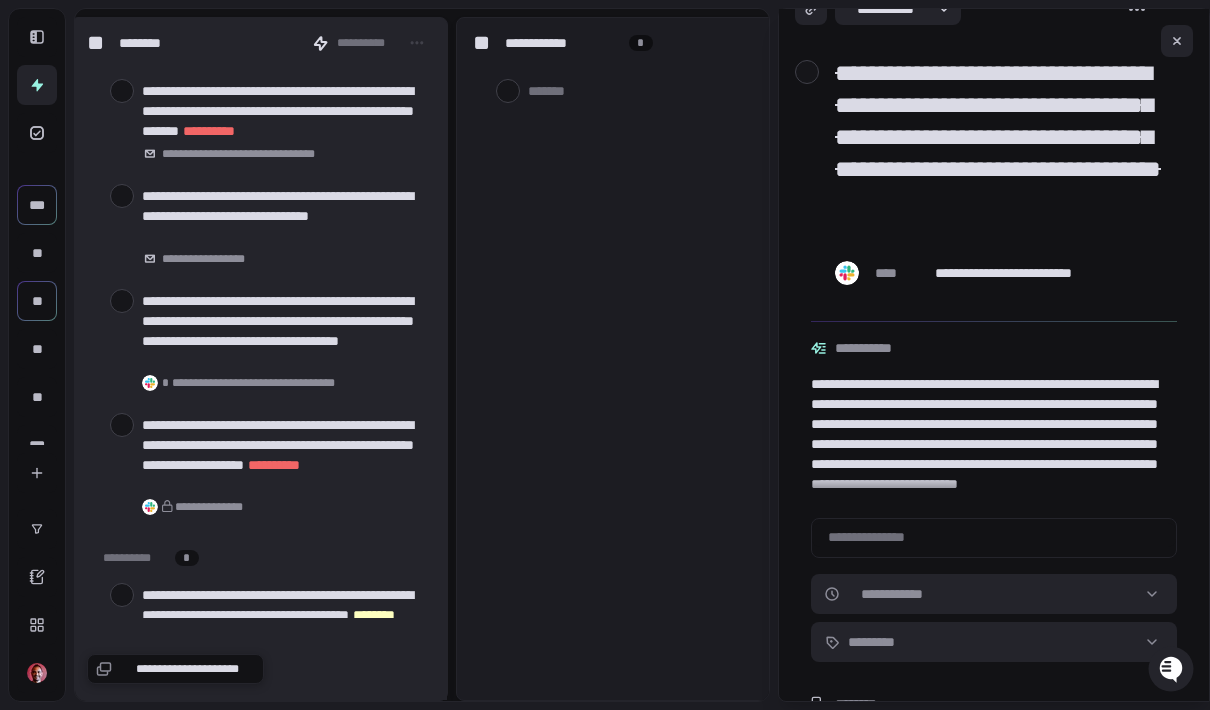 click at bounding box center (122, 425) 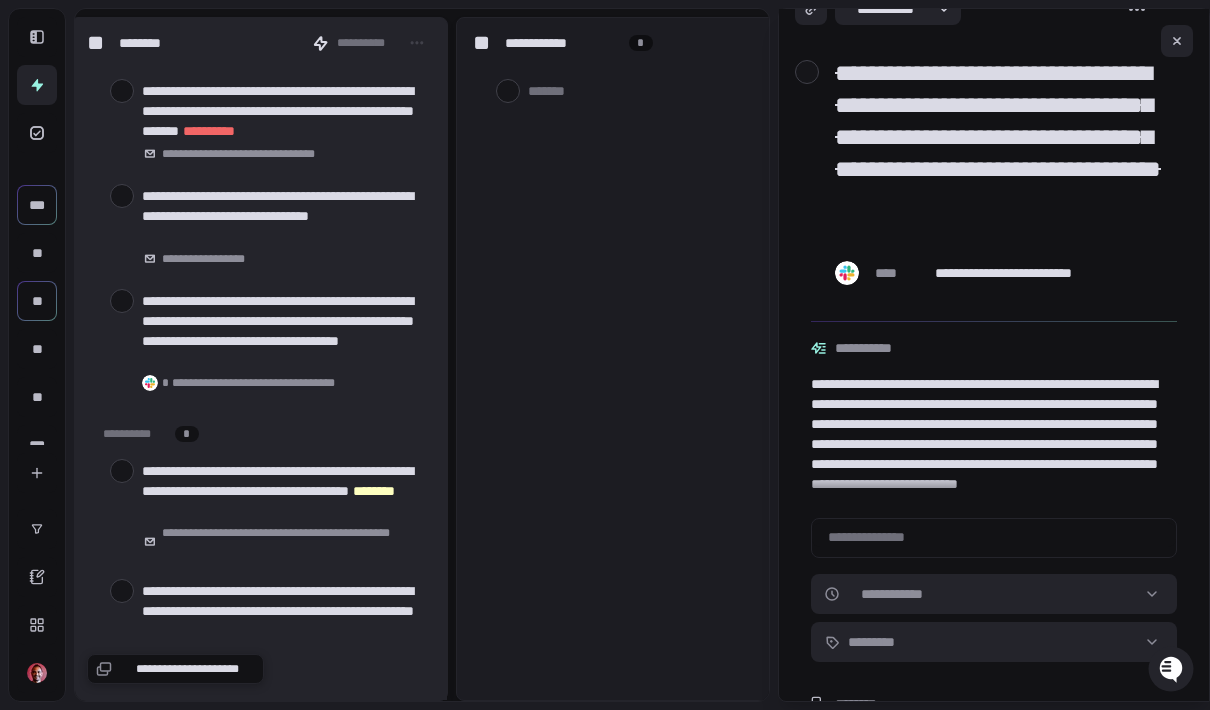 click at bounding box center [122, 301] 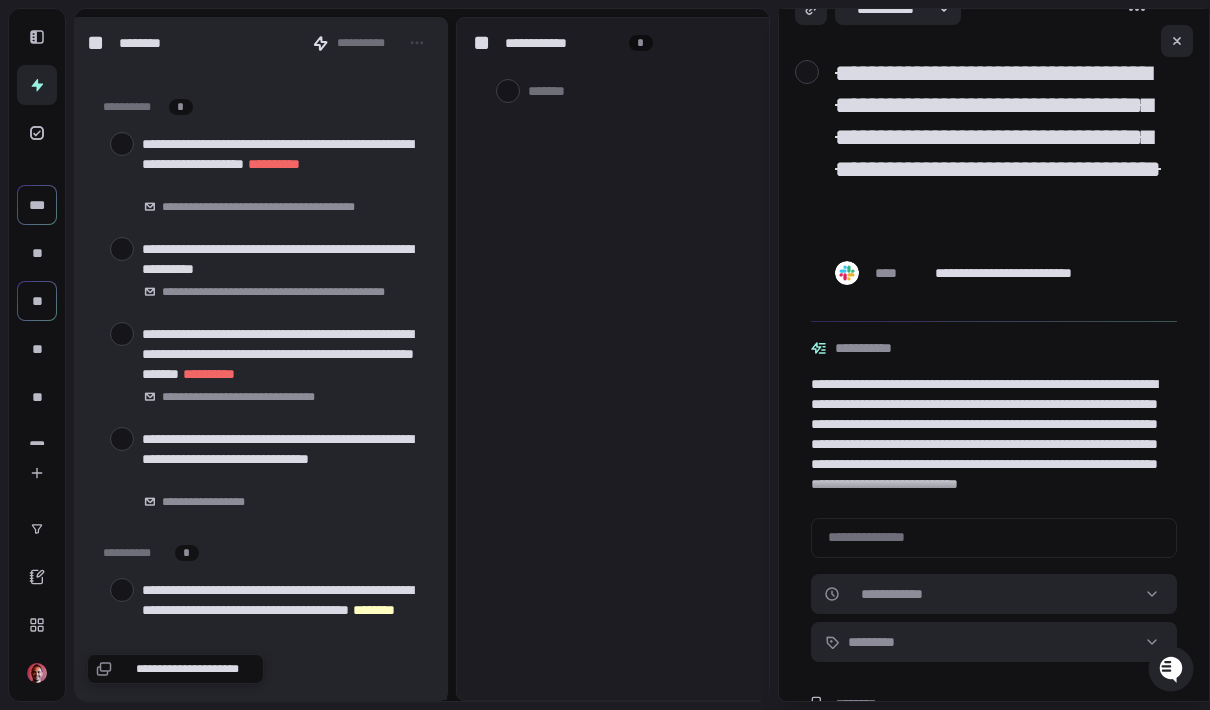 scroll, scrollTop: 4168, scrollLeft: 0, axis: vertical 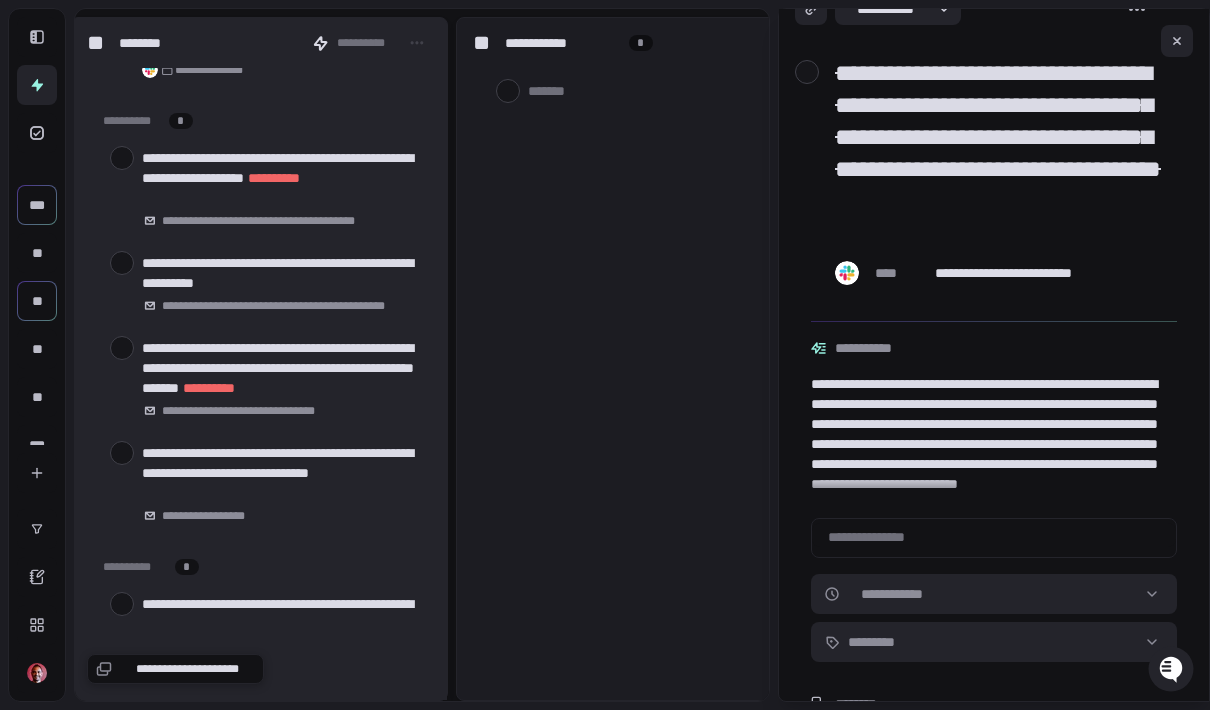 click at bounding box center (122, 453) 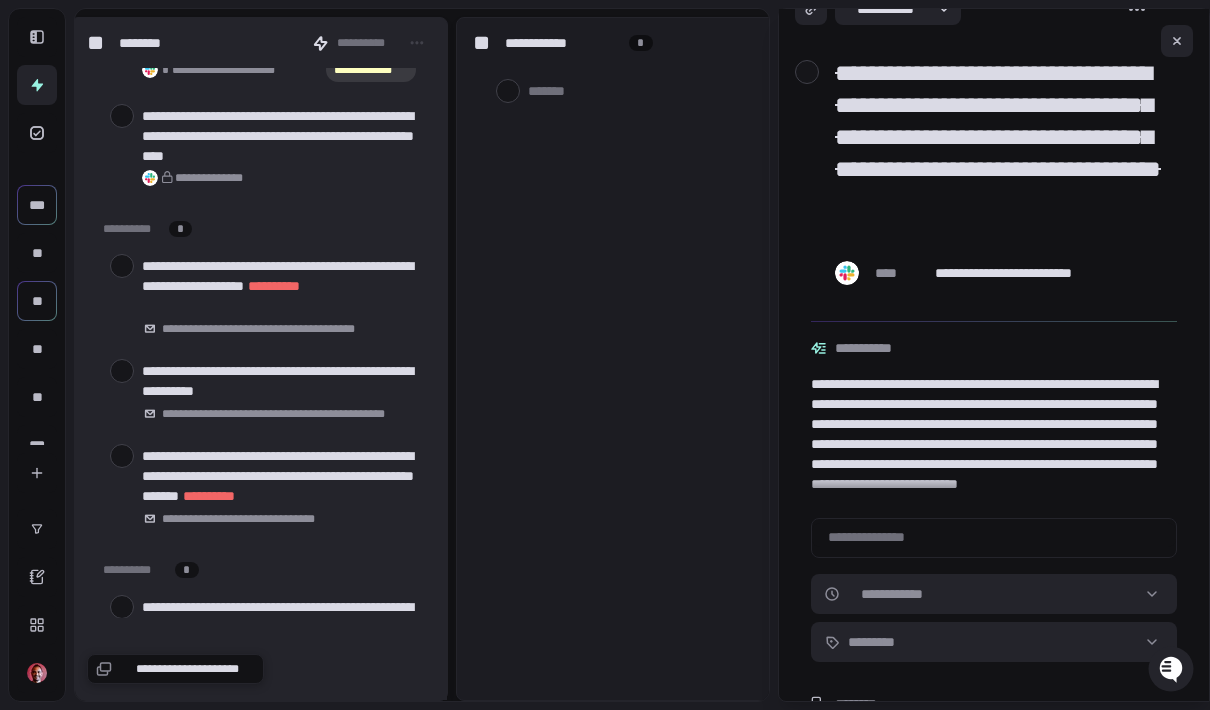 scroll, scrollTop: 4055, scrollLeft: 0, axis: vertical 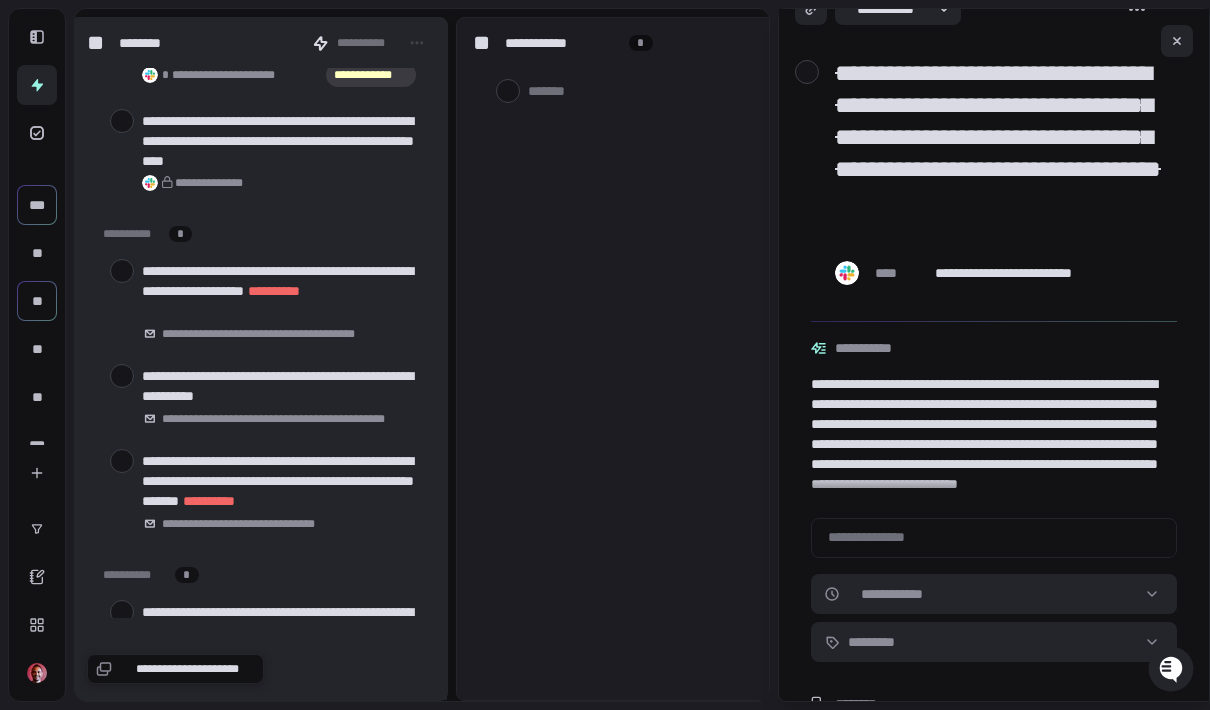 click at bounding box center (122, 461) 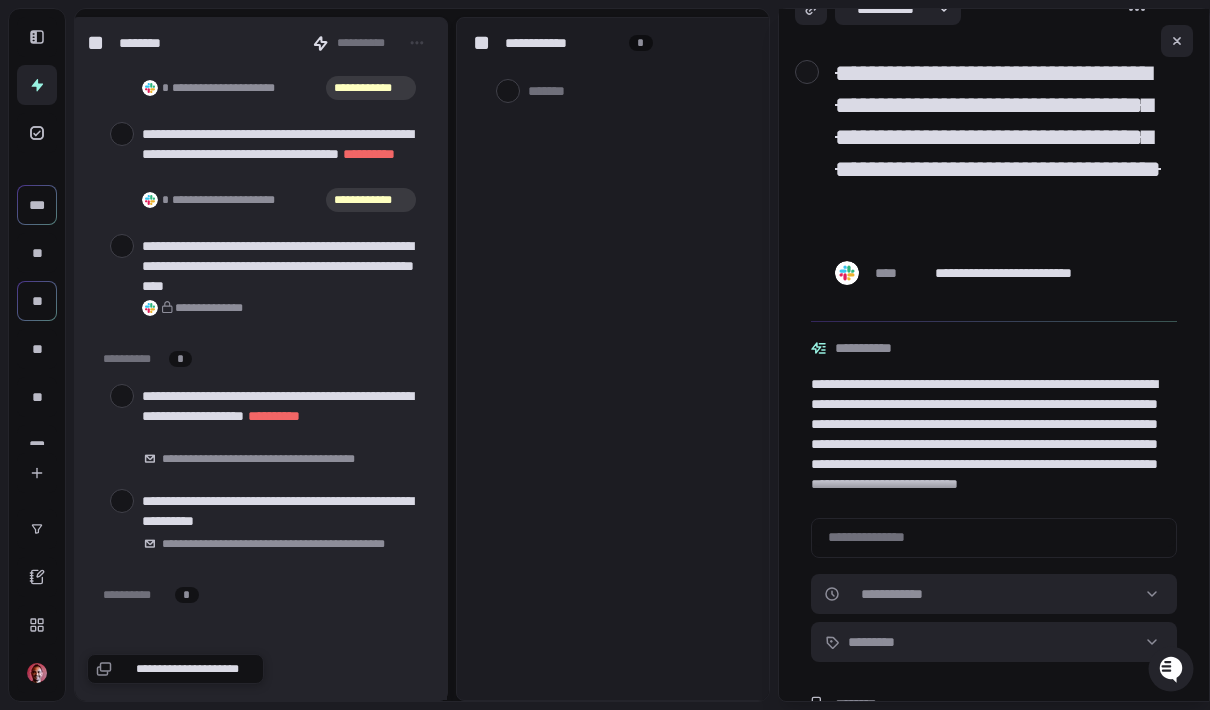 scroll, scrollTop: 3914, scrollLeft: 0, axis: vertical 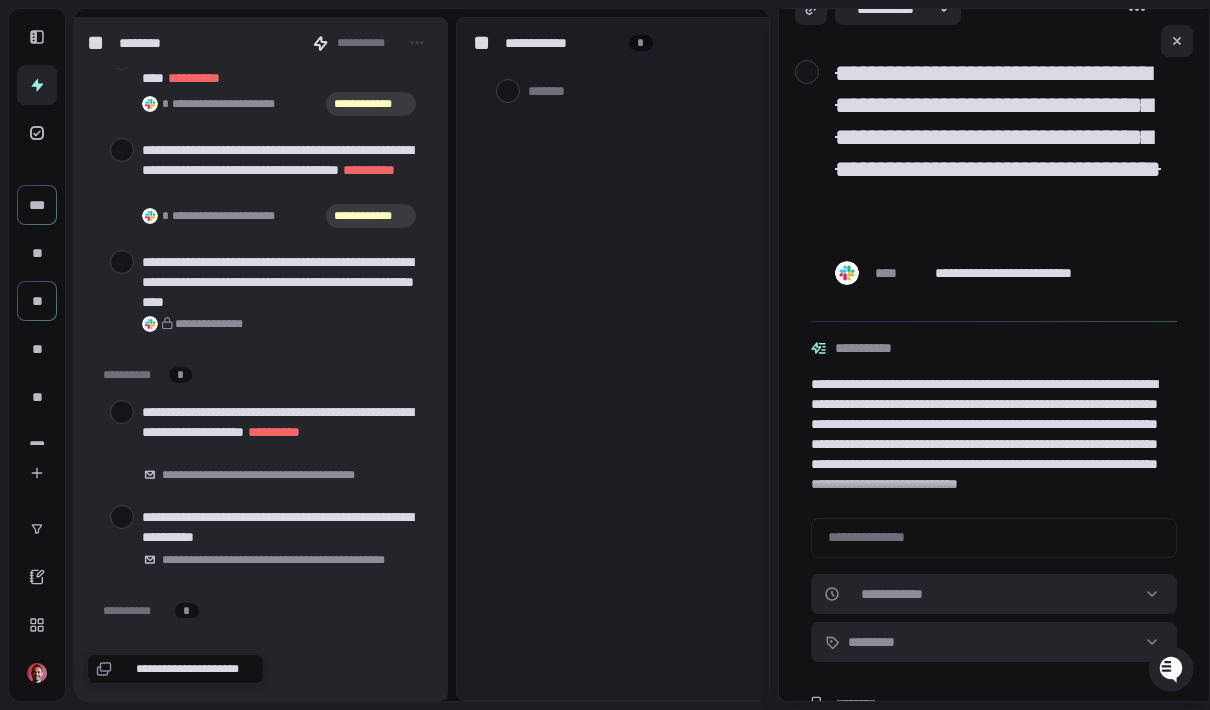 click at bounding box center (122, 412) 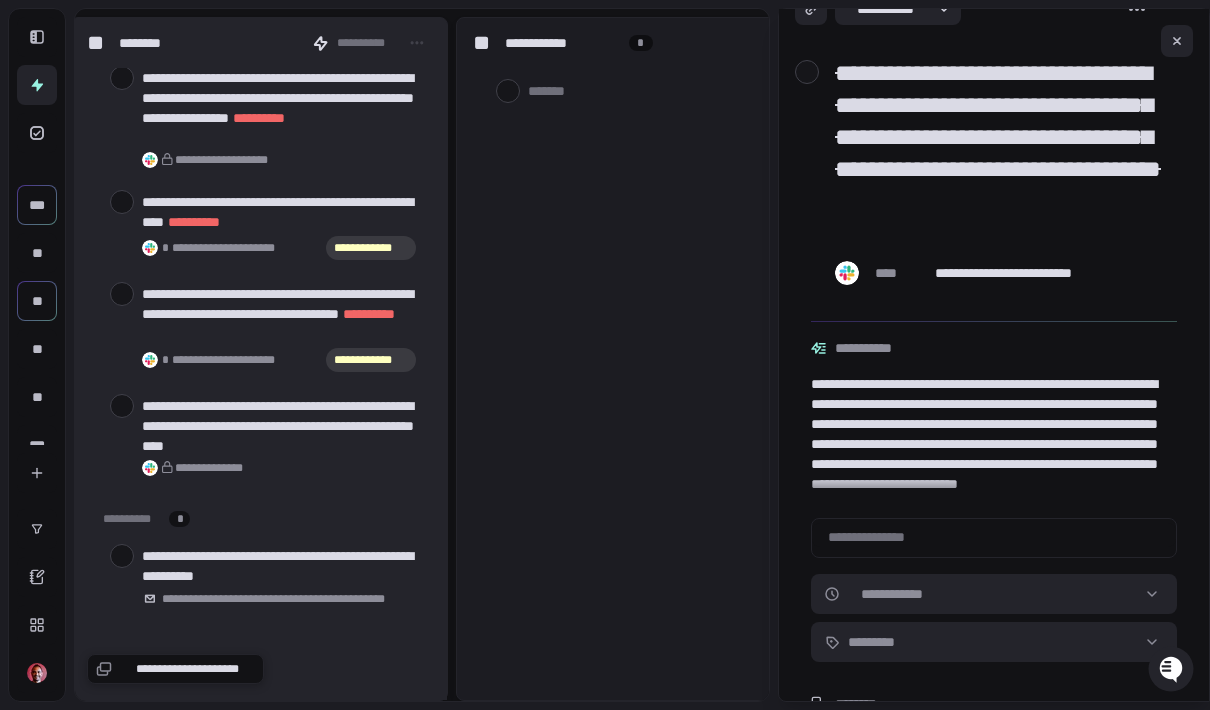scroll, scrollTop: 3729, scrollLeft: 0, axis: vertical 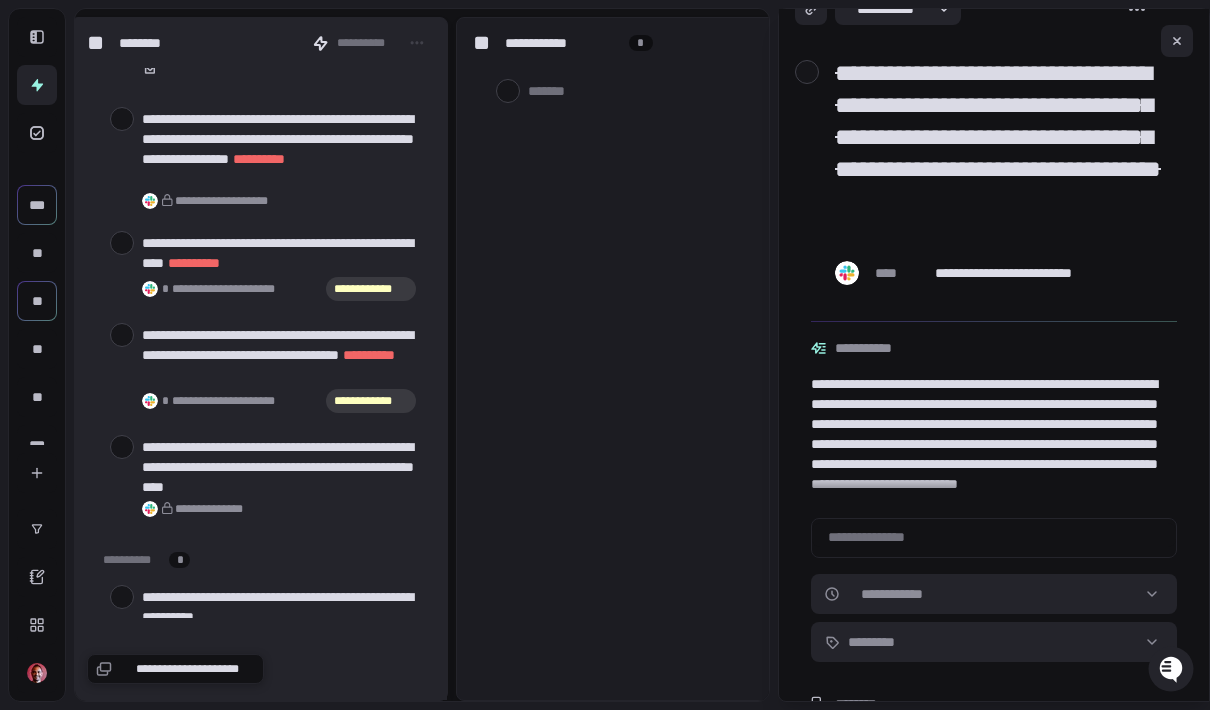 click on "**********" at bounding box center (259, 477) 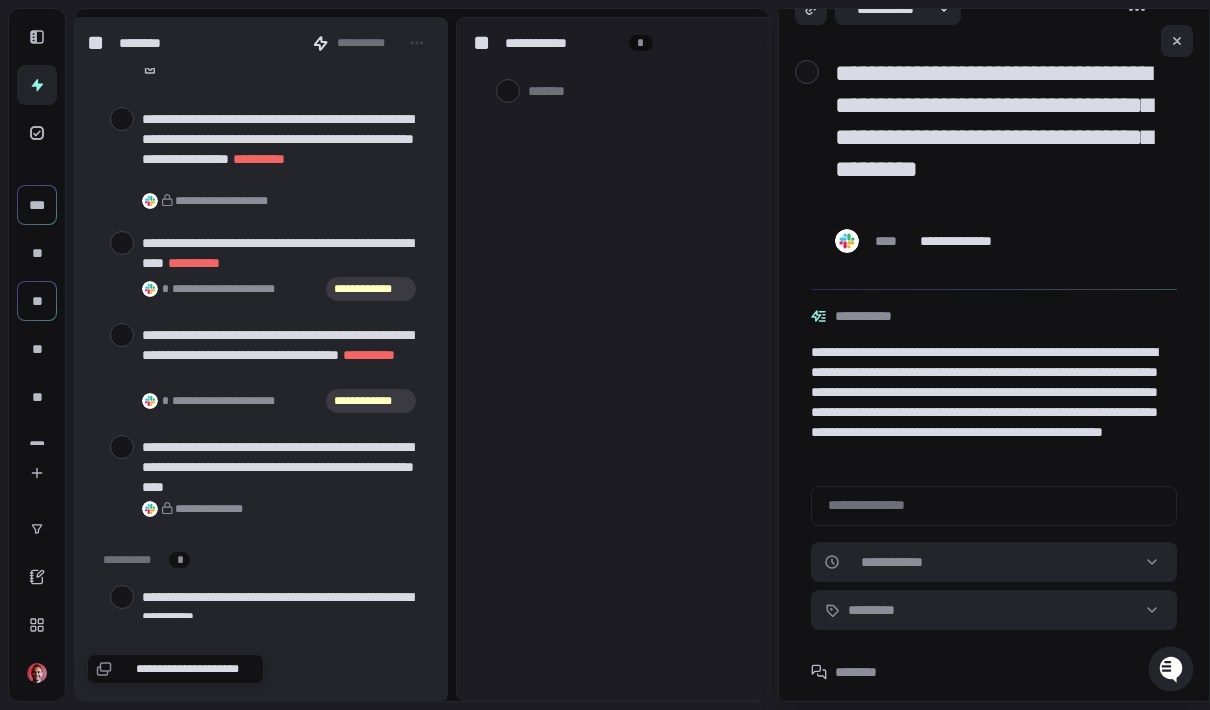 click at bounding box center [122, 447] 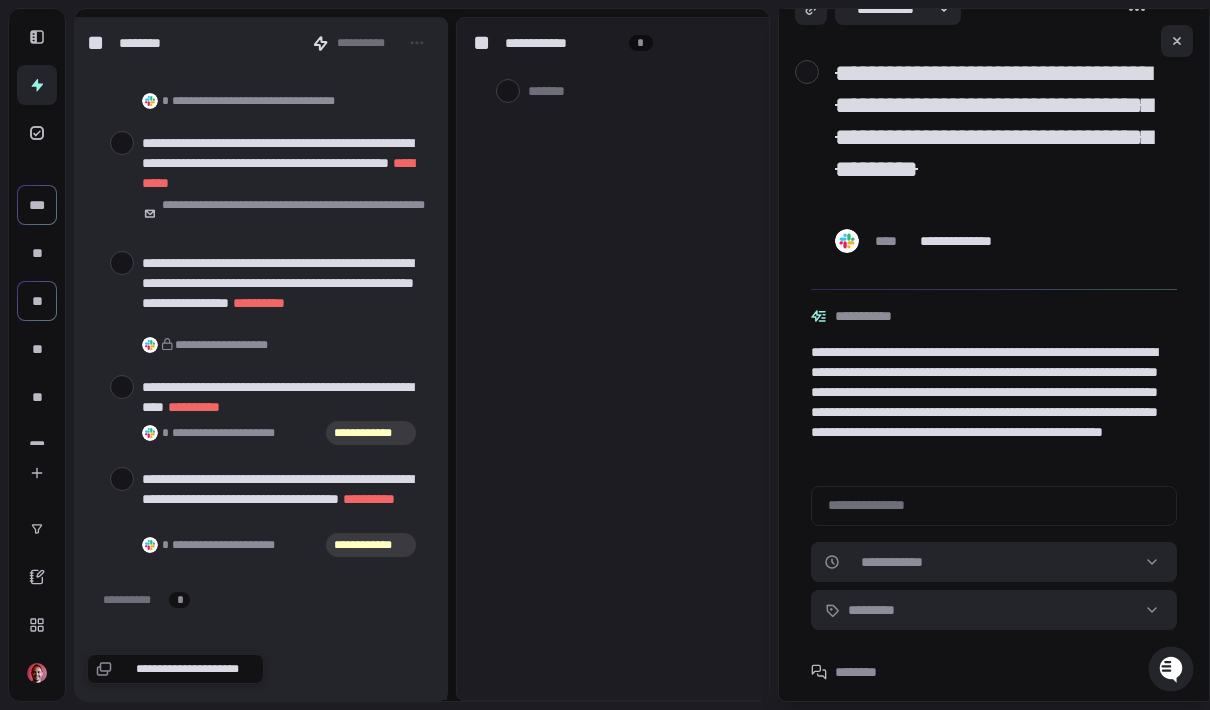 scroll, scrollTop: 3584, scrollLeft: 0, axis: vertical 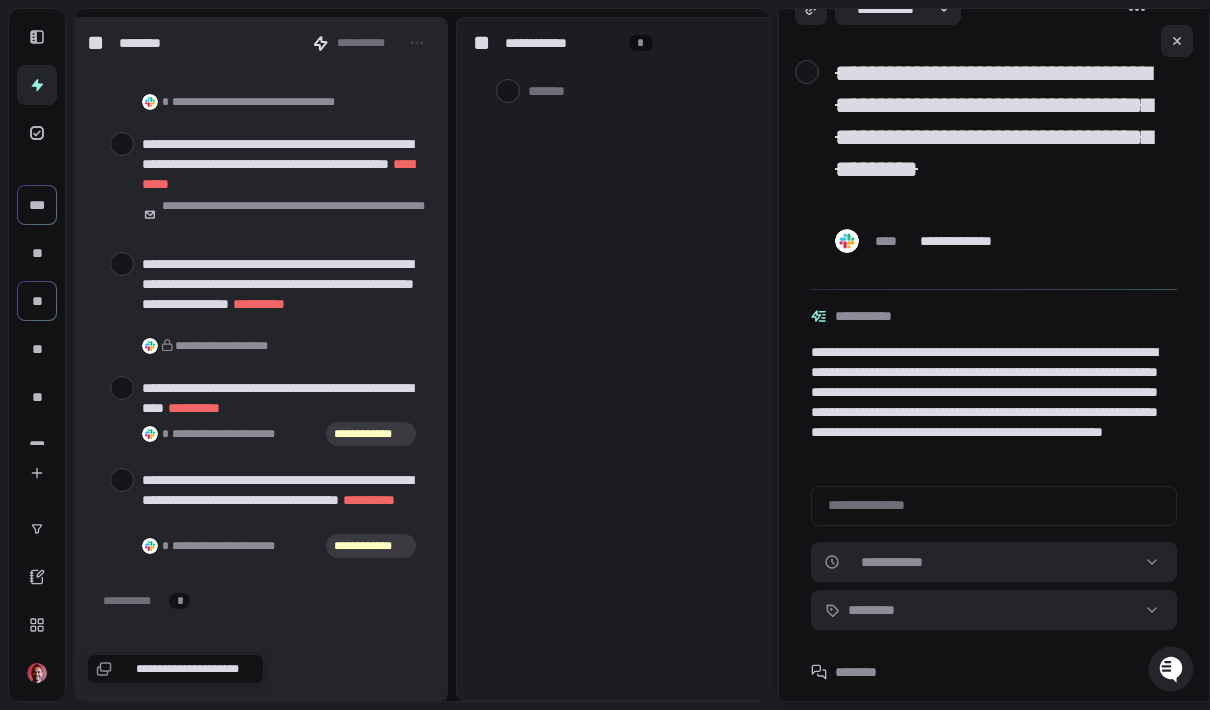 click at bounding box center [122, 480] 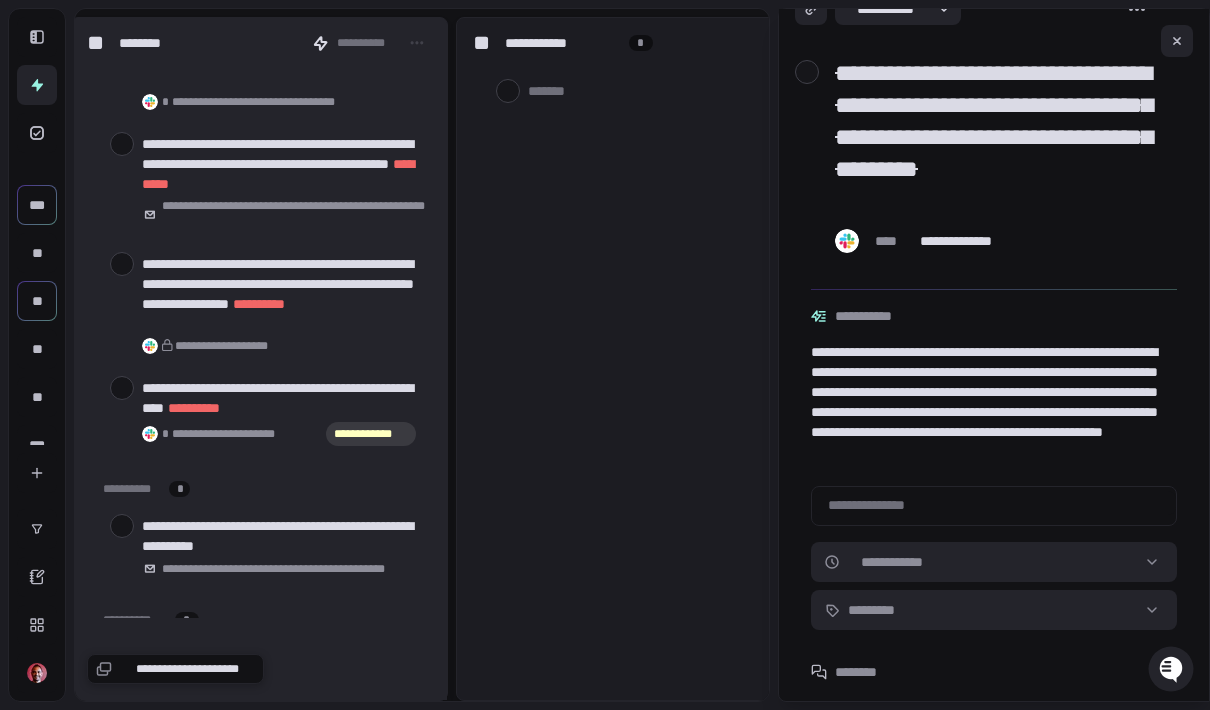 click at bounding box center [122, 388] 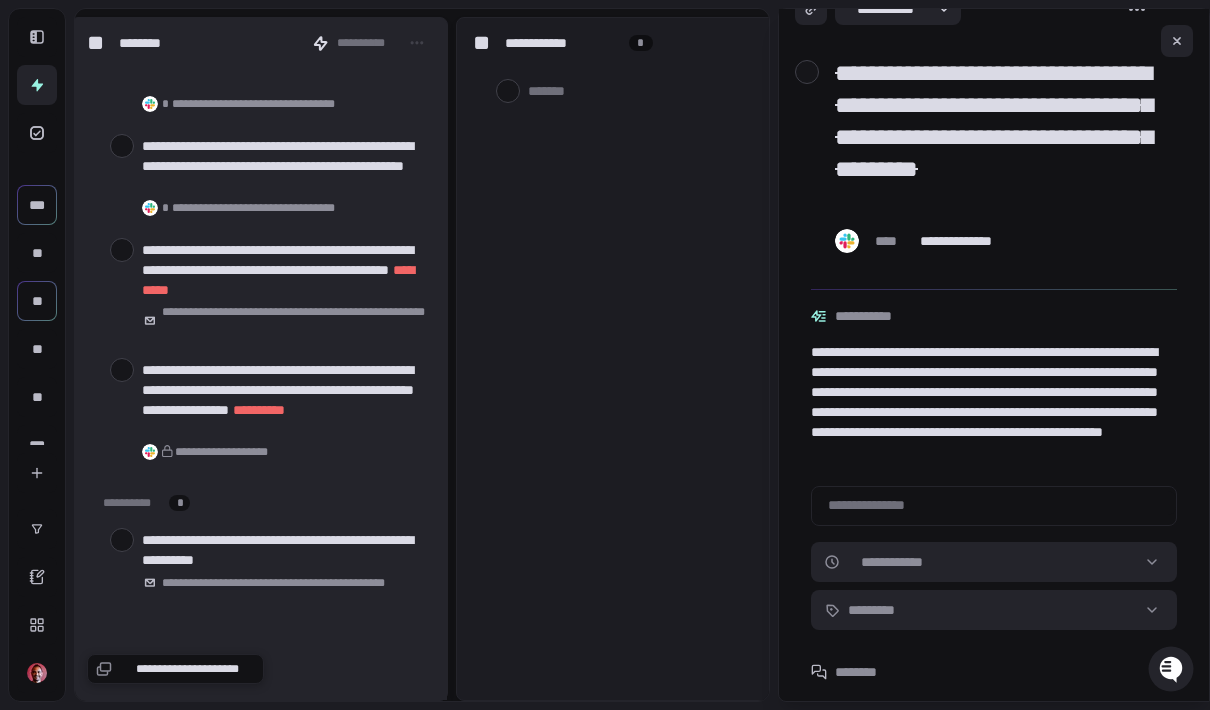 scroll, scrollTop: 3423, scrollLeft: 0, axis: vertical 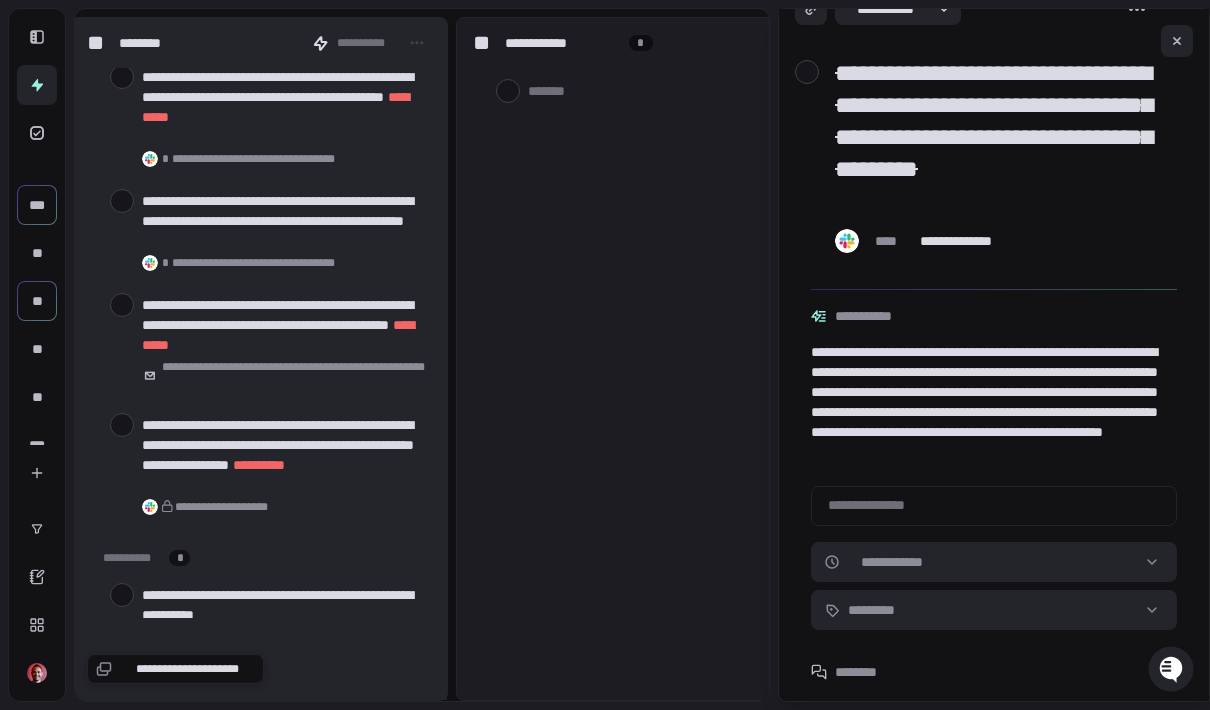 click at bounding box center (122, 425) 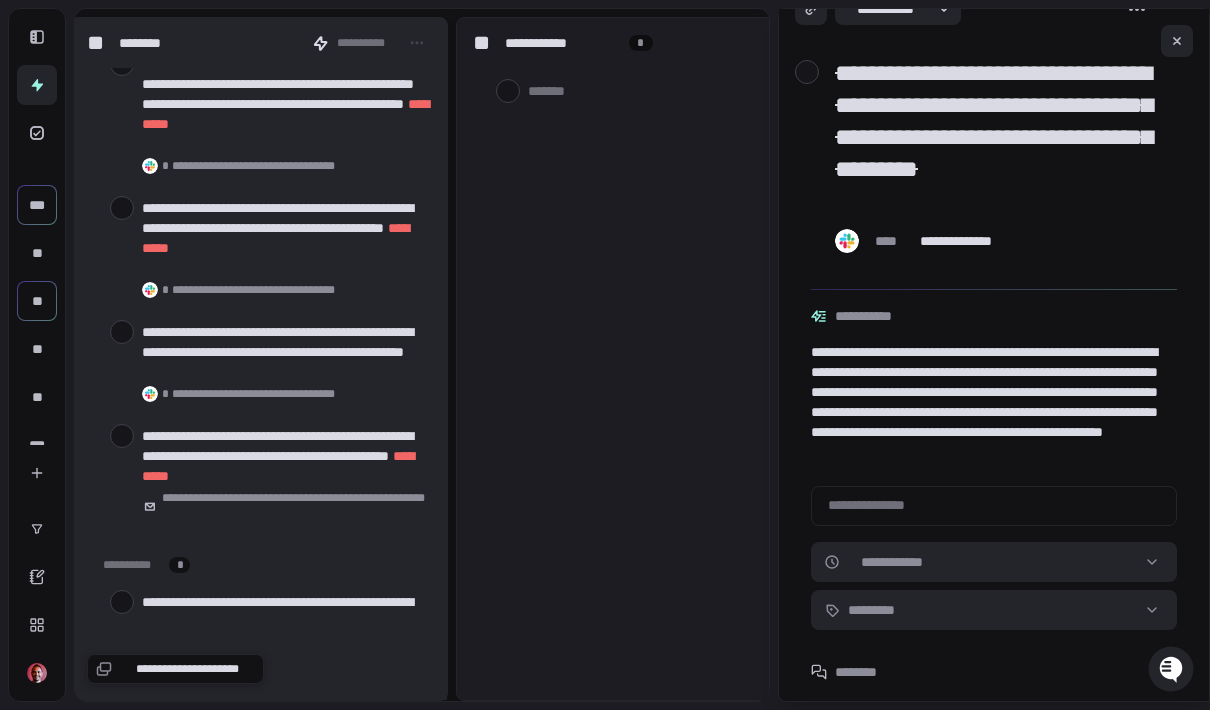 scroll, scrollTop: 3290, scrollLeft: 0, axis: vertical 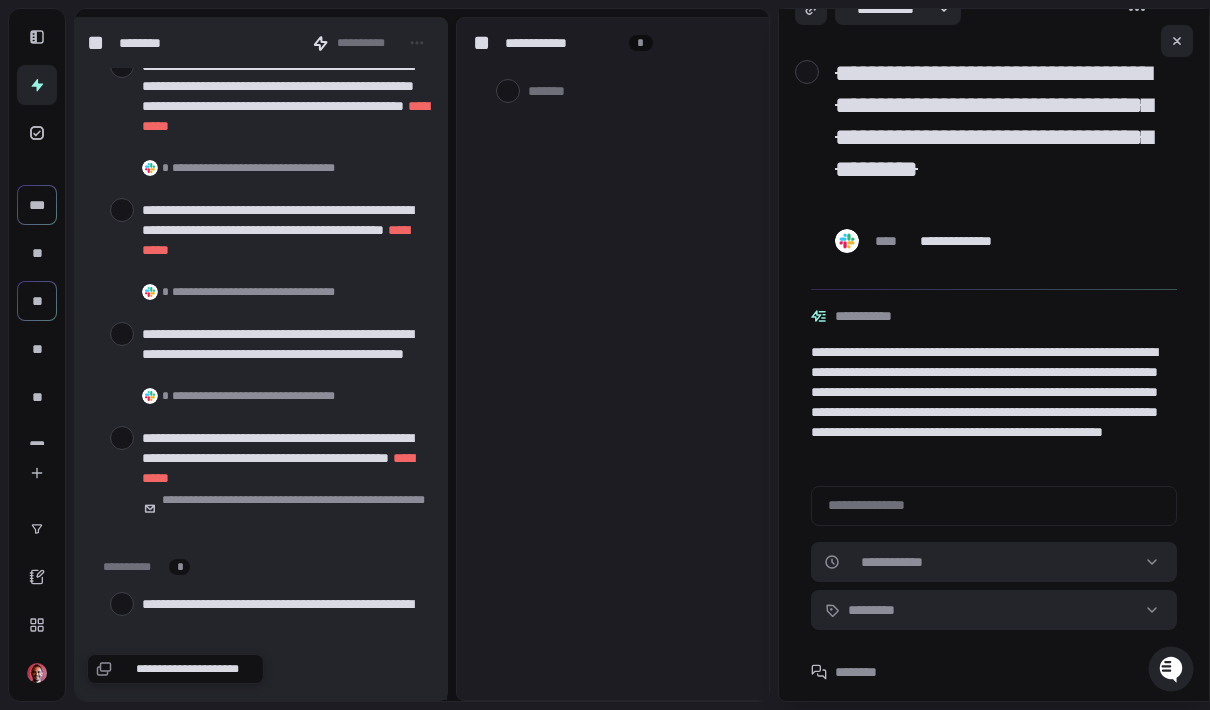 click at bounding box center (122, 438) 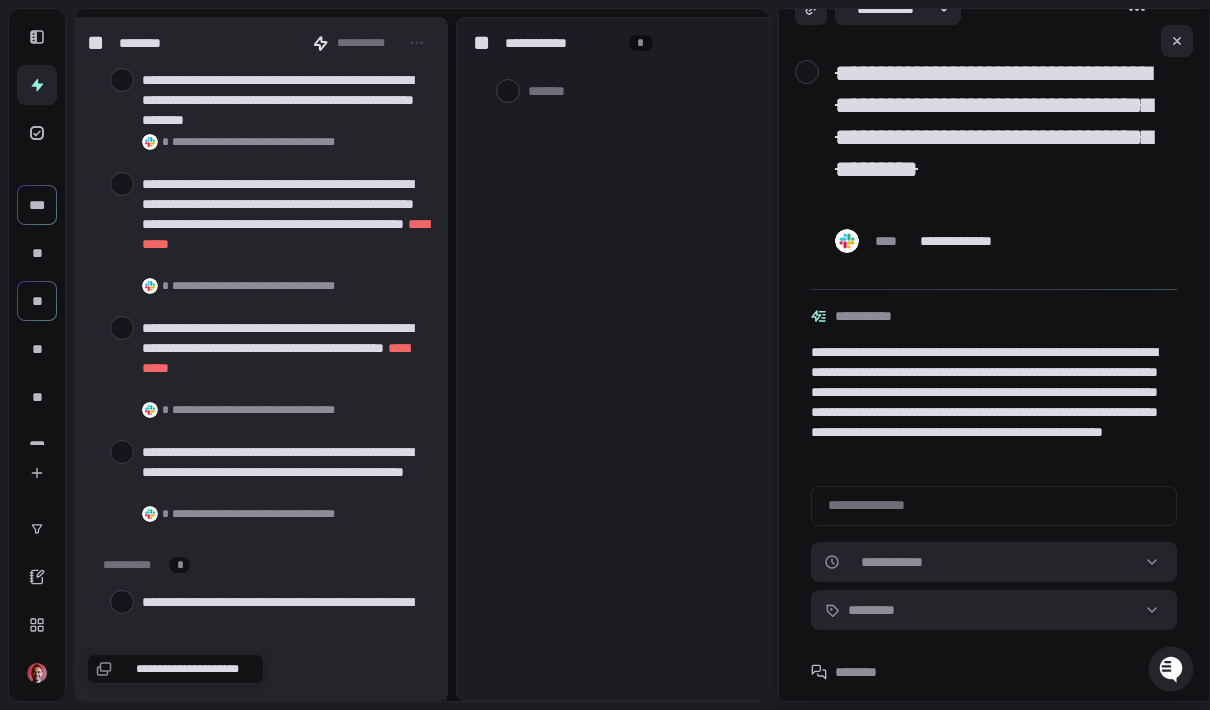 scroll, scrollTop: 3170, scrollLeft: 0, axis: vertical 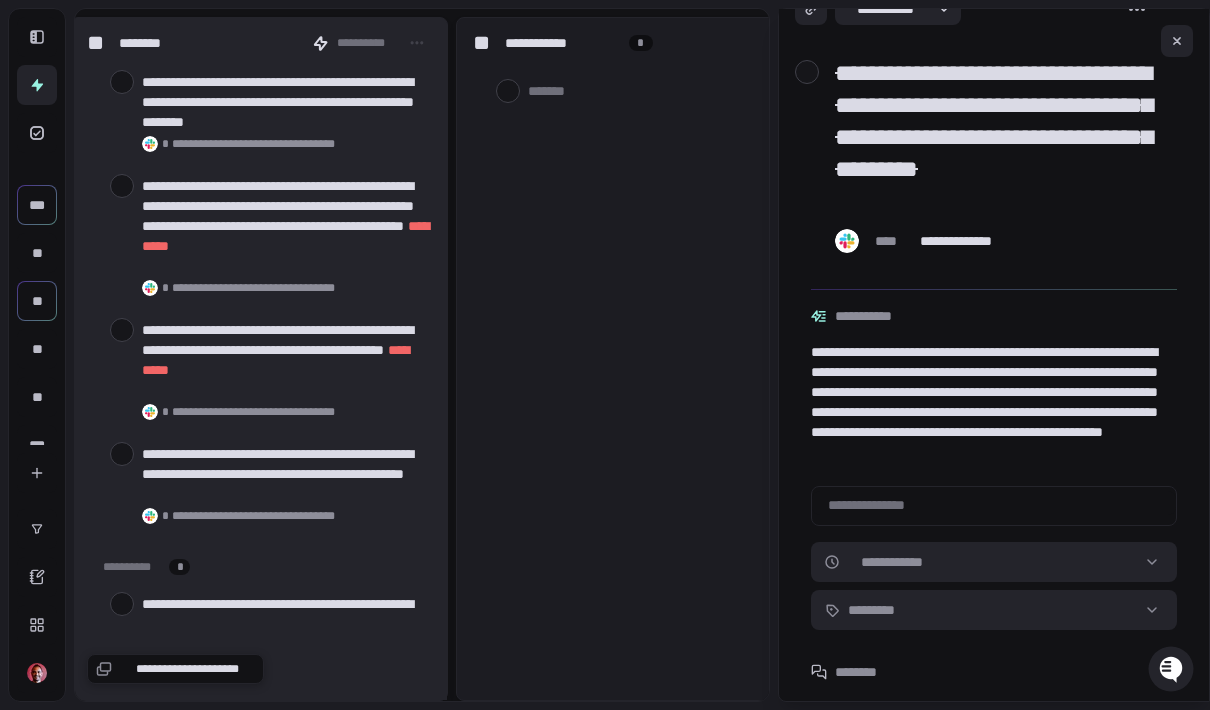 click on "**********" at bounding box center [645, 359] 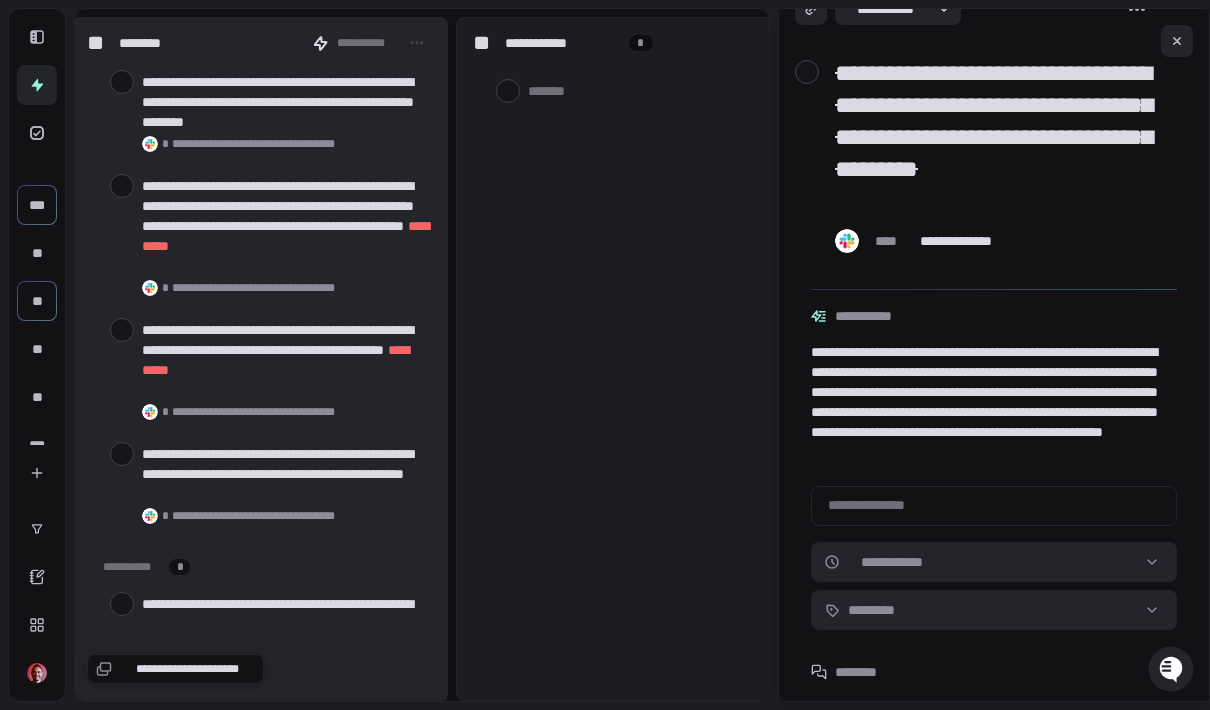 click at bounding box center (122, 454) 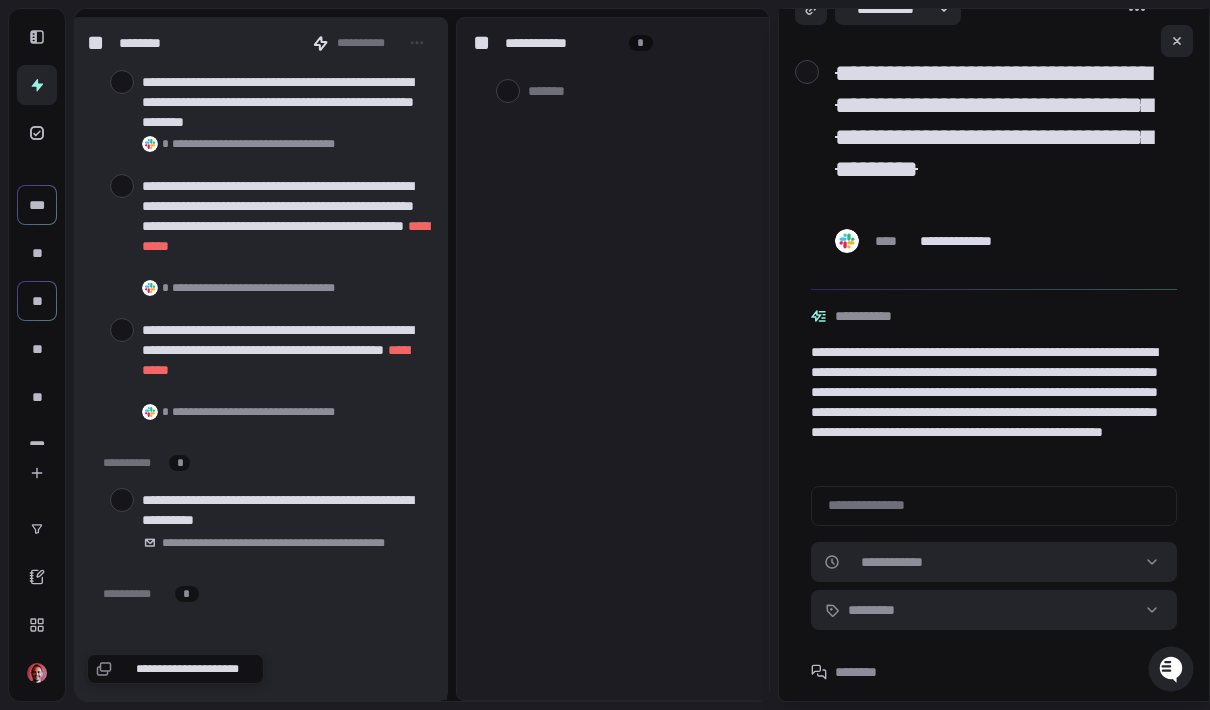 click at bounding box center [122, 330] 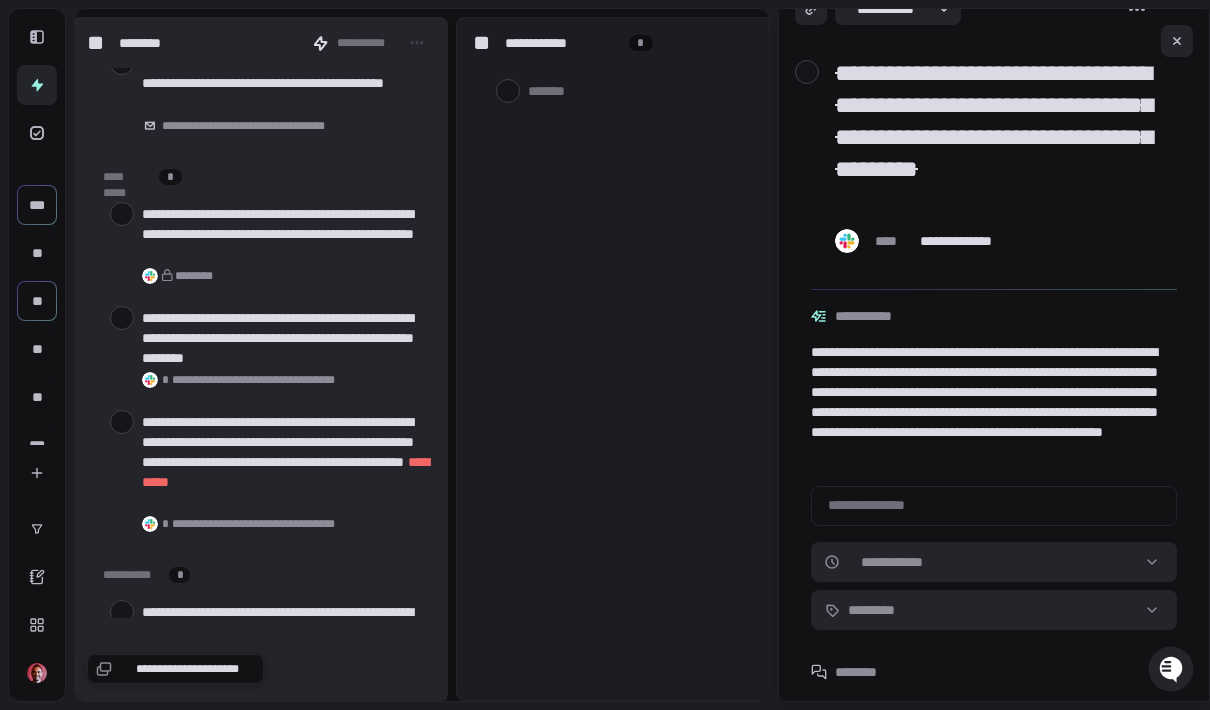 scroll, scrollTop: 2933, scrollLeft: 0, axis: vertical 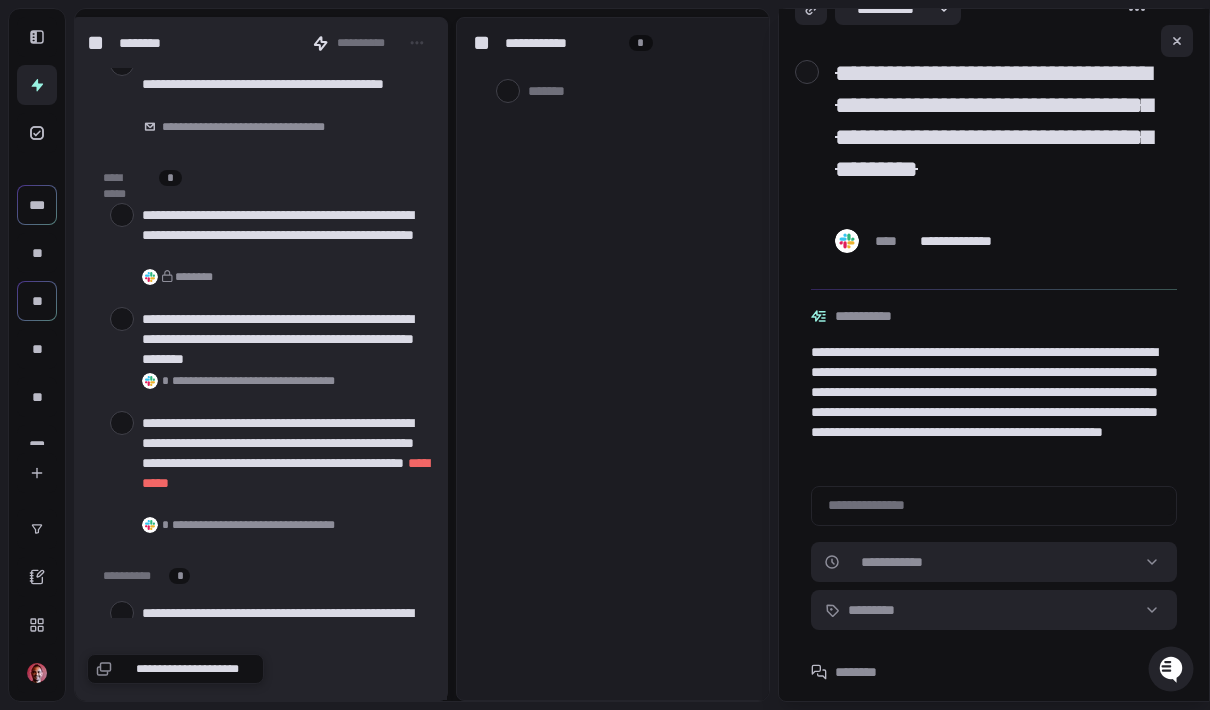 click at bounding box center (122, 319) 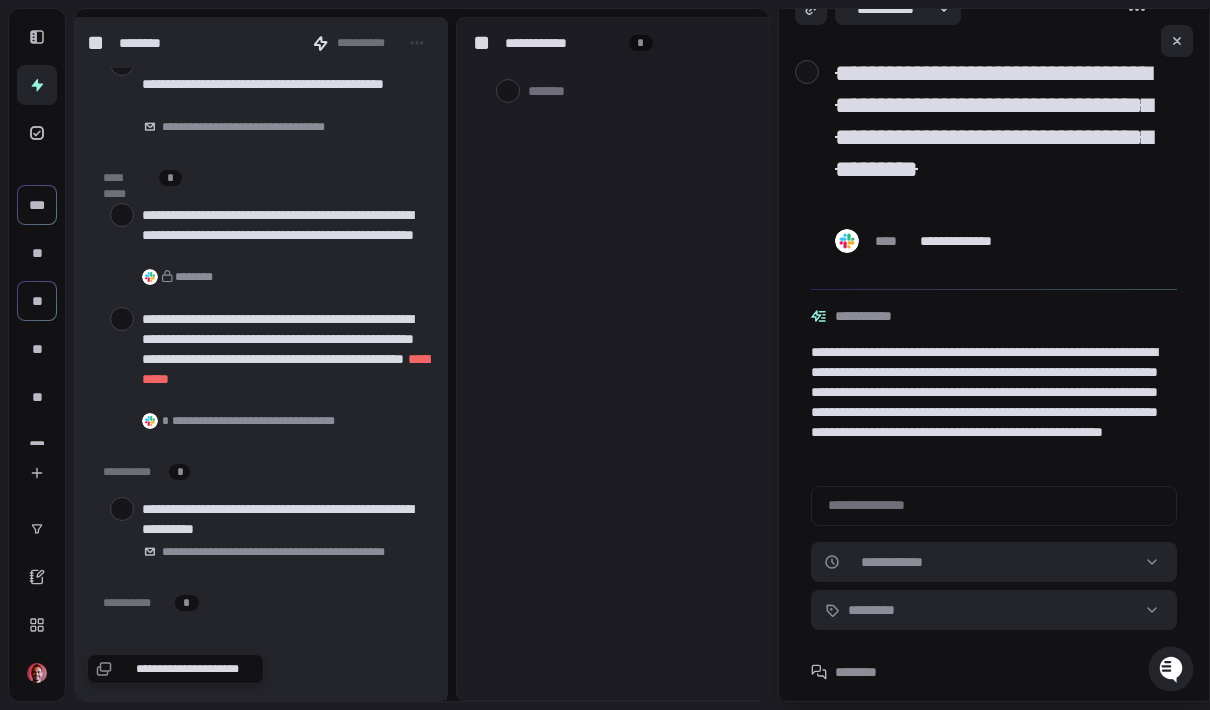 click at bounding box center (122, 215) 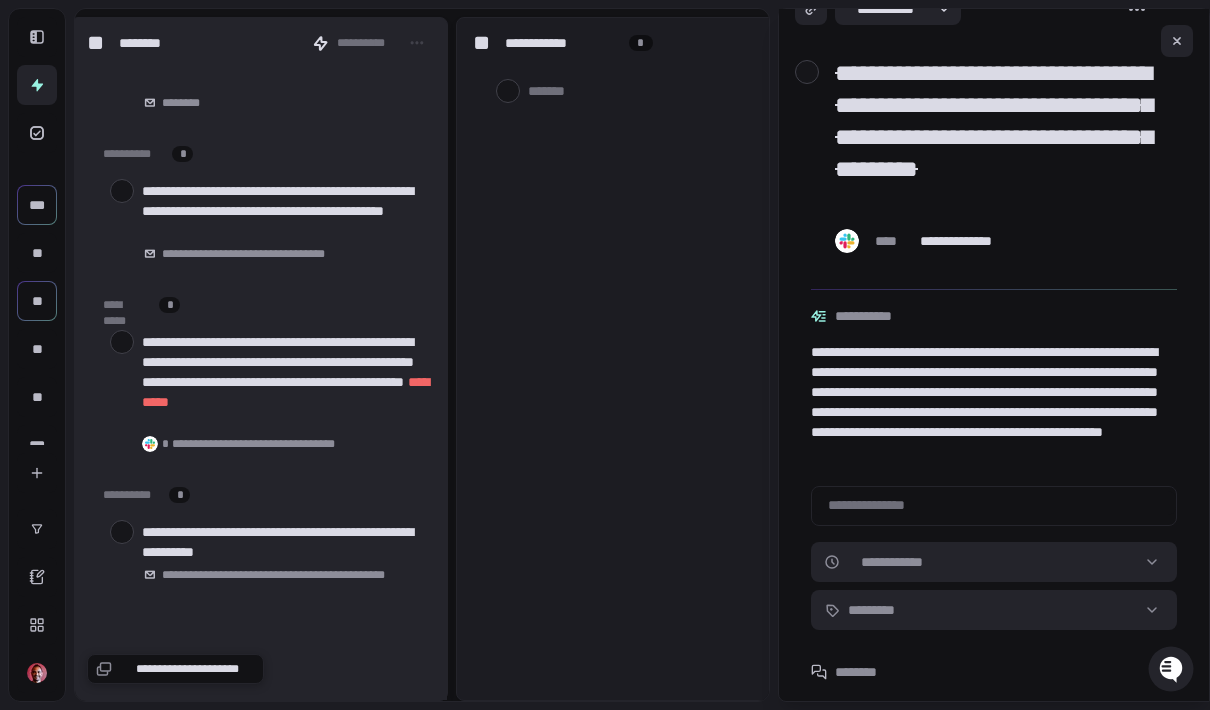scroll, scrollTop: 2808, scrollLeft: 0, axis: vertical 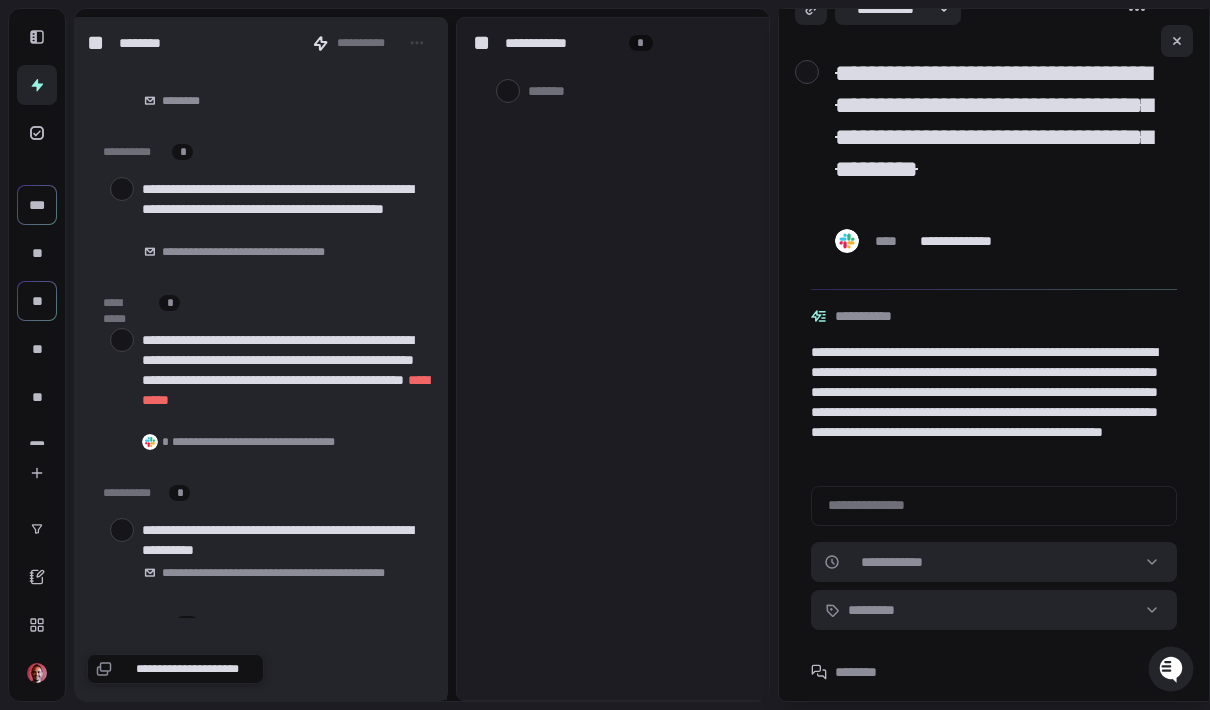 click at bounding box center (122, 340) 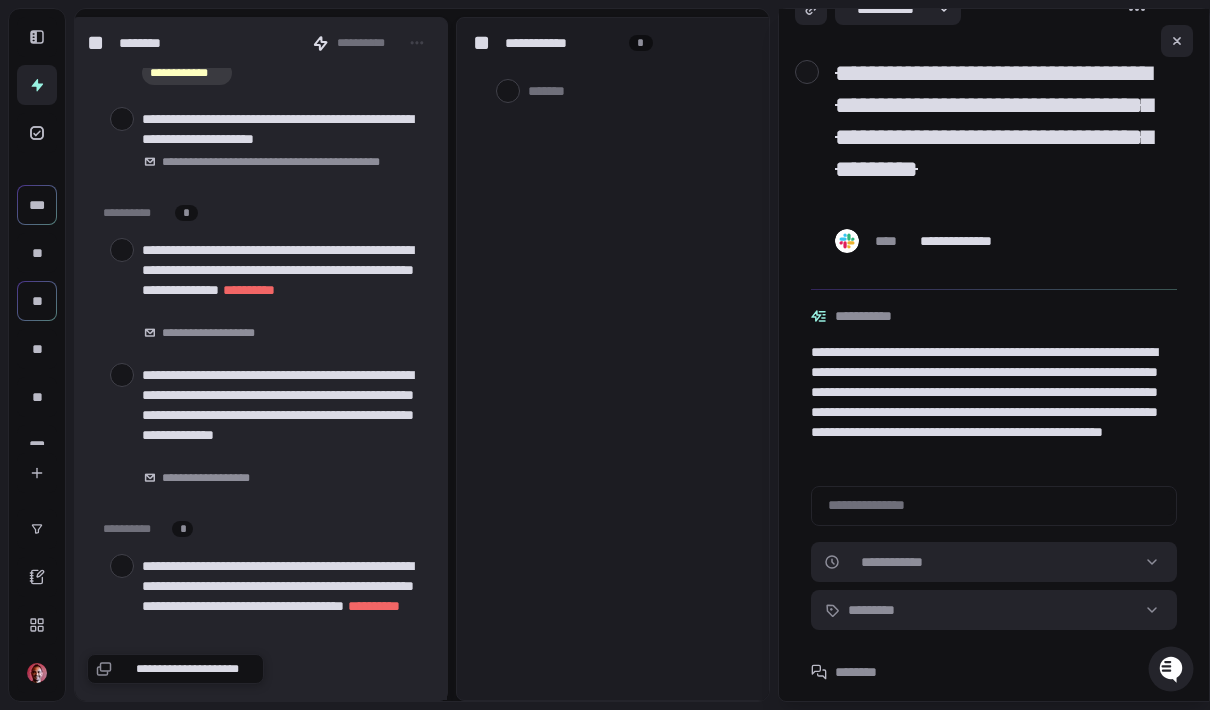 scroll, scrollTop: 1930, scrollLeft: 0, axis: vertical 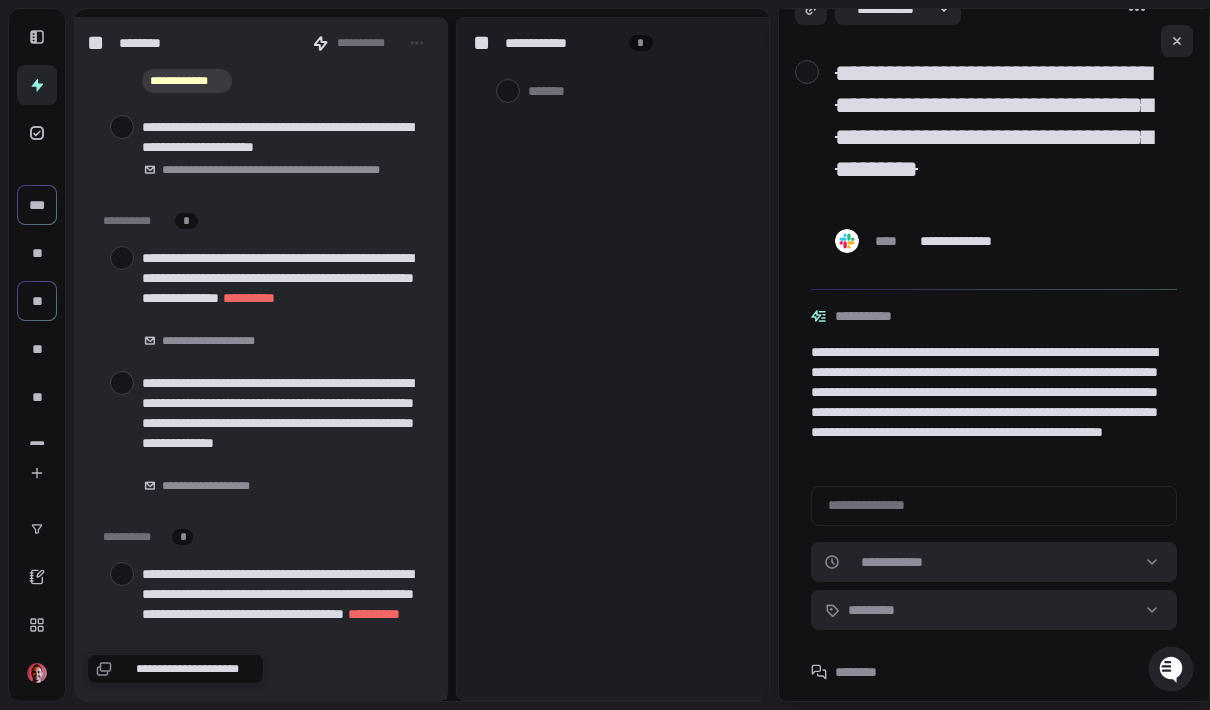 click on "**********" at bounding box center [286, 423] 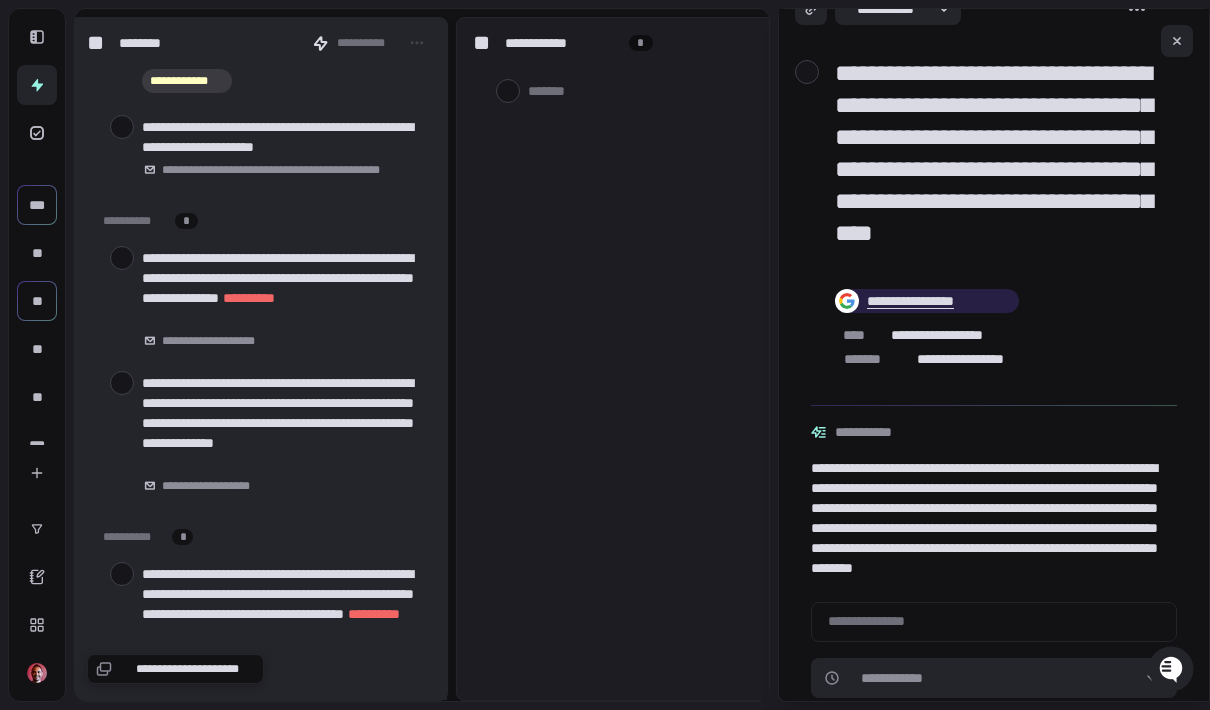 scroll, scrollTop: 32, scrollLeft: 0, axis: vertical 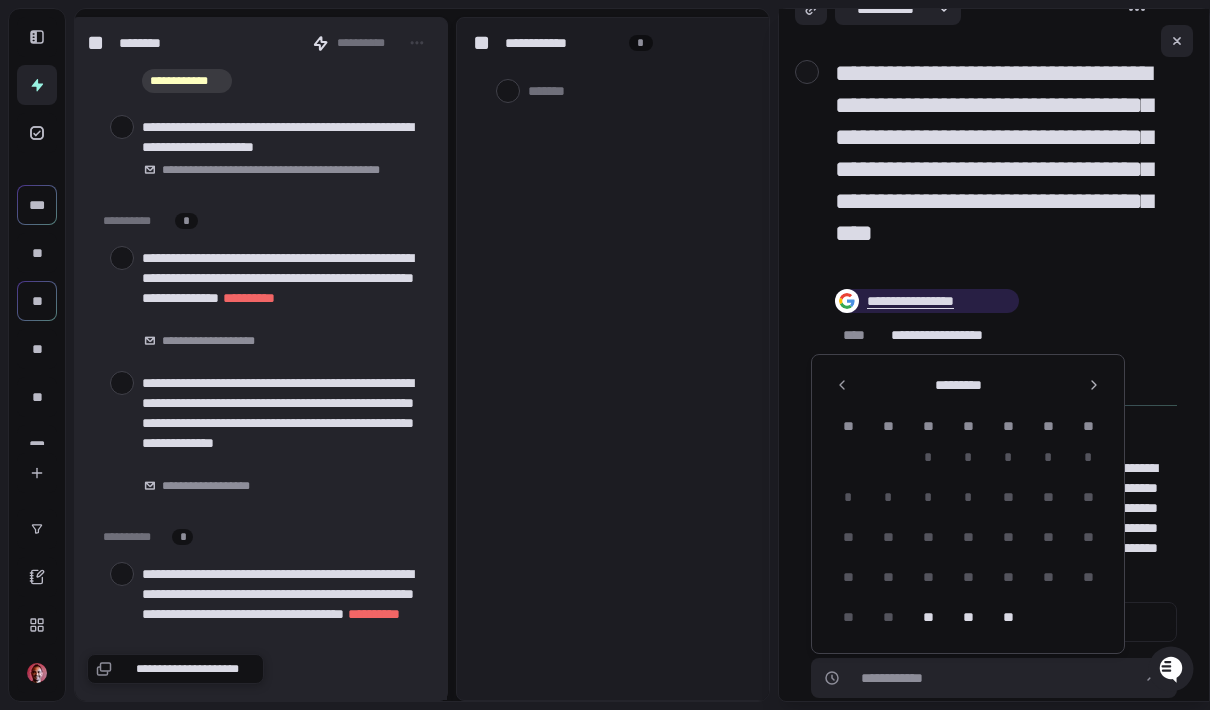 click on "**" at bounding box center (968, 617) 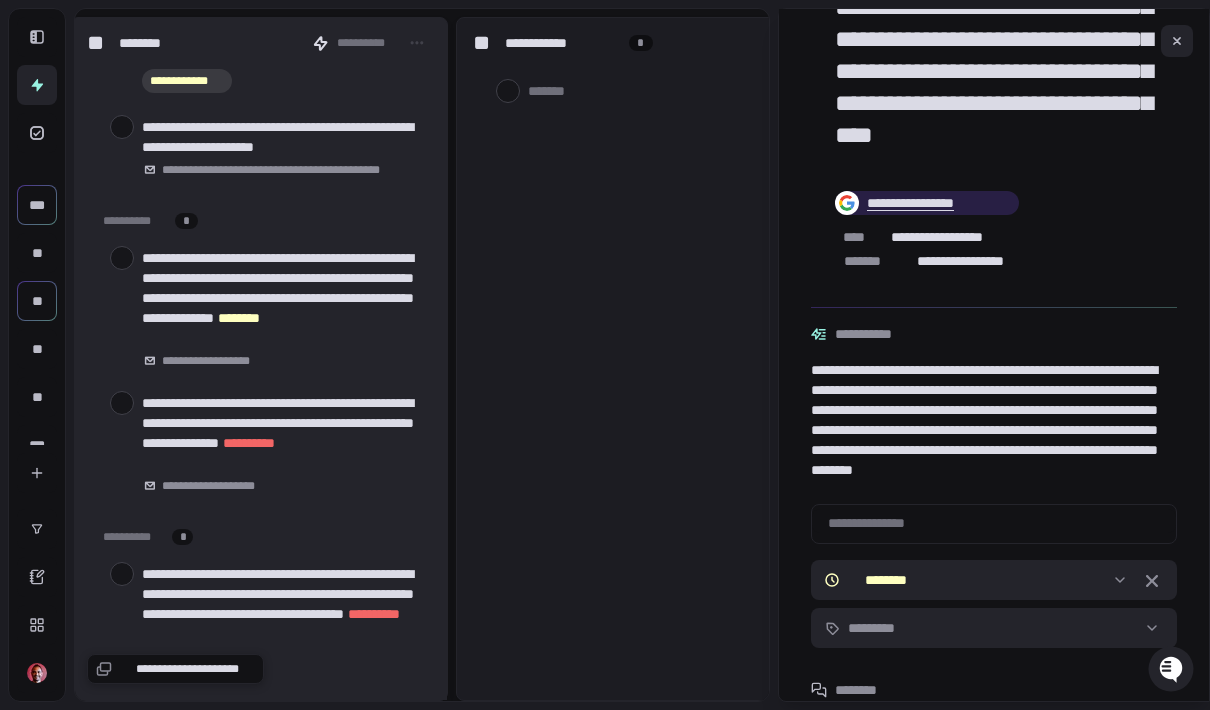 scroll, scrollTop: 237, scrollLeft: 0, axis: vertical 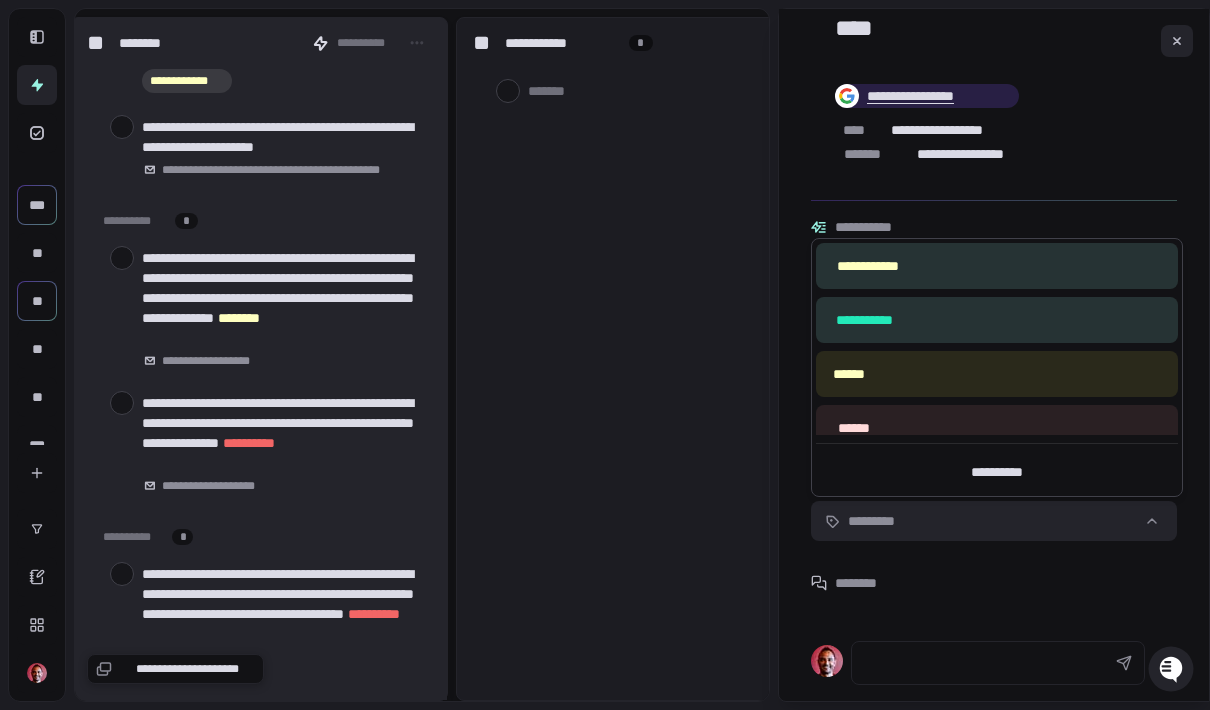 click on "**********" at bounding box center [605, 355] 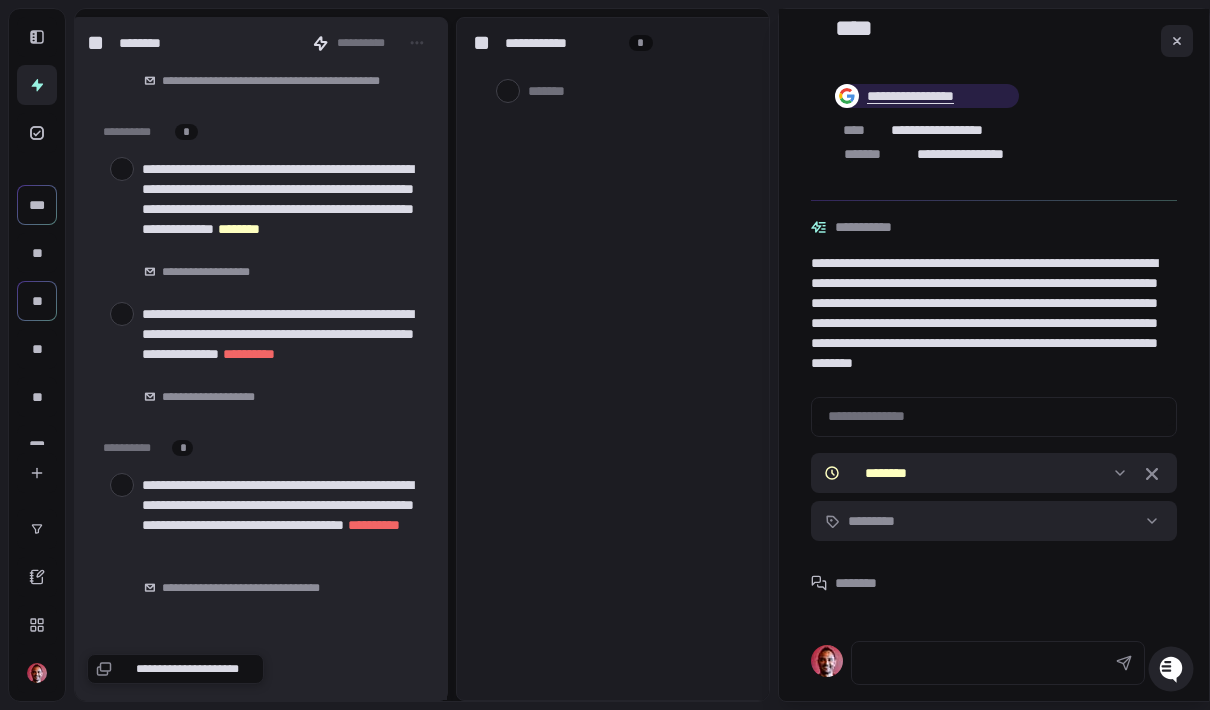 scroll, scrollTop: 1822, scrollLeft: 0, axis: vertical 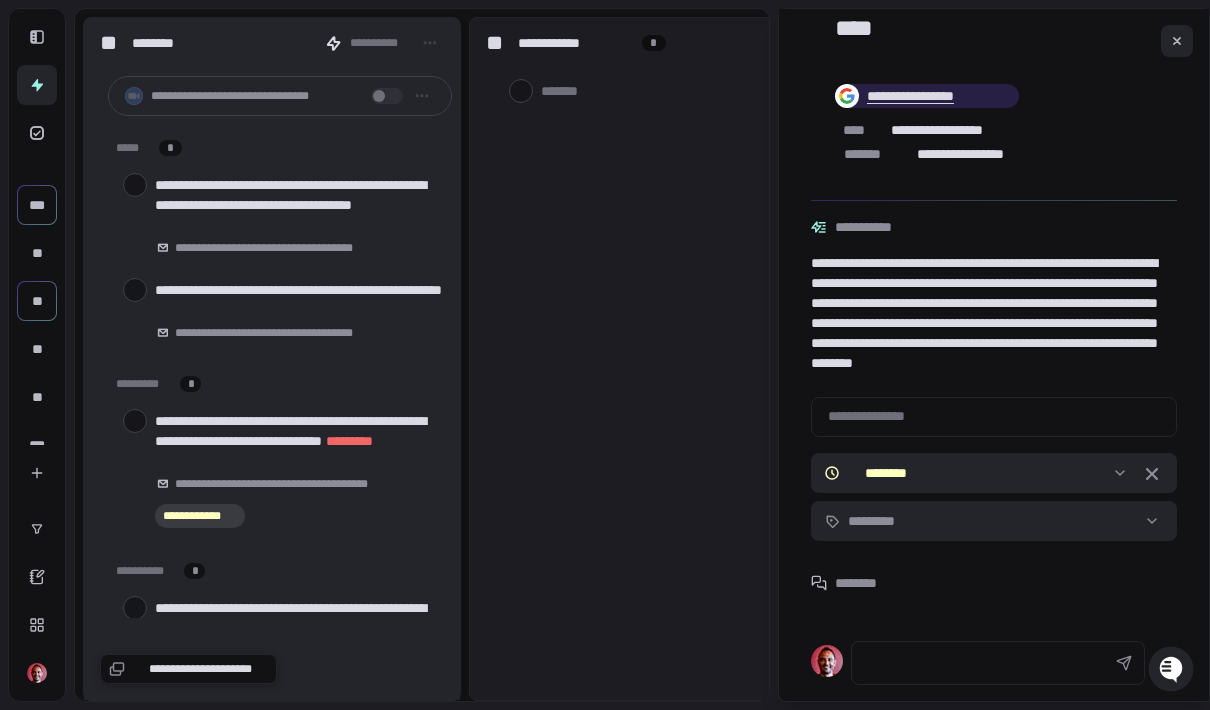 click on "**********" at bounding box center (299, 205) 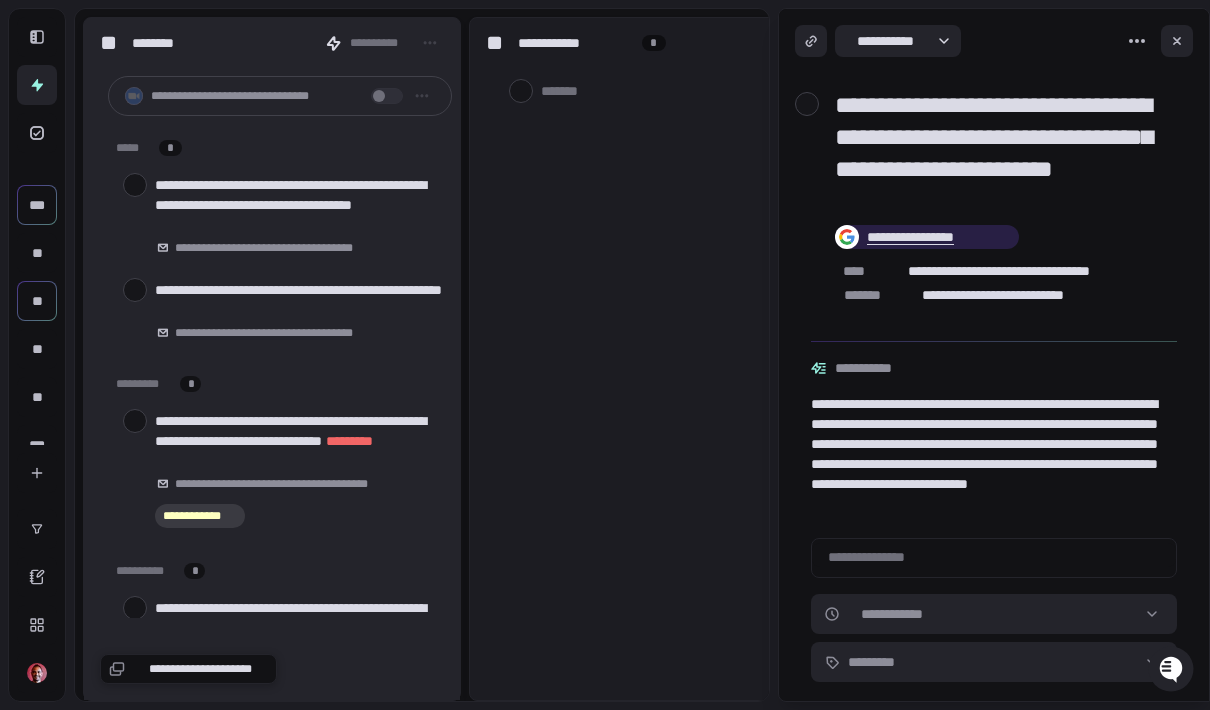 scroll, scrollTop: 0, scrollLeft: 0, axis: both 